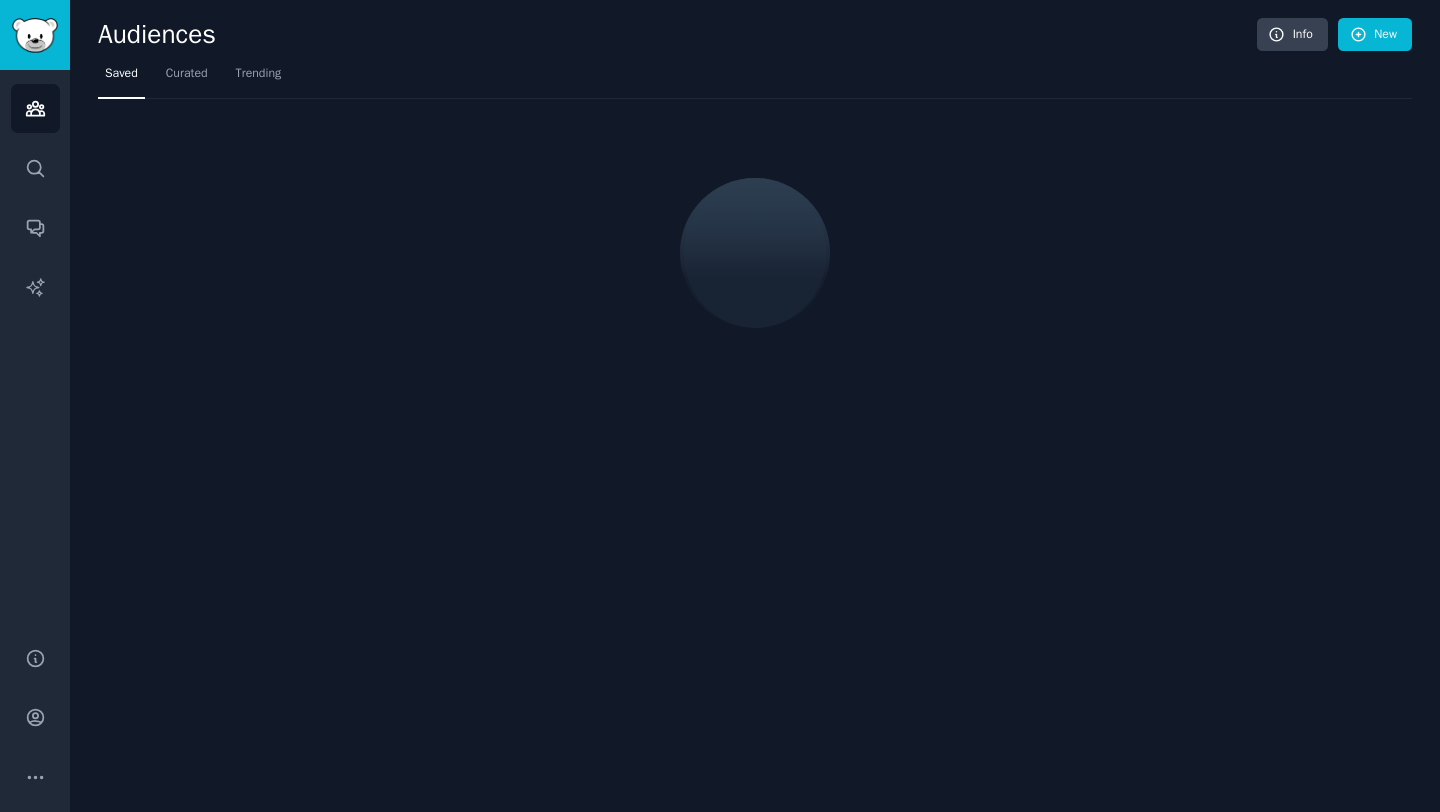 scroll, scrollTop: 0, scrollLeft: 0, axis: both 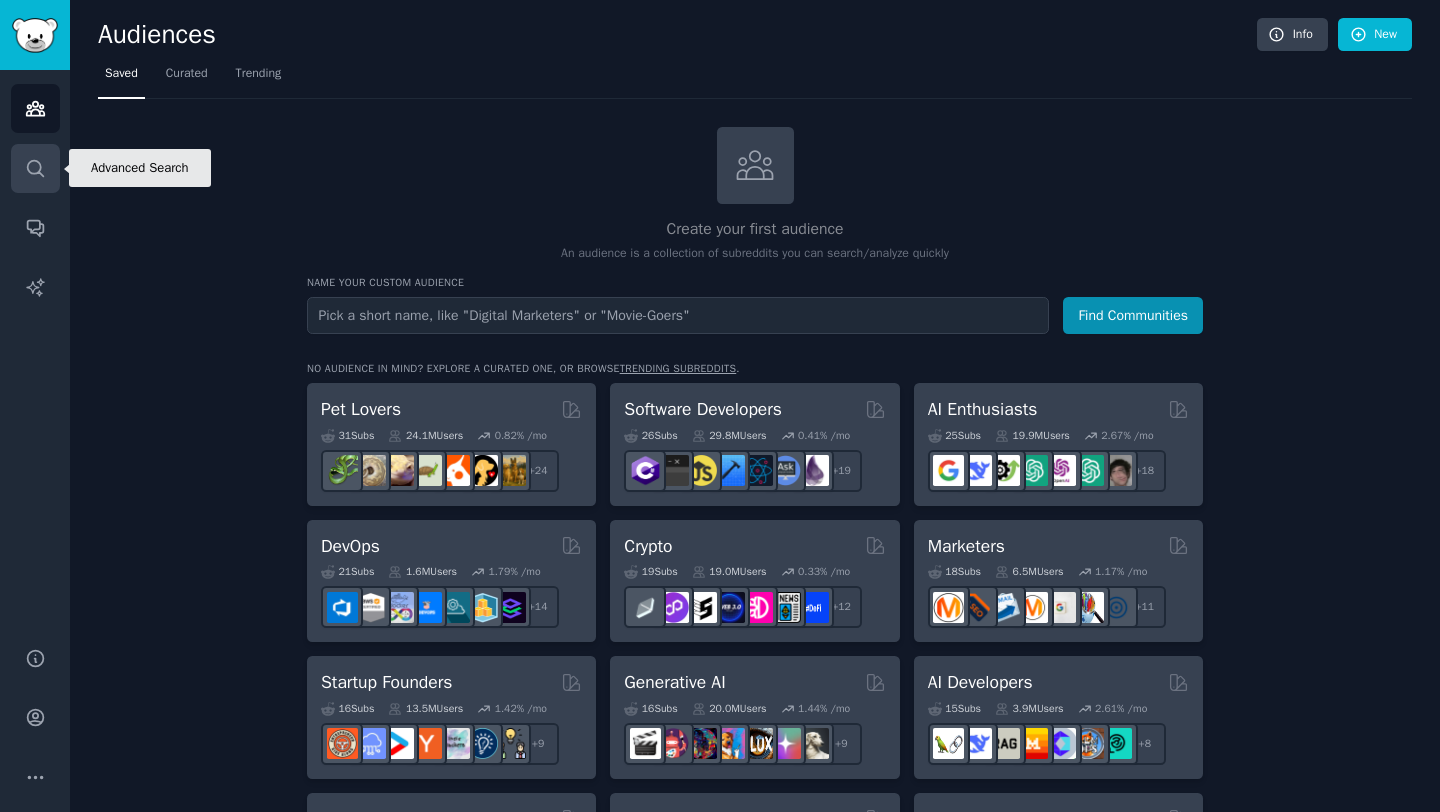 click 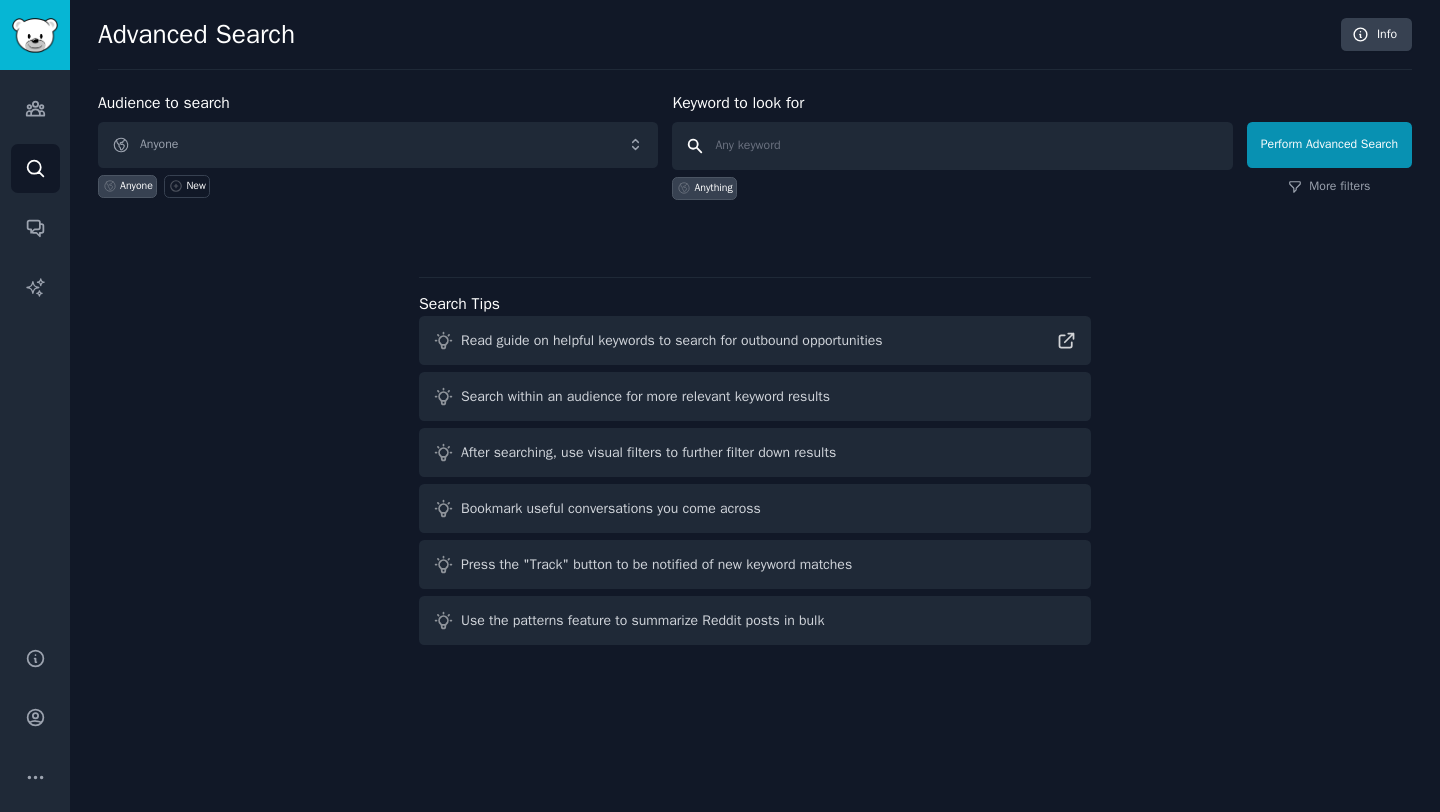 click at bounding box center [952, 146] 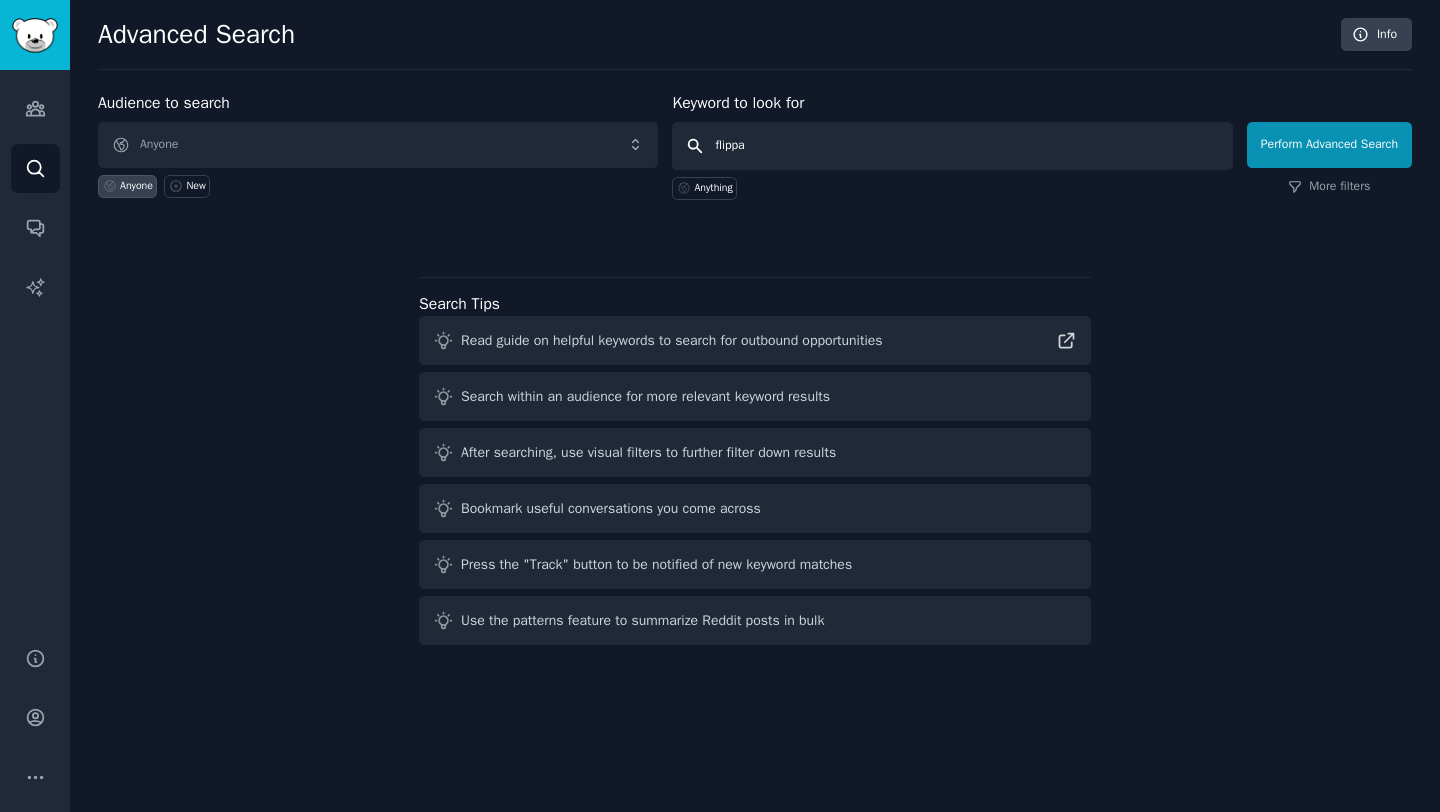 type on "flippa" 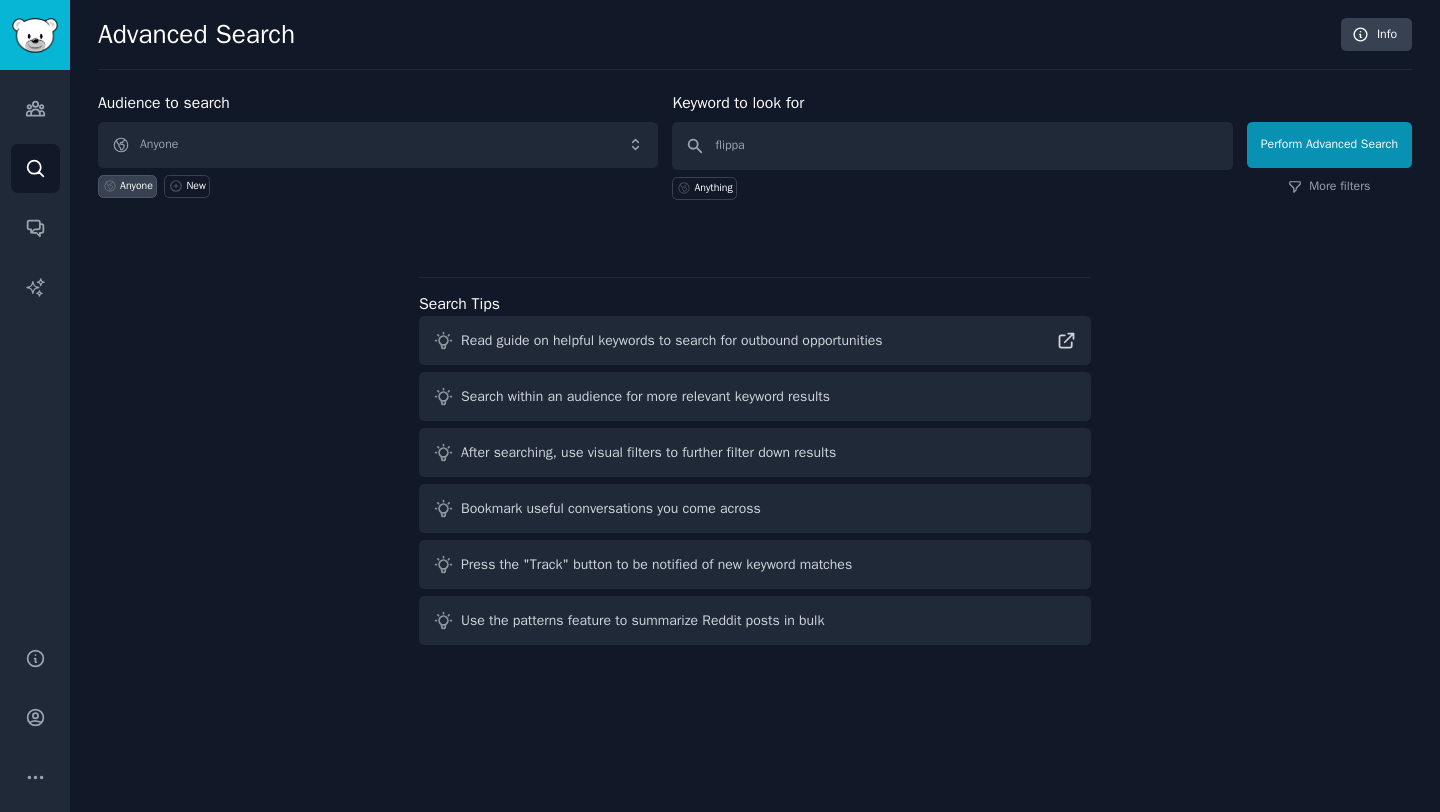 click on "Anything" at bounding box center (952, 185) 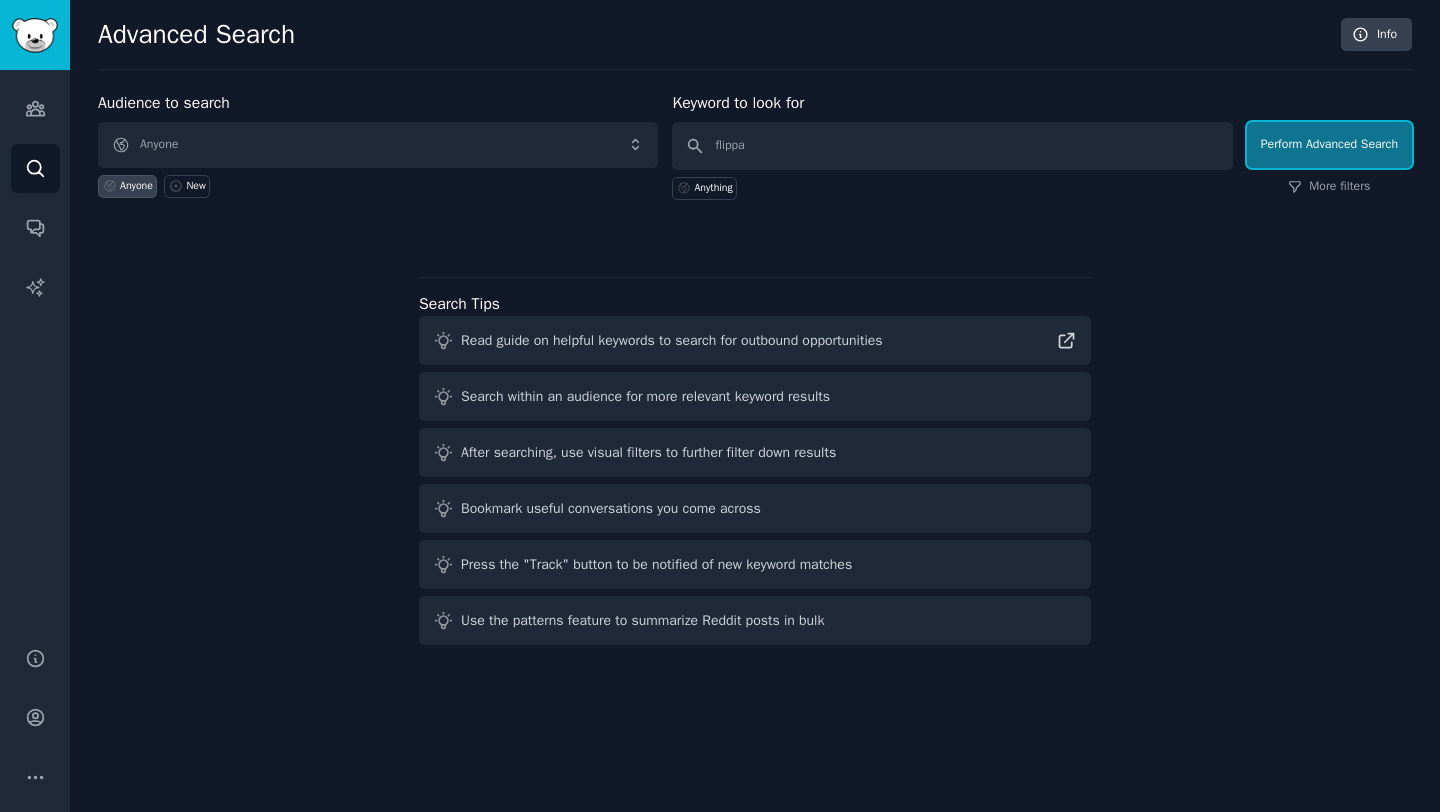 click on "Perform Advanced Search" at bounding box center (1329, 145) 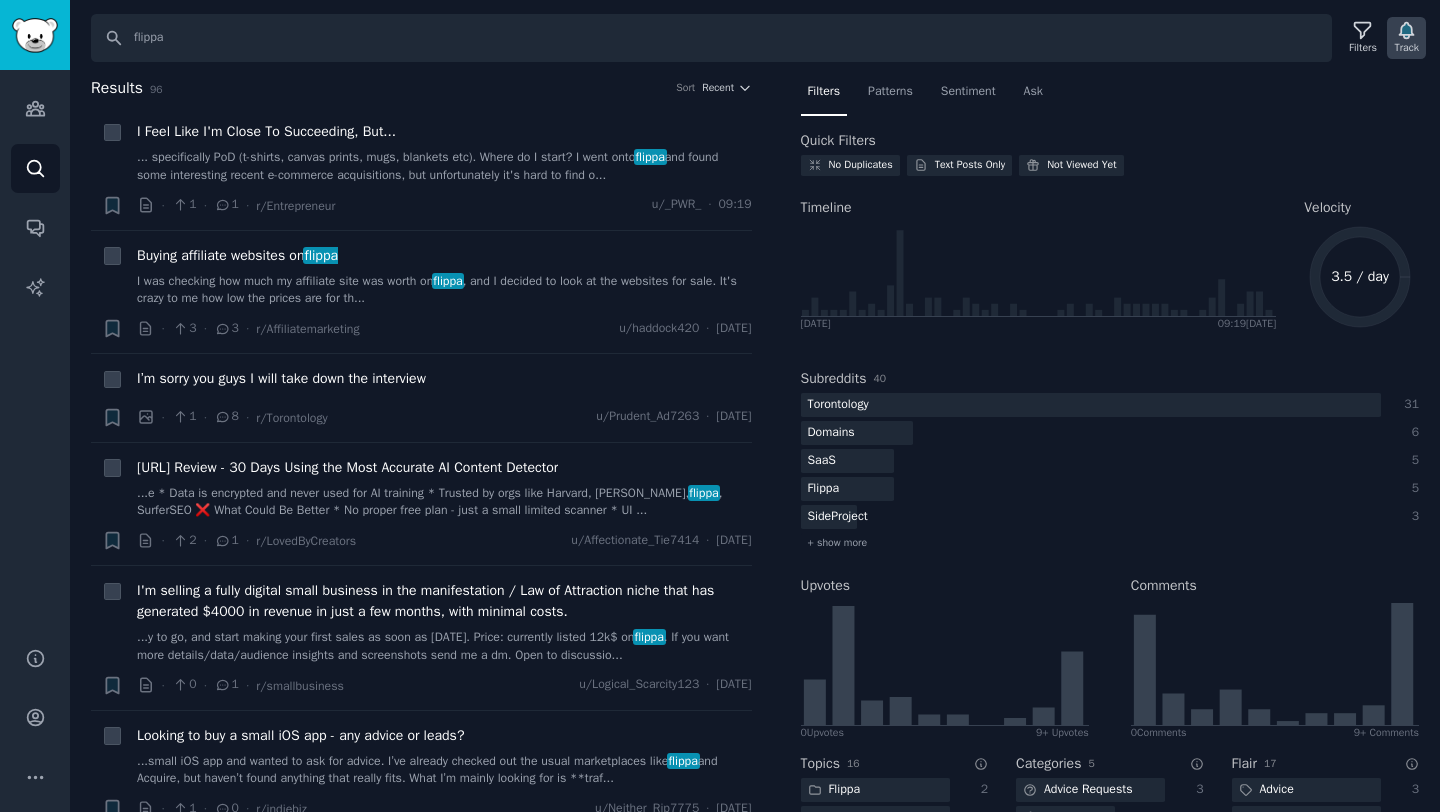 click 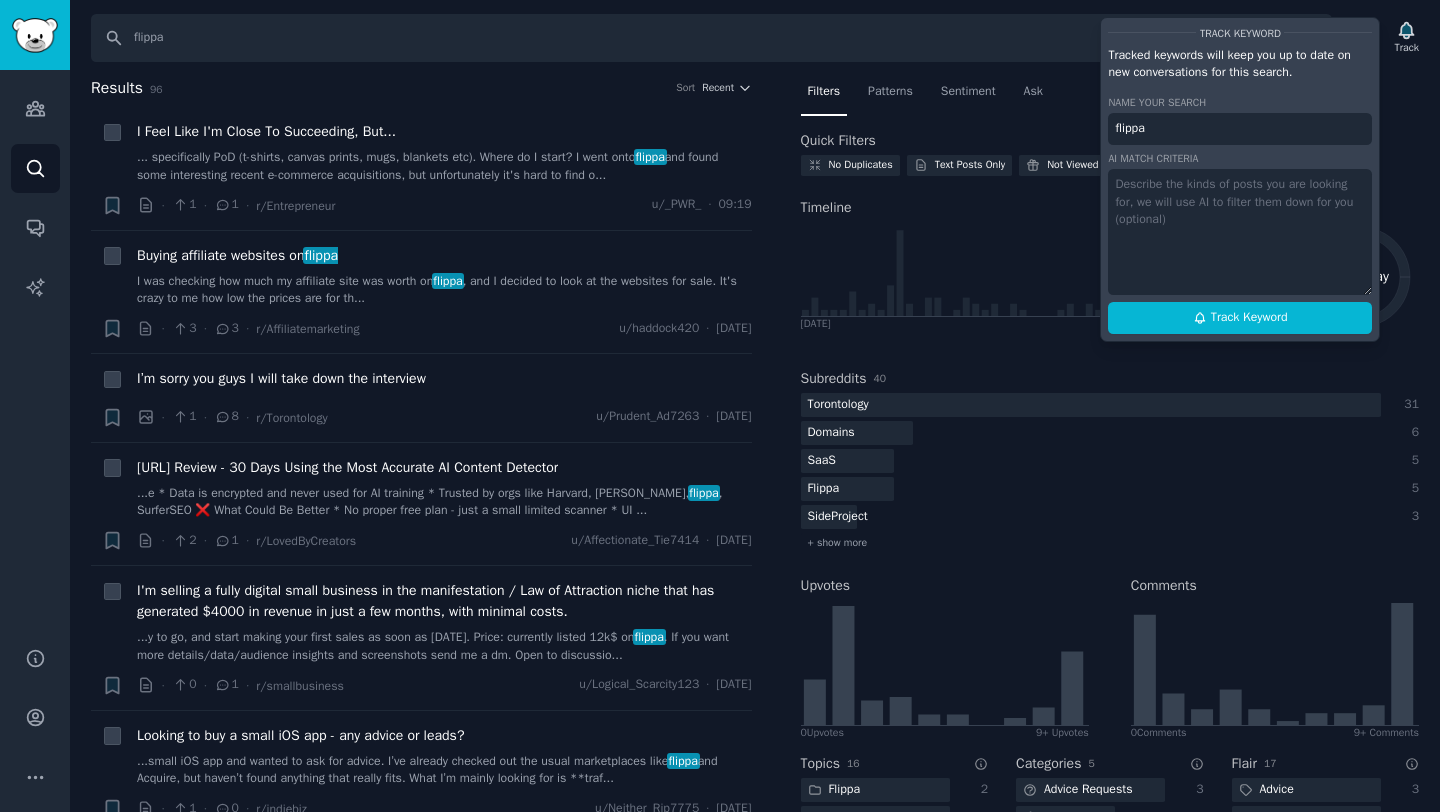 click at bounding box center (1240, 232) 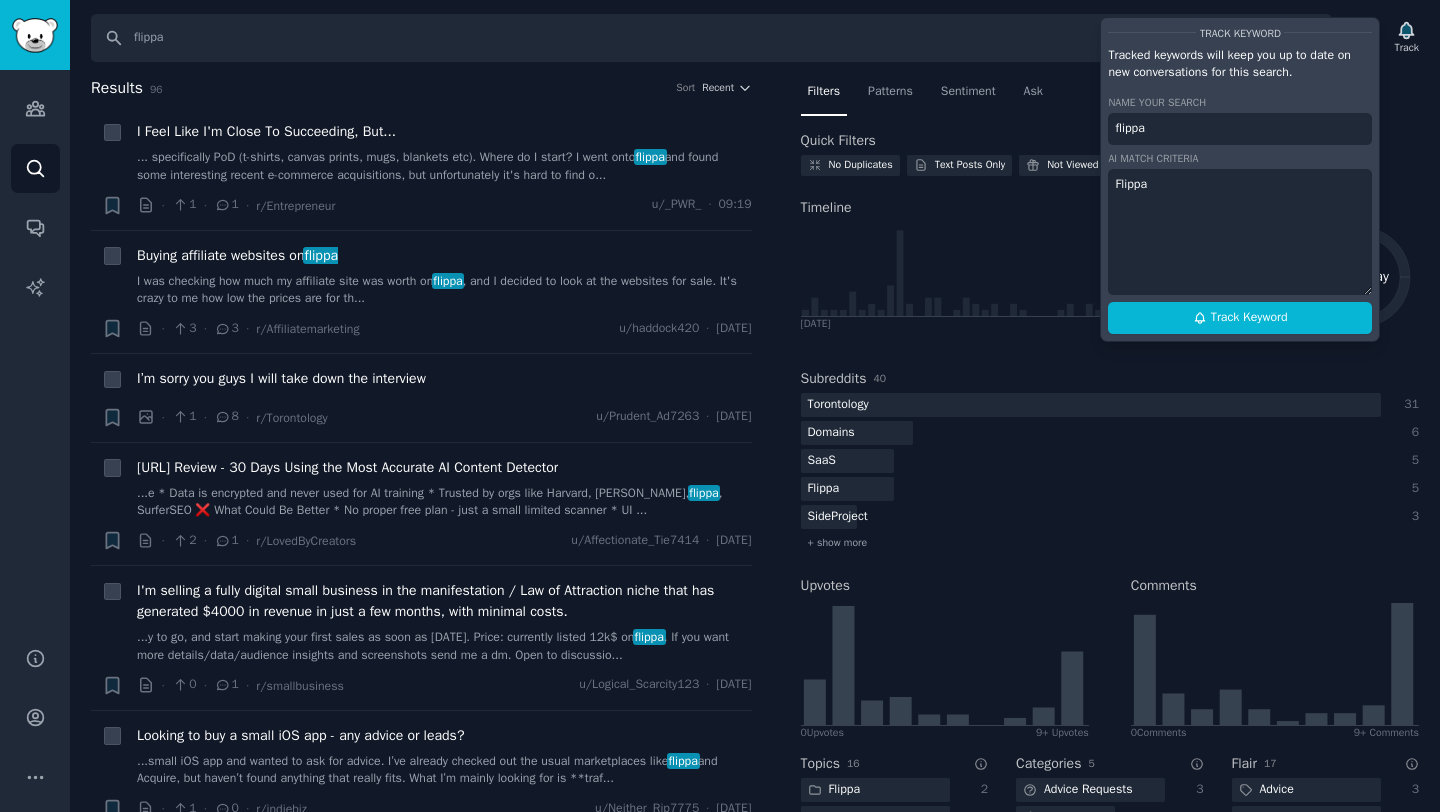 type on "Flippa" 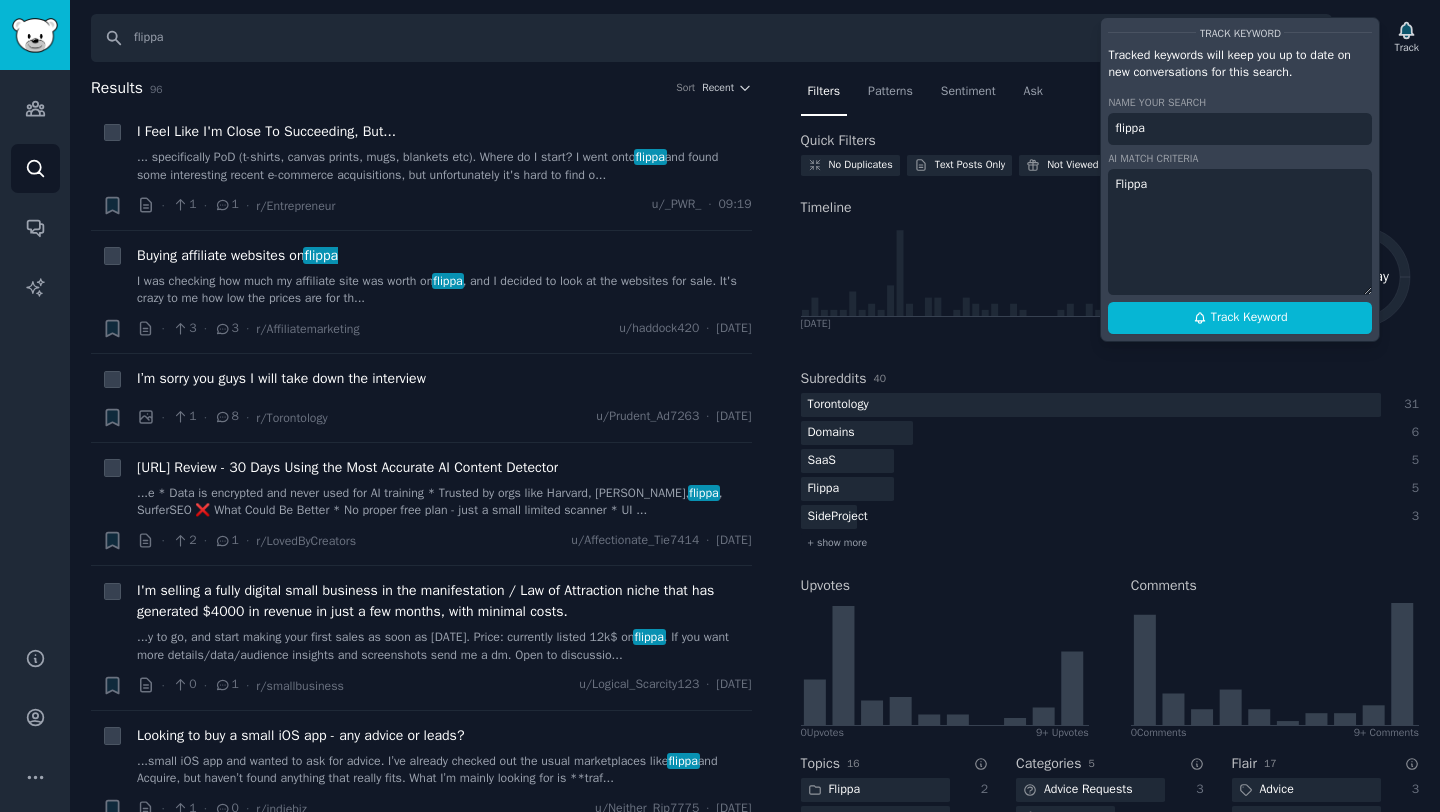 click on "flippa" at bounding box center [1240, 129] 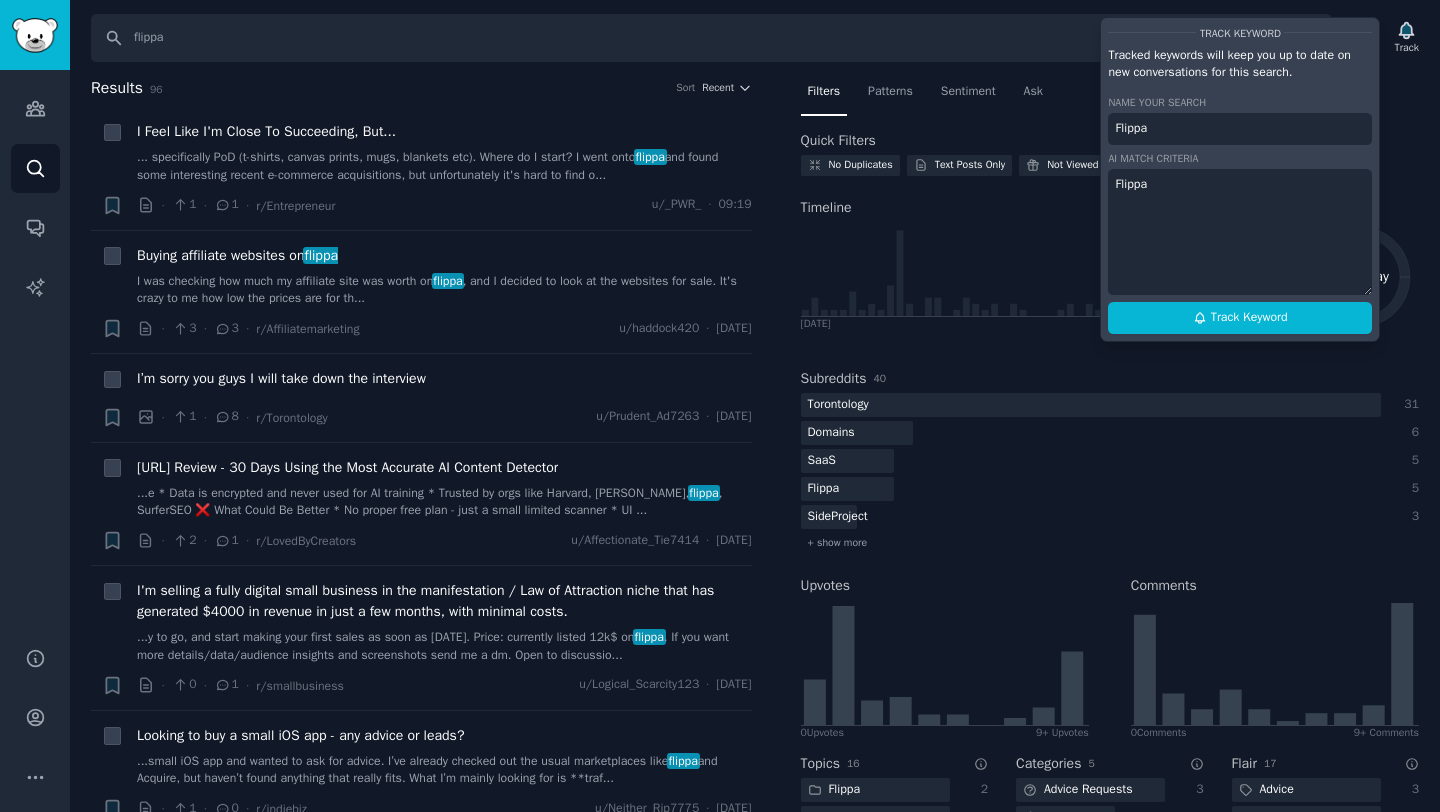 click on "Flippa" at bounding box center (1240, 232) 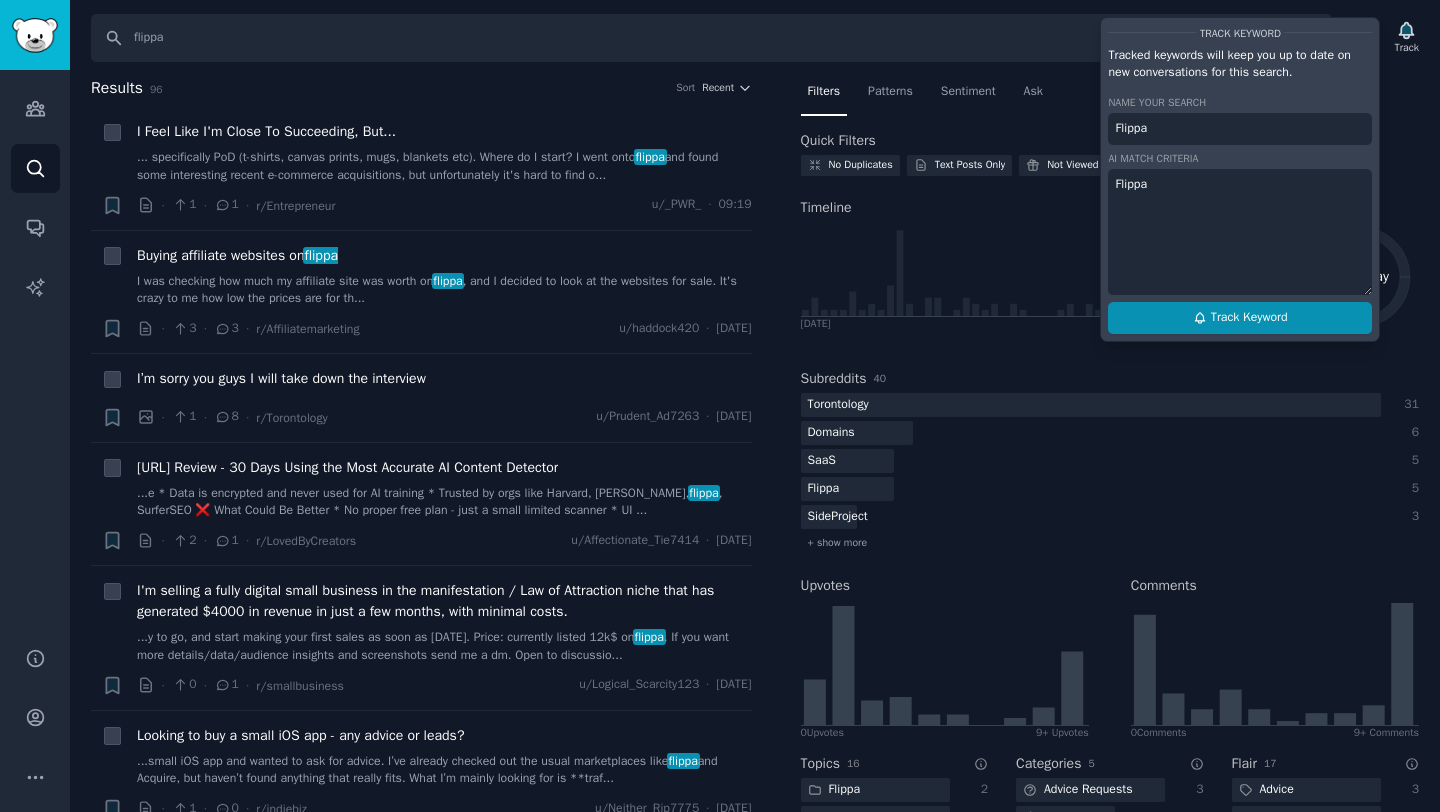 click on "Track Keyword" at bounding box center (1240, 318) 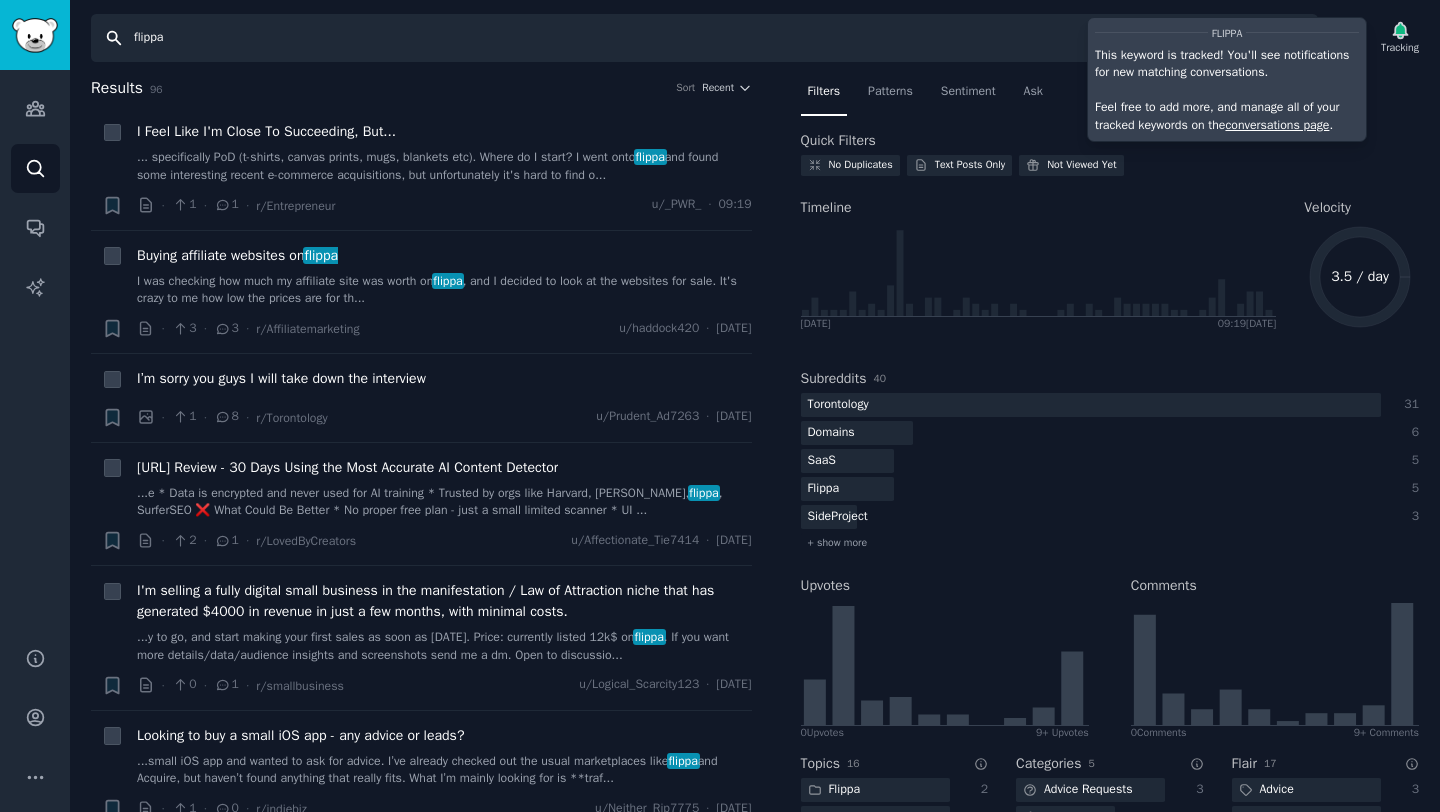 click on "flippa" at bounding box center (704, 38) 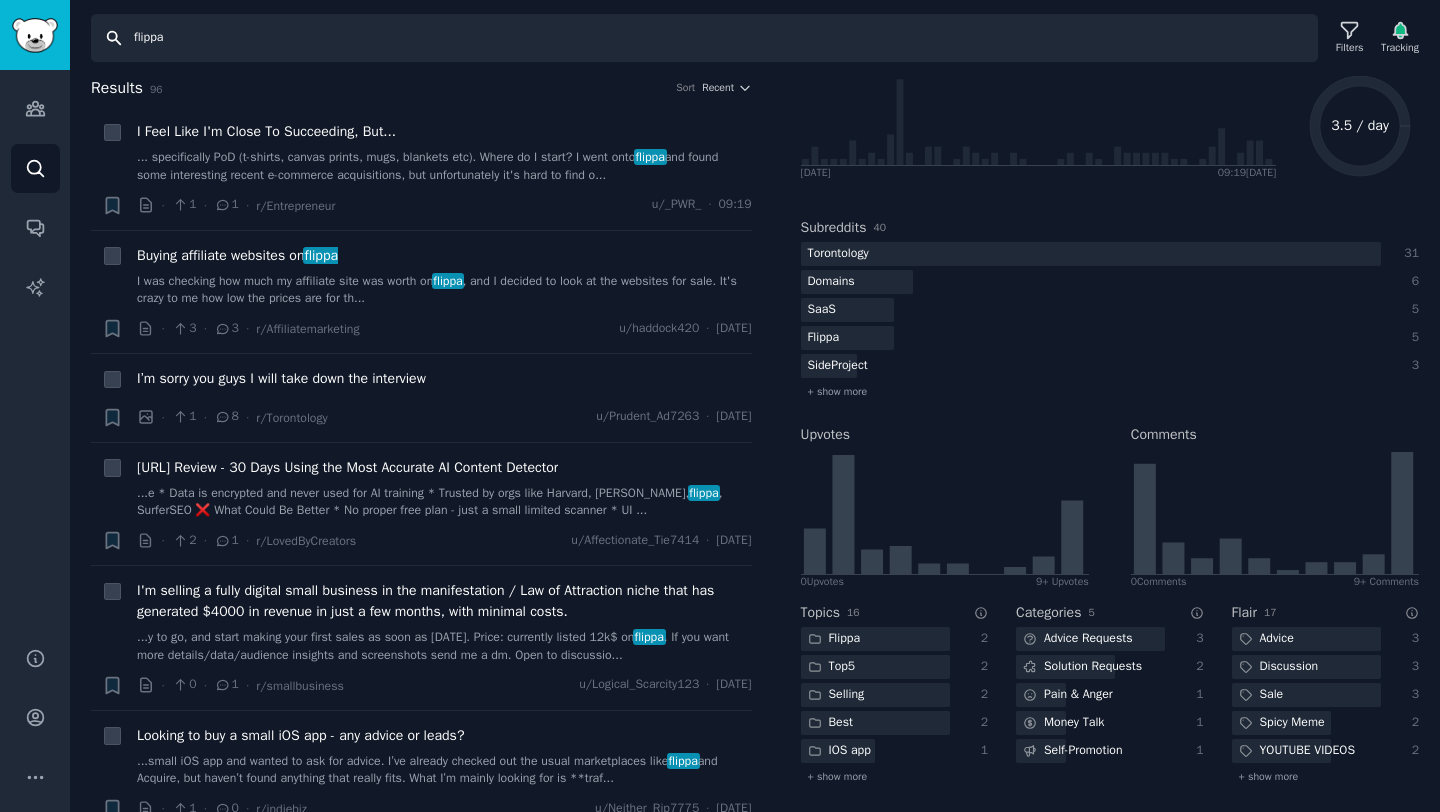 scroll, scrollTop: 0, scrollLeft: 0, axis: both 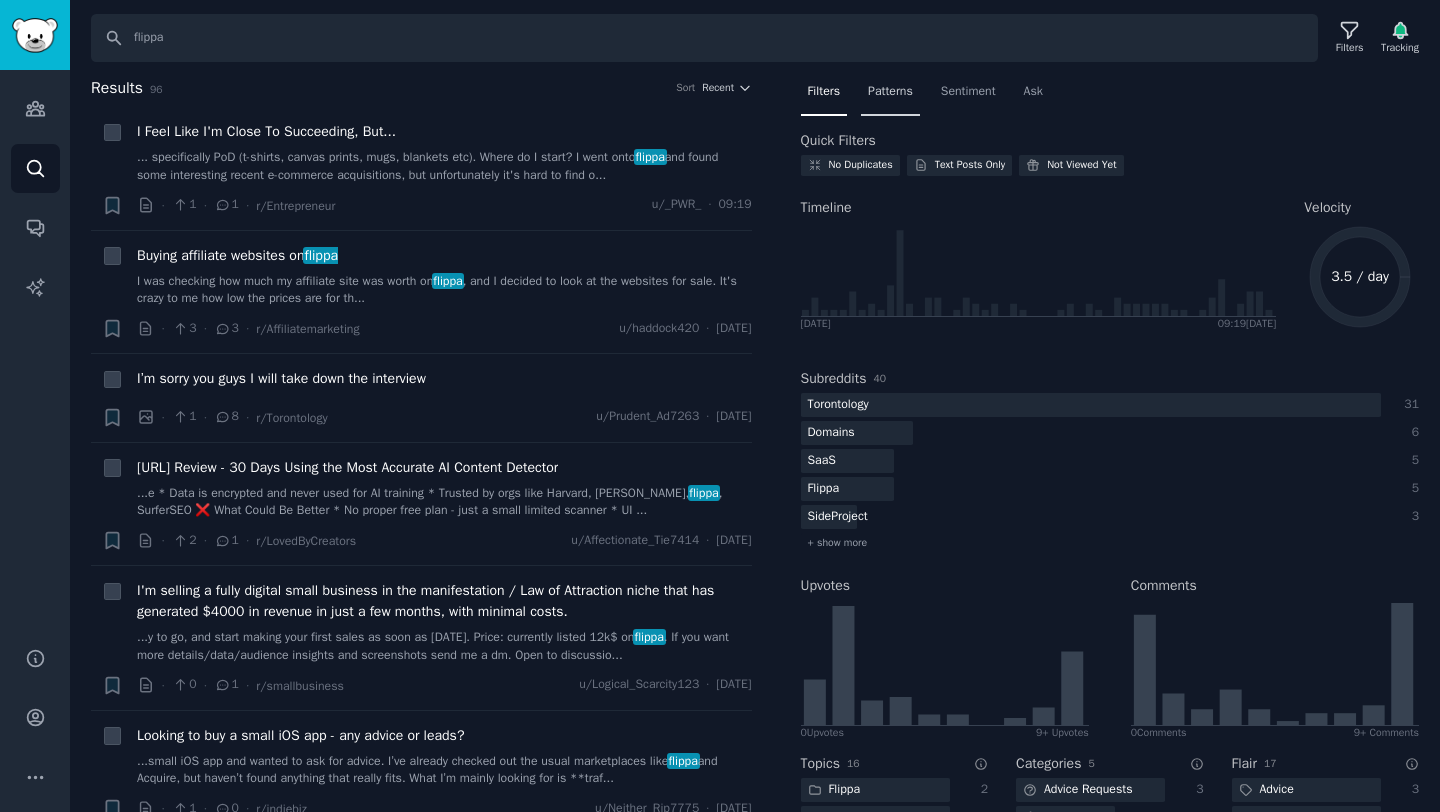 click on "Patterns" at bounding box center [890, 96] 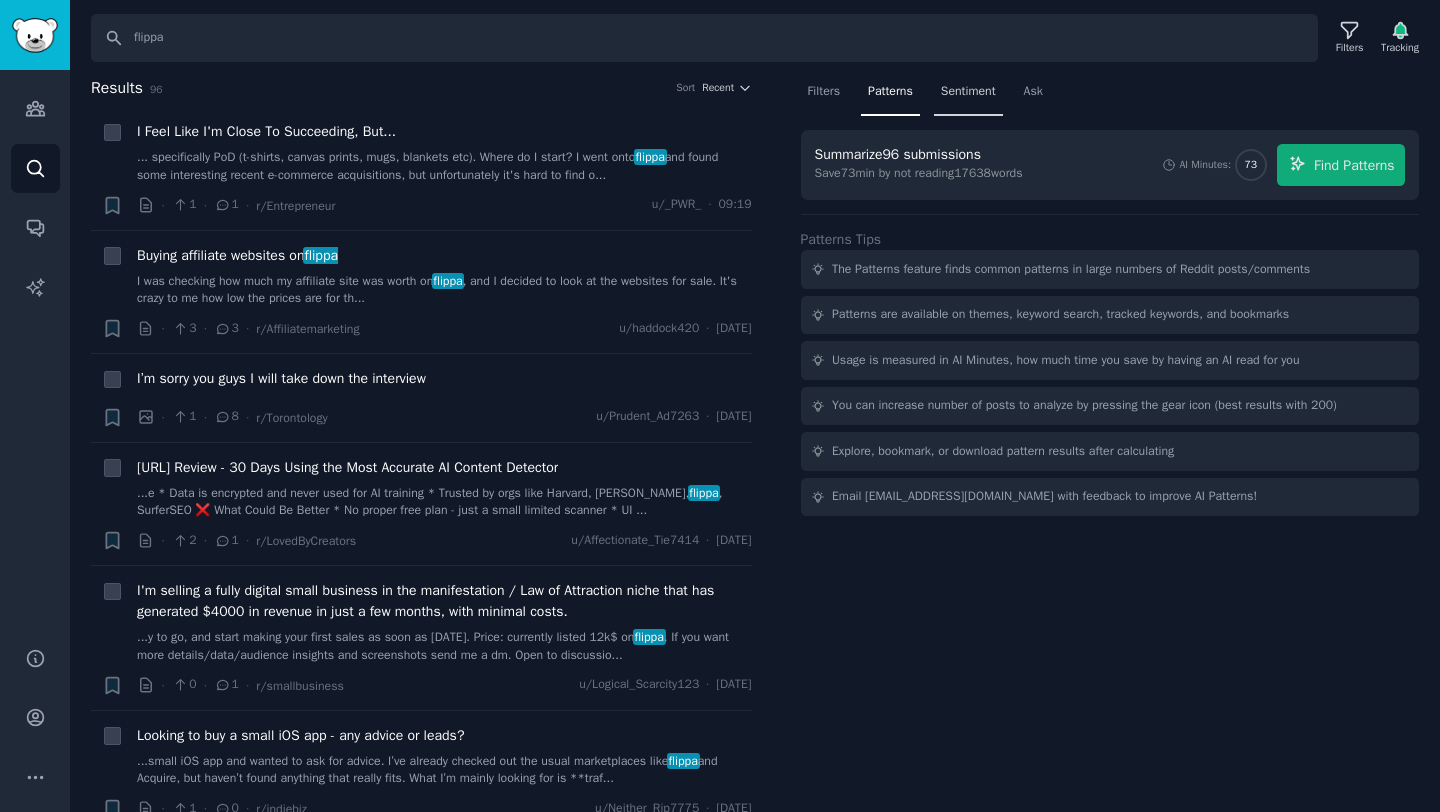 click on "Sentiment" at bounding box center [968, 92] 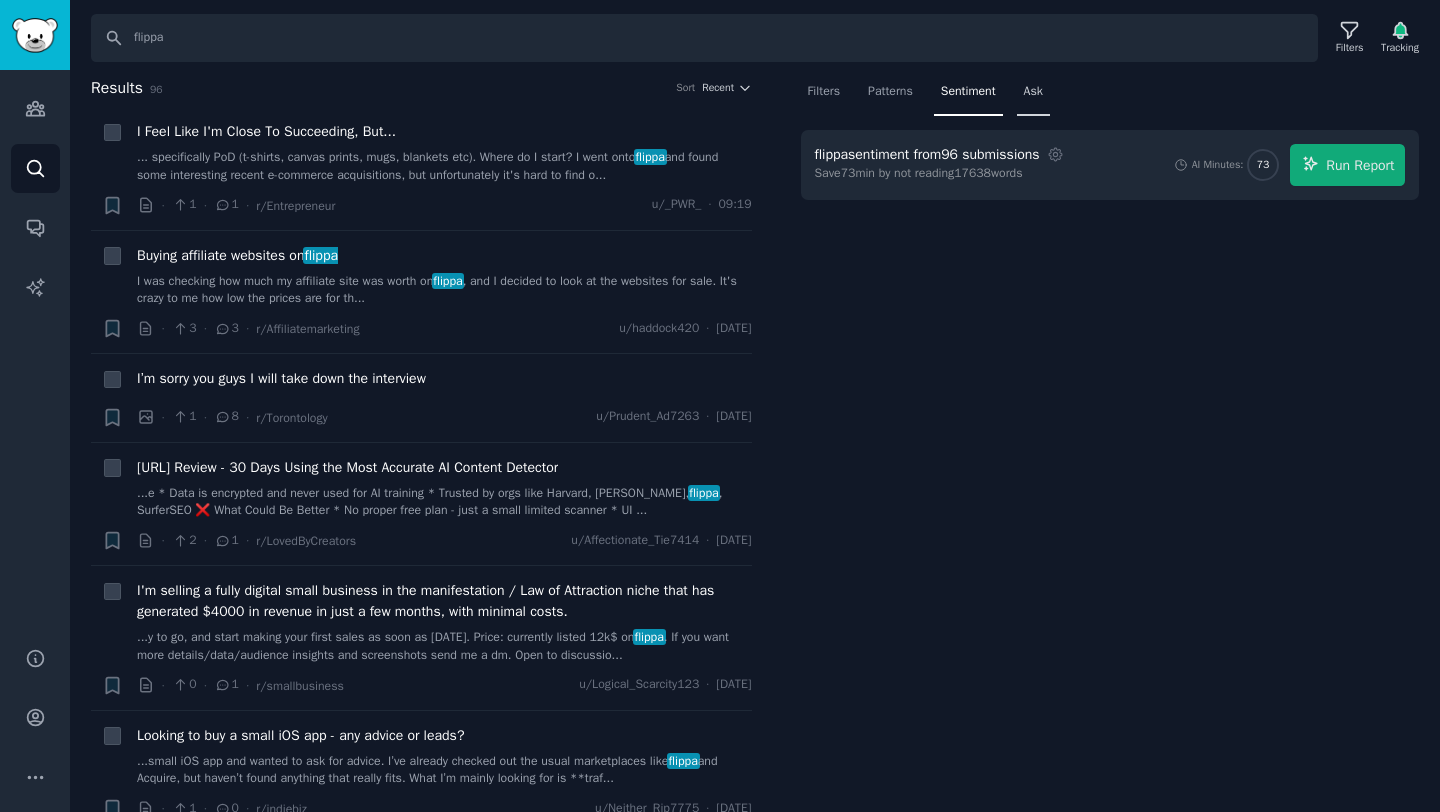 click on "Ask" at bounding box center (1033, 92) 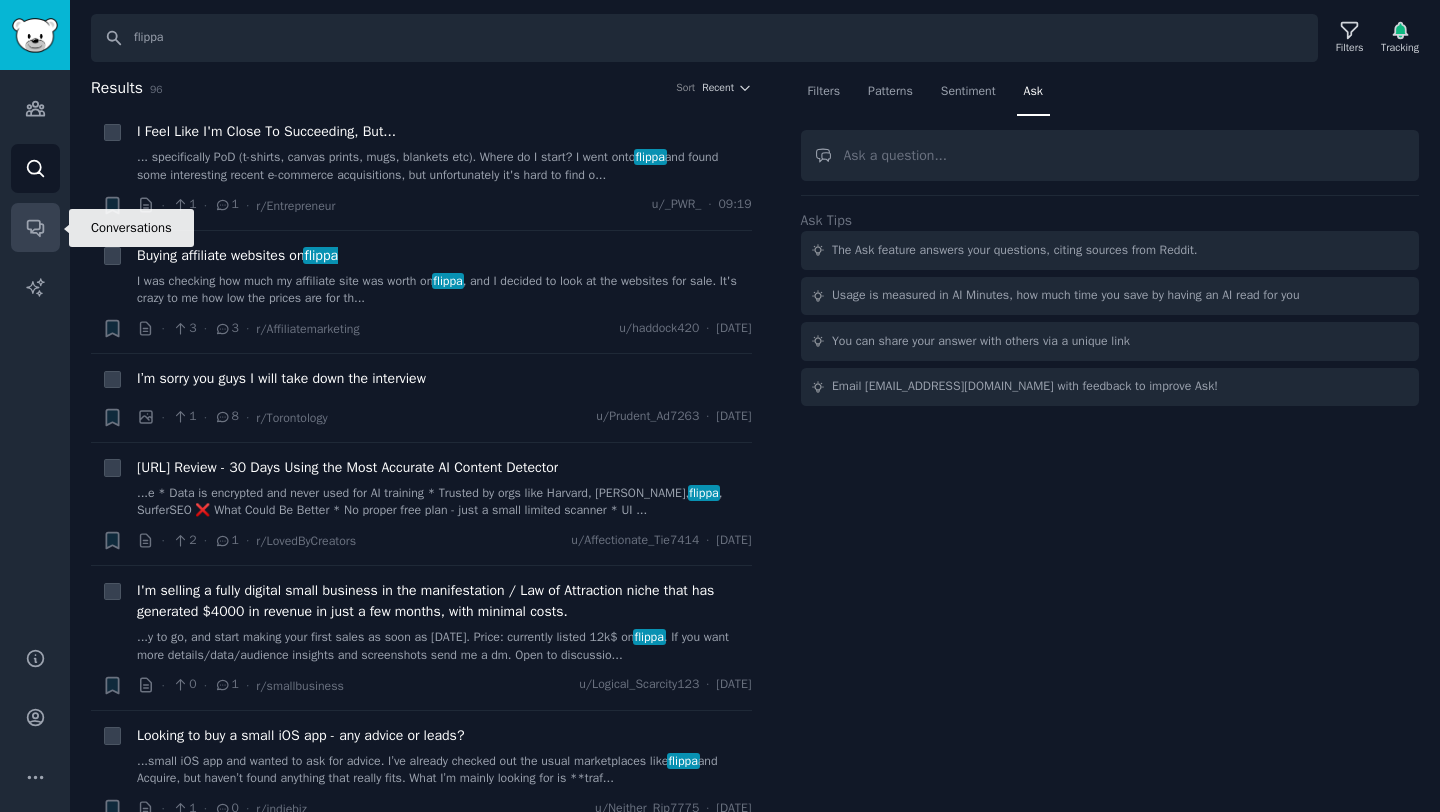 click on "Conversations" at bounding box center (35, 227) 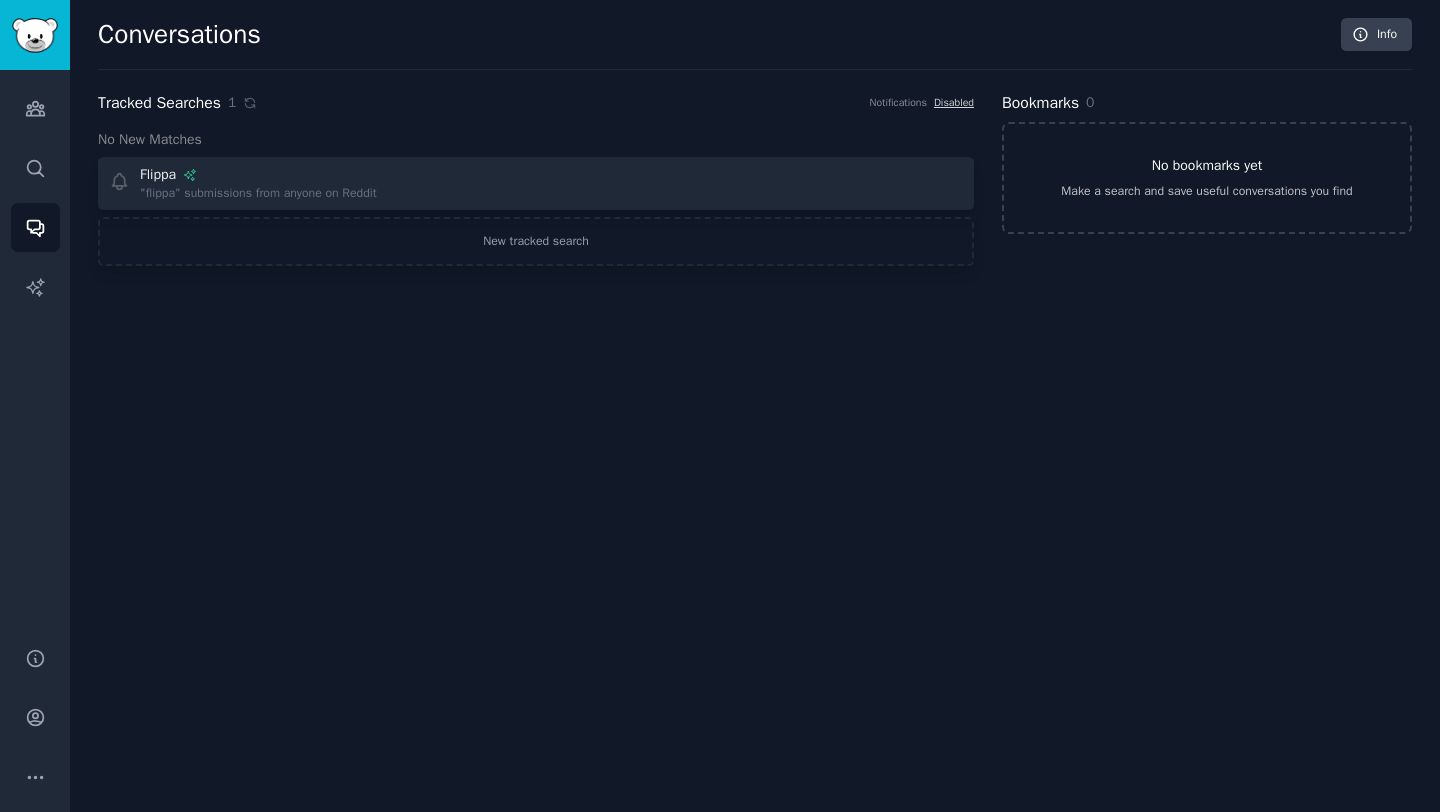 click on "Make a search and save useful conversations you find" at bounding box center (1206, 192) 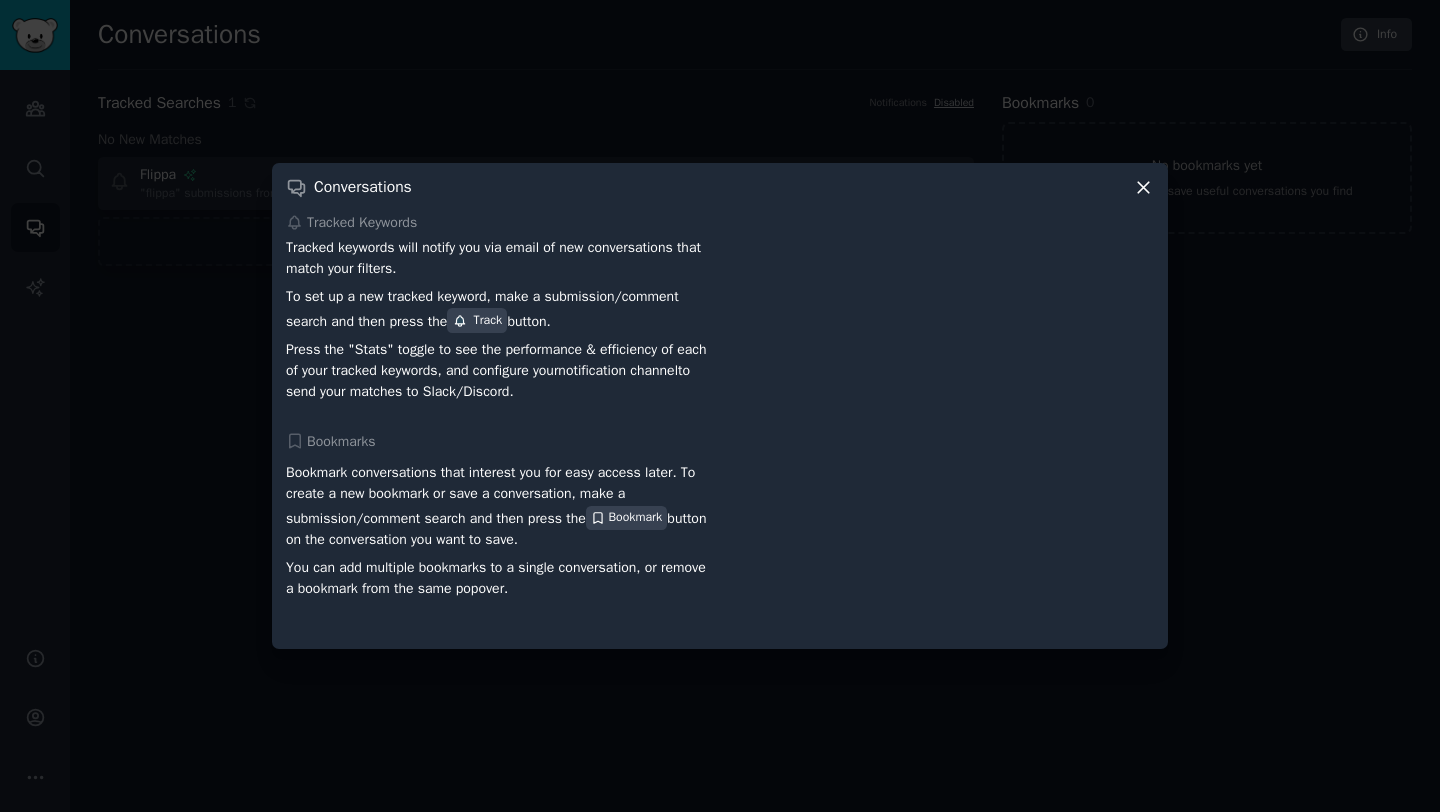 click 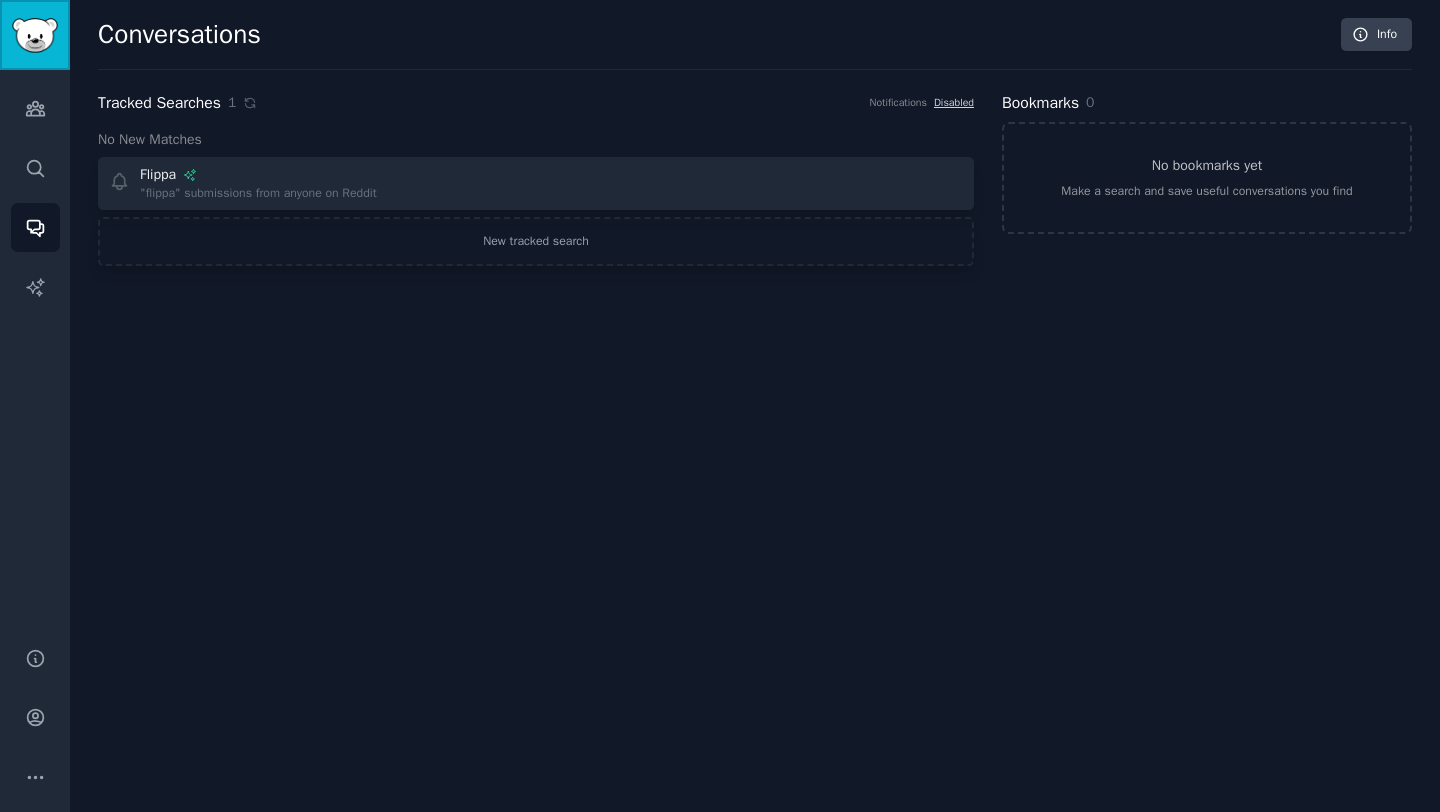 click at bounding box center (35, 35) 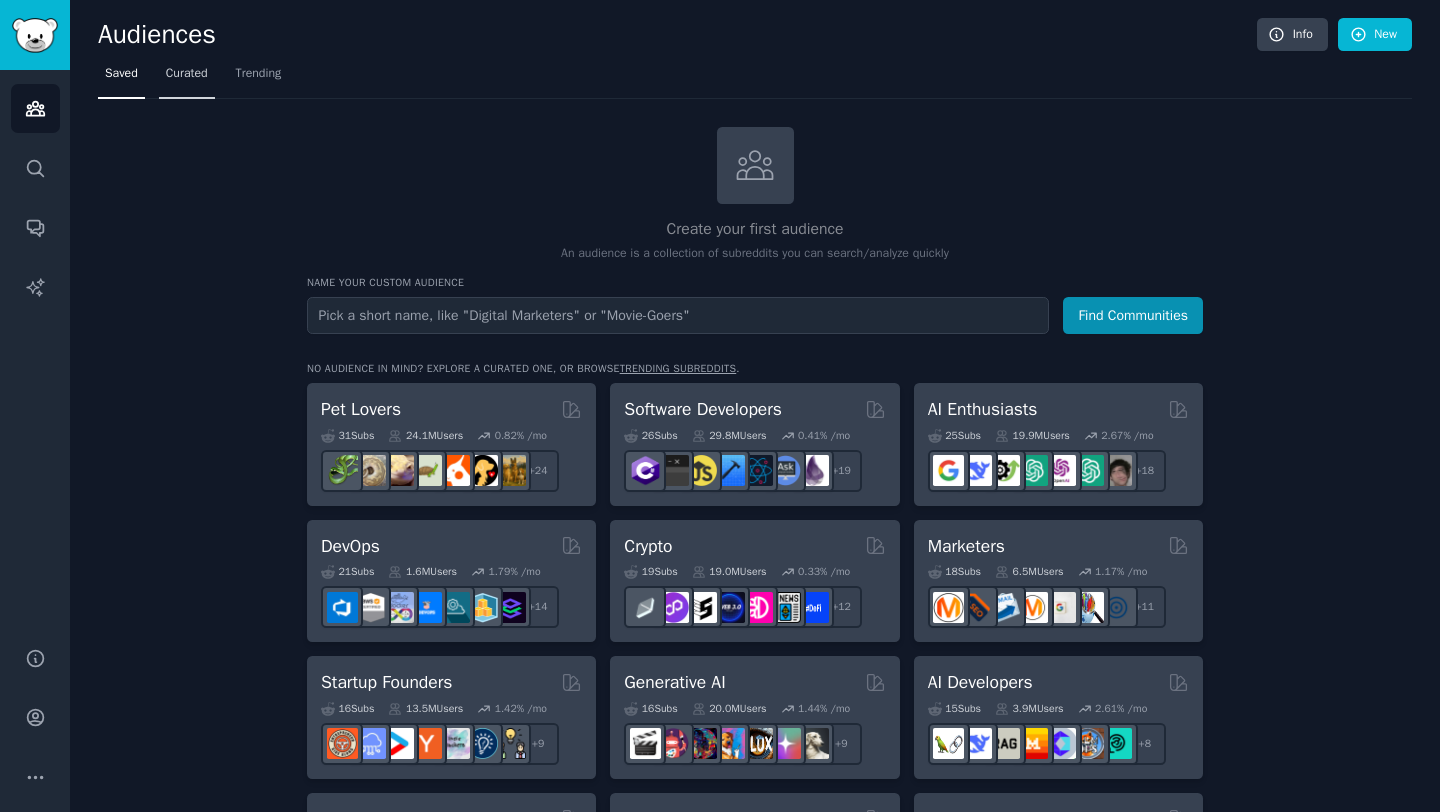 click on "Curated" at bounding box center [187, 74] 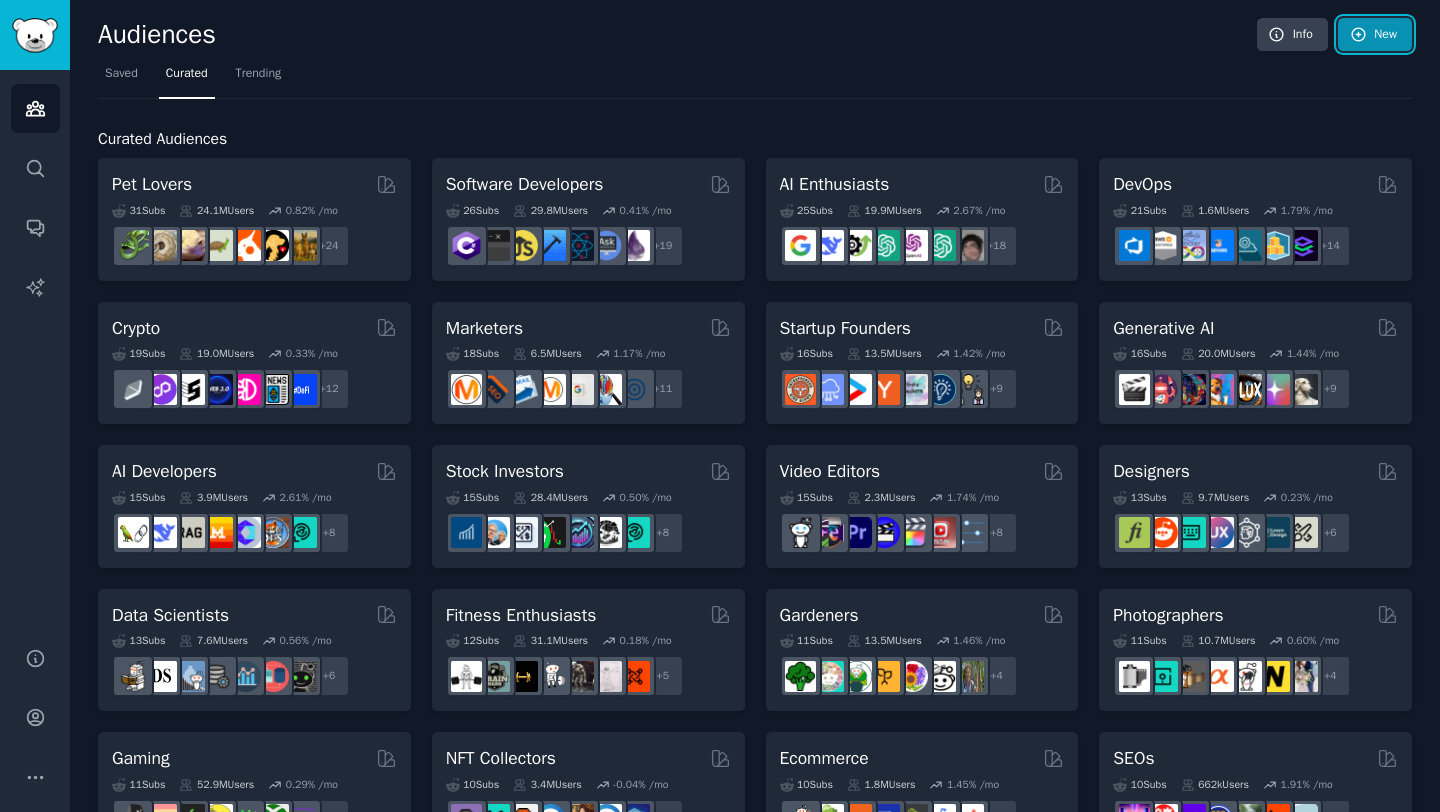 click on "New" at bounding box center [1375, 35] 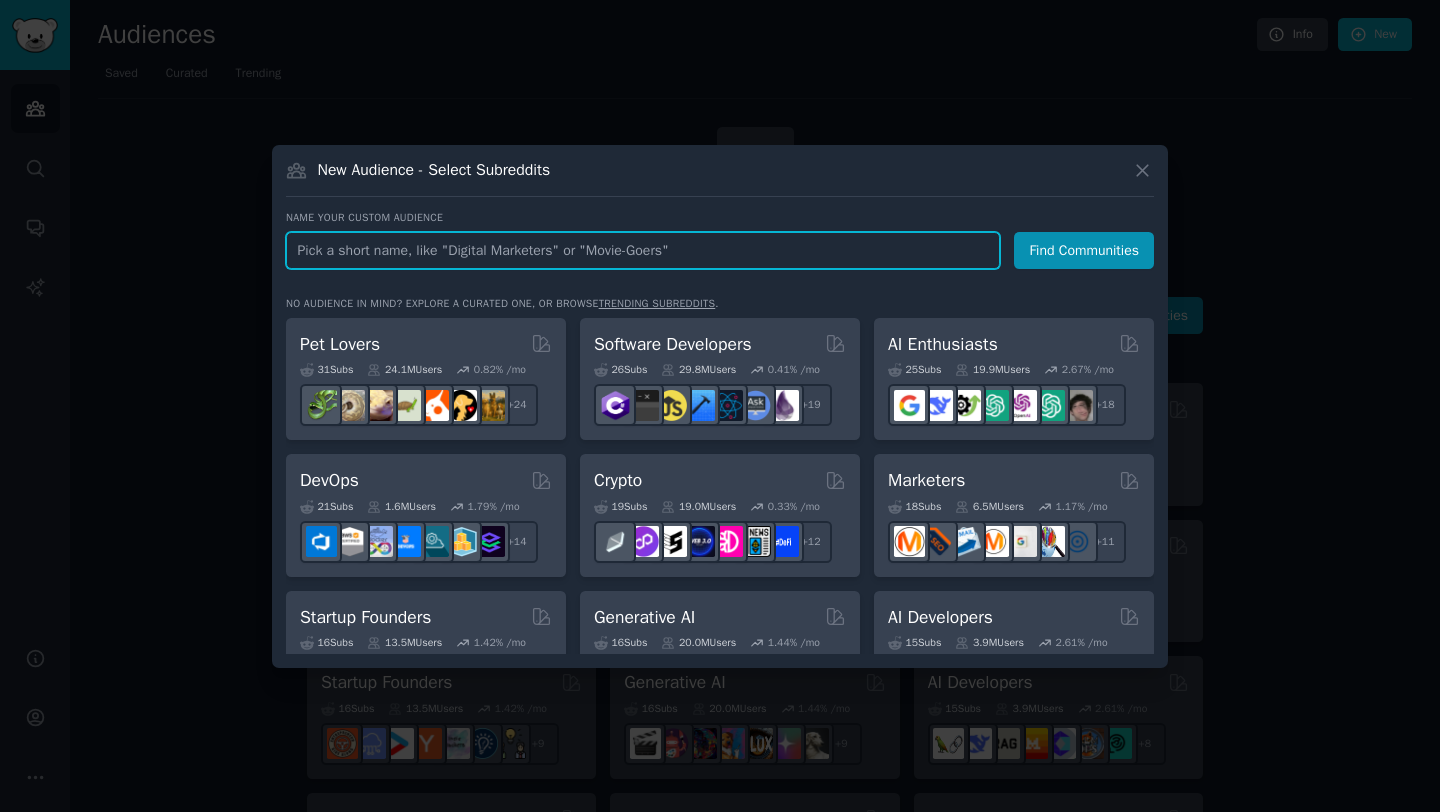 click at bounding box center [643, 250] 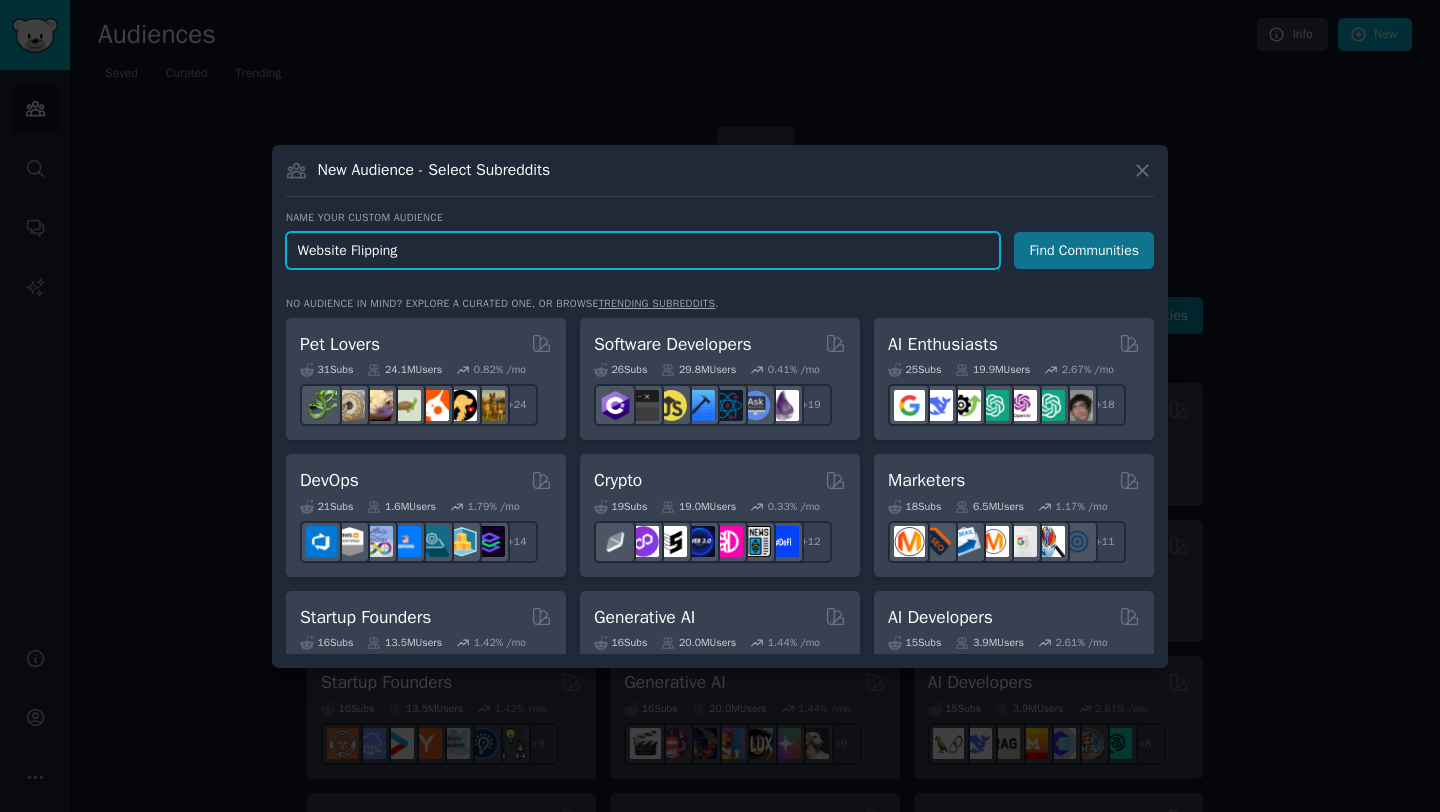 type on "Website Flipping" 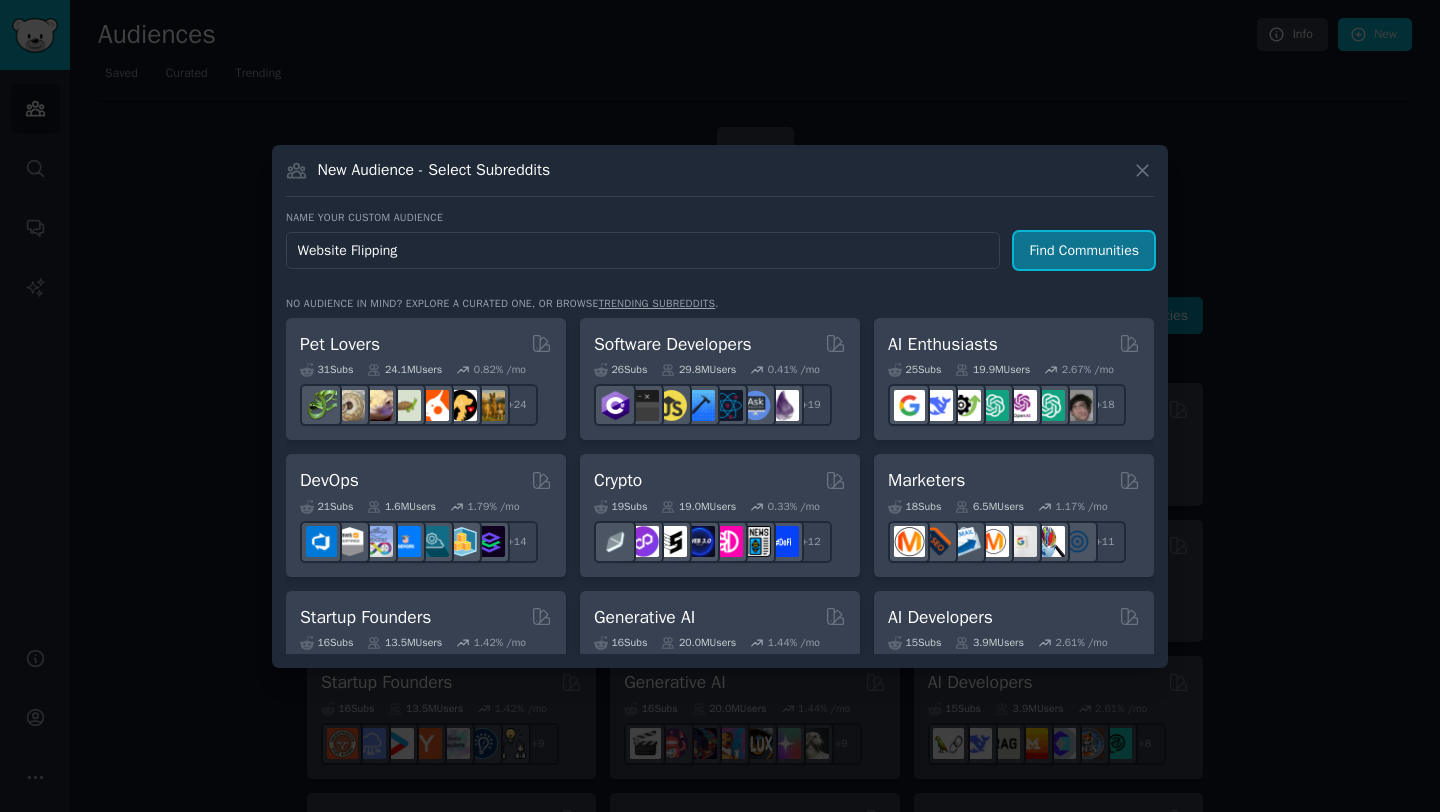 click on "Find Communities" at bounding box center (1084, 250) 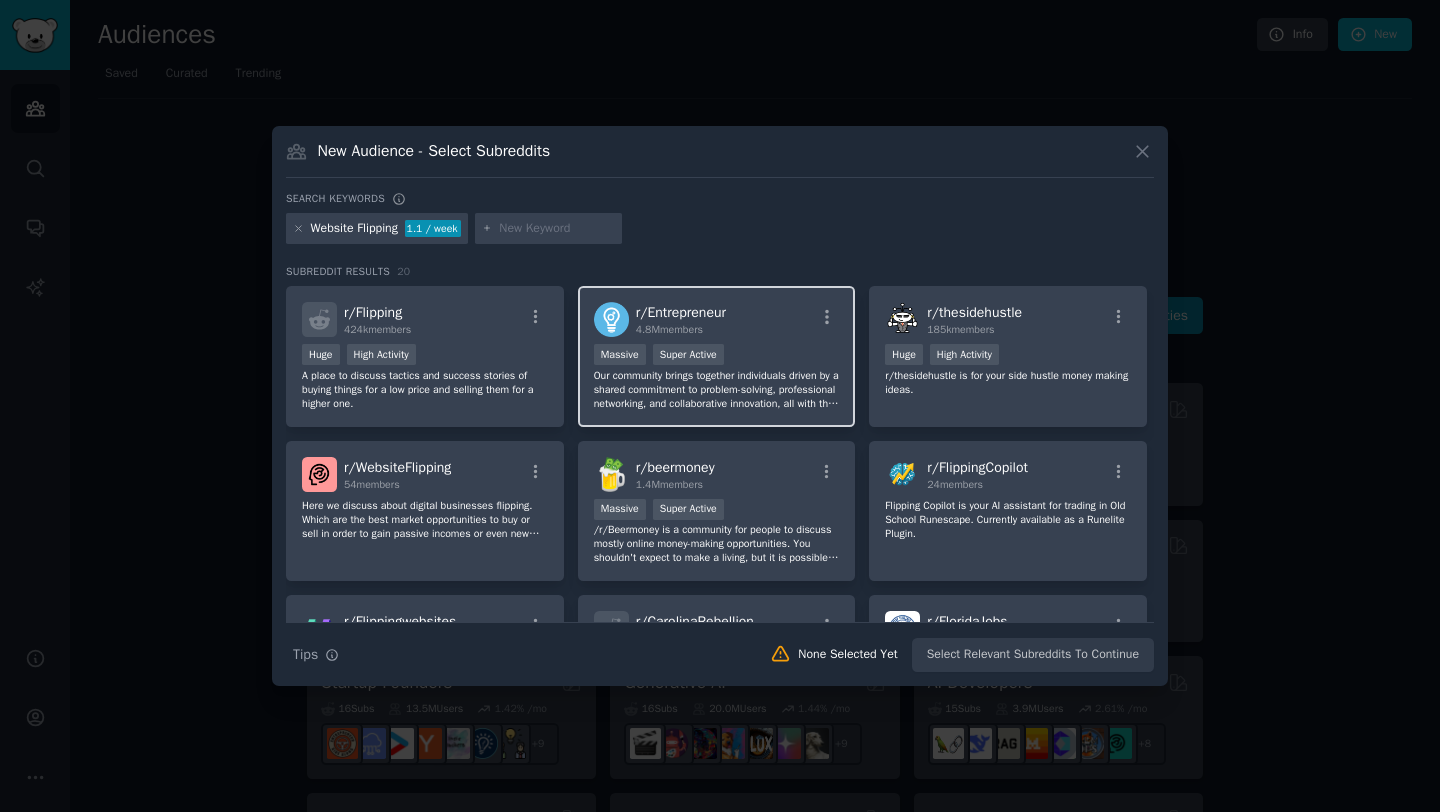 click on "r/ Entrepreneur 4.8M  members" at bounding box center (717, 319) 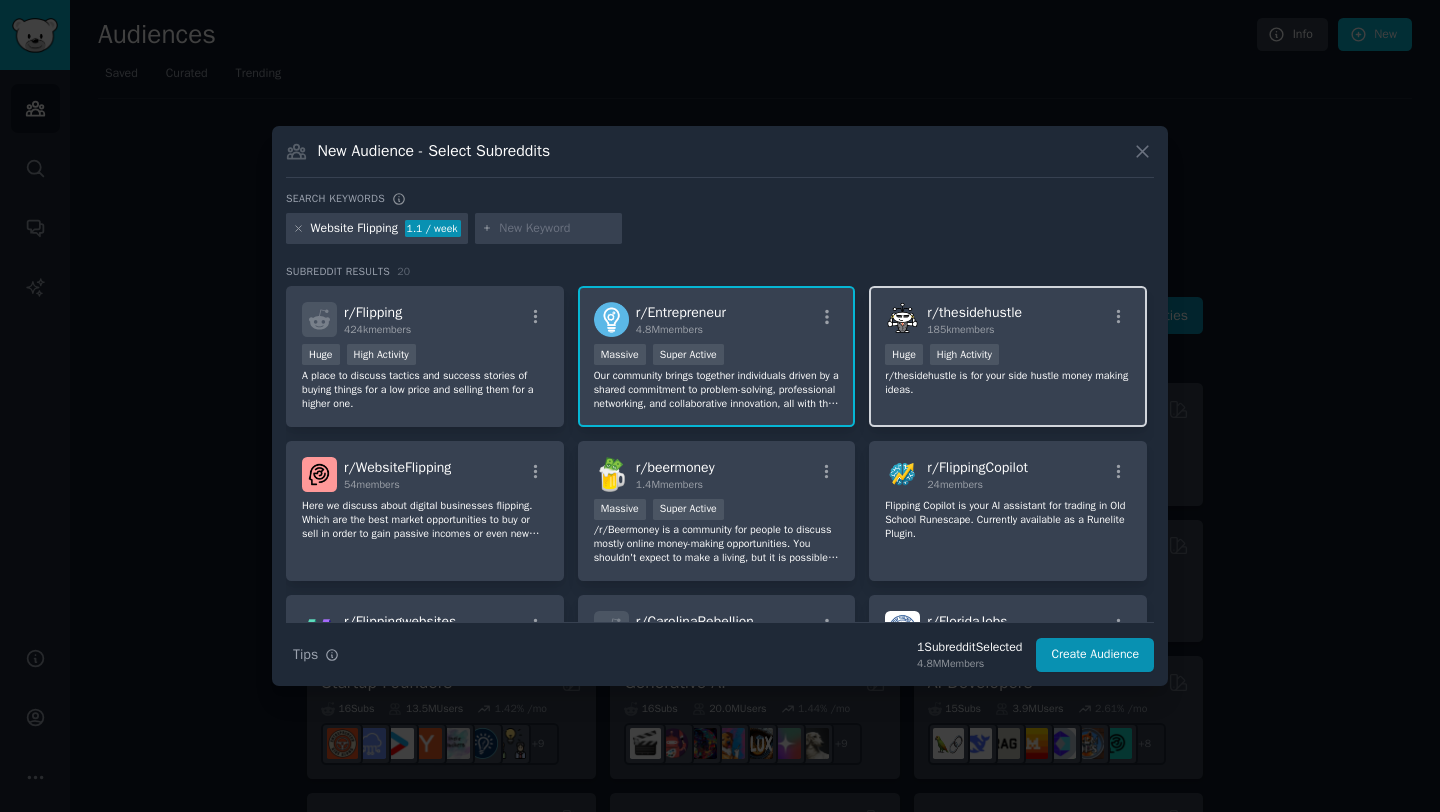 click on "185k  members" at bounding box center (974, 330) 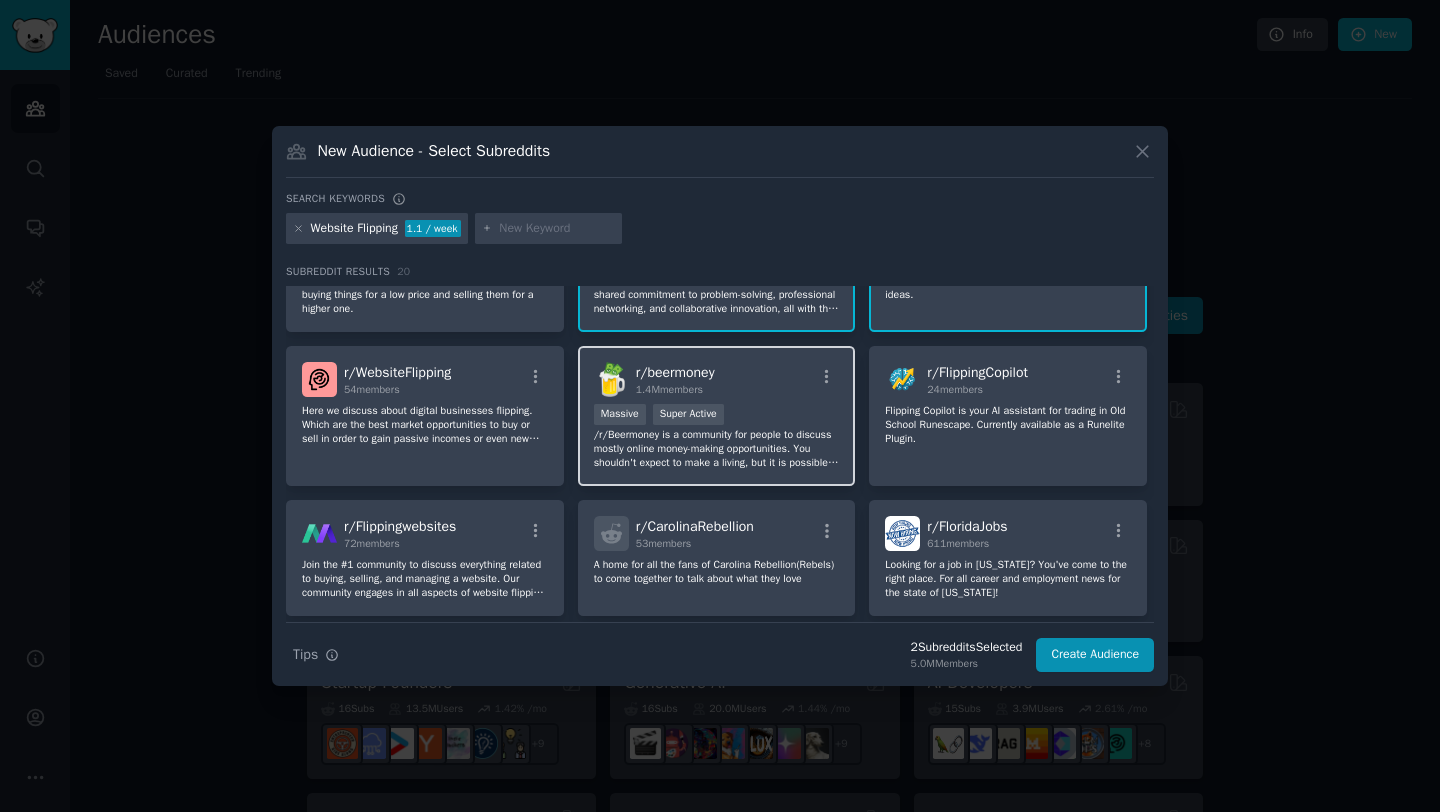 scroll, scrollTop: 97, scrollLeft: 0, axis: vertical 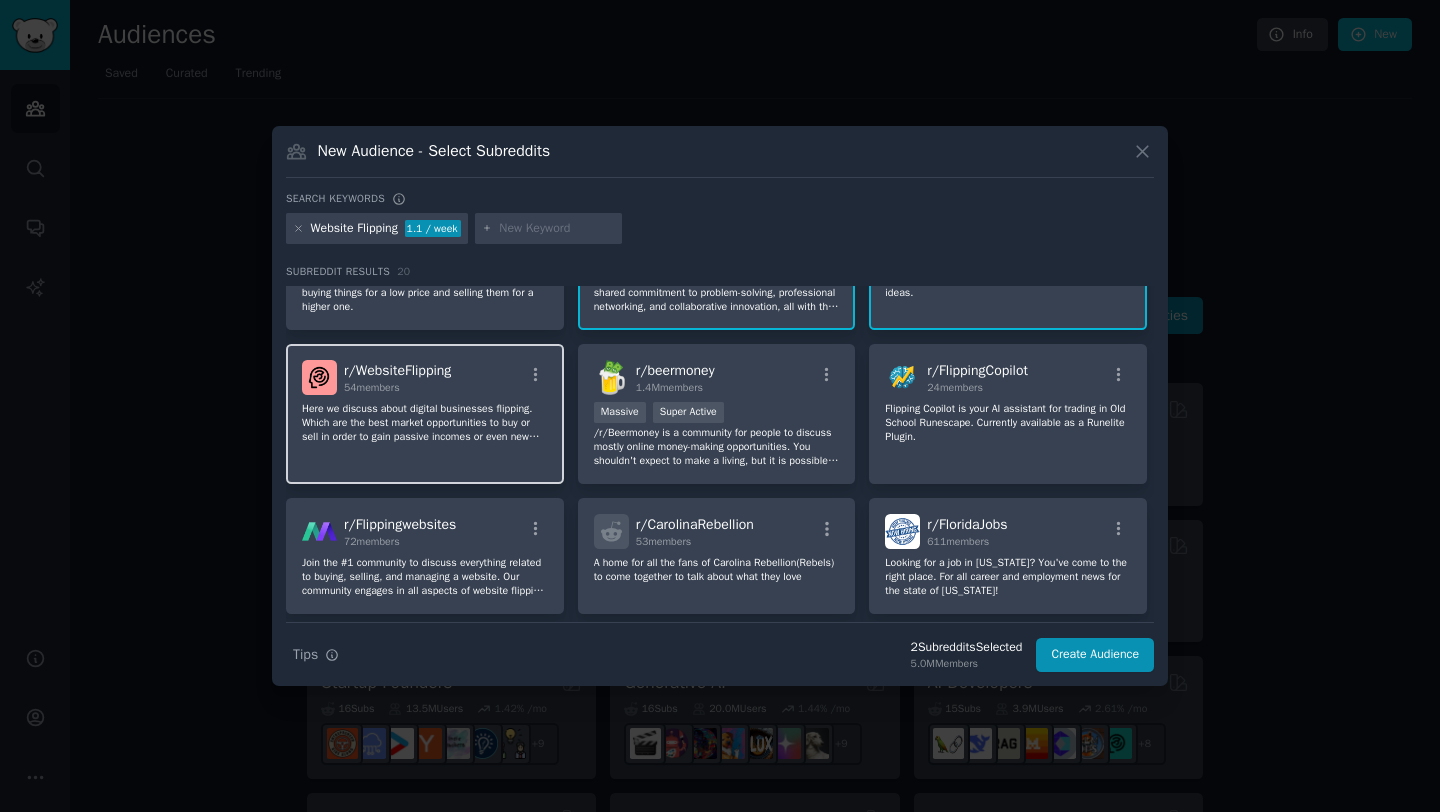 click on "r/ WebsiteFlipping" at bounding box center [397, 370] 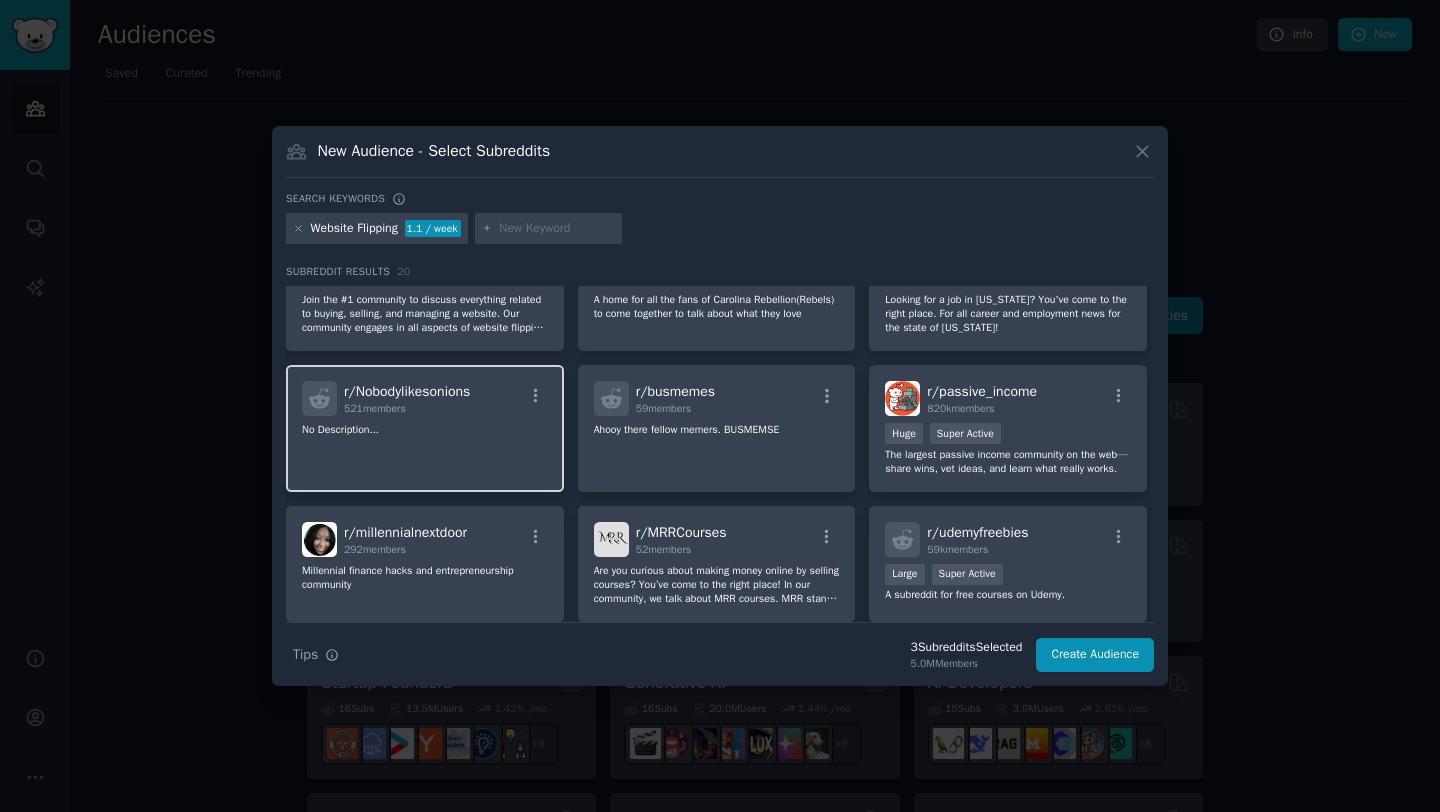 scroll, scrollTop: 362, scrollLeft: 0, axis: vertical 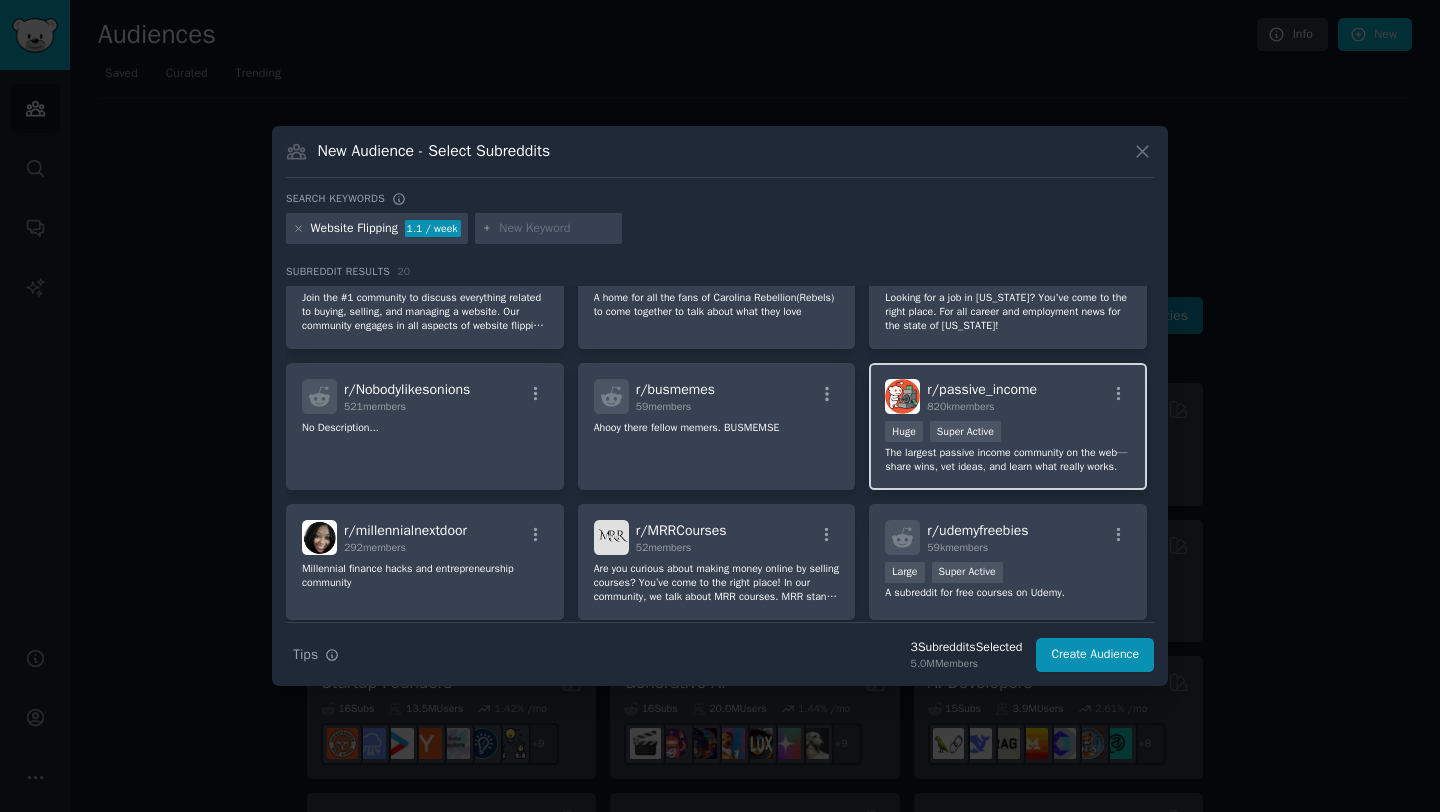 click on "r/ passive_income 820k  members" at bounding box center (1008, 396) 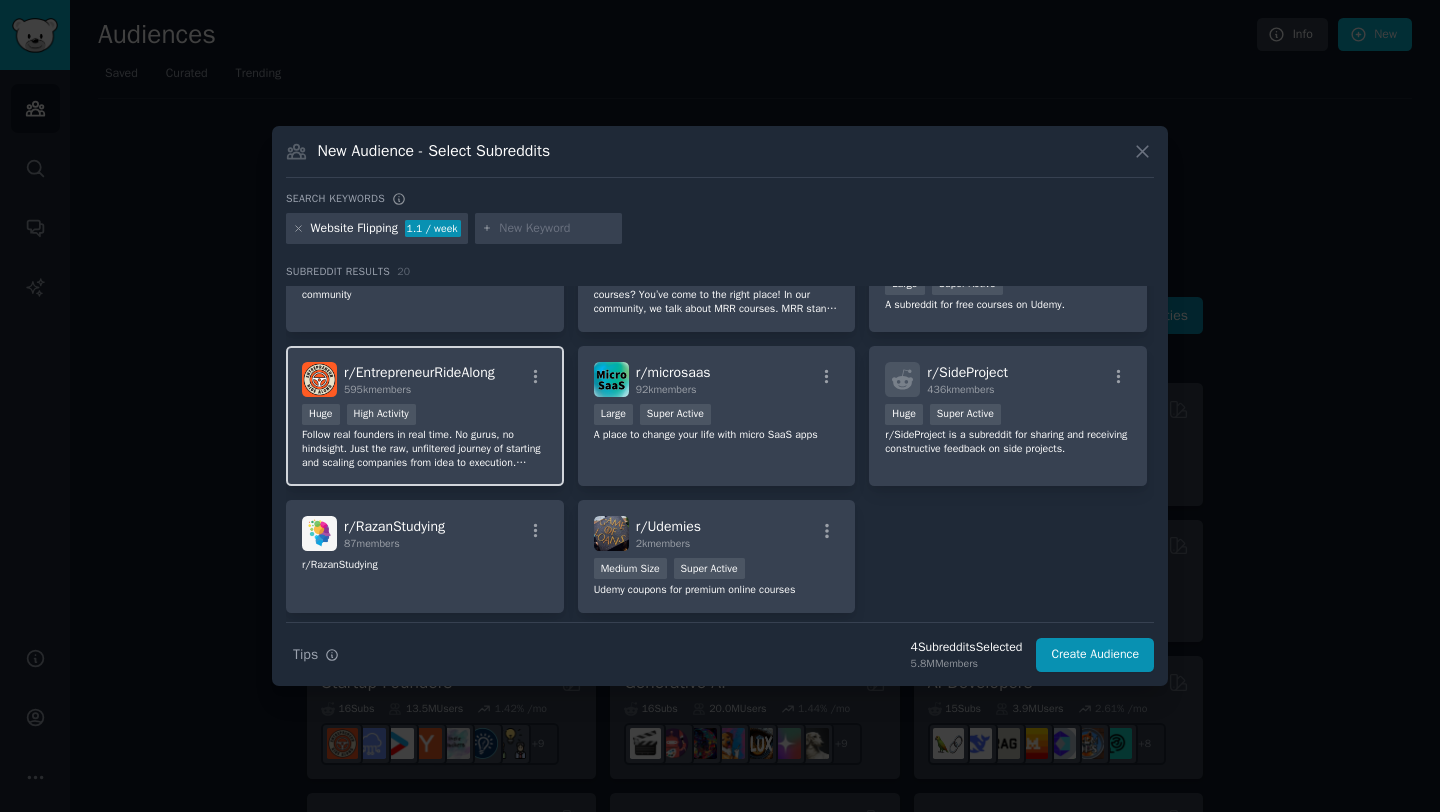 scroll, scrollTop: 655, scrollLeft: 0, axis: vertical 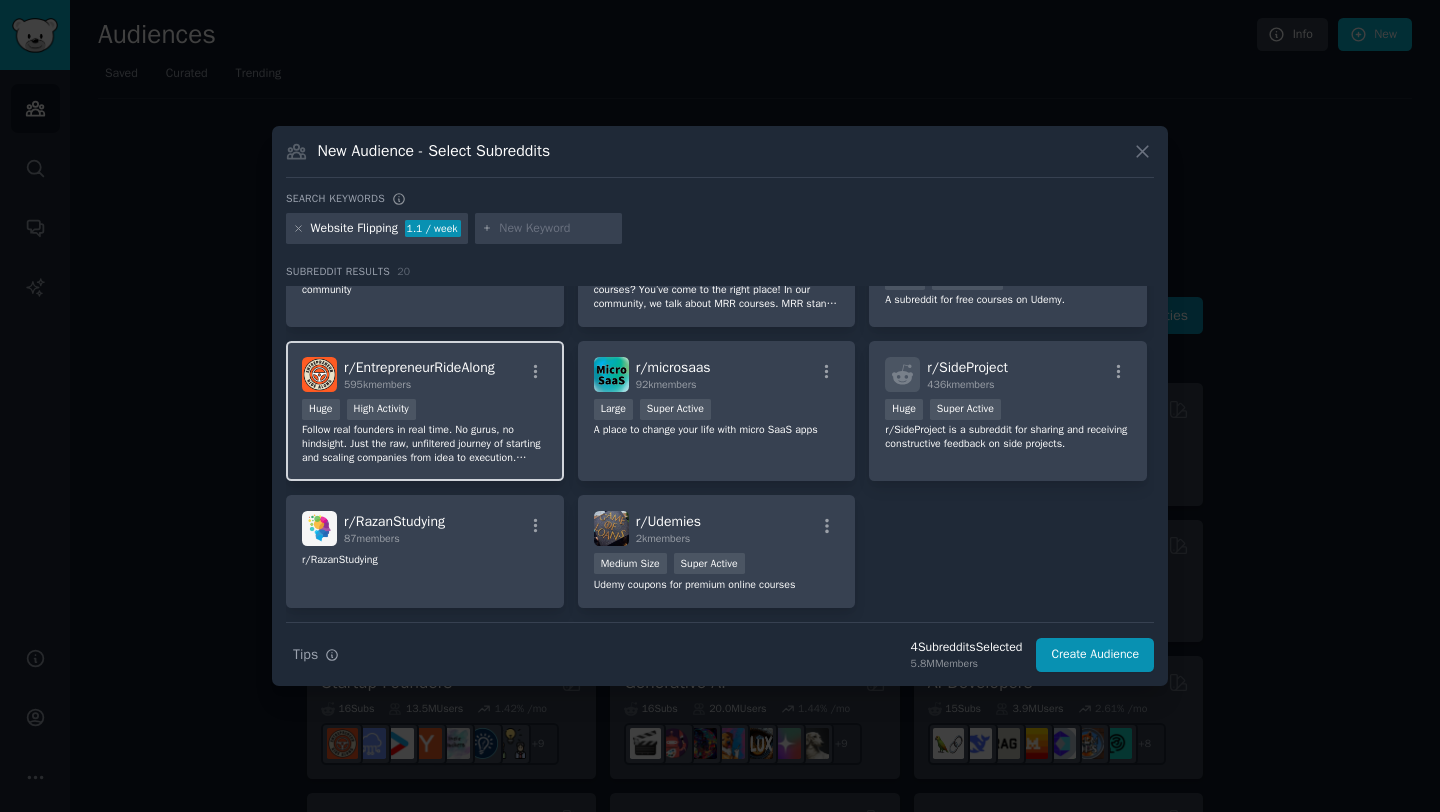 click on "Huge High Activity" at bounding box center (425, 411) 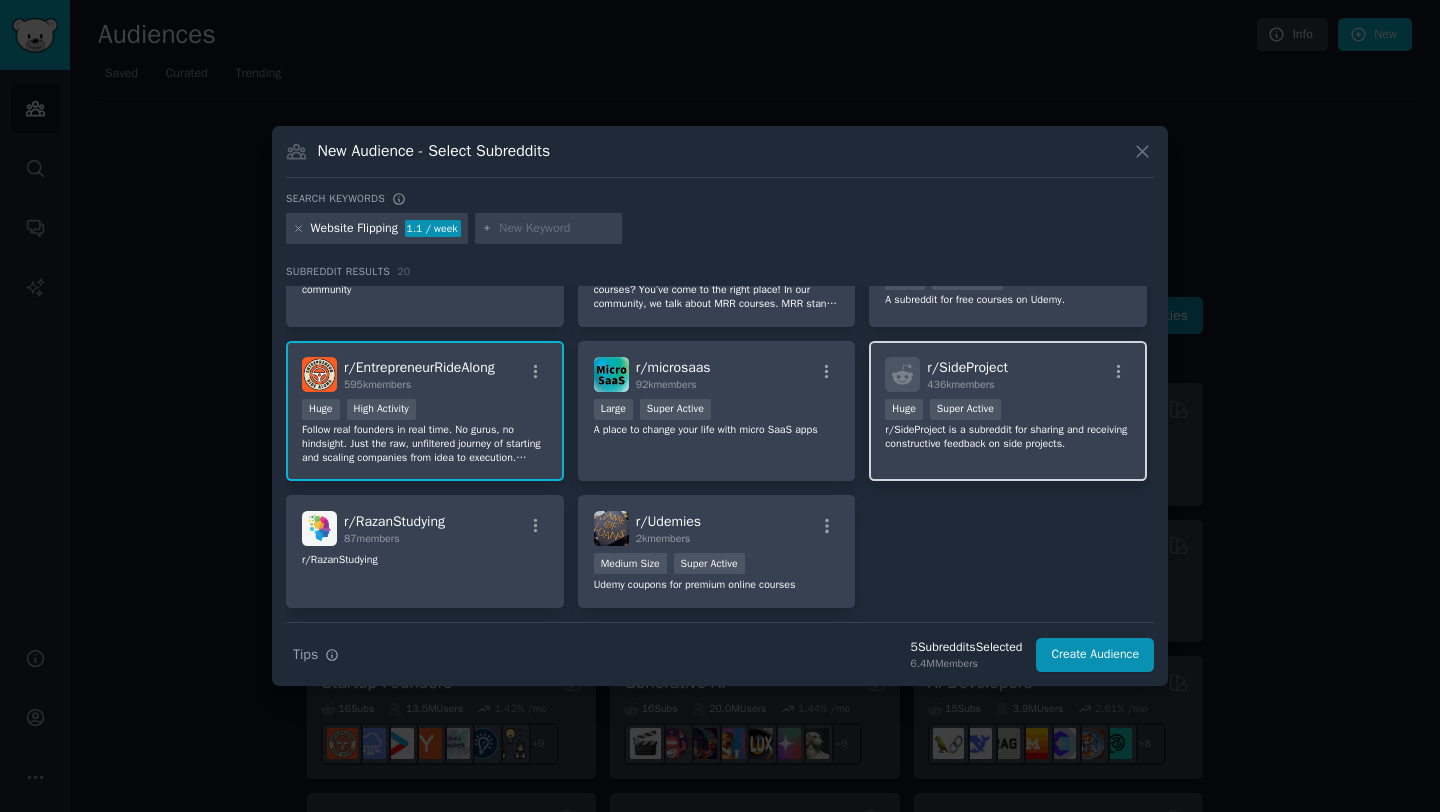 click on "r/ SideProject 436k  members" at bounding box center [967, 374] 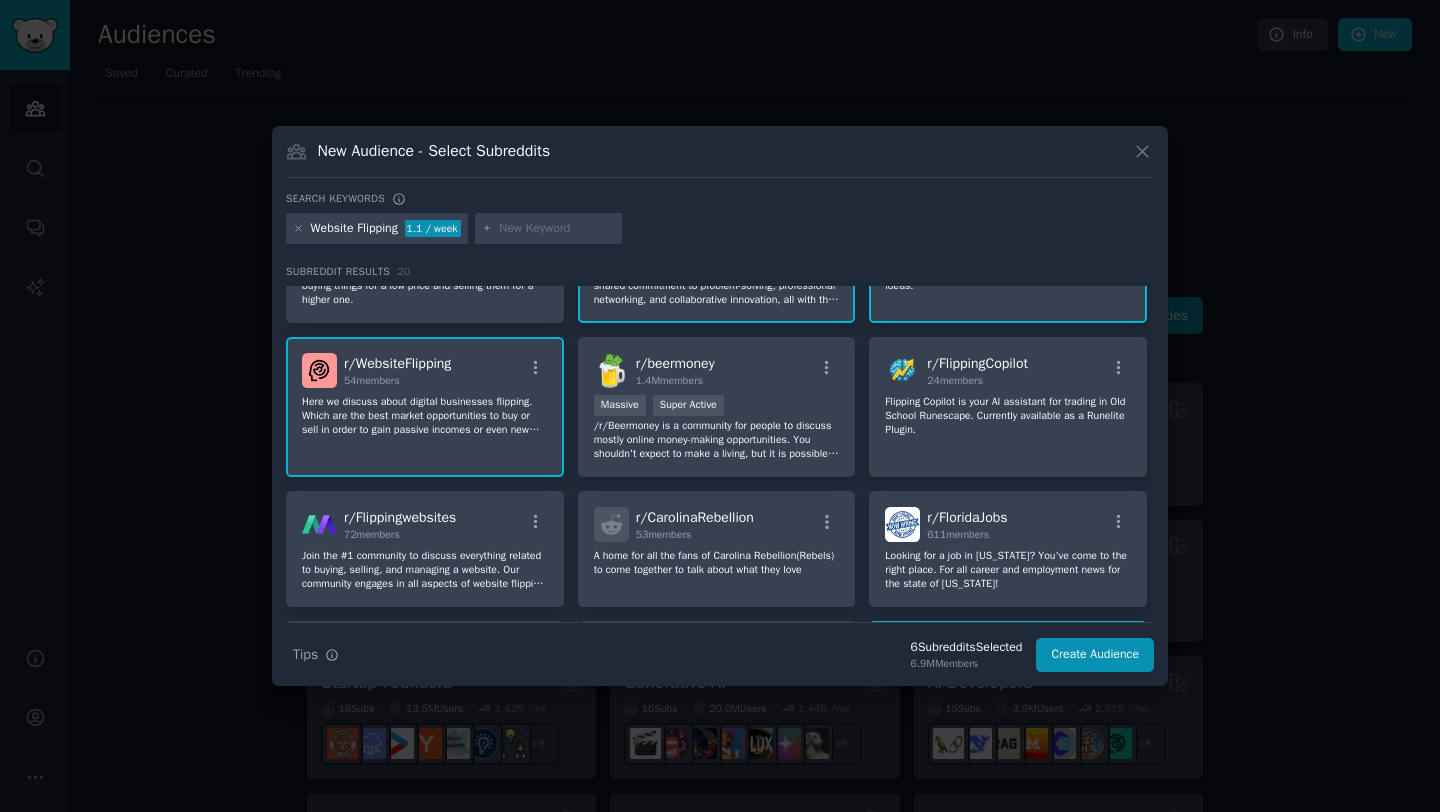 scroll, scrollTop: 0, scrollLeft: 0, axis: both 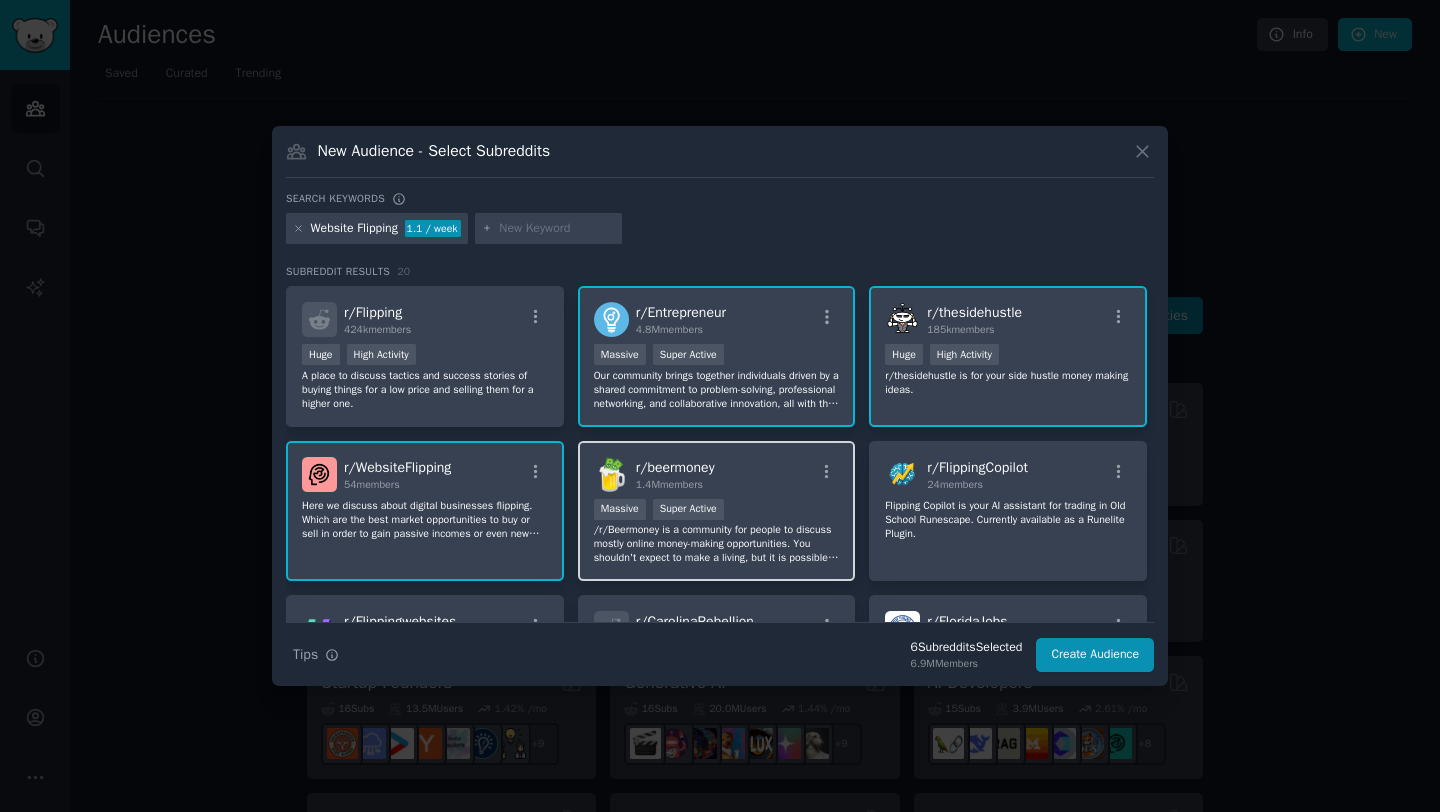 click on "r/ beermoney 1.4M  members" at bounding box center (717, 474) 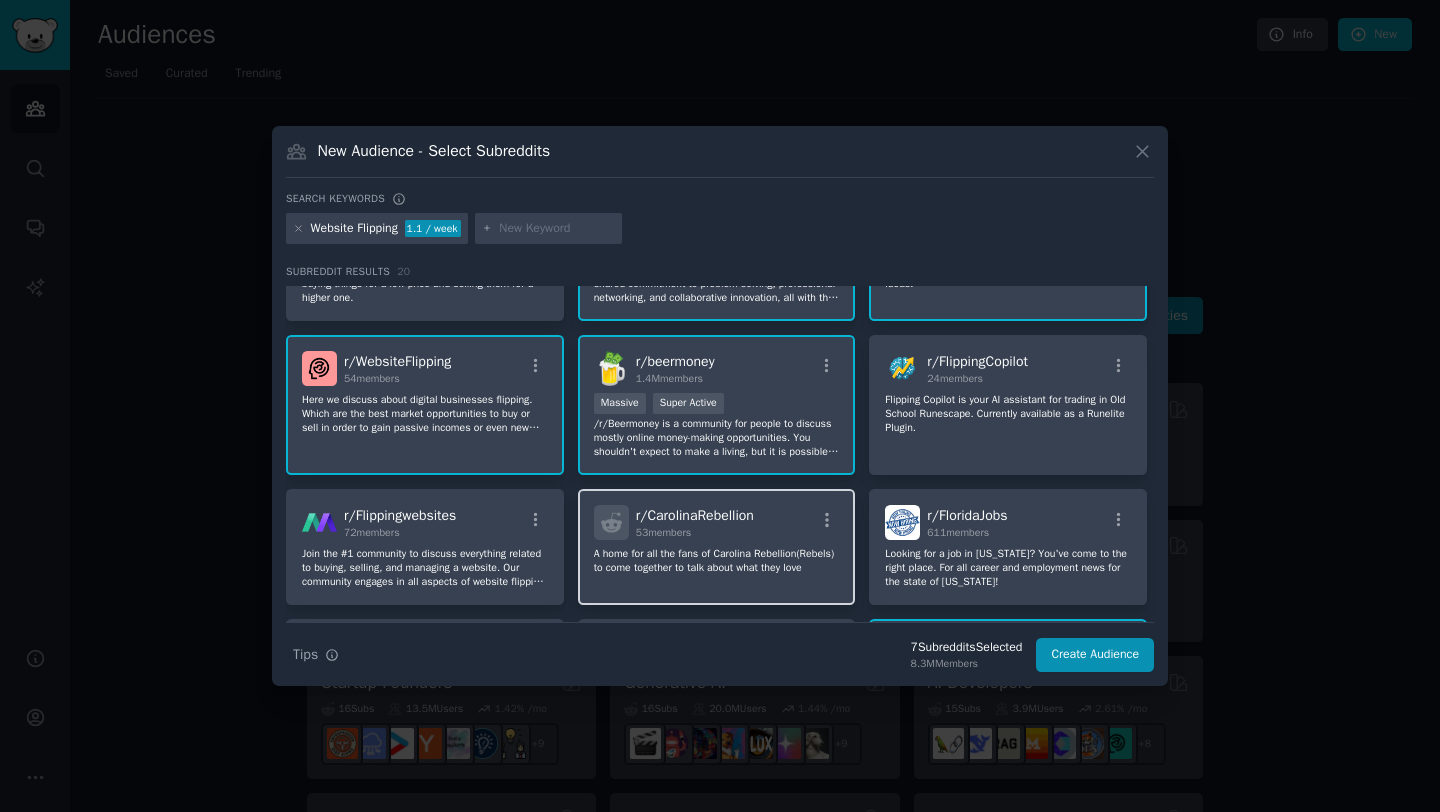 scroll, scrollTop: 0, scrollLeft: 0, axis: both 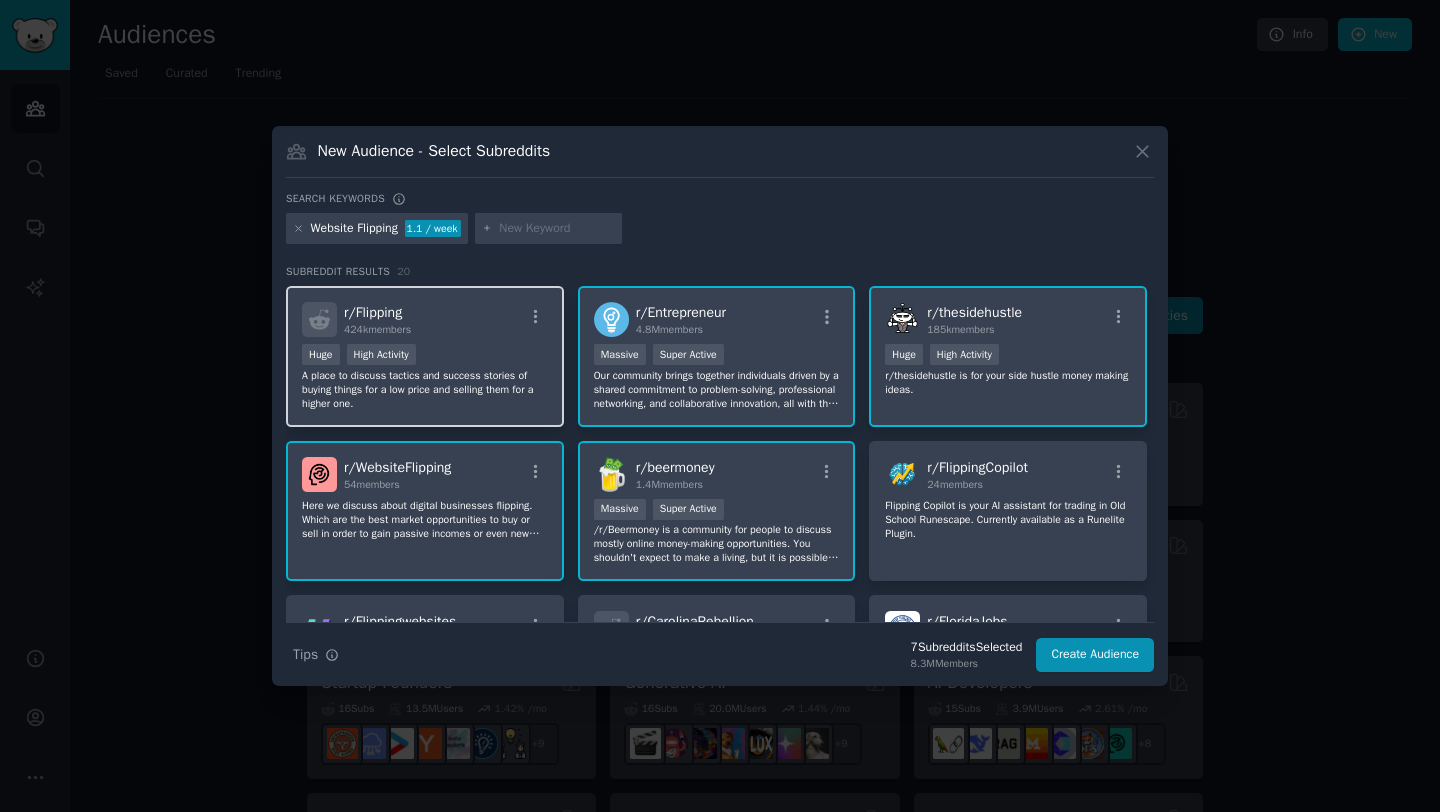 click on "r/ Flipping 424k  members" at bounding box center [425, 319] 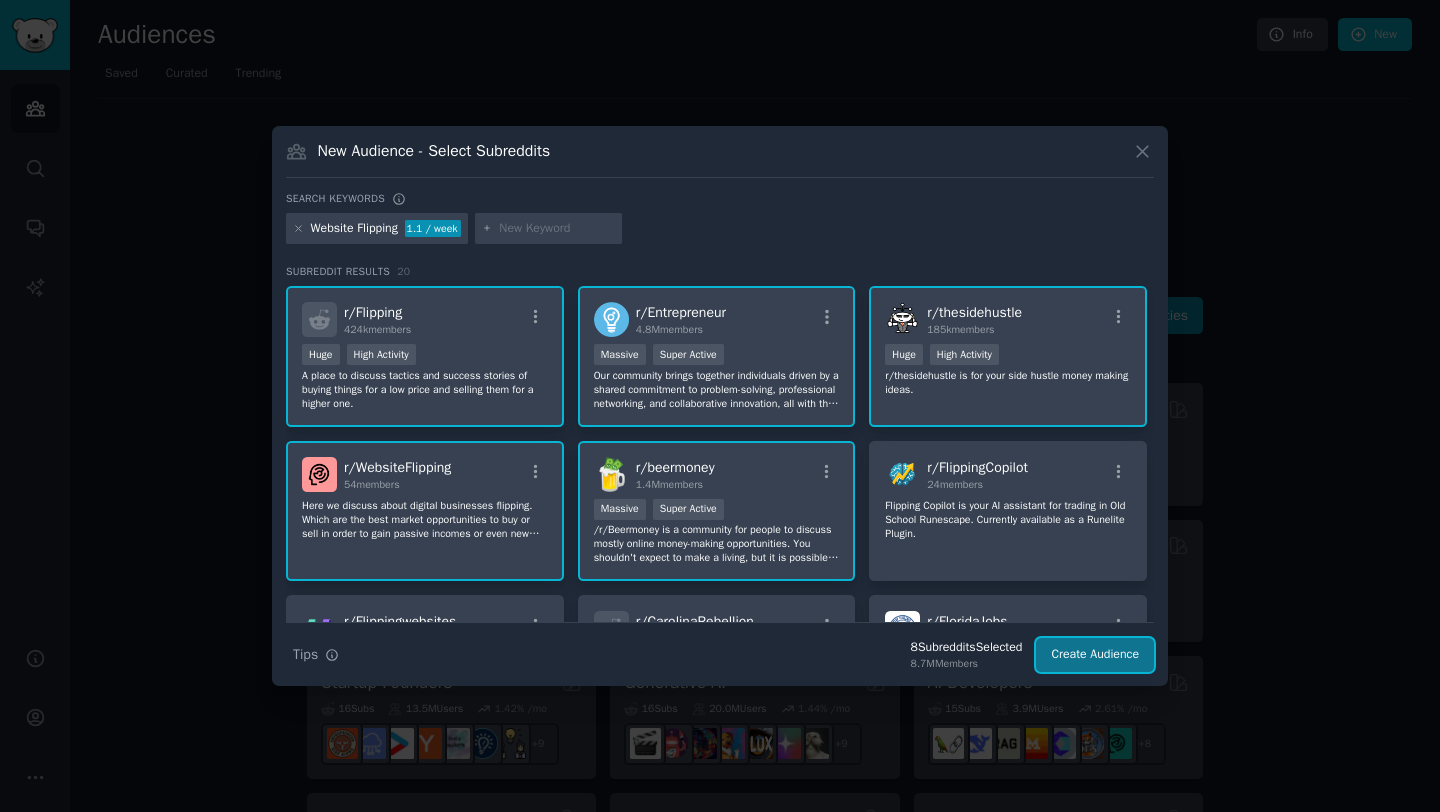 click on "Create Audience" at bounding box center [1095, 655] 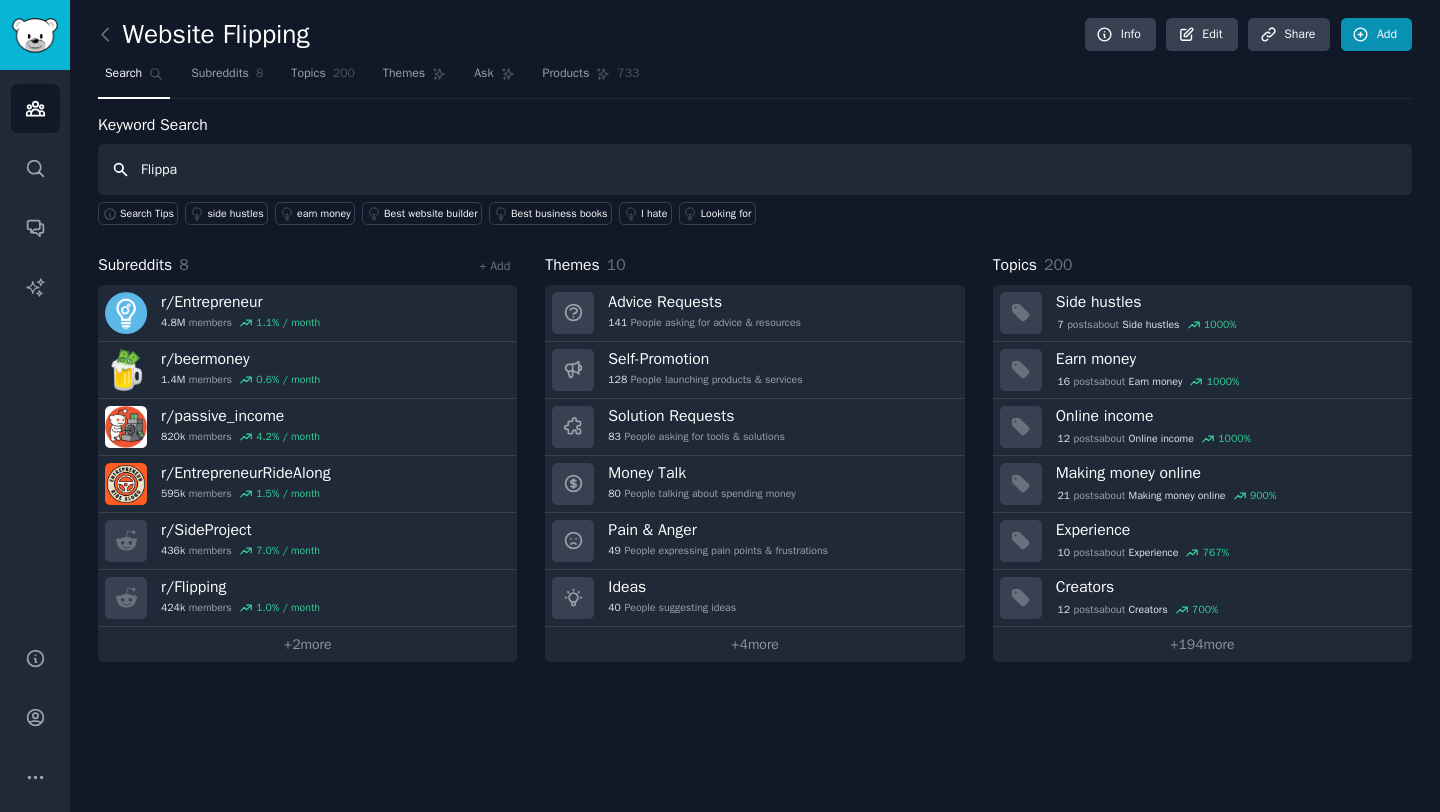 type on "Flippa" 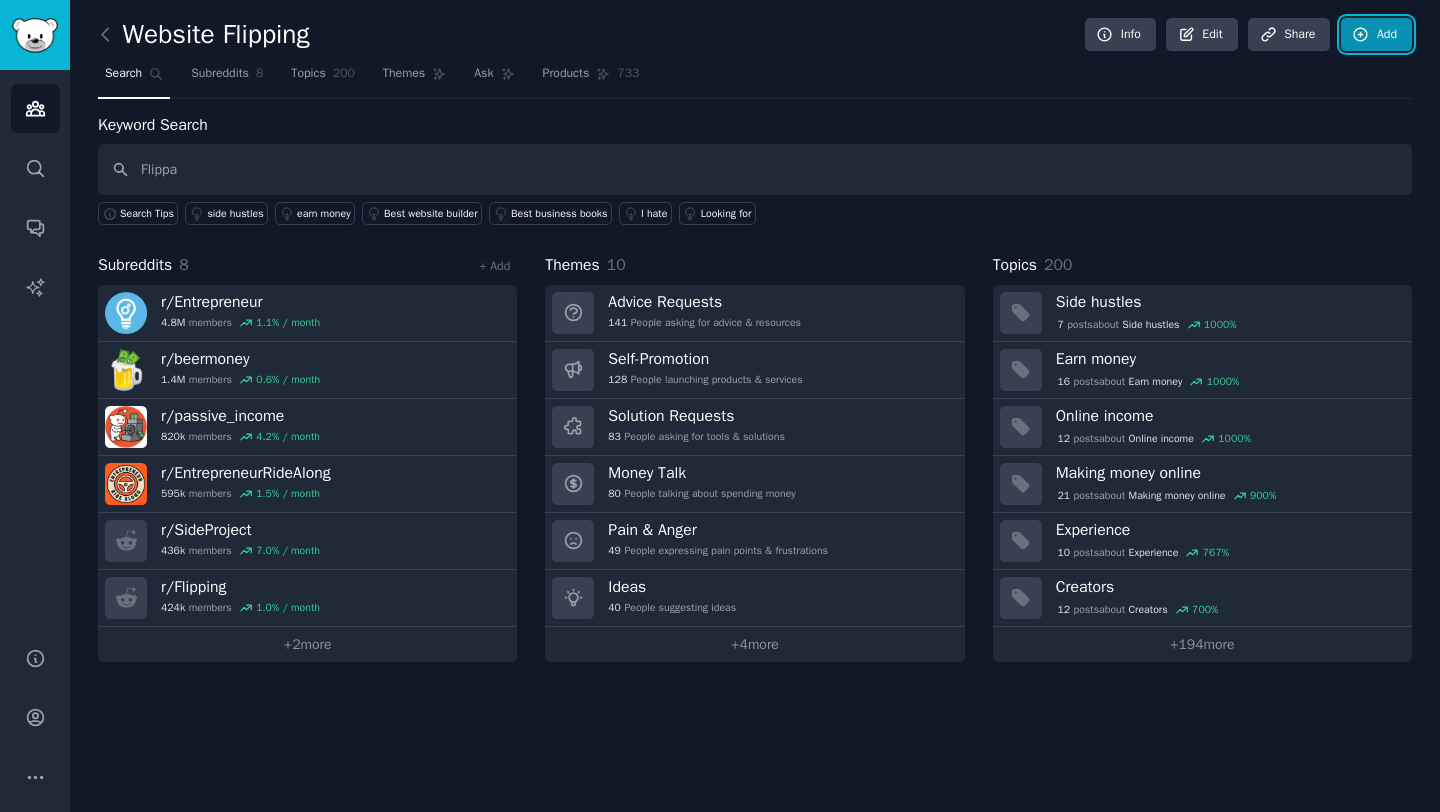 click on "Add" at bounding box center (1376, 35) 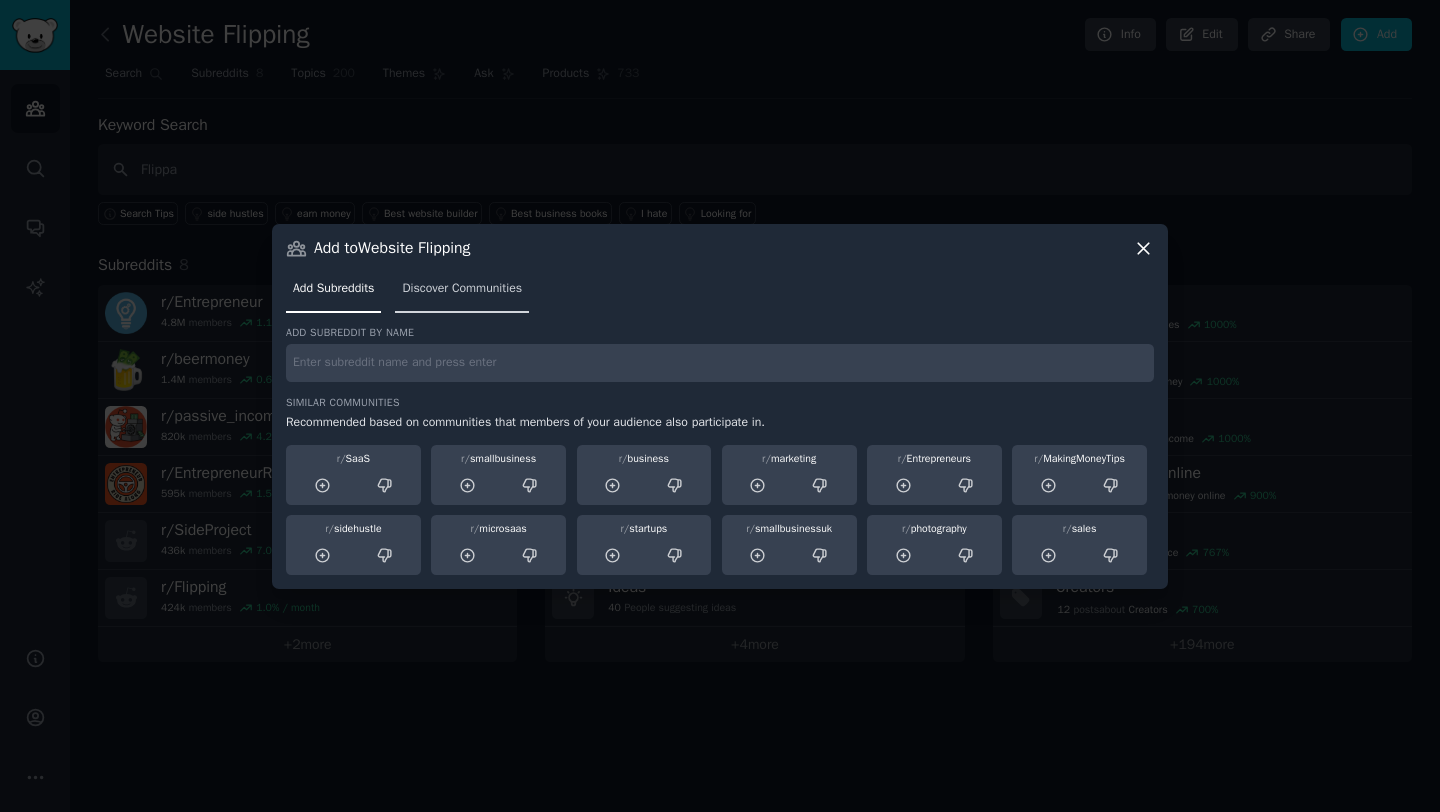 click on "Discover Communities" at bounding box center (462, 289) 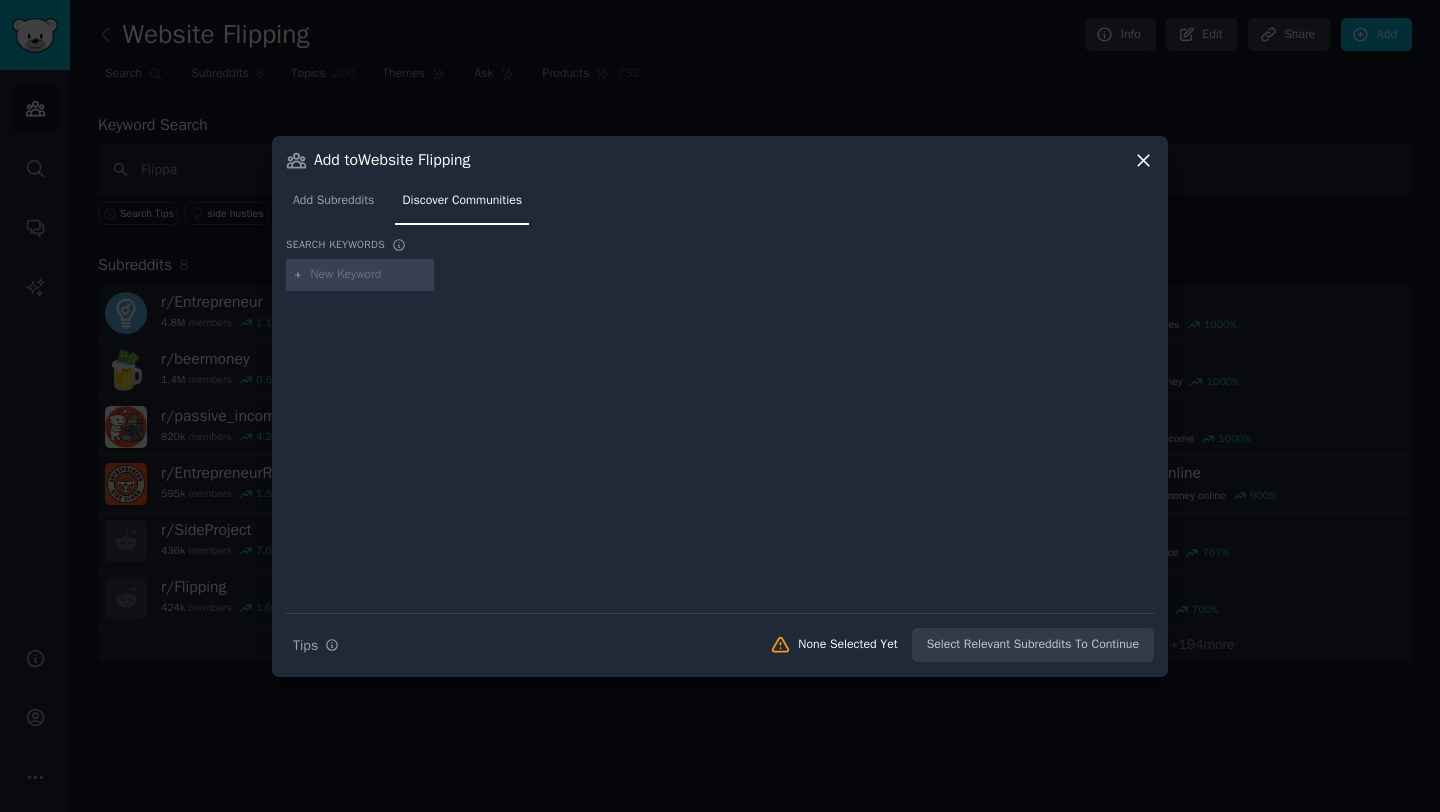 click 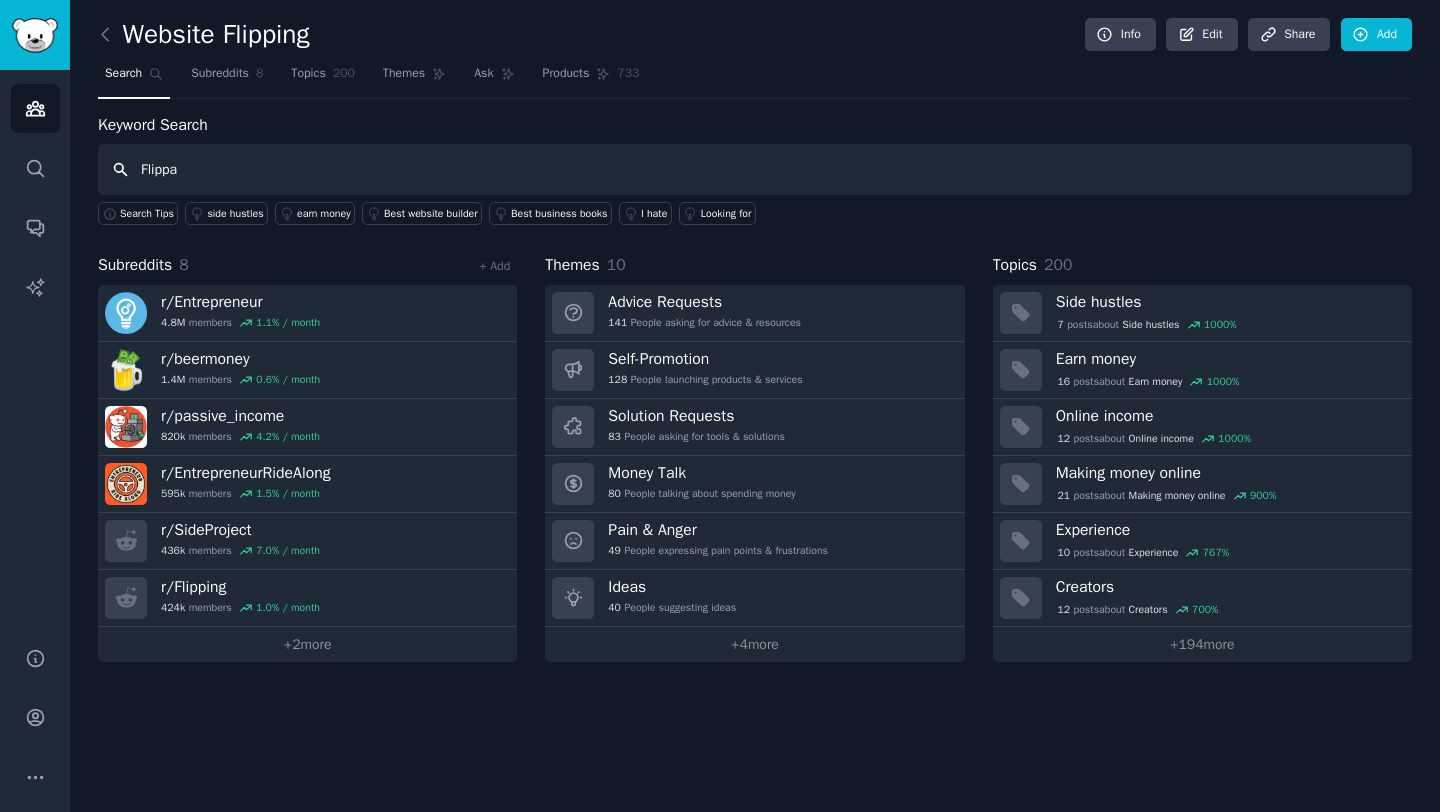 click on "Flippa" at bounding box center (755, 169) 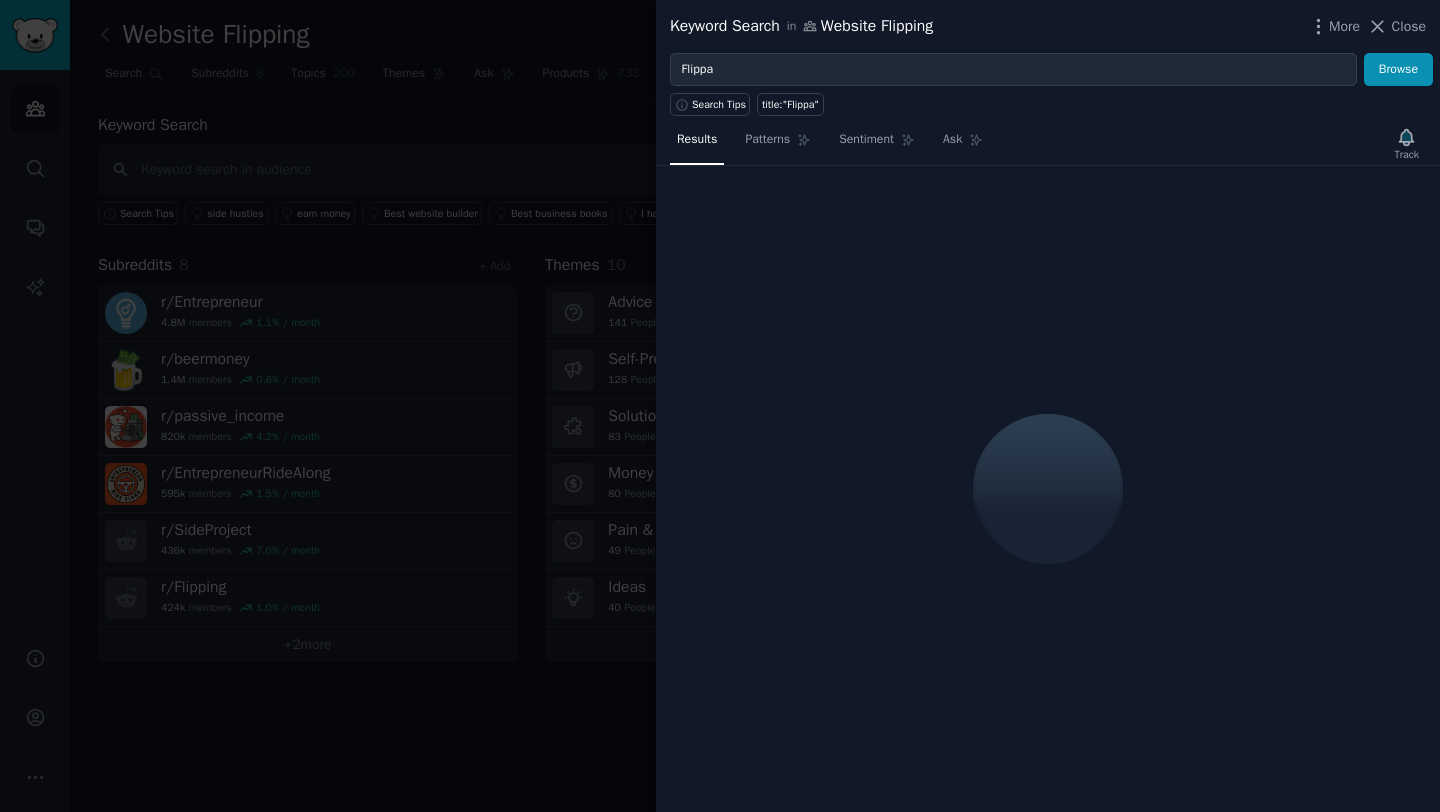 click 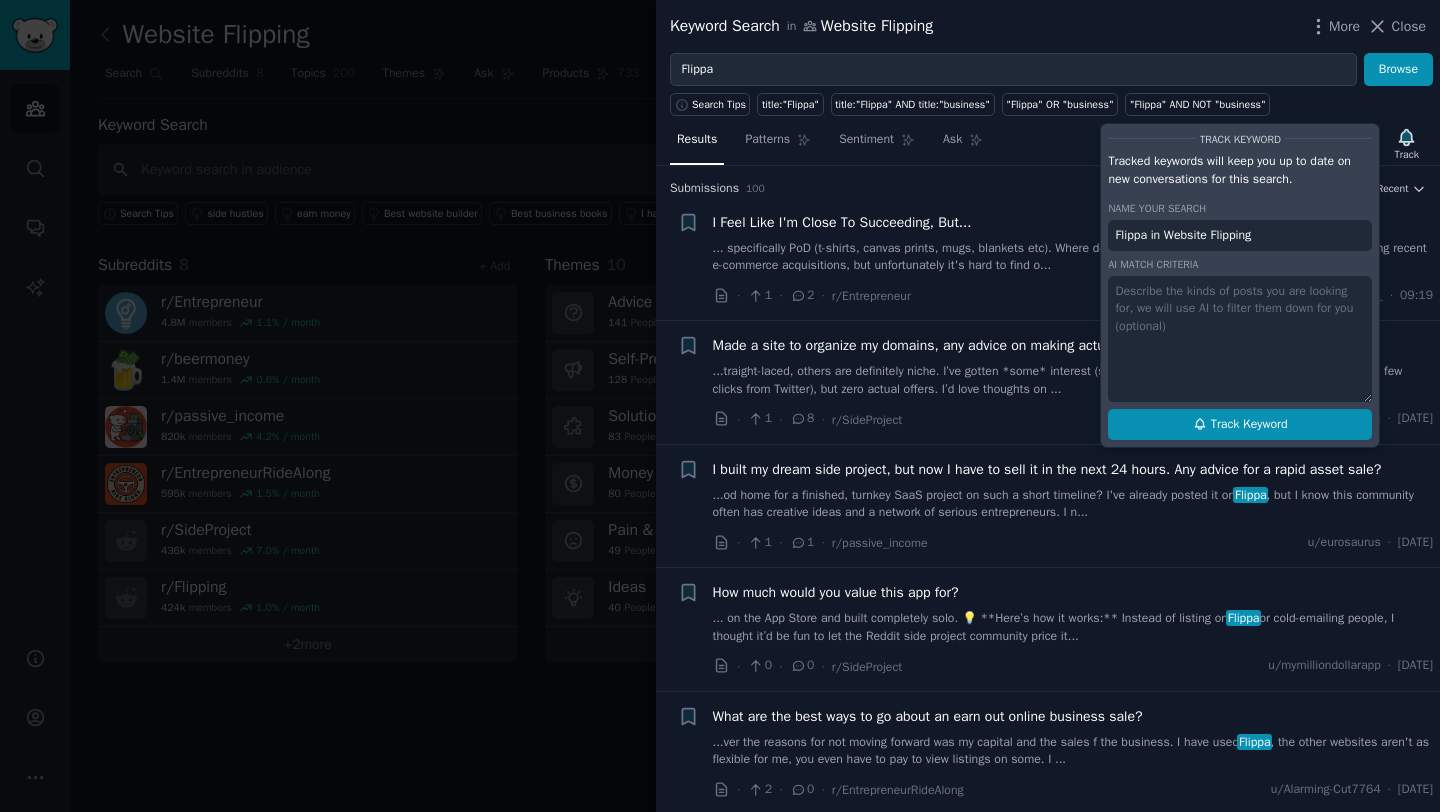 click on "Track Keyword" at bounding box center [1249, 425] 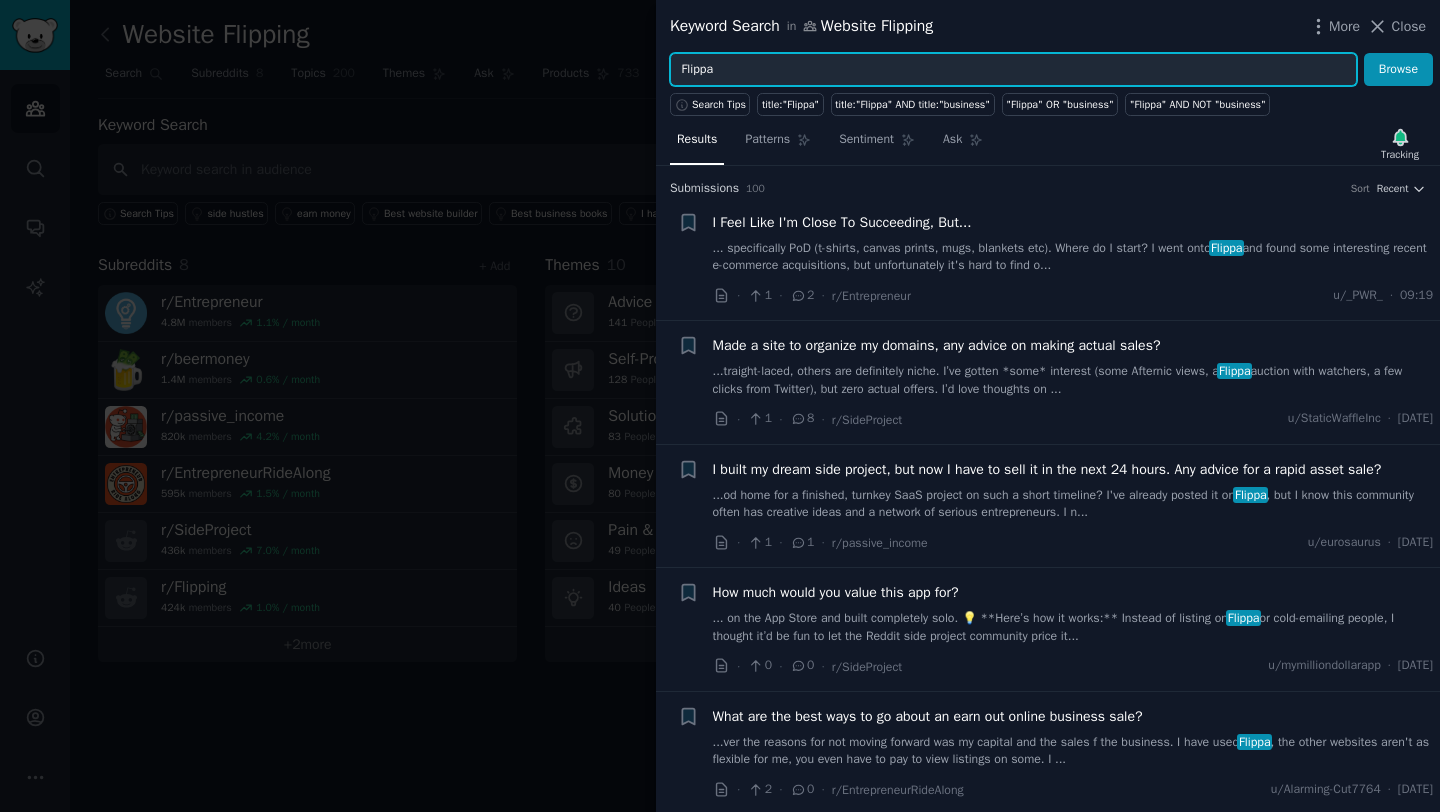 click on "Flippa" at bounding box center [1013, 70] 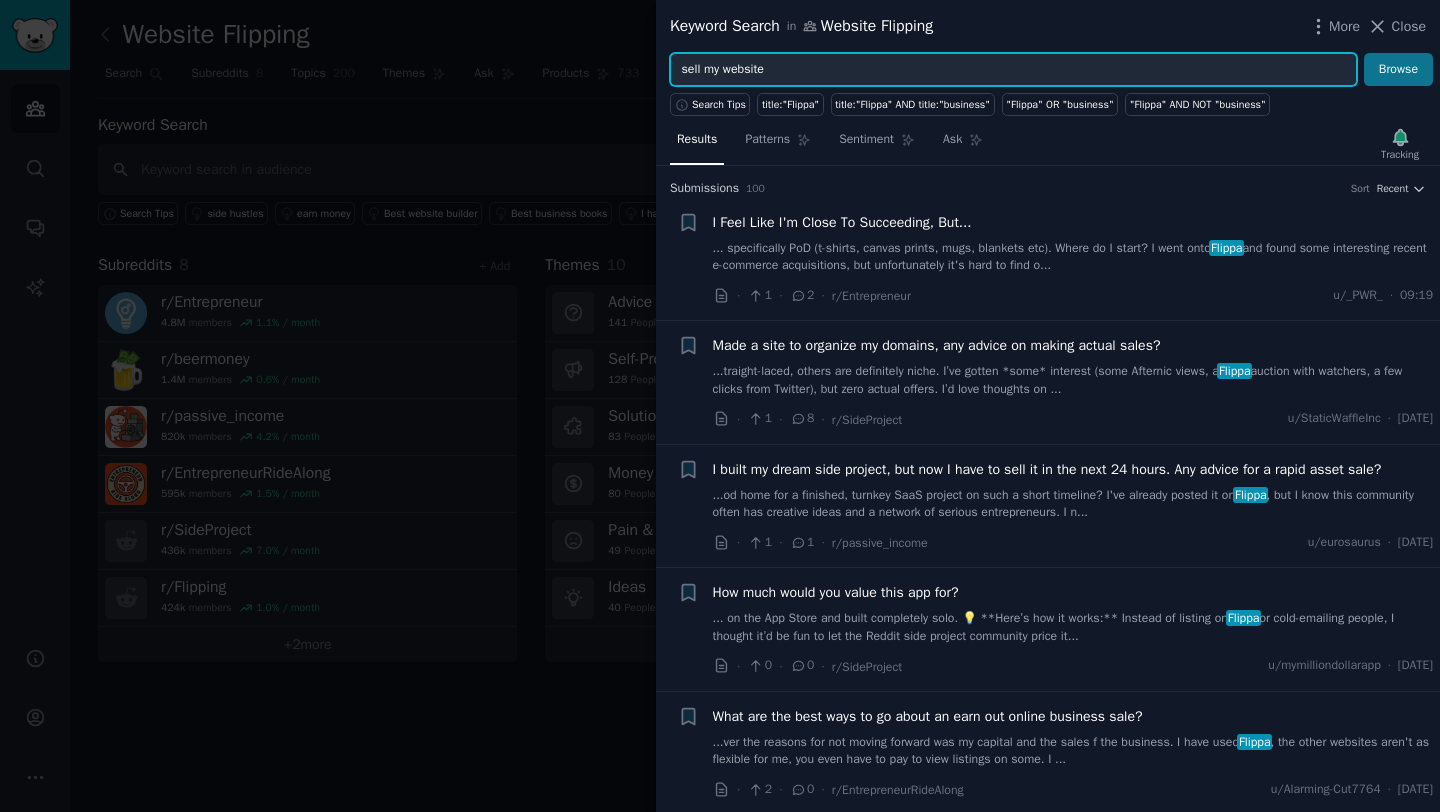 type on "sell my website" 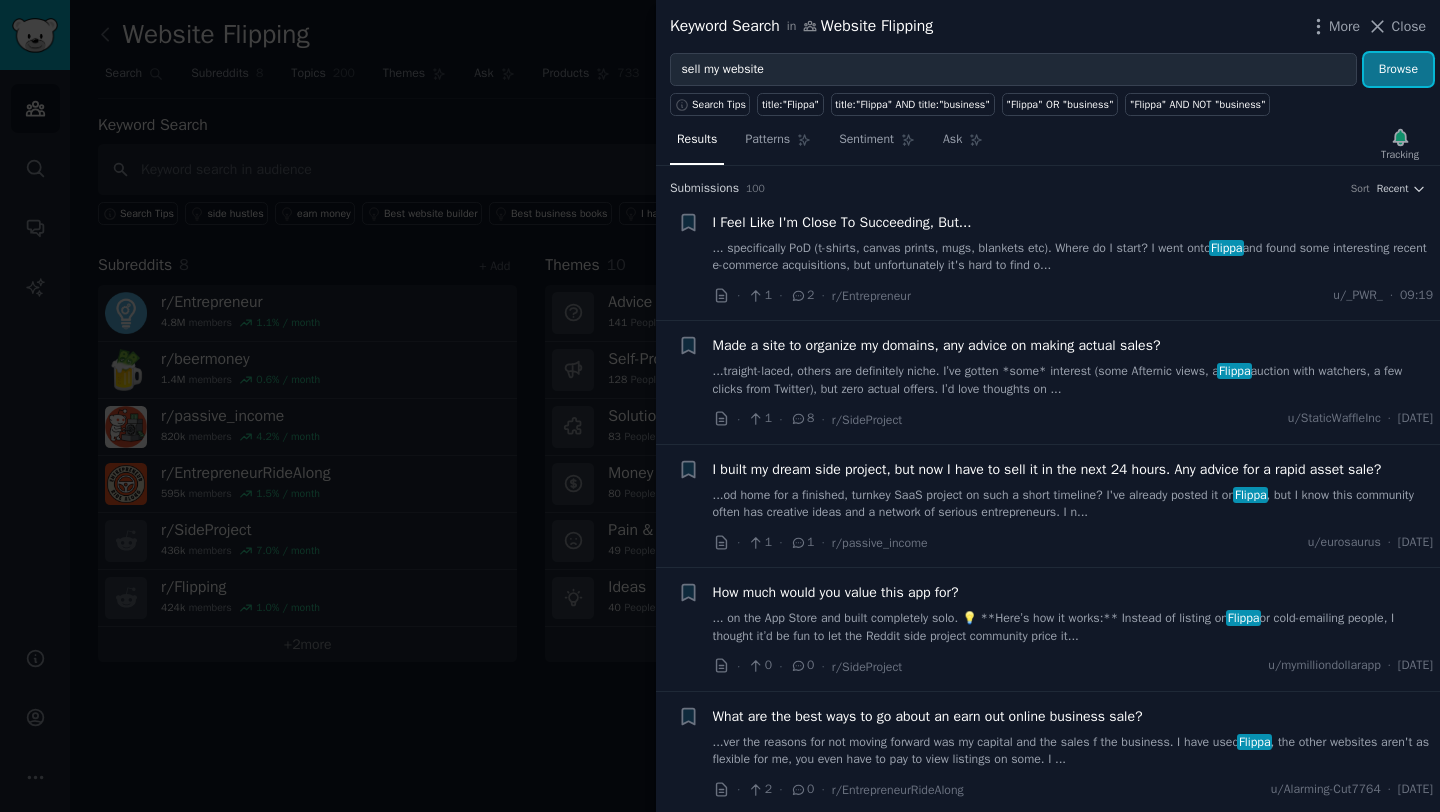 click on "Browse" at bounding box center (1398, 70) 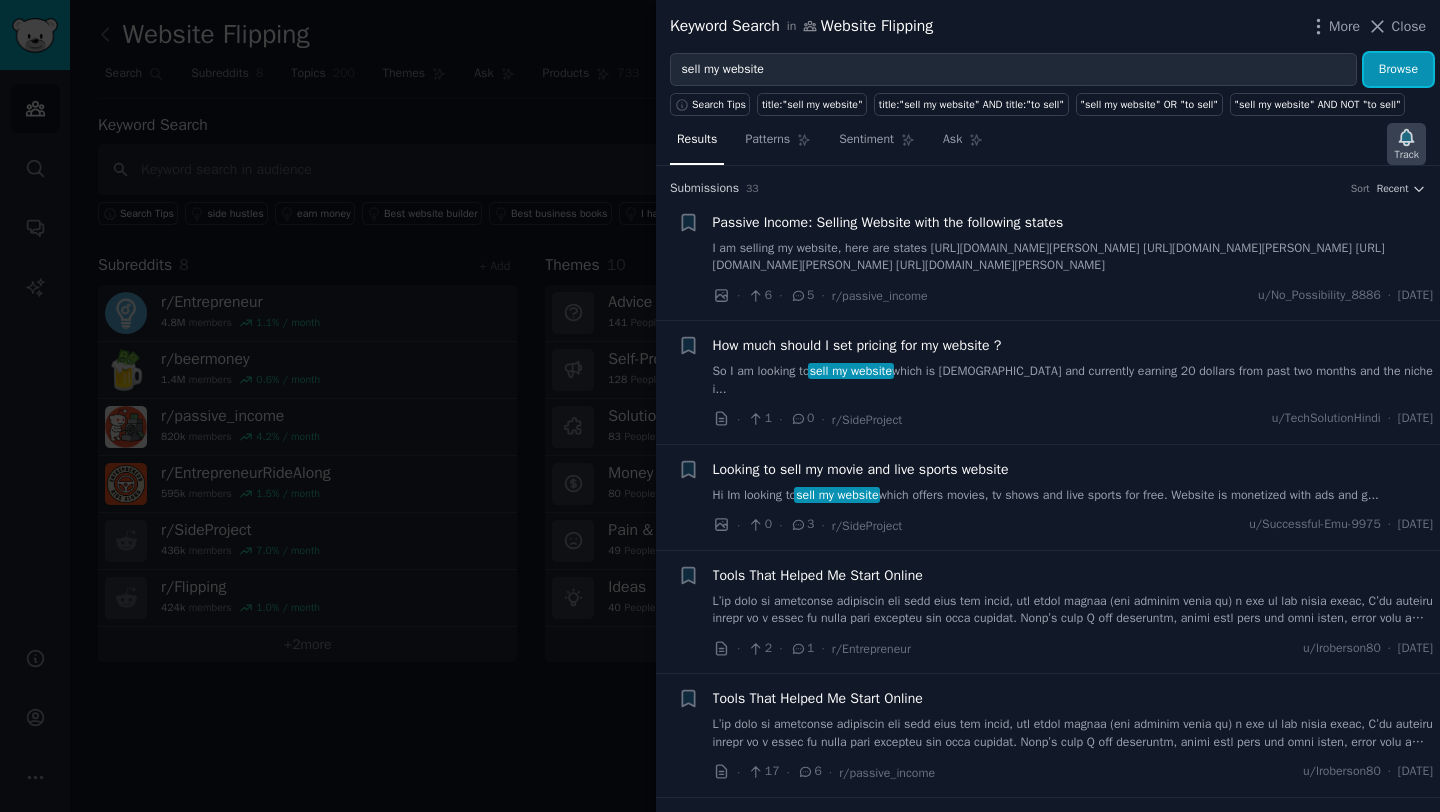 click 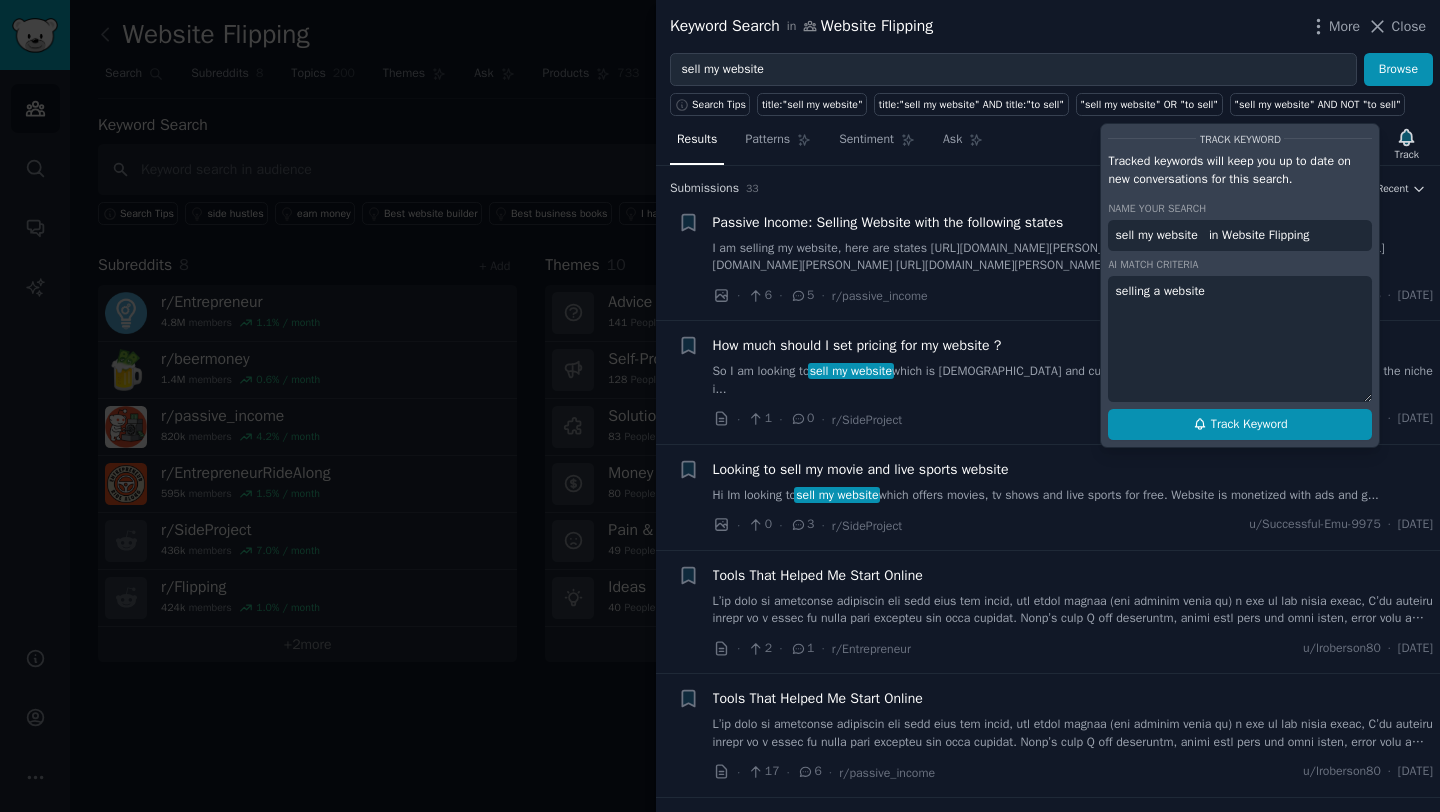 type on "selling a website" 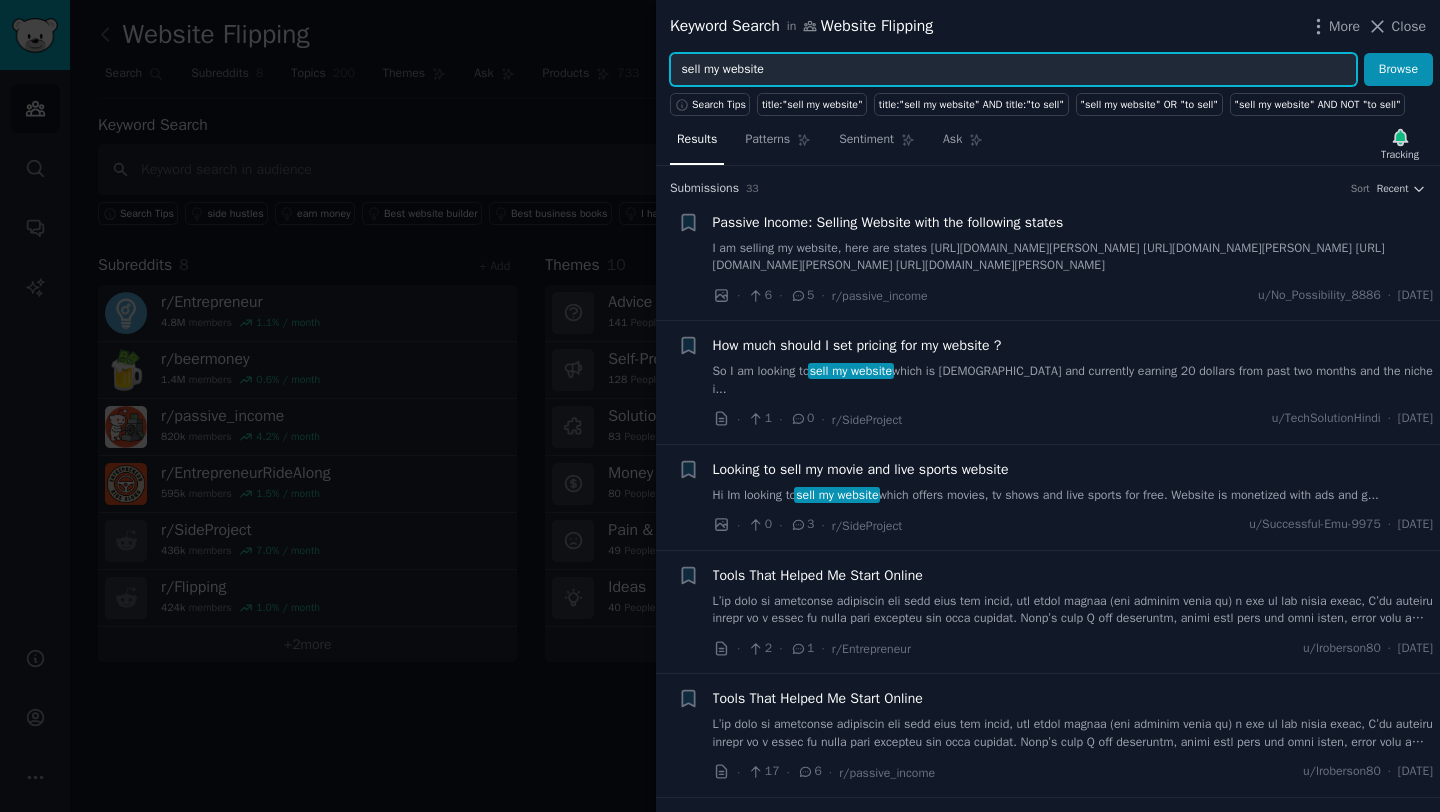 click on "sell my website" at bounding box center [1013, 70] 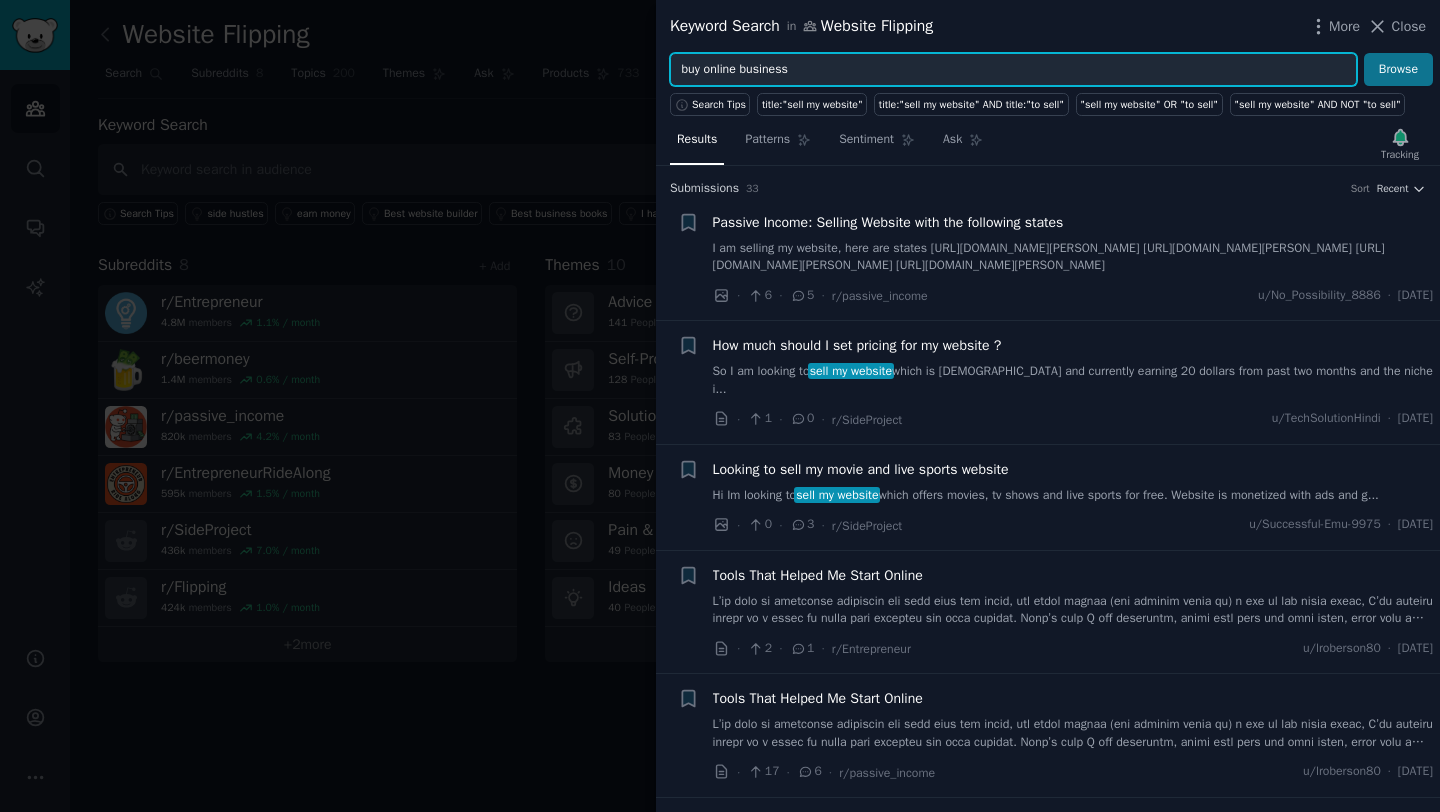 type on "buy online business" 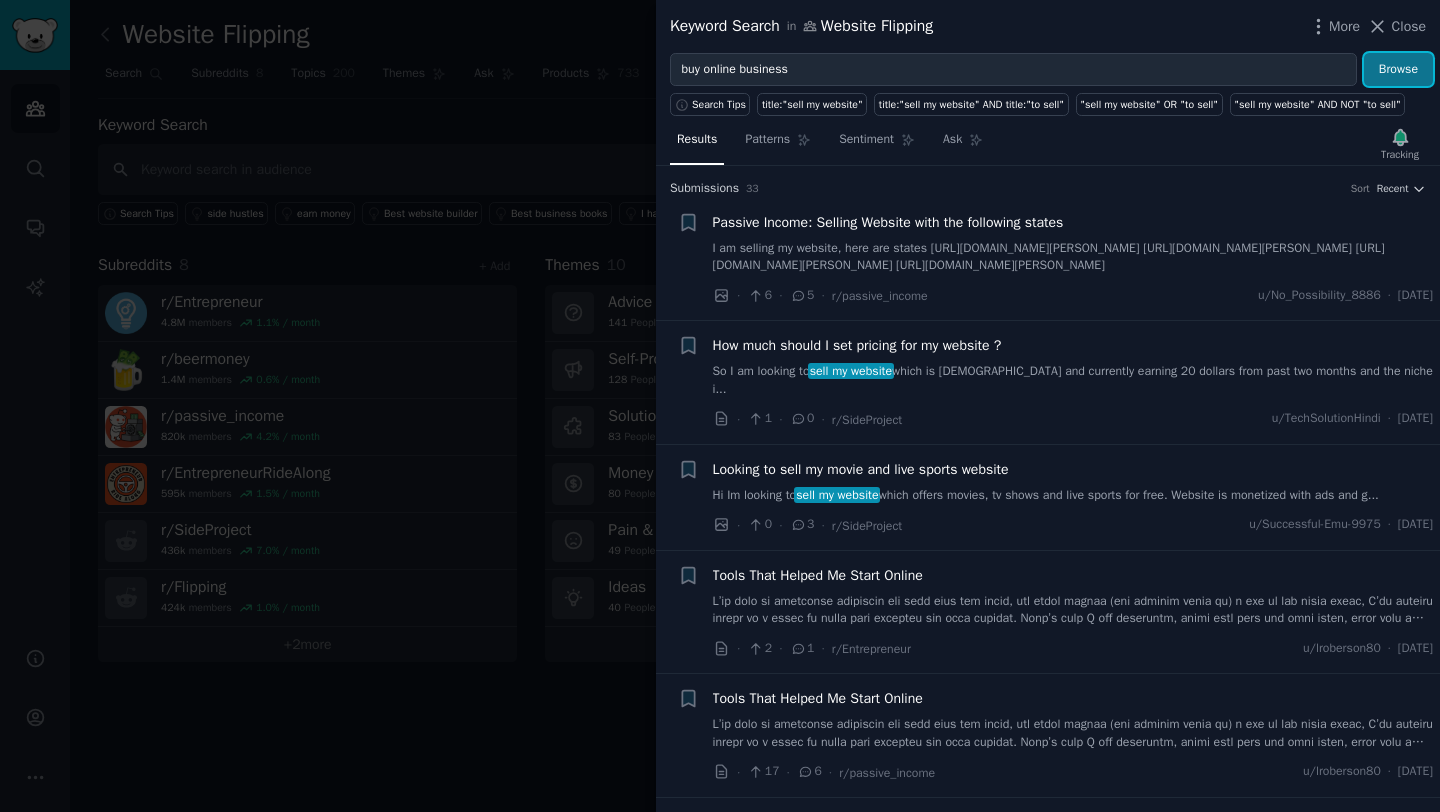 click on "Browse" at bounding box center [1398, 70] 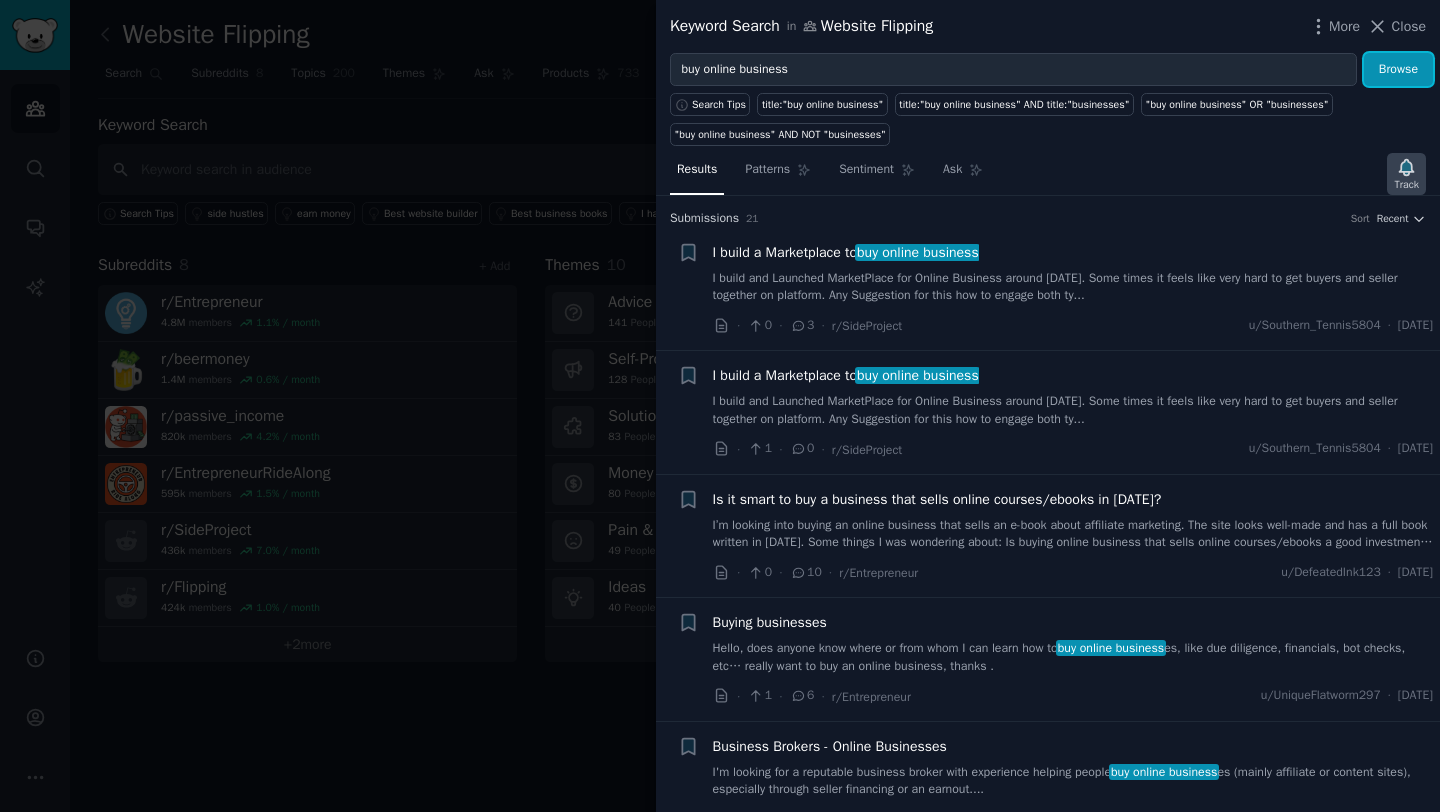 click 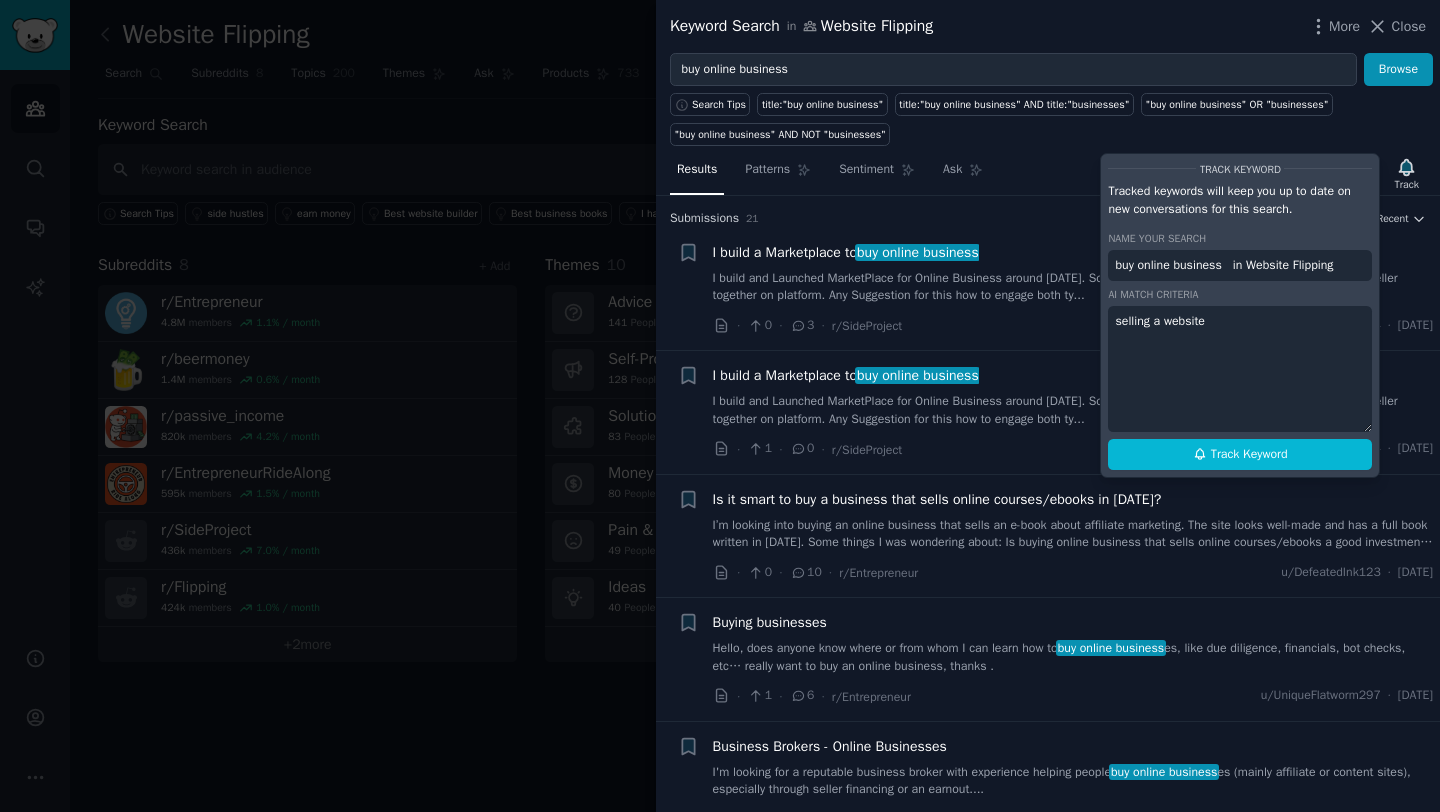 drag, startPoint x: 1237, startPoint y: 319, endPoint x: 1104, endPoint y: 319, distance: 133 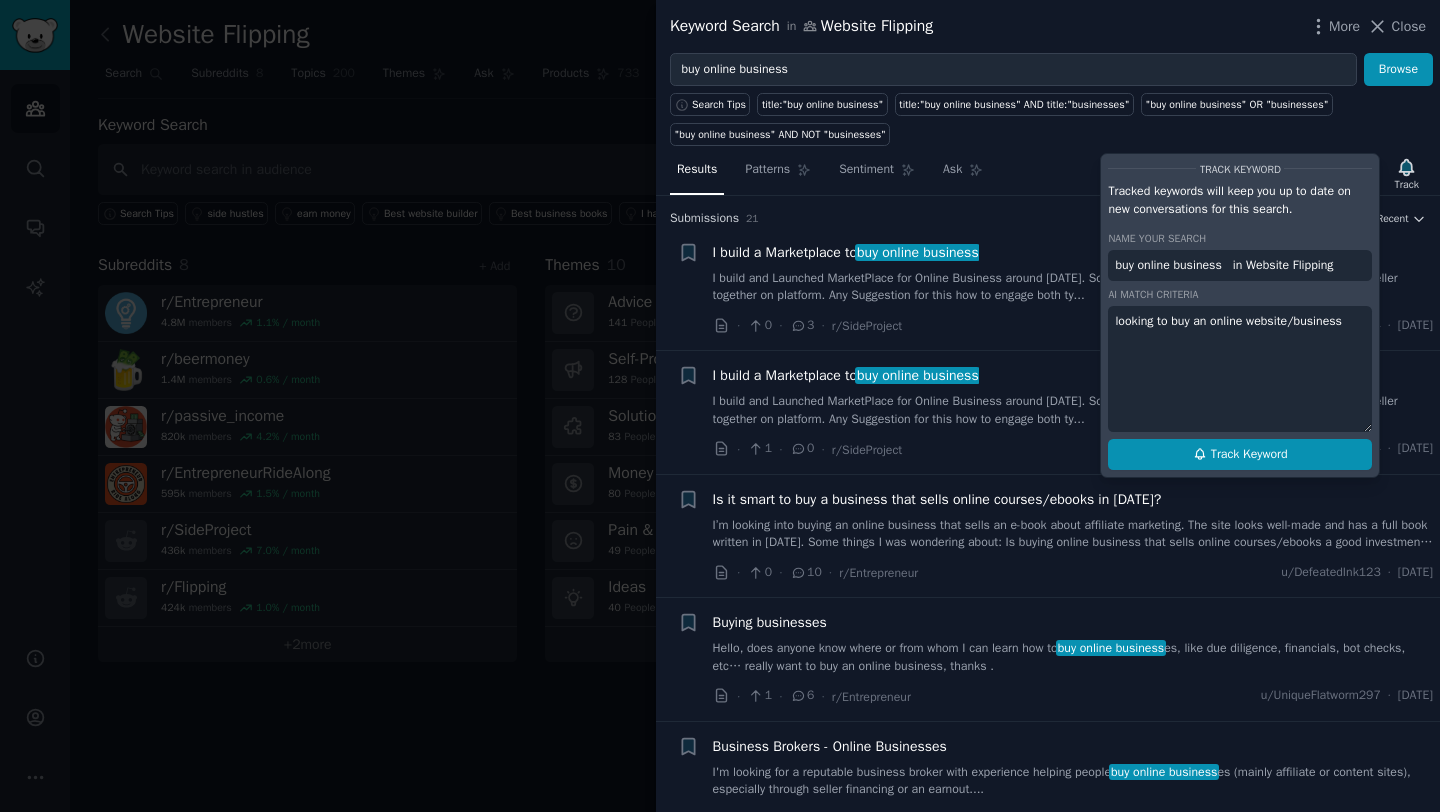 type on "looking to buy an online website/business" 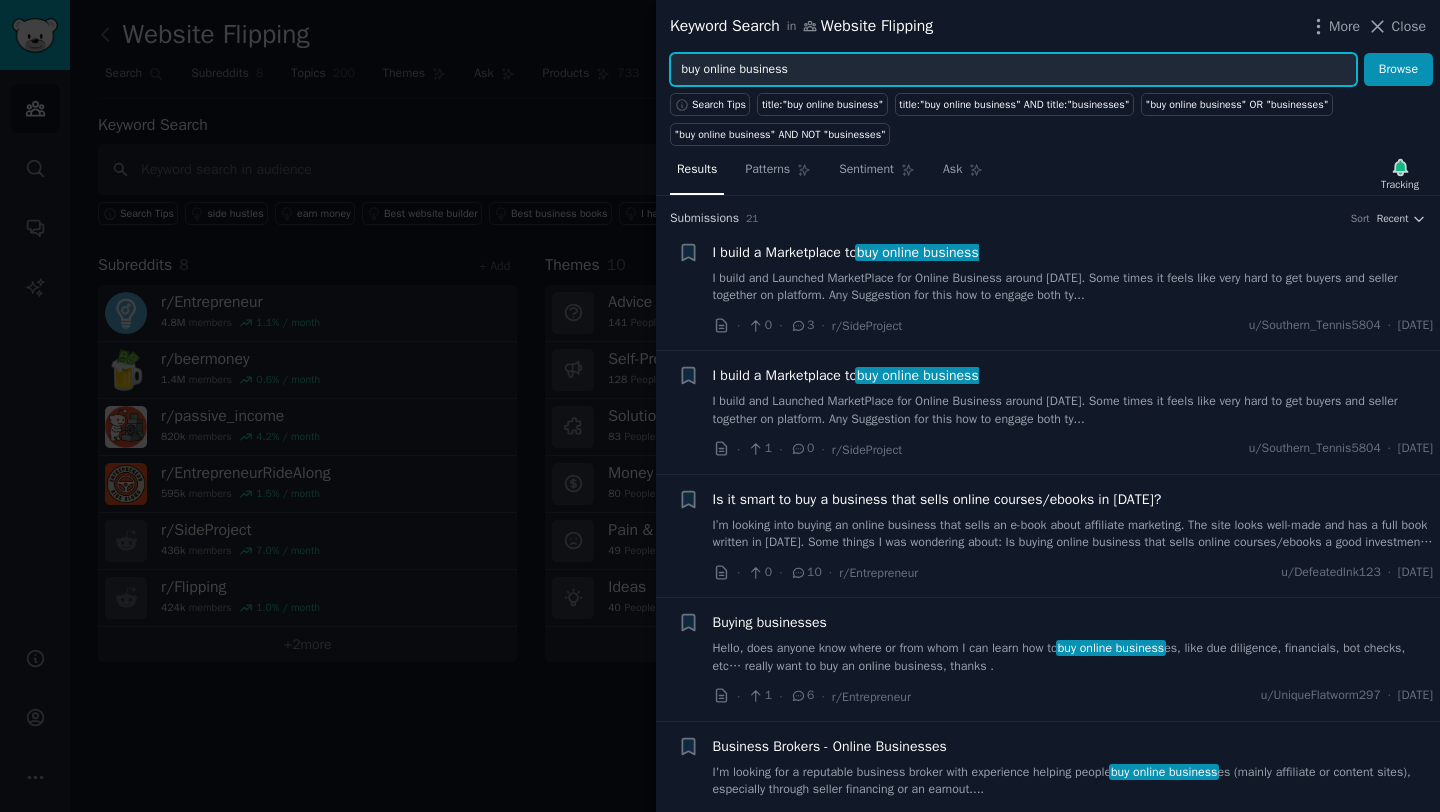 click on "buy online business" at bounding box center [1013, 70] 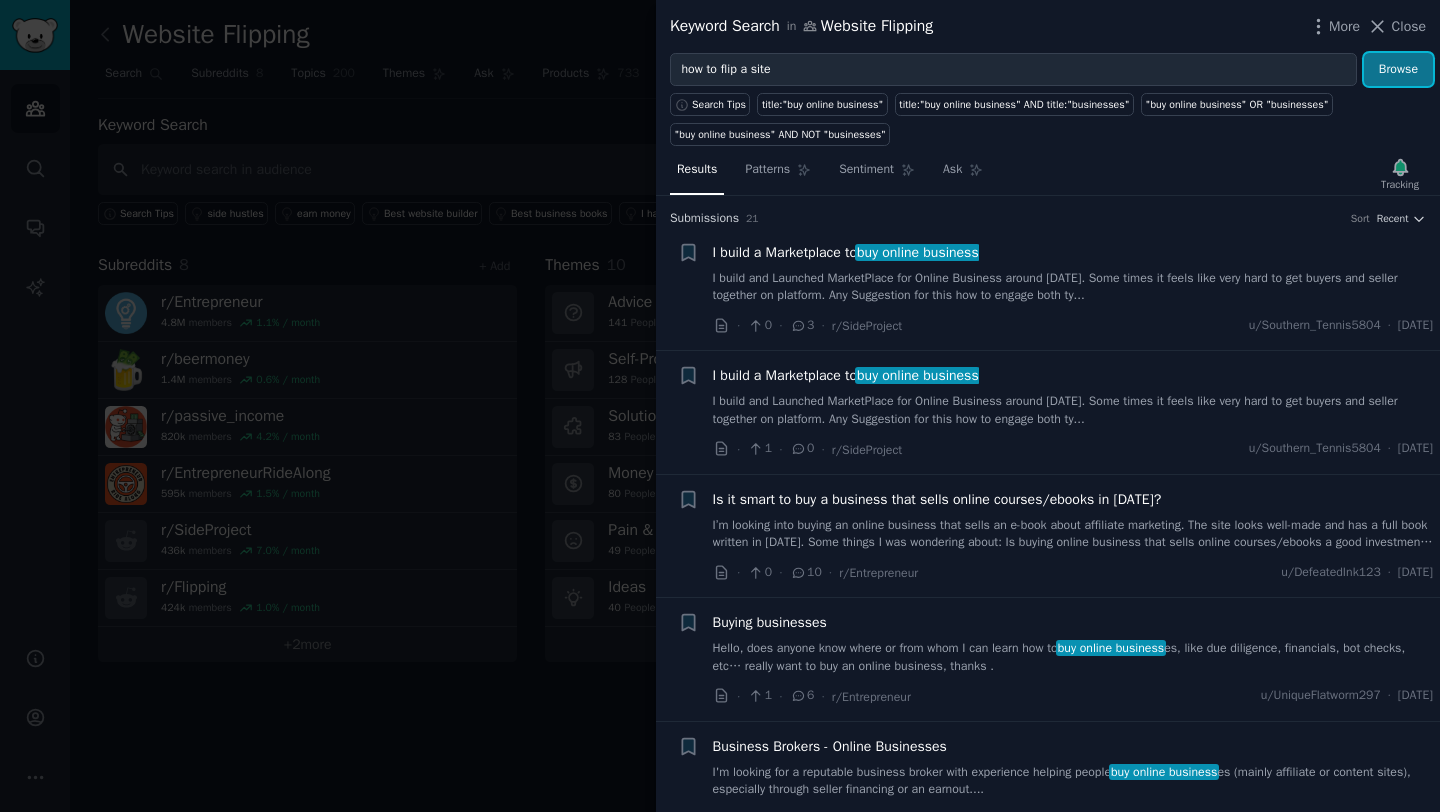 click on "Browse" at bounding box center (1398, 70) 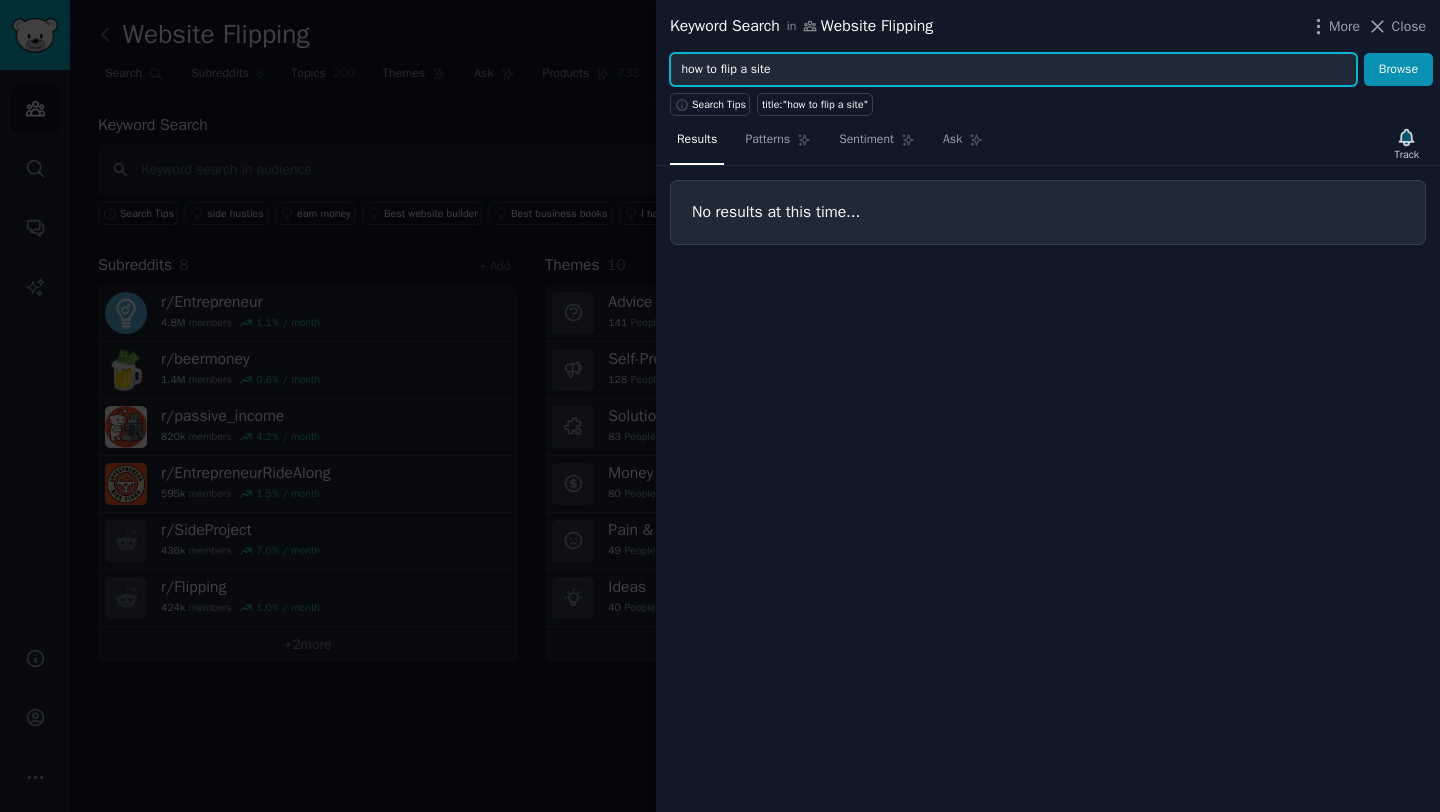 click on "how to flip a site" at bounding box center [1013, 70] 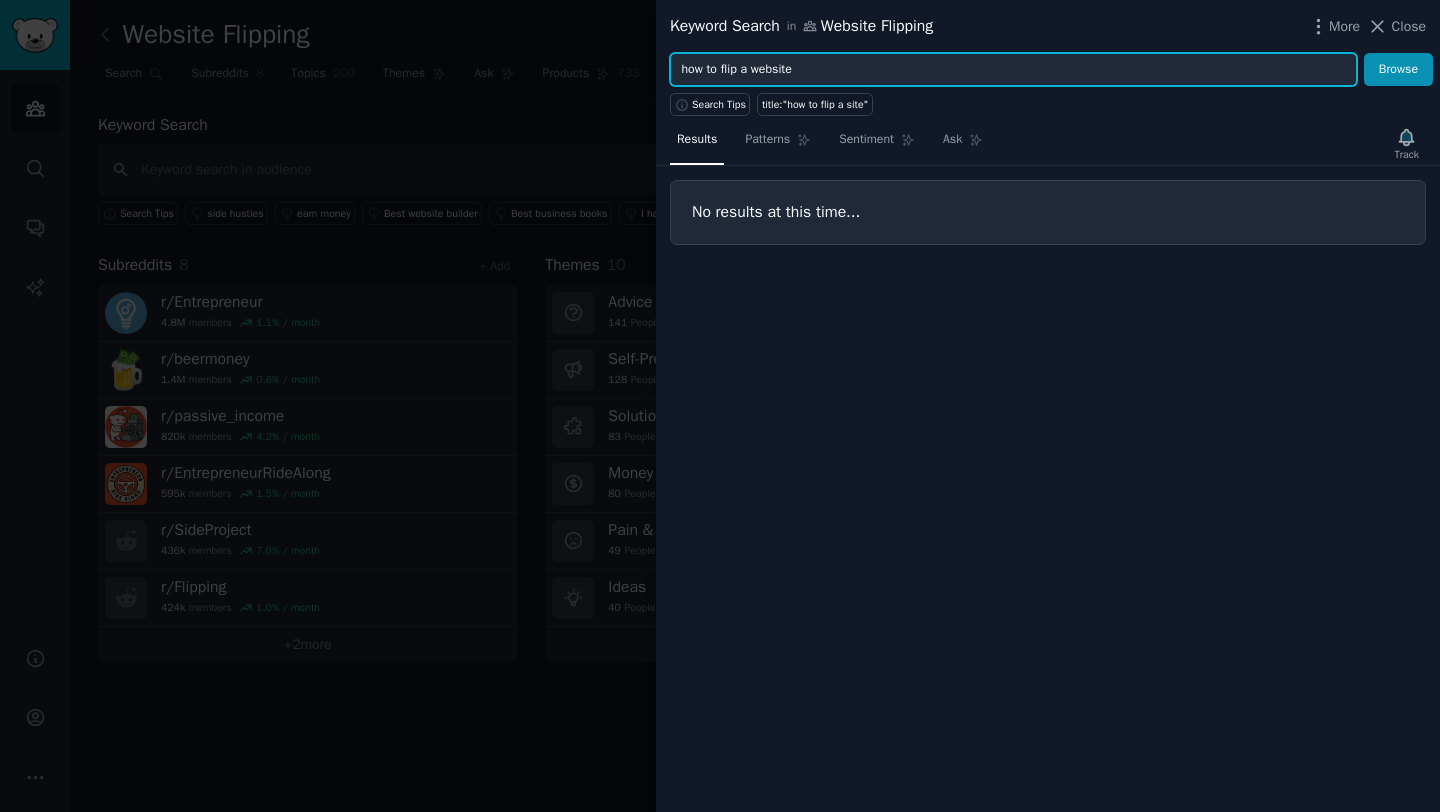 click on "Browse" at bounding box center [1398, 70] 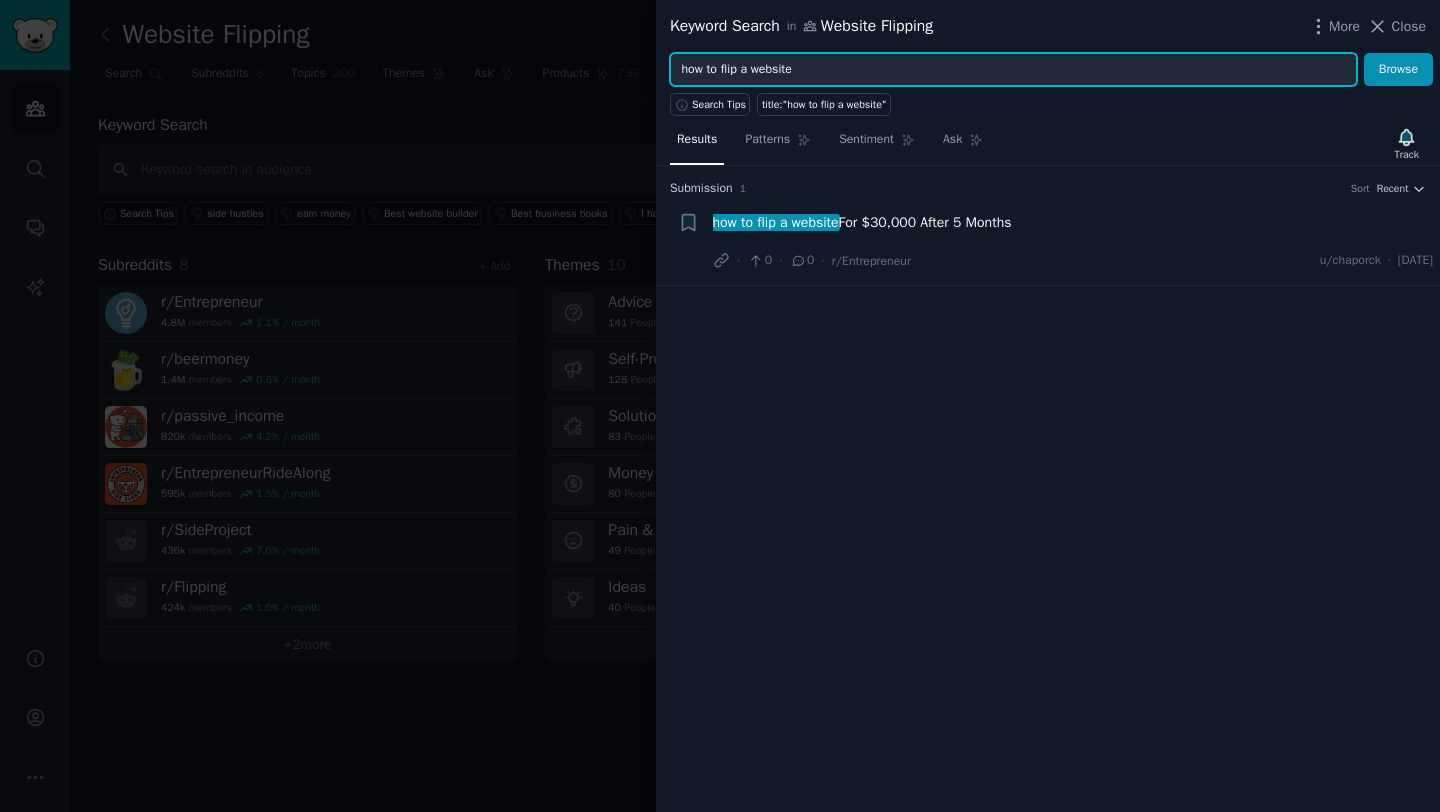 click on "how to flip a website" at bounding box center [1013, 70] 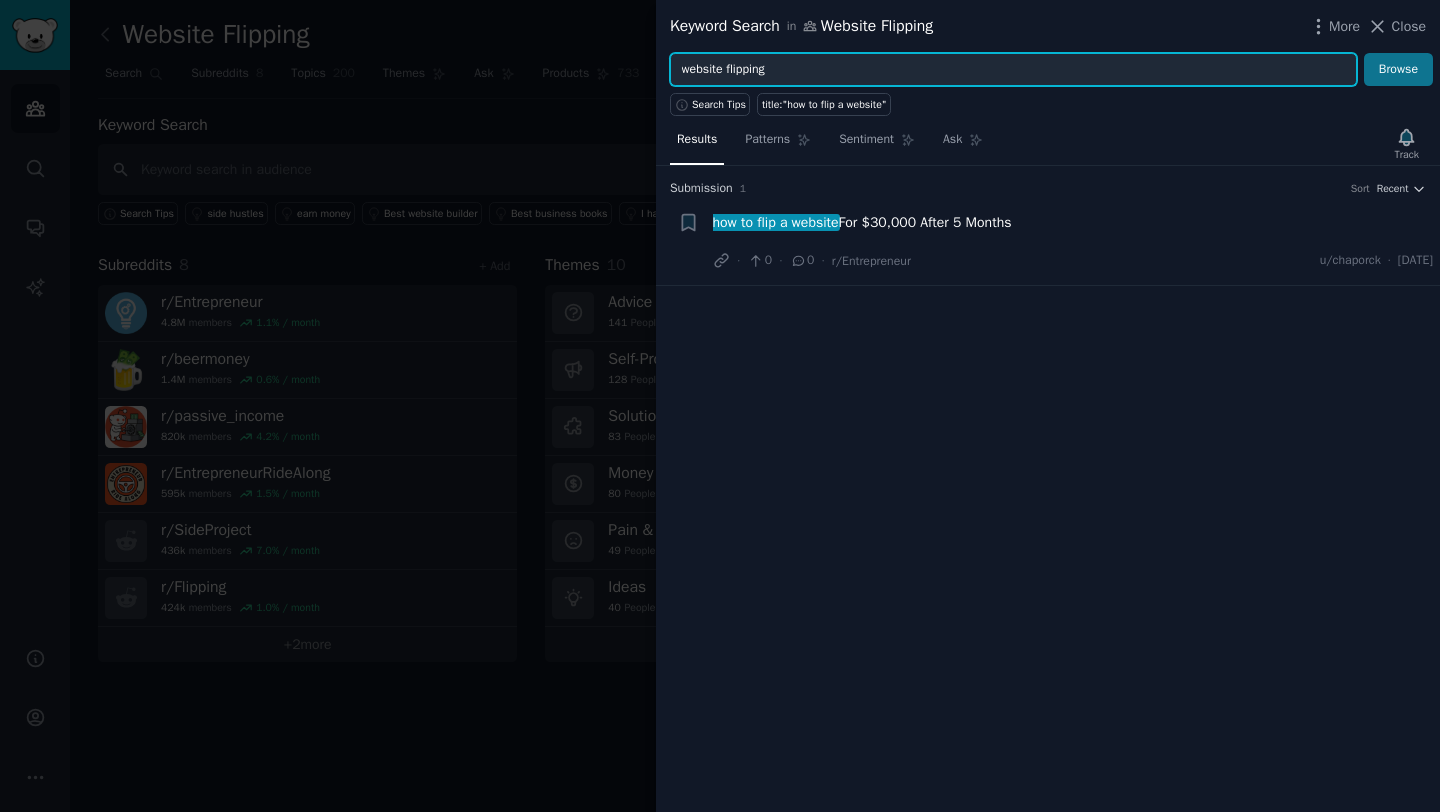 type on "website flipping" 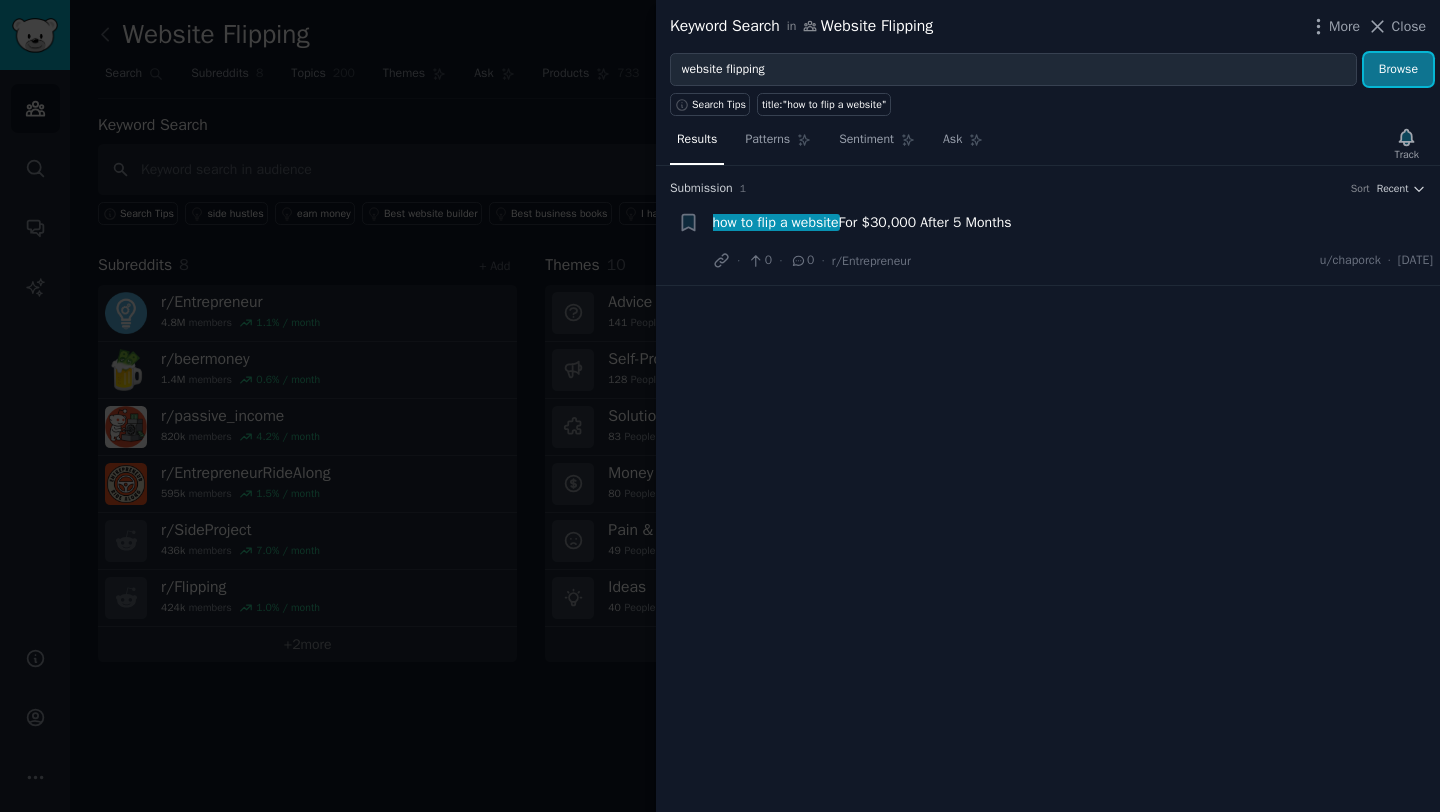click on "Browse" at bounding box center (1398, 70) 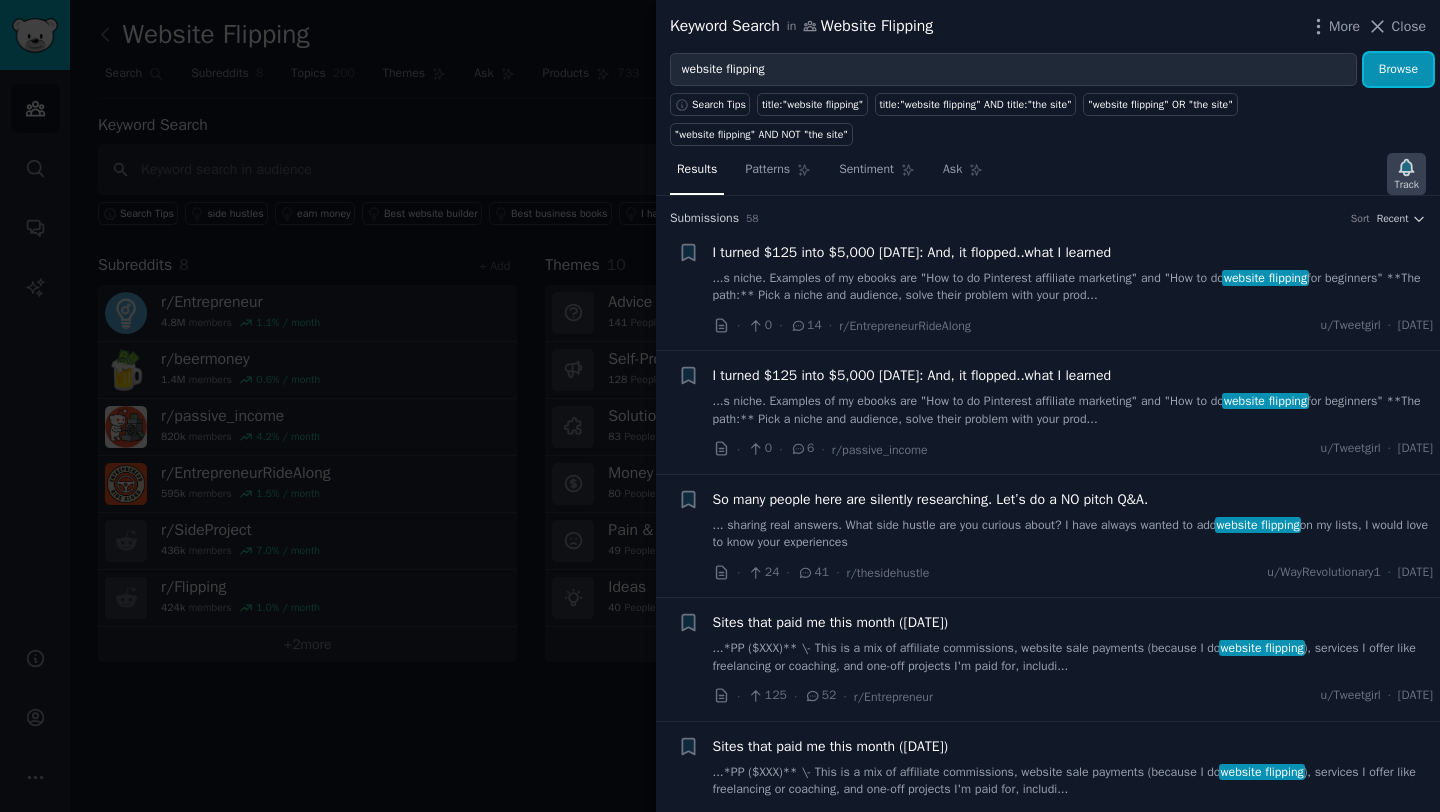 click 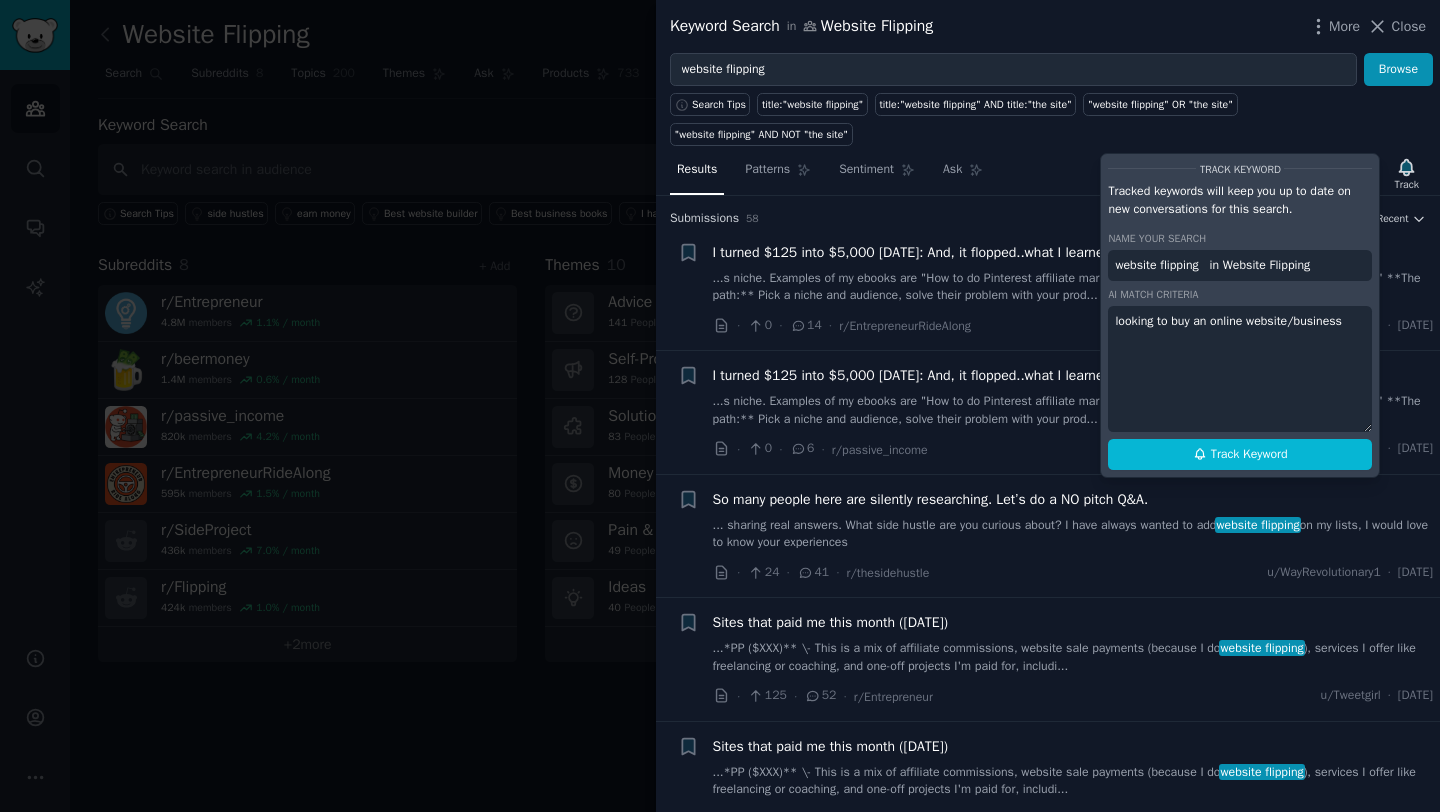 click on "looking to buy an online website/business" at bounding box center (1240, 369) 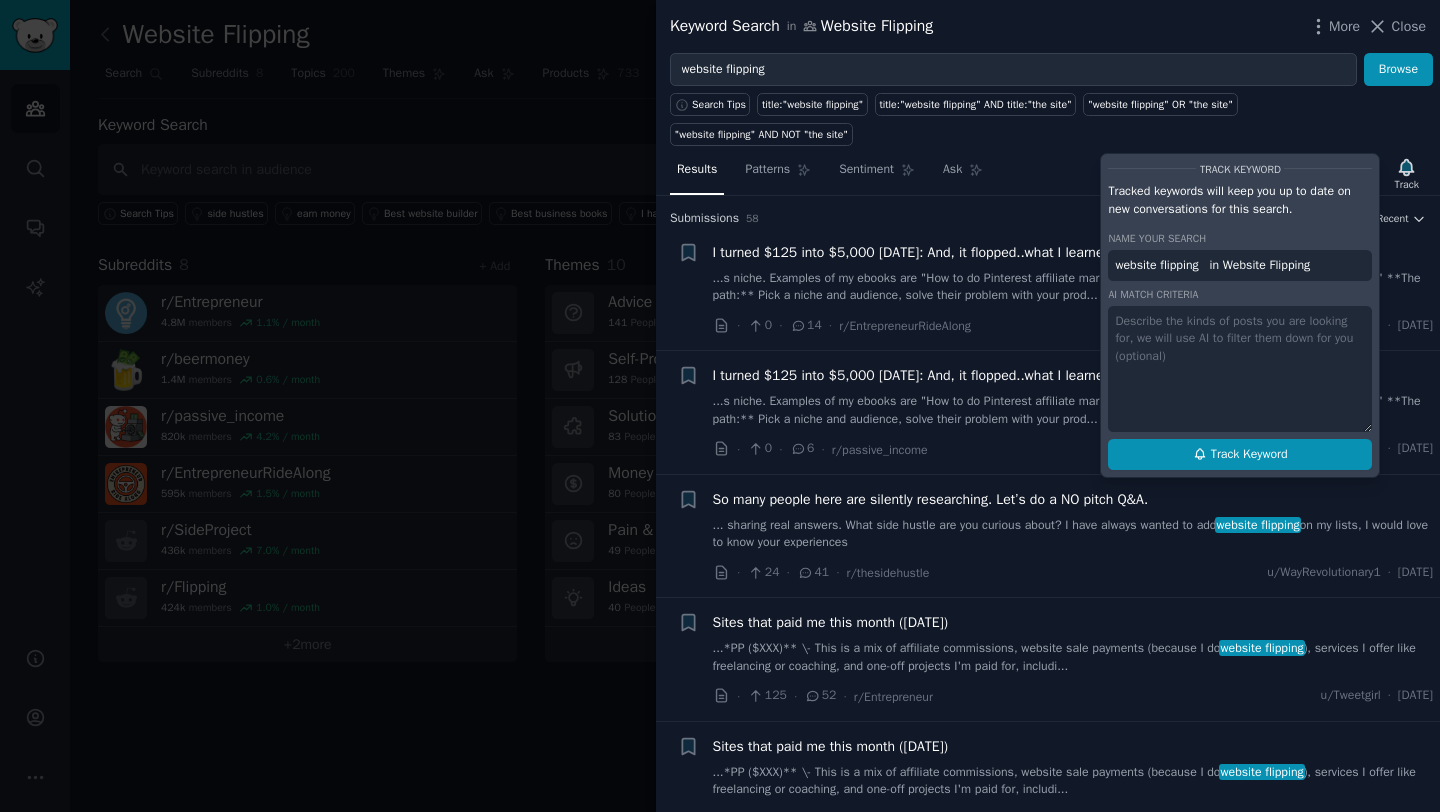 type 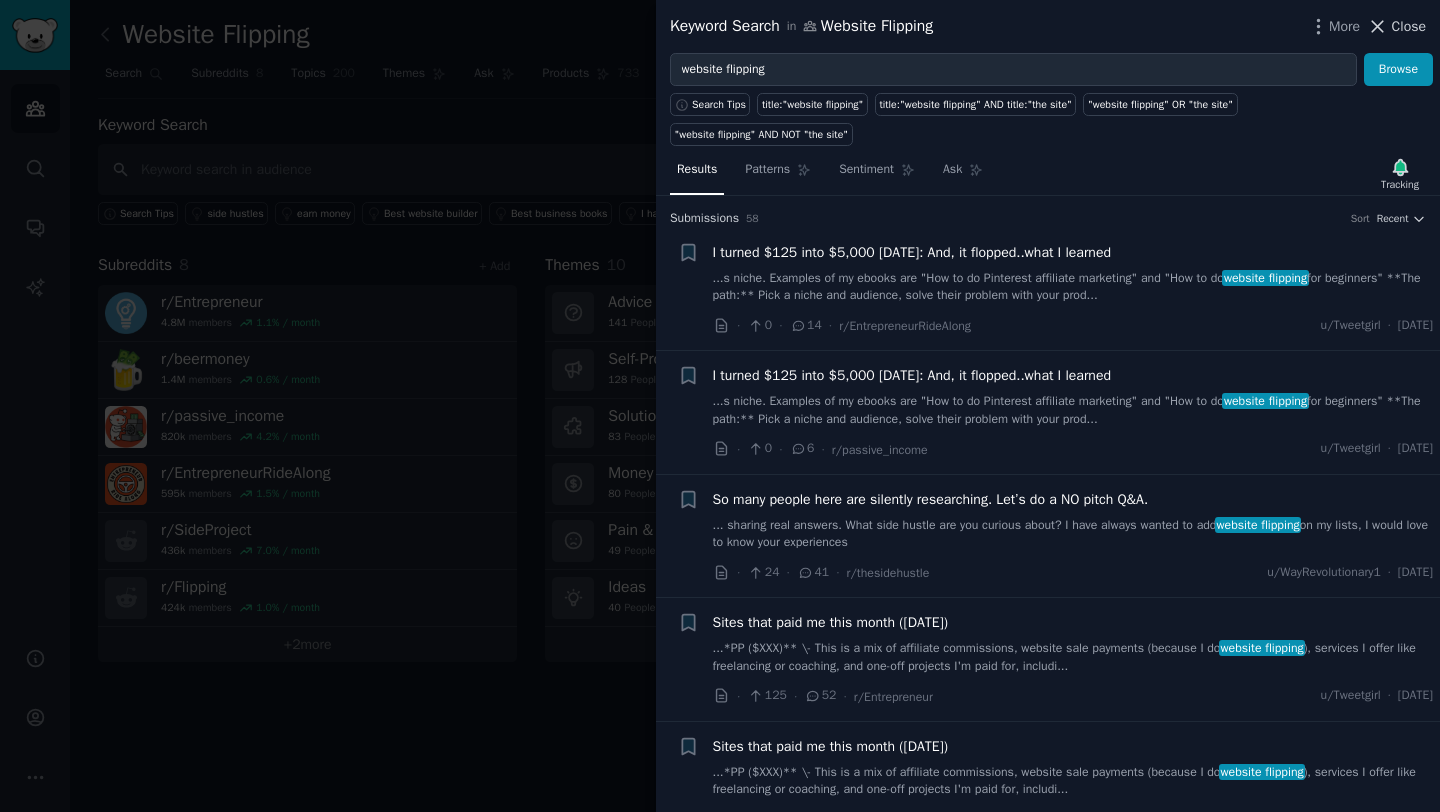 click on "Close" at bounding box center (1409, 26) 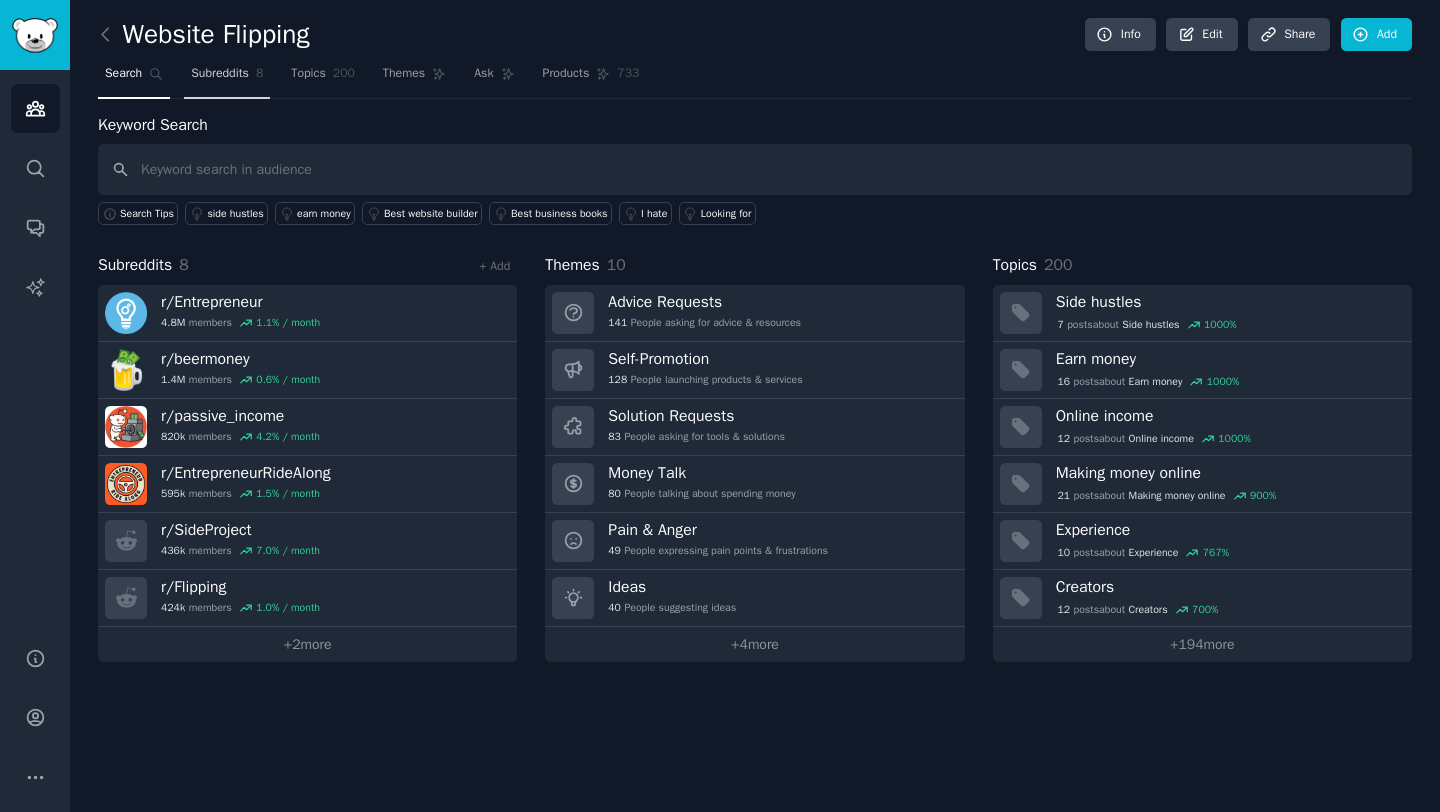 click on "Subreddits 8" at bounding box center (227, 78) 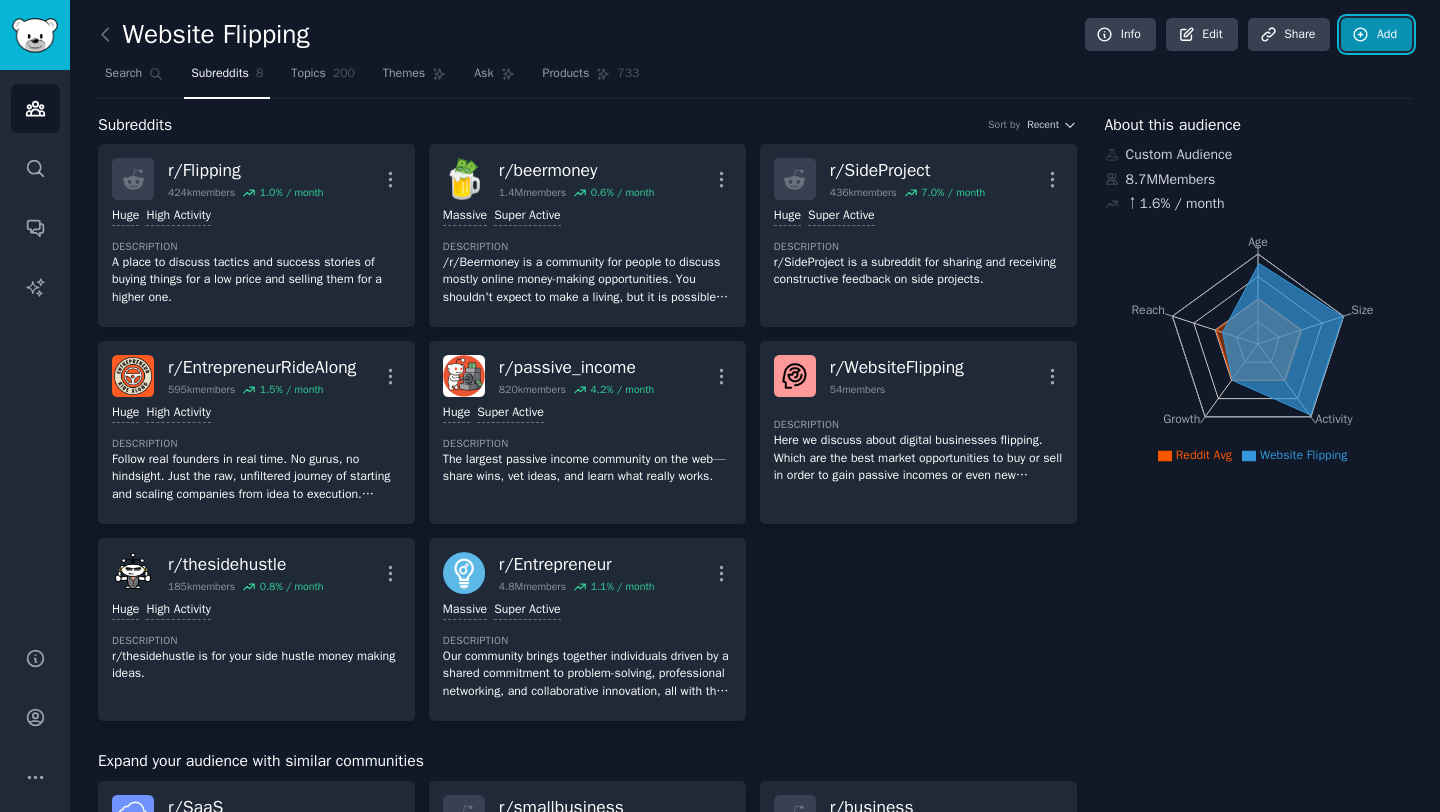 click on "Add" at bounding box center (1376, 35) 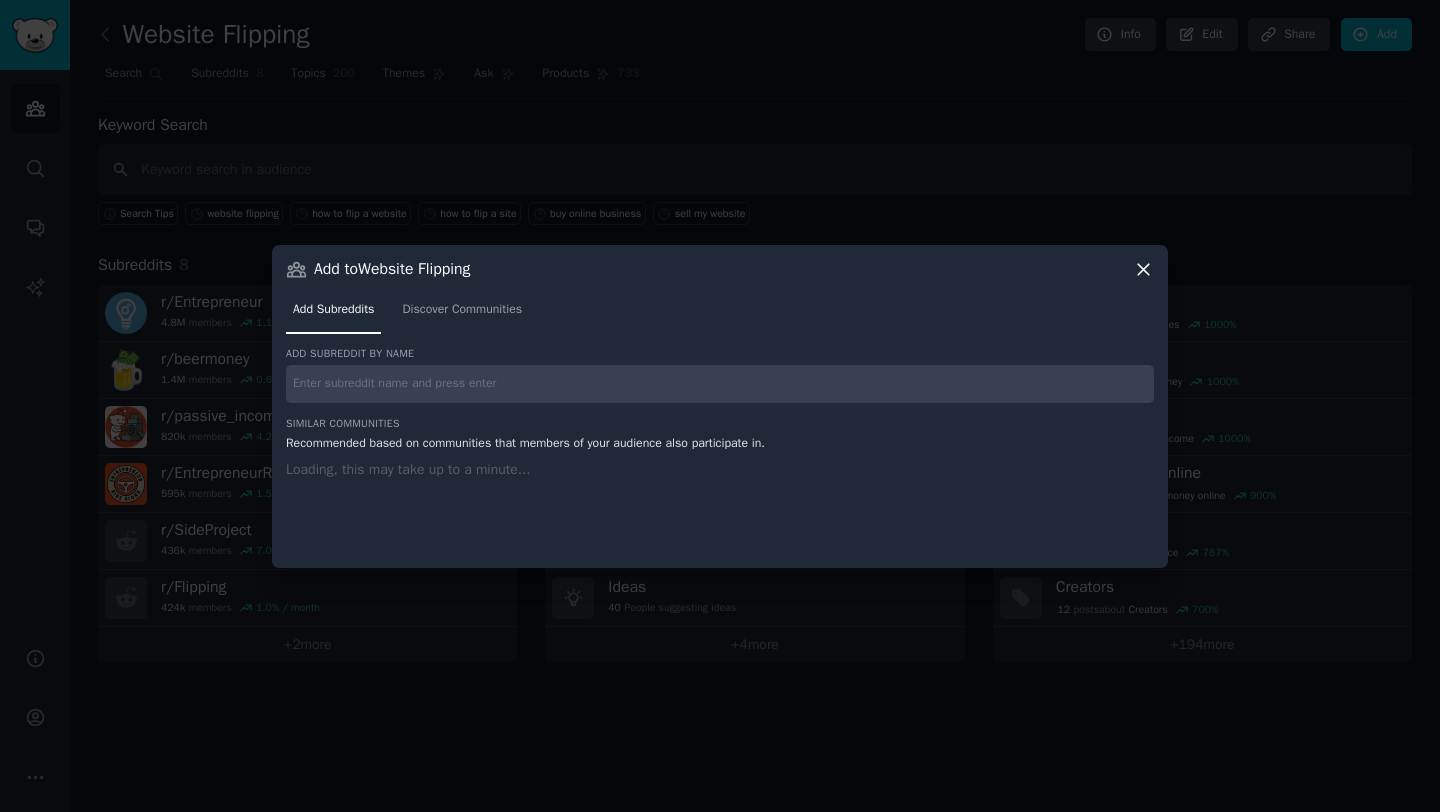 click at bounding box center (720, 384) 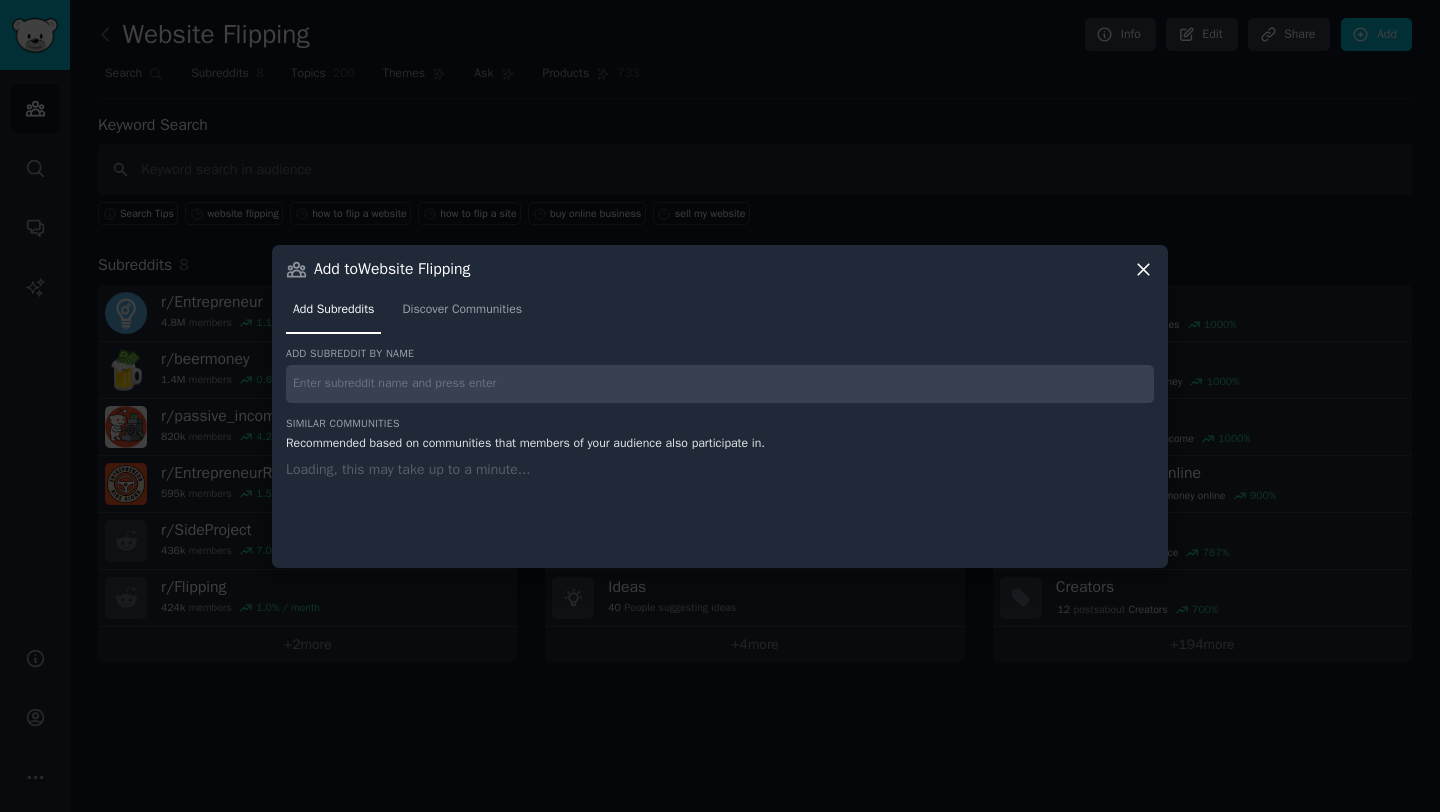 paste on "r/Entrepreneur" 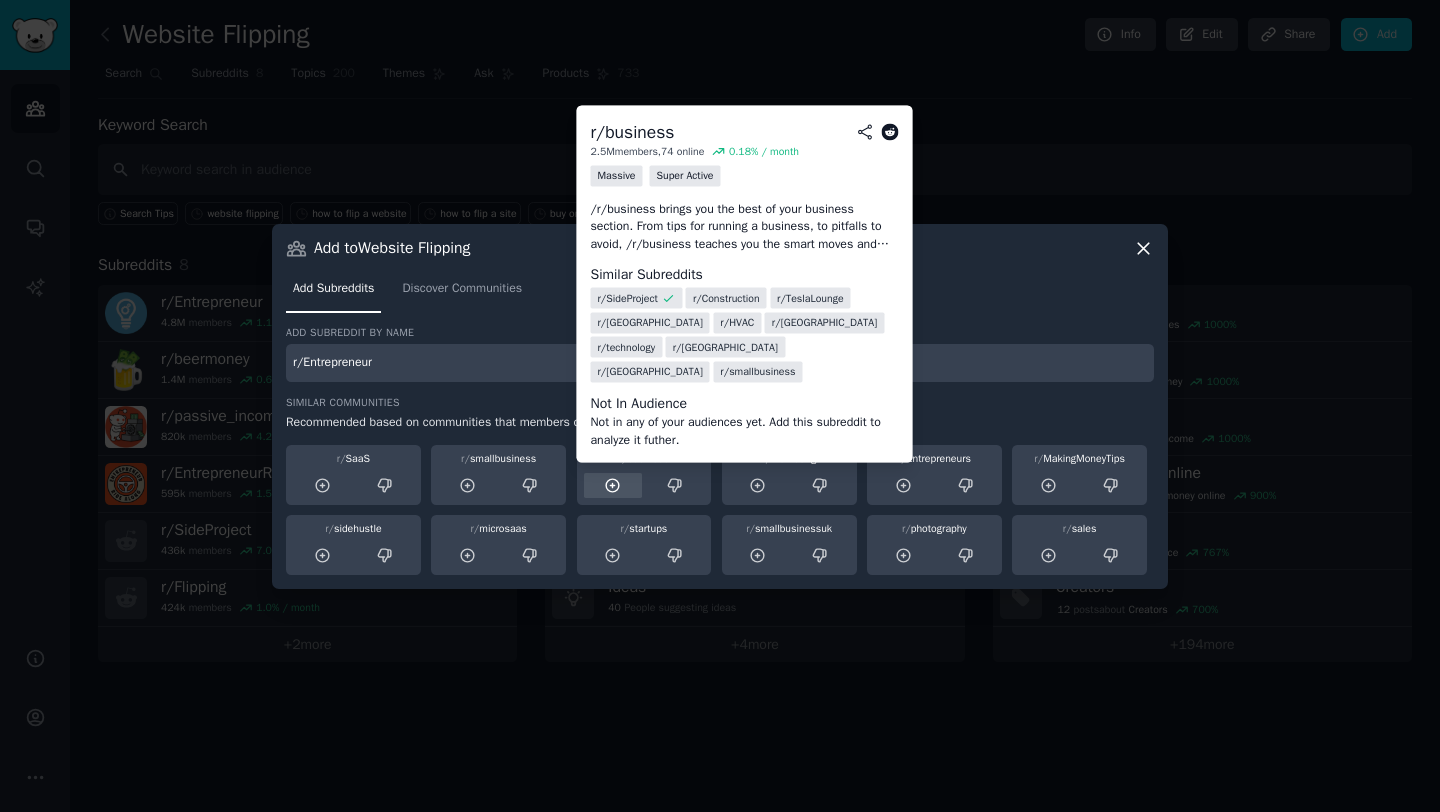 type on "r/Entrepreneur" 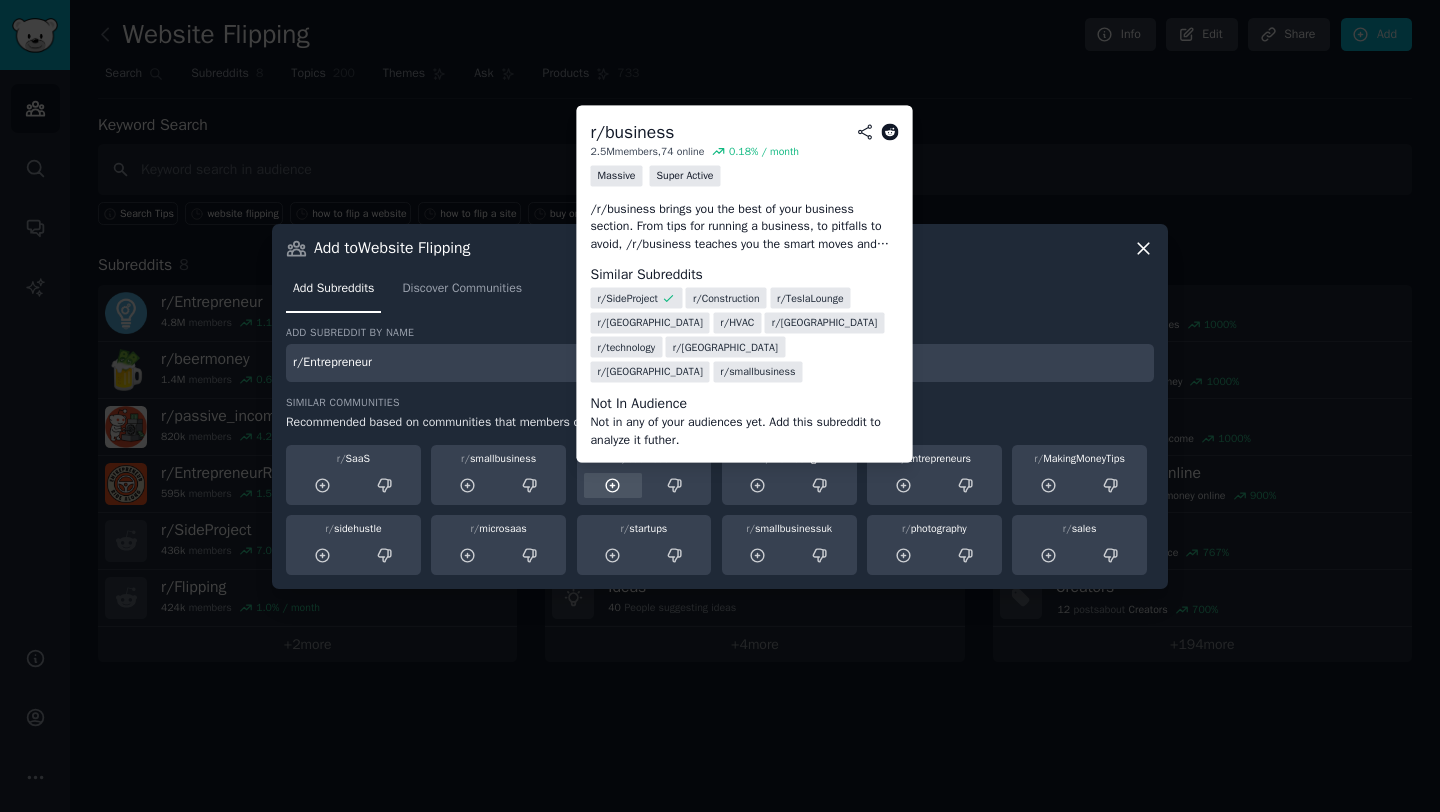 click 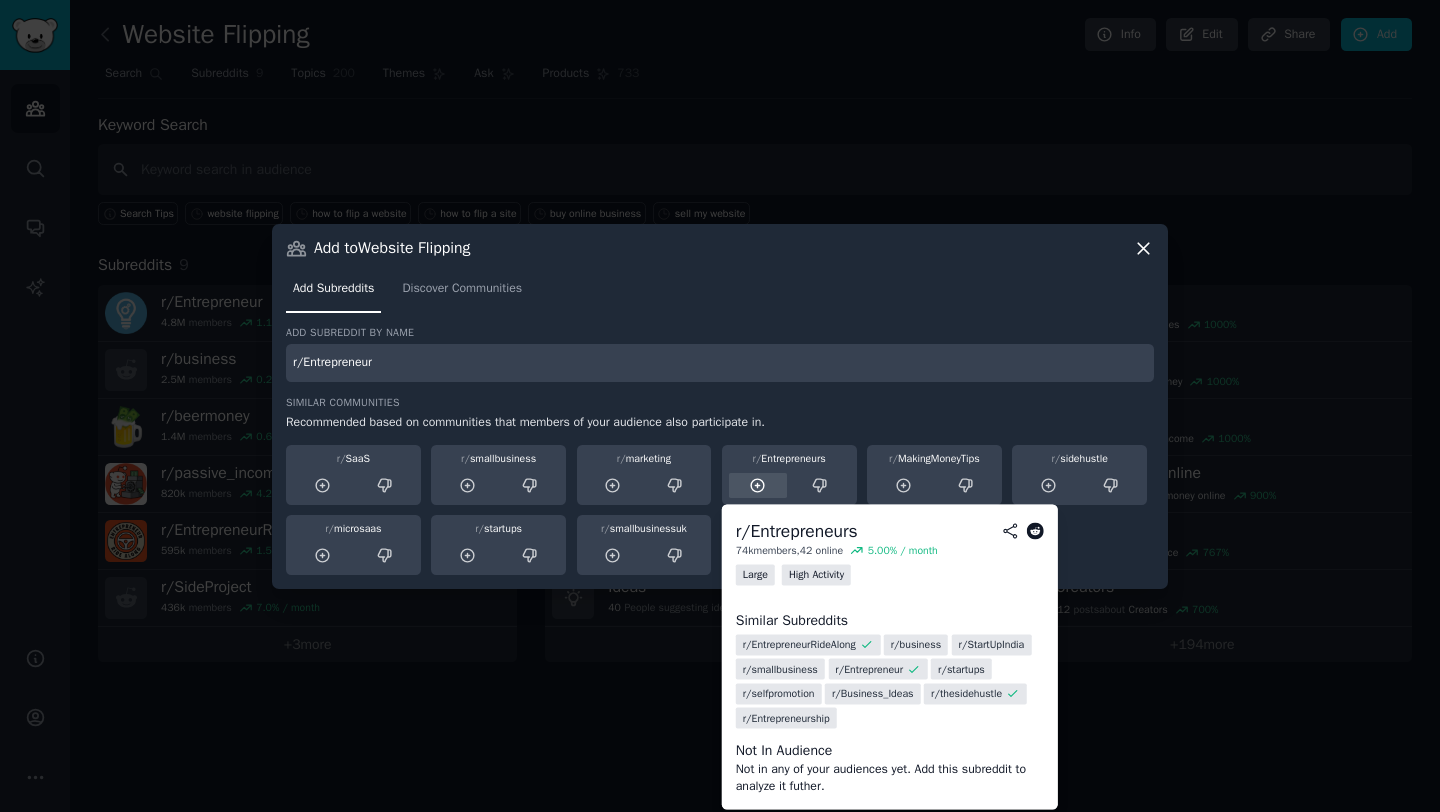 click 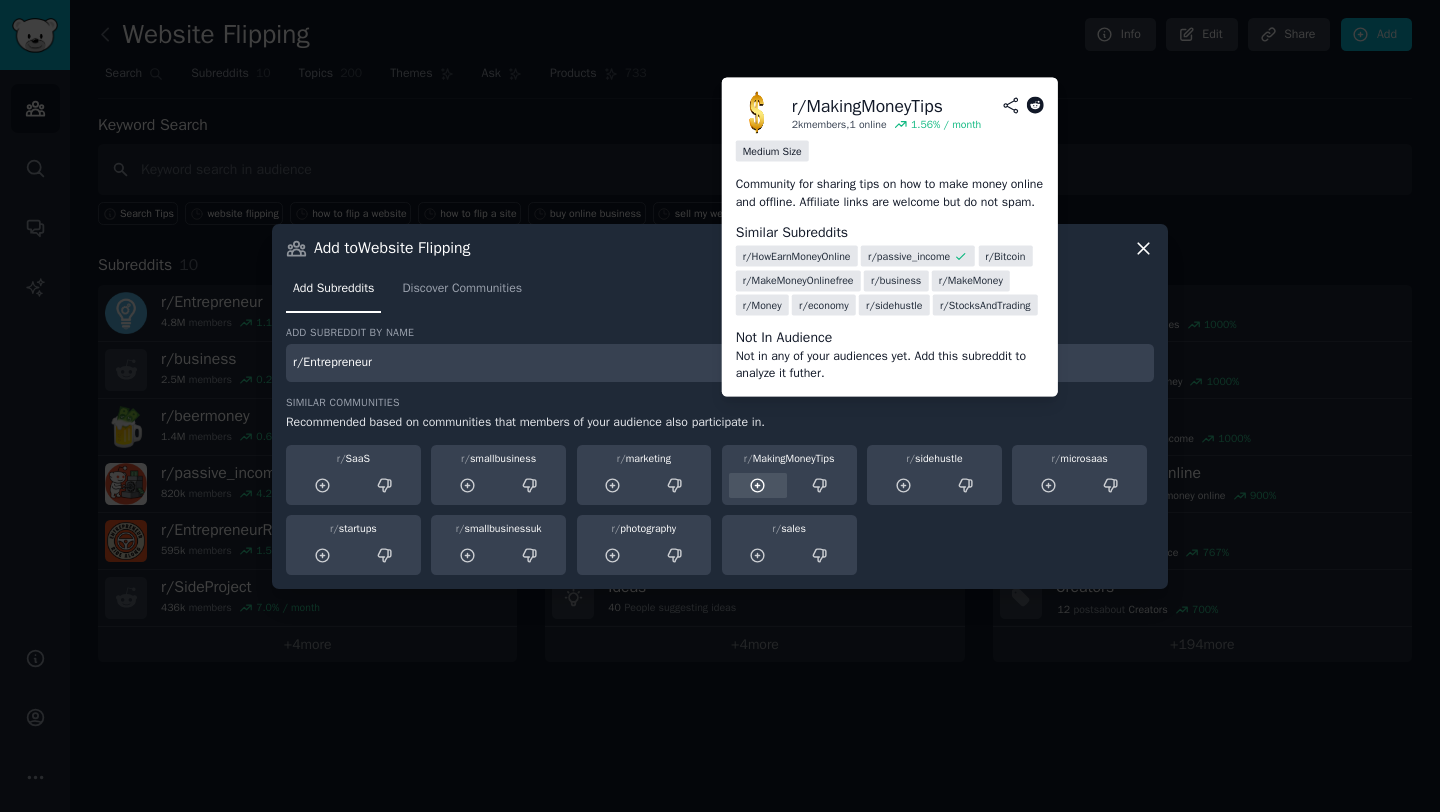 click 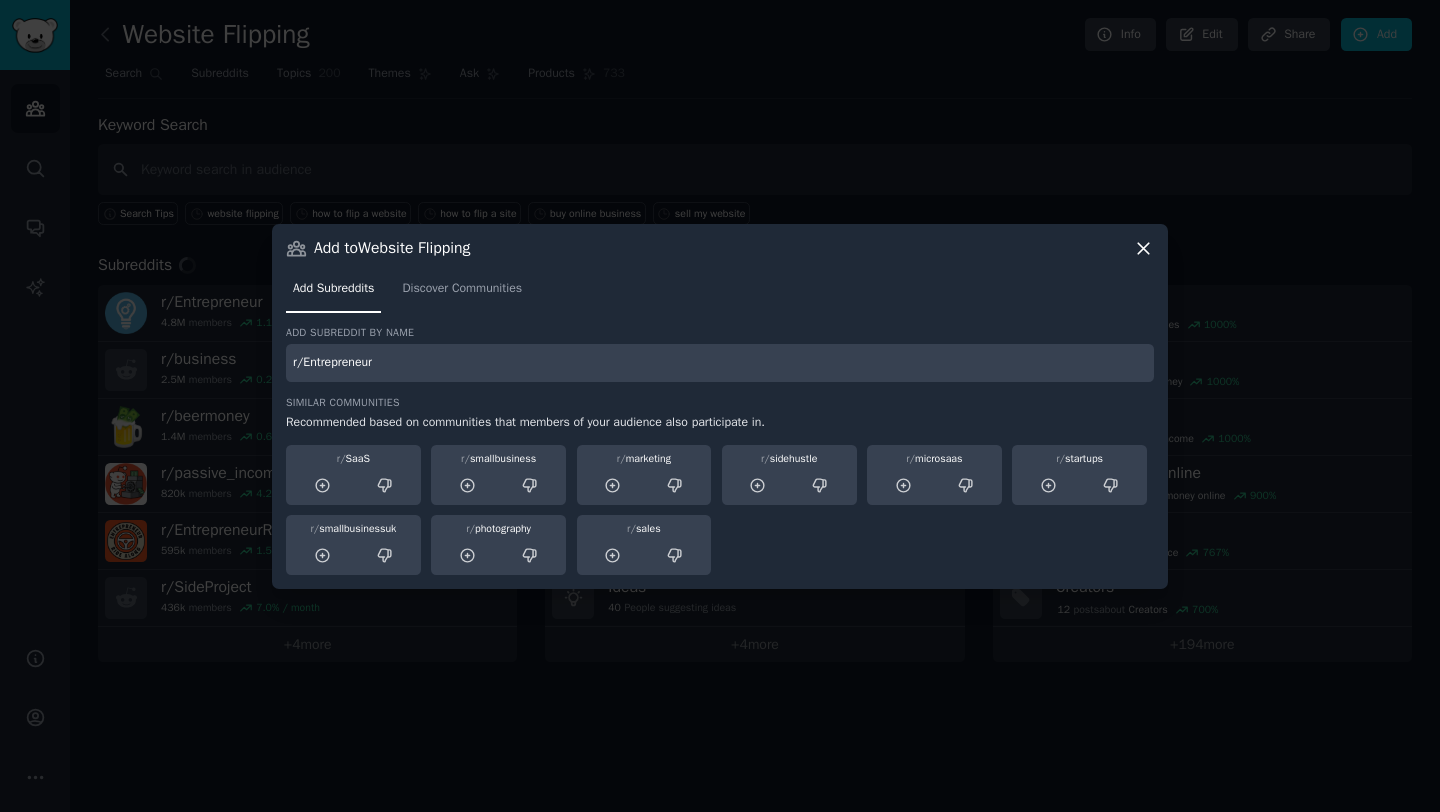 click 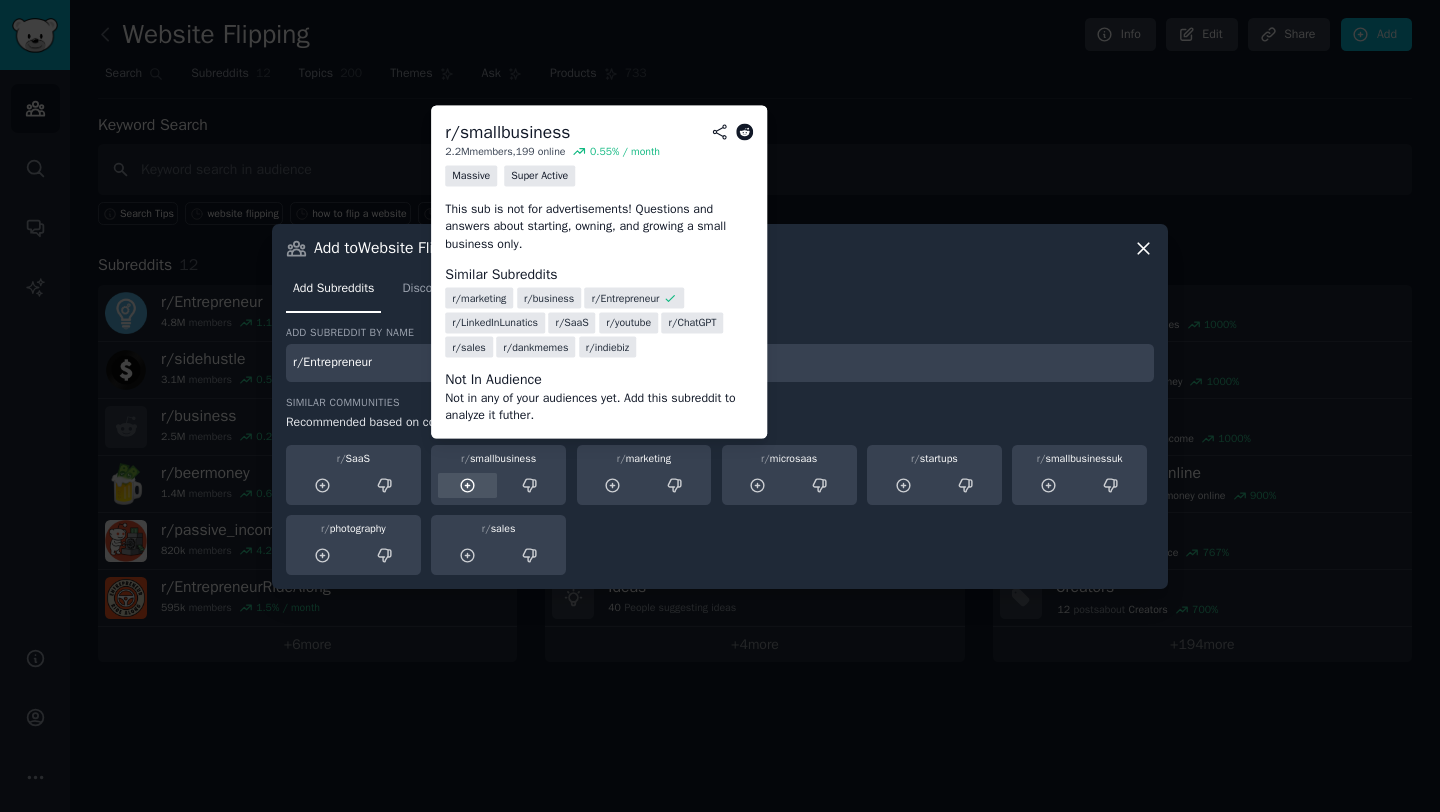 click 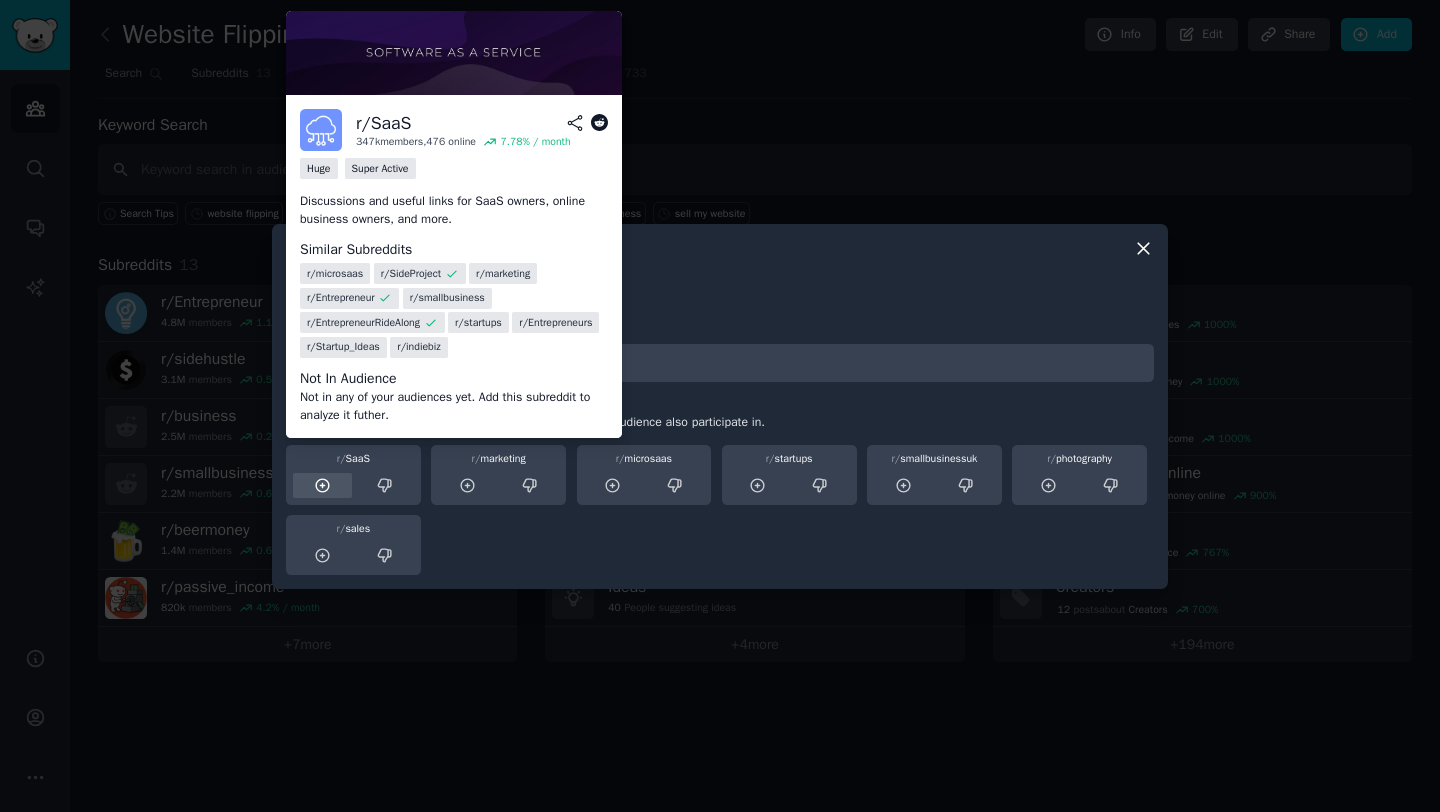 click 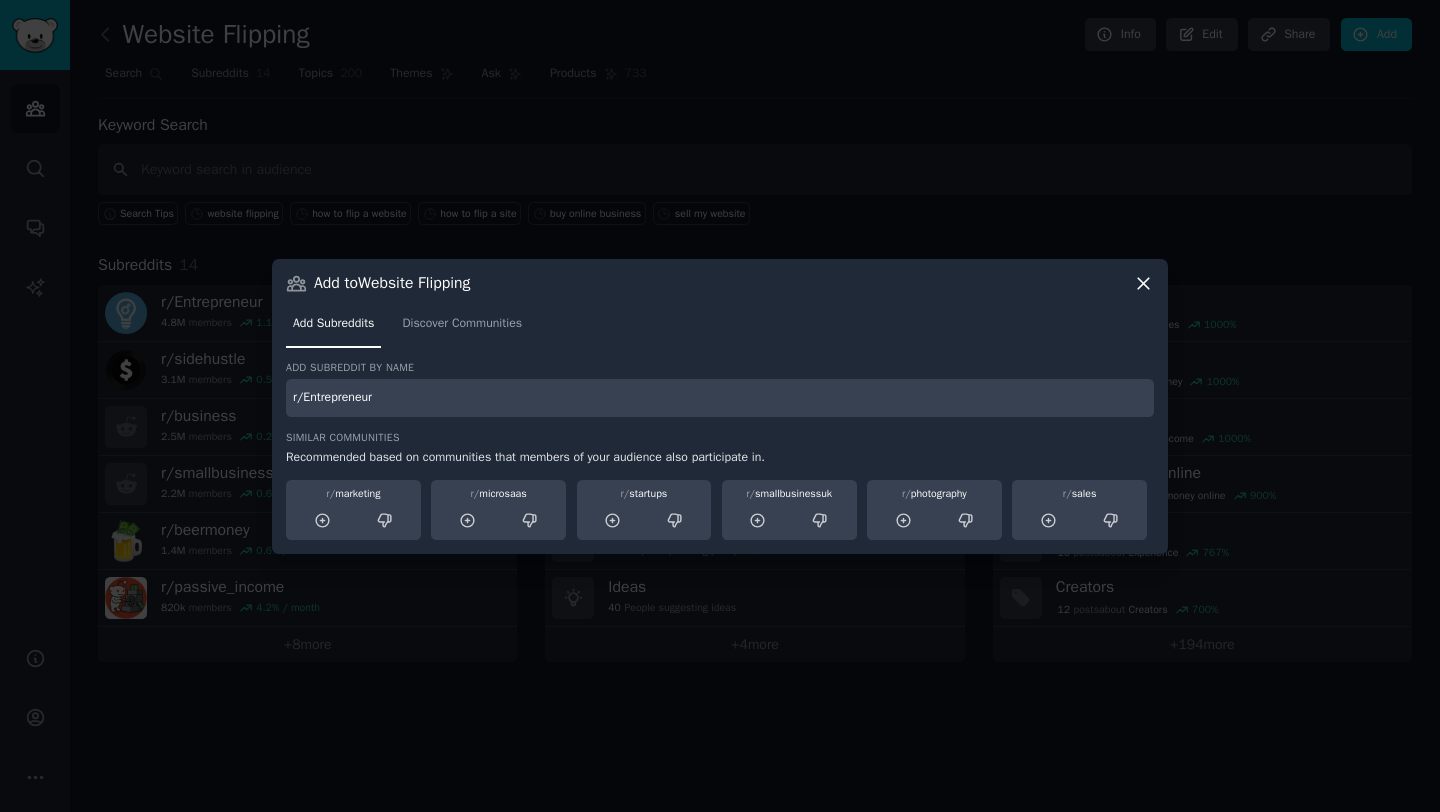 click 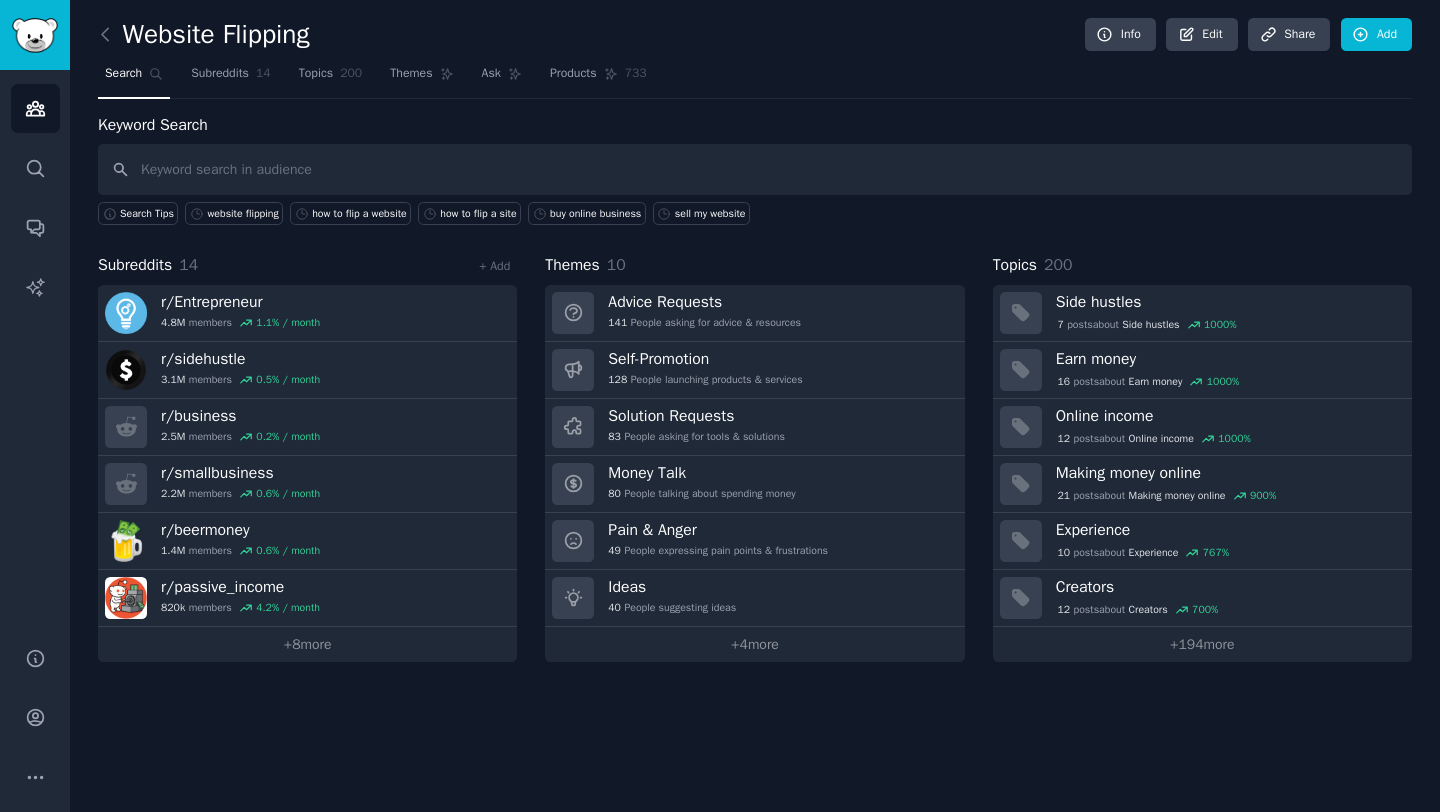 click on "Keyword Search Search Tips website flipping   how to flip a website how to flip a site   buy online business   sell my website" at bounding box center (755, 169) 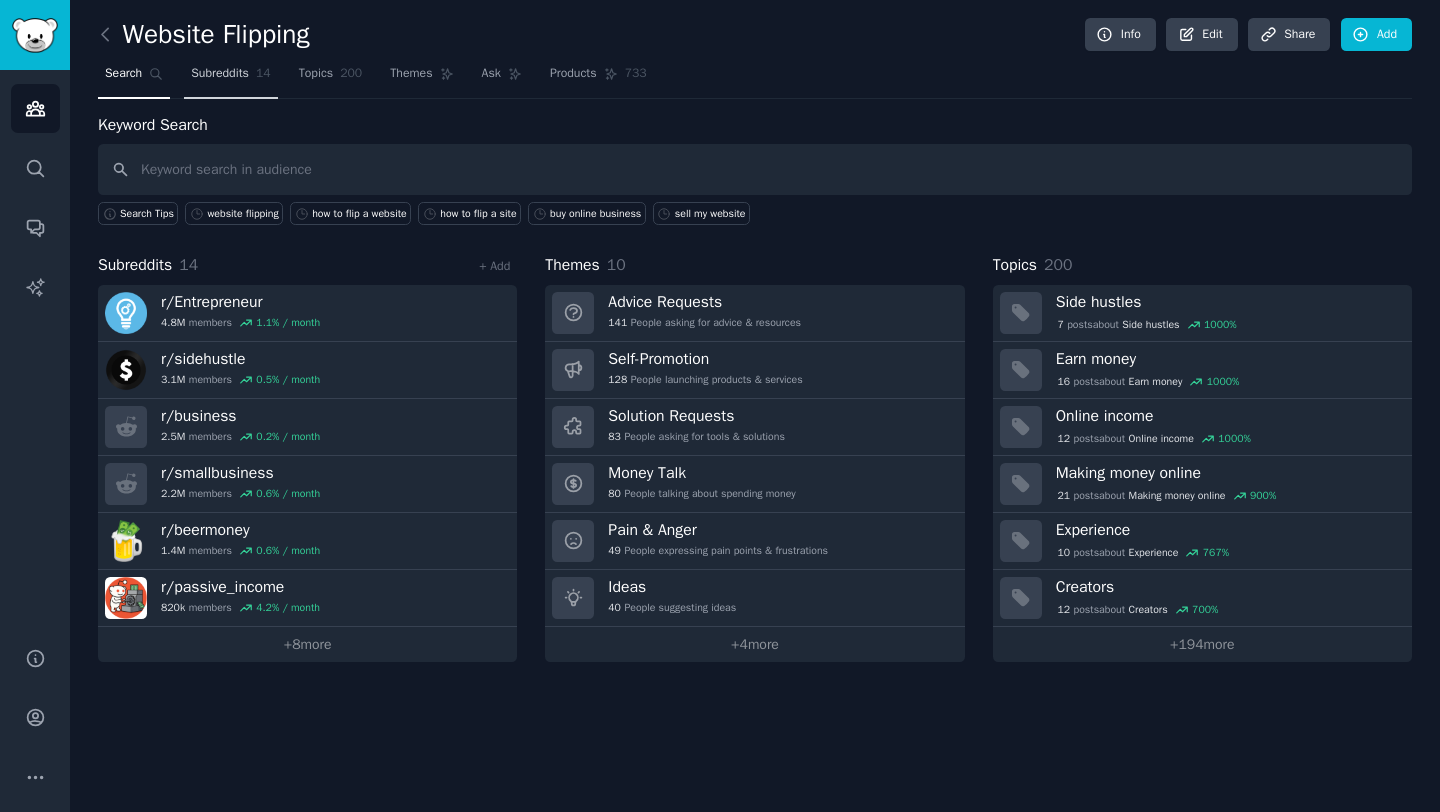 click on "Subreddits" at bounding box center (220, 74) 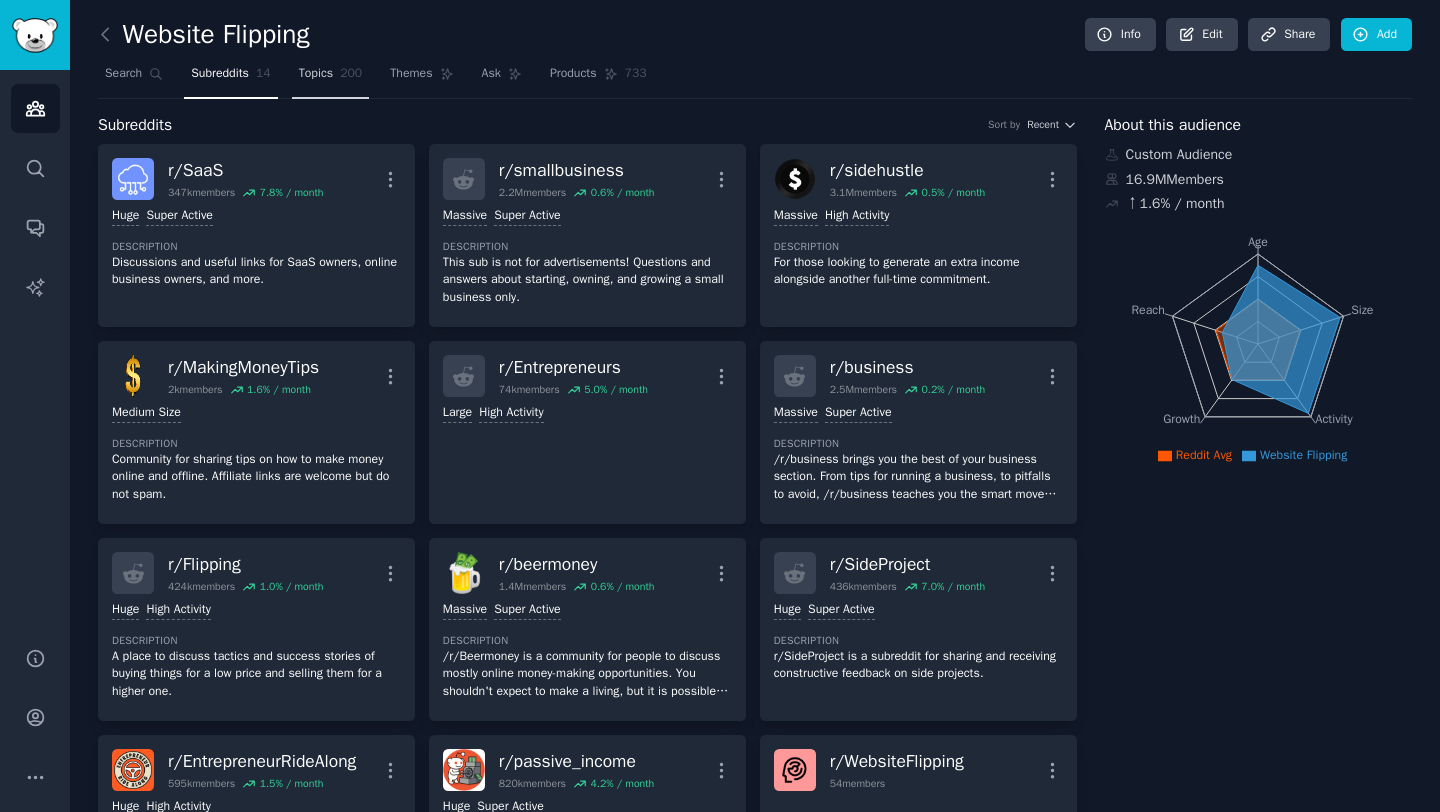 click on "Topics 200" at bounding box center [331, 78] 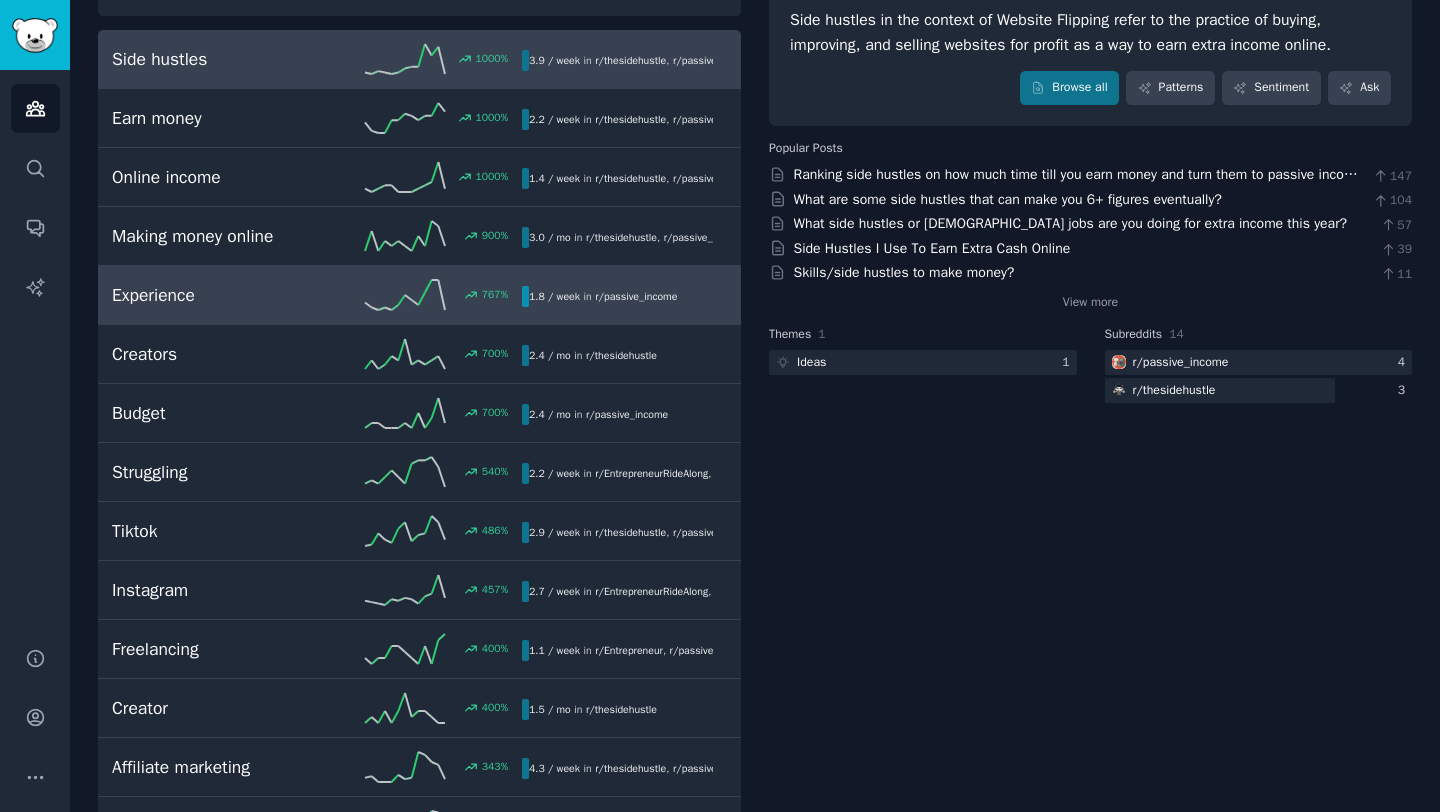 scroll, scrollTop: 0, scrollLeft: 0, axis: both 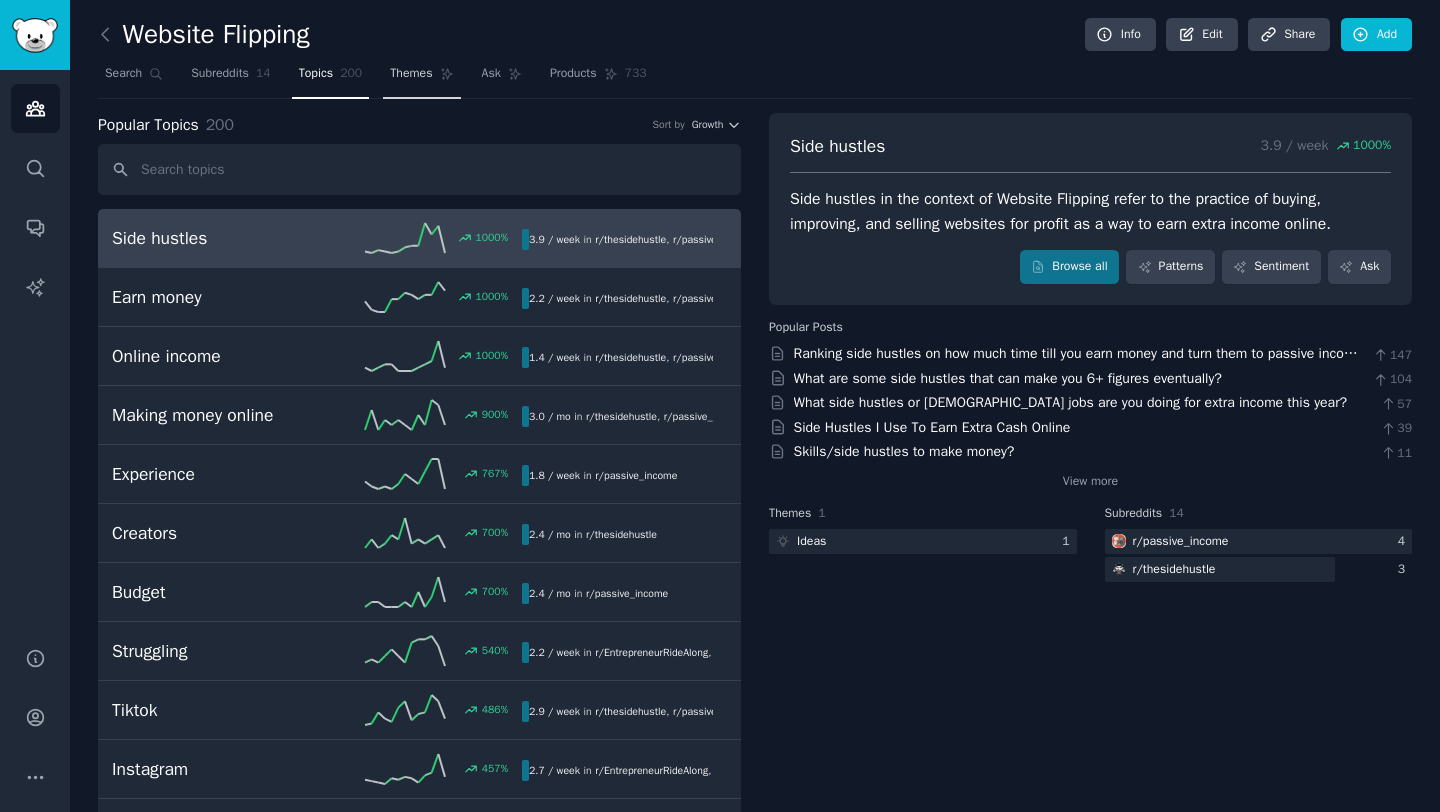 click on "Themes" at bounding box center [411, 74] 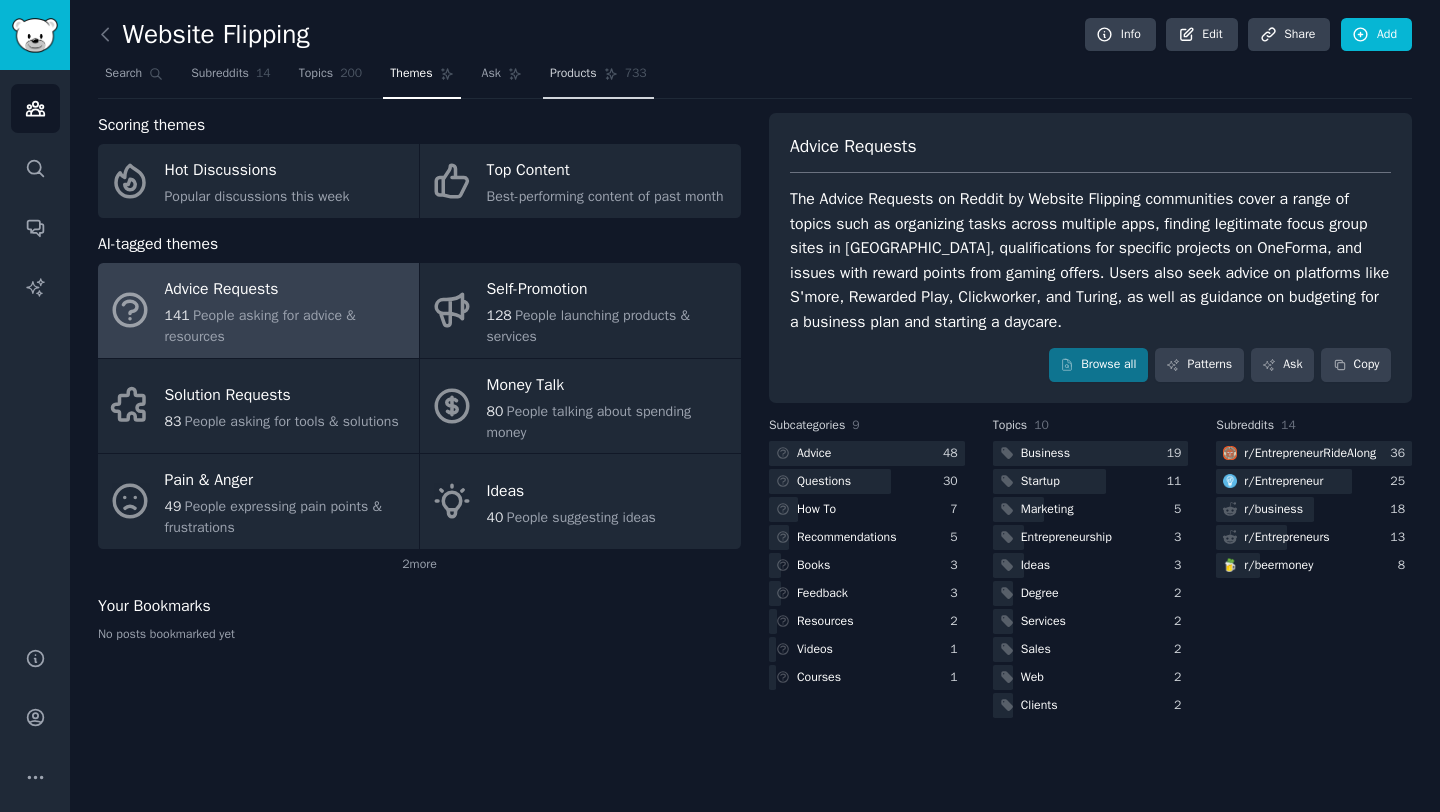 click on "Products" at bounding box center (573, 74) 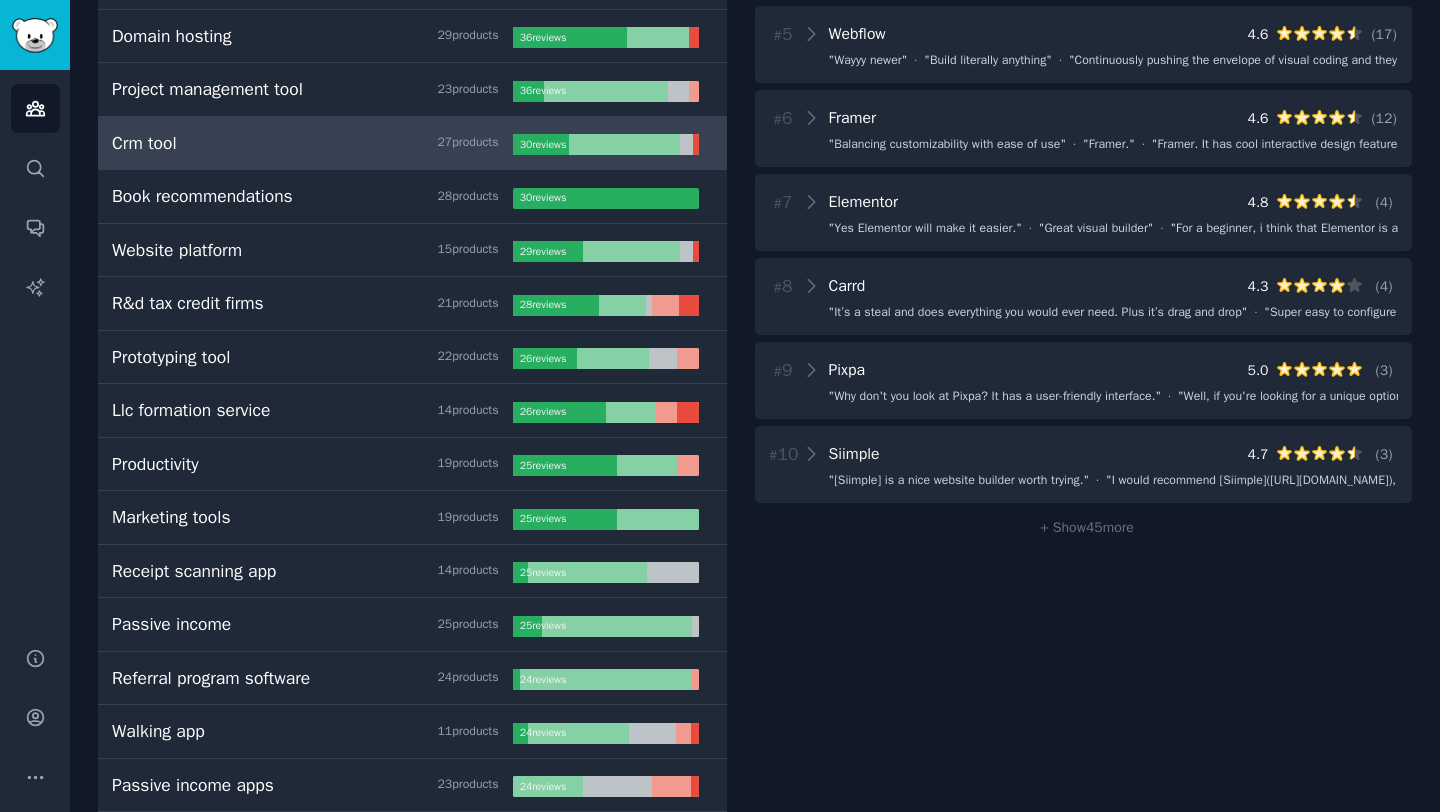 scroll, scrollTop: 481, scrollLeft: 0, axis: vertical 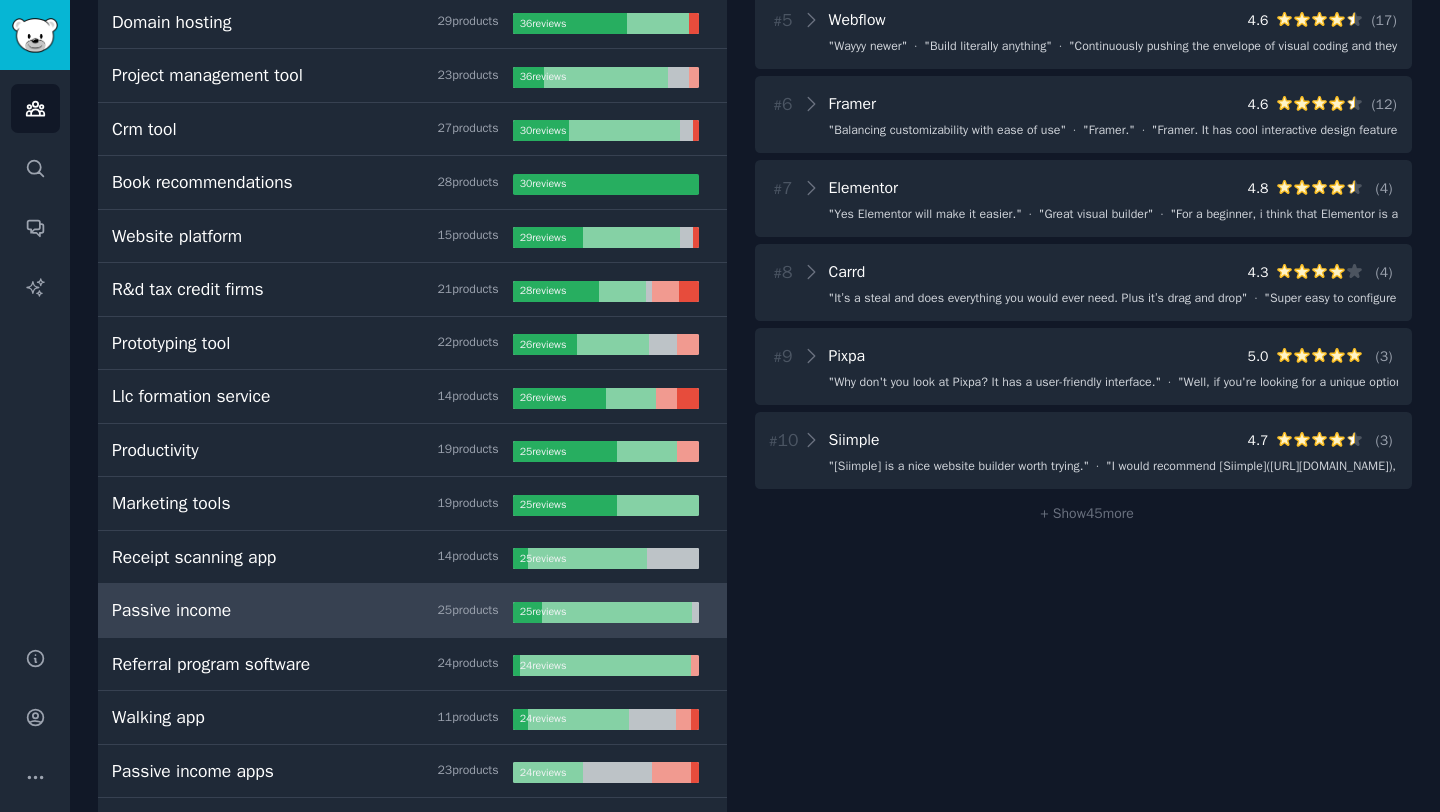 click on "Passive income 25  product s" at bounding box center [312, 610] 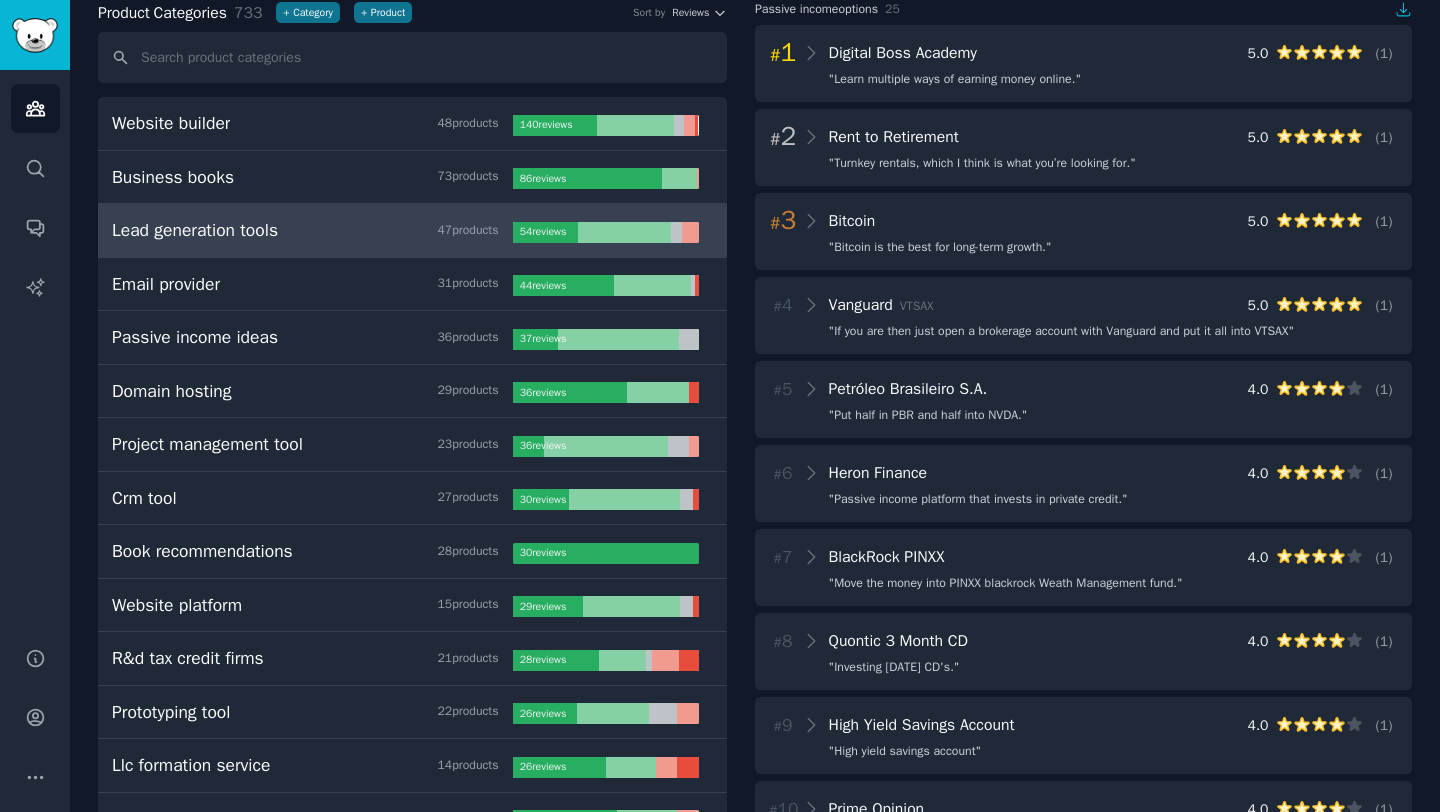scroll, scrollTop: 0, scrollLeft: 0, axis: both 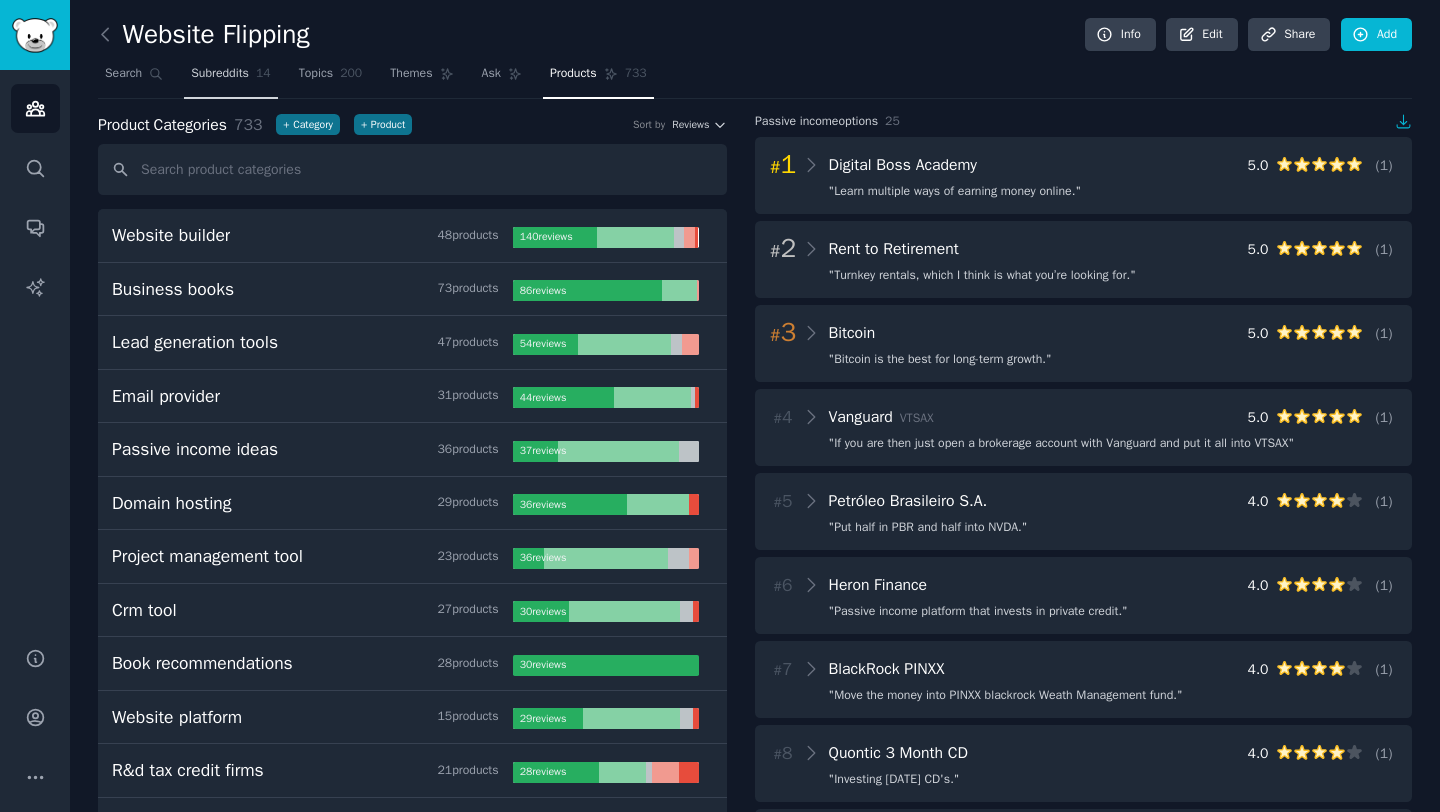 click on "Subreddits" at bounding box center (220, 74) 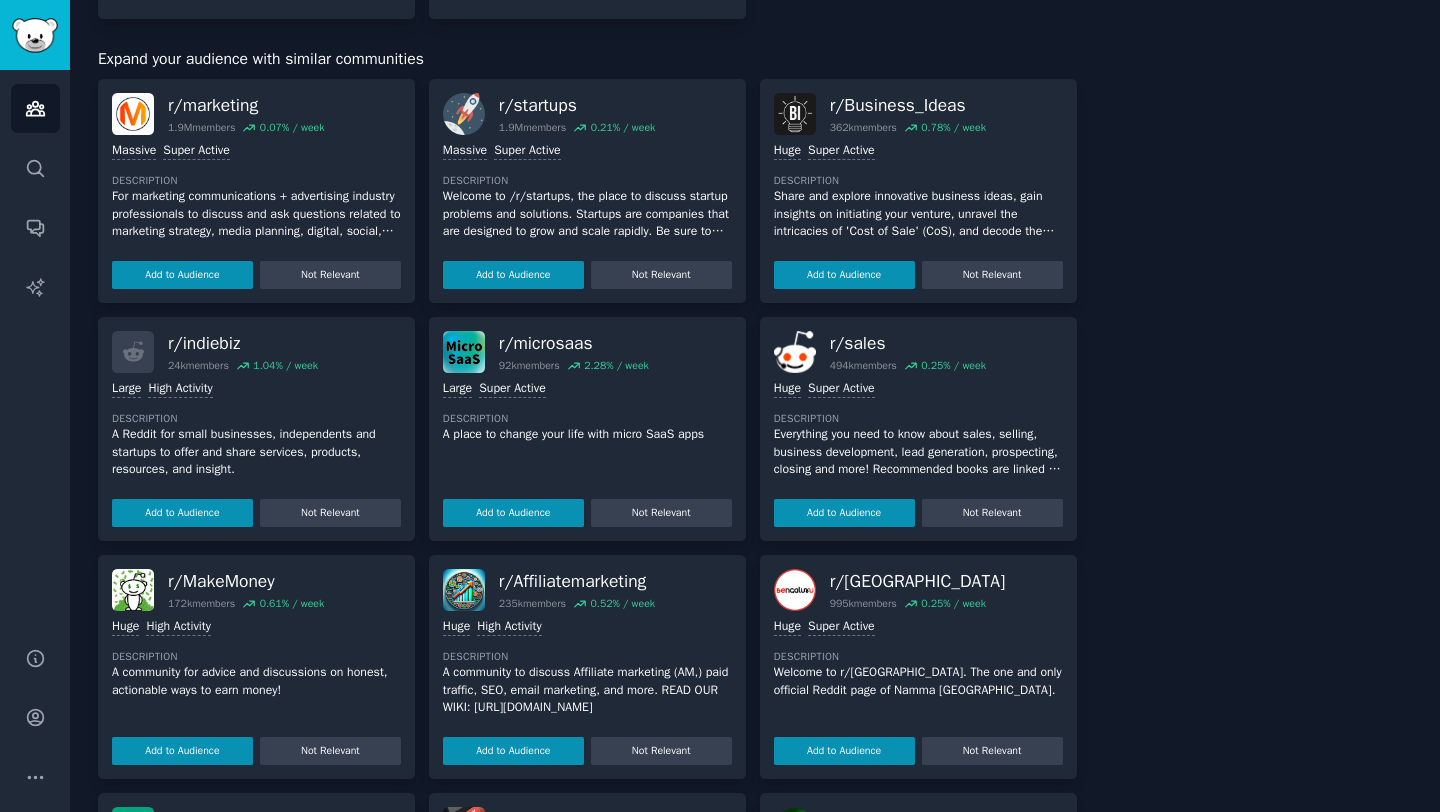 scroll, scrollTop: 1155, scrollLeft: 0, axis: vertical 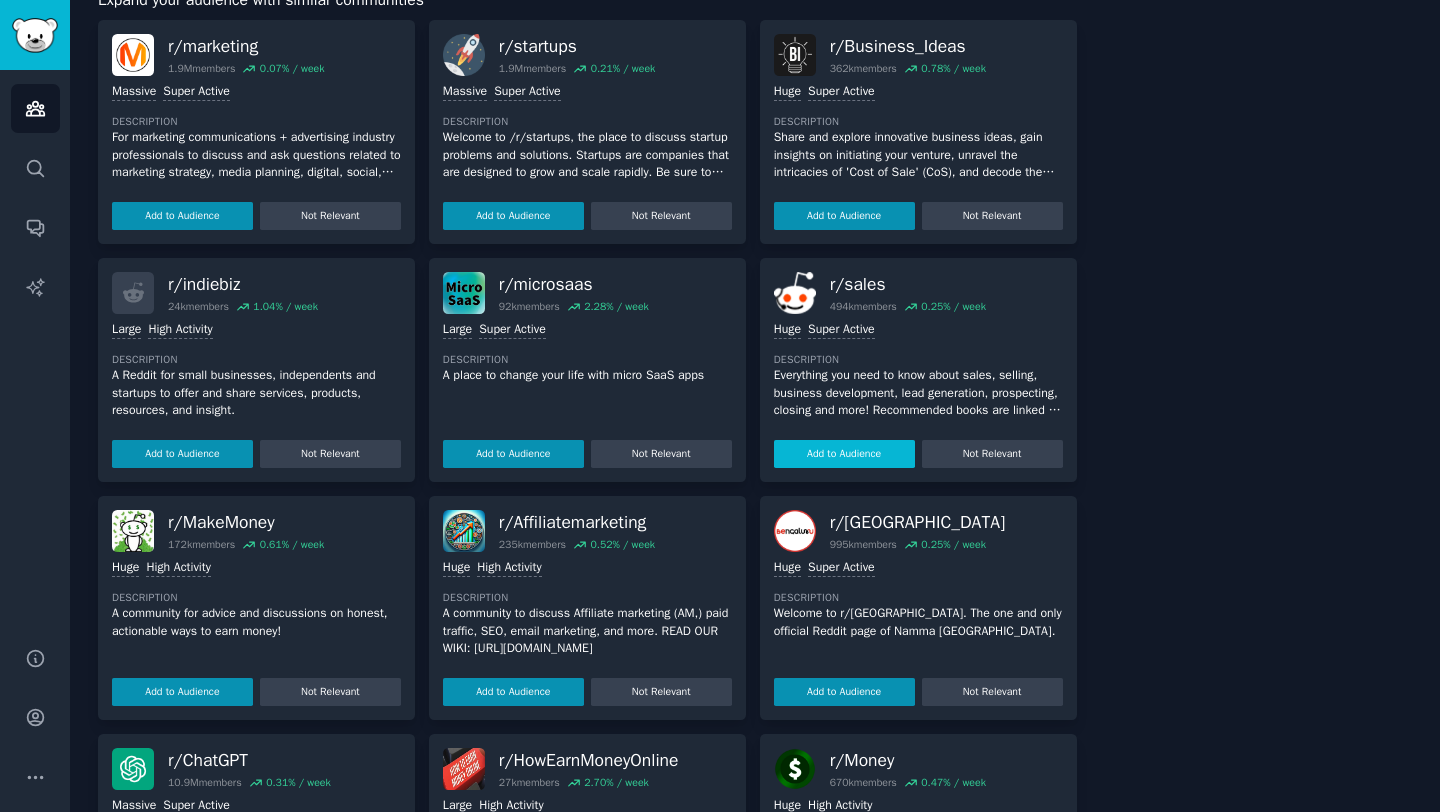 click on "Add to Audience" at bounding box center [844, 454] 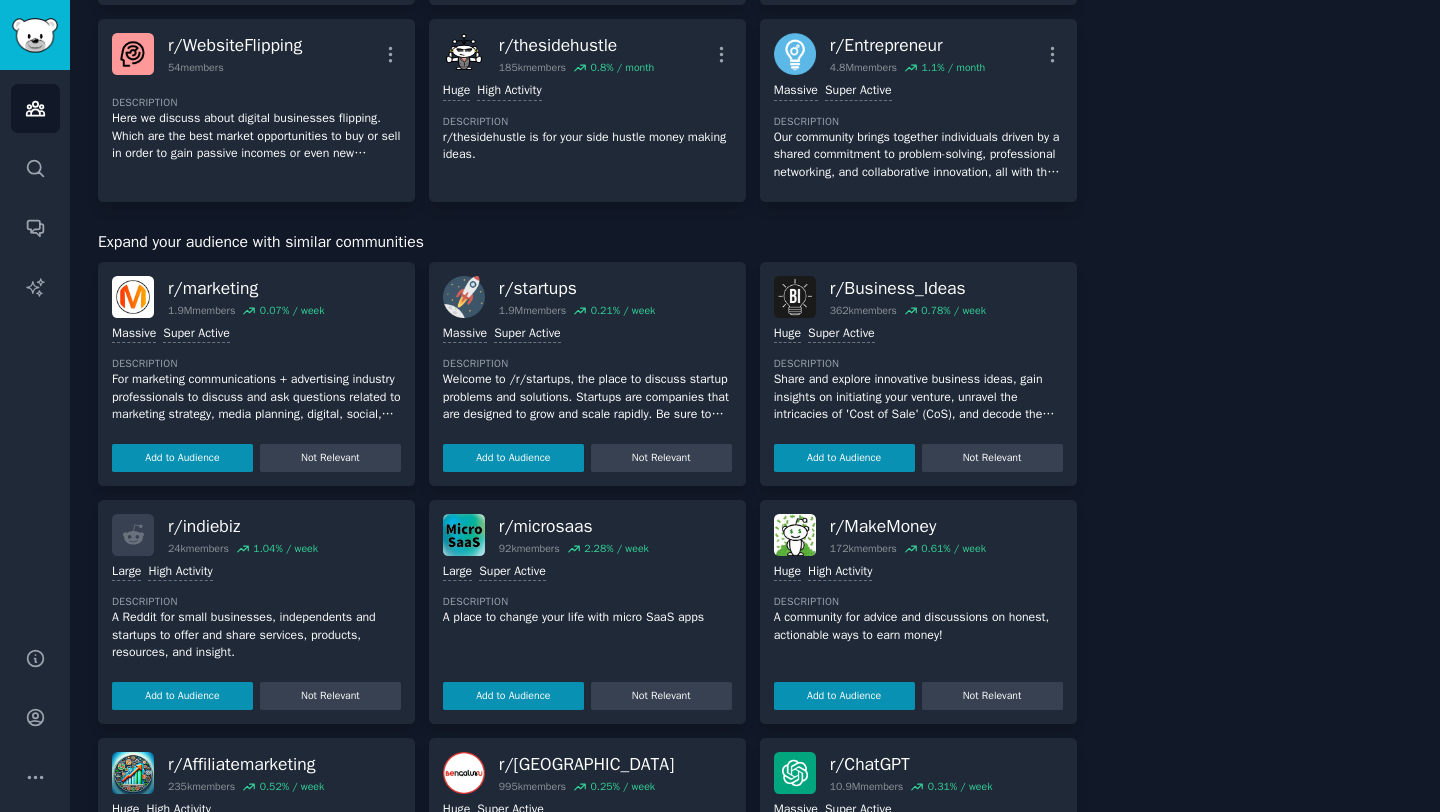 scroll, scrollTop: 0, scrollLeft: 0, axis: both 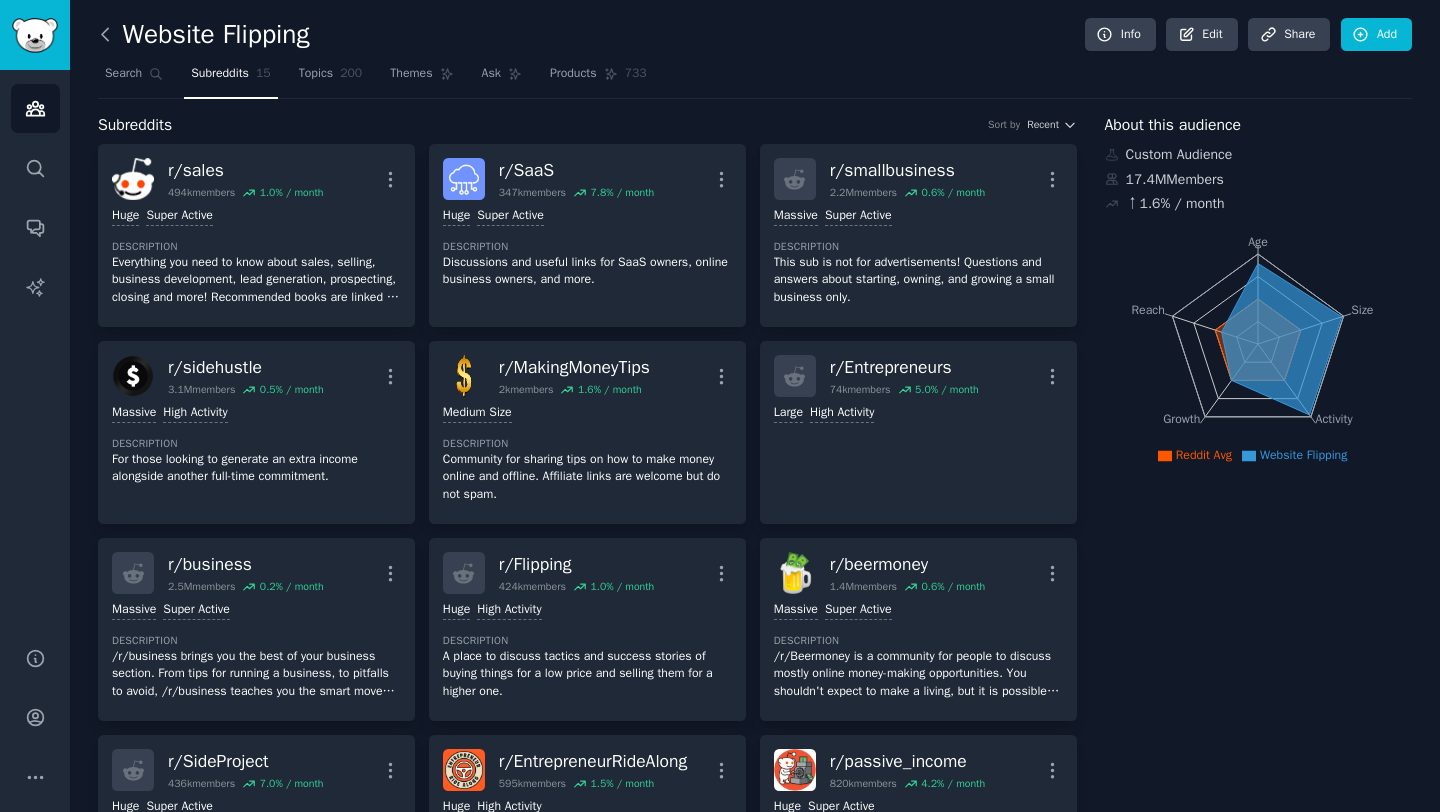 click 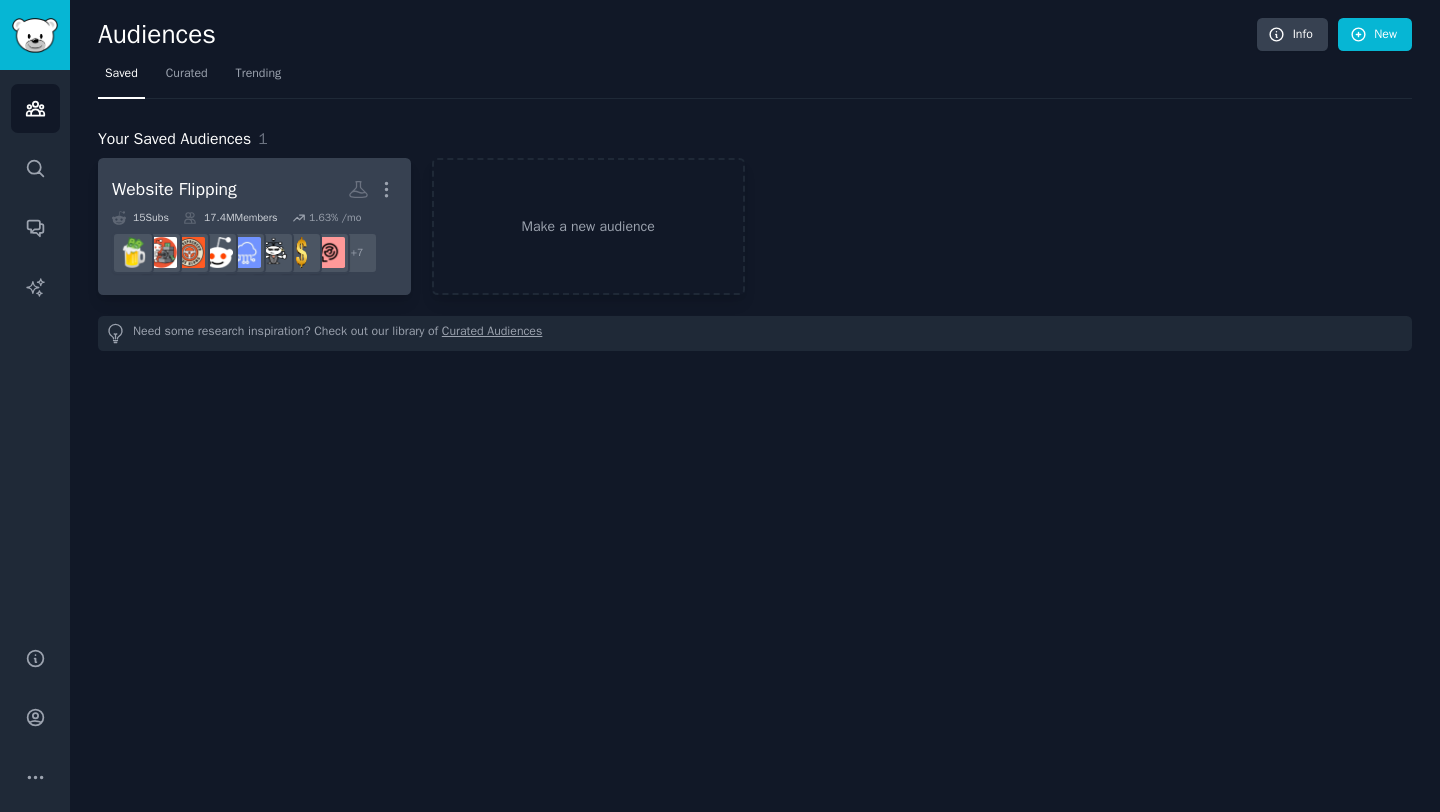 click on "Website Flipping" at bounding box center (174, 189) 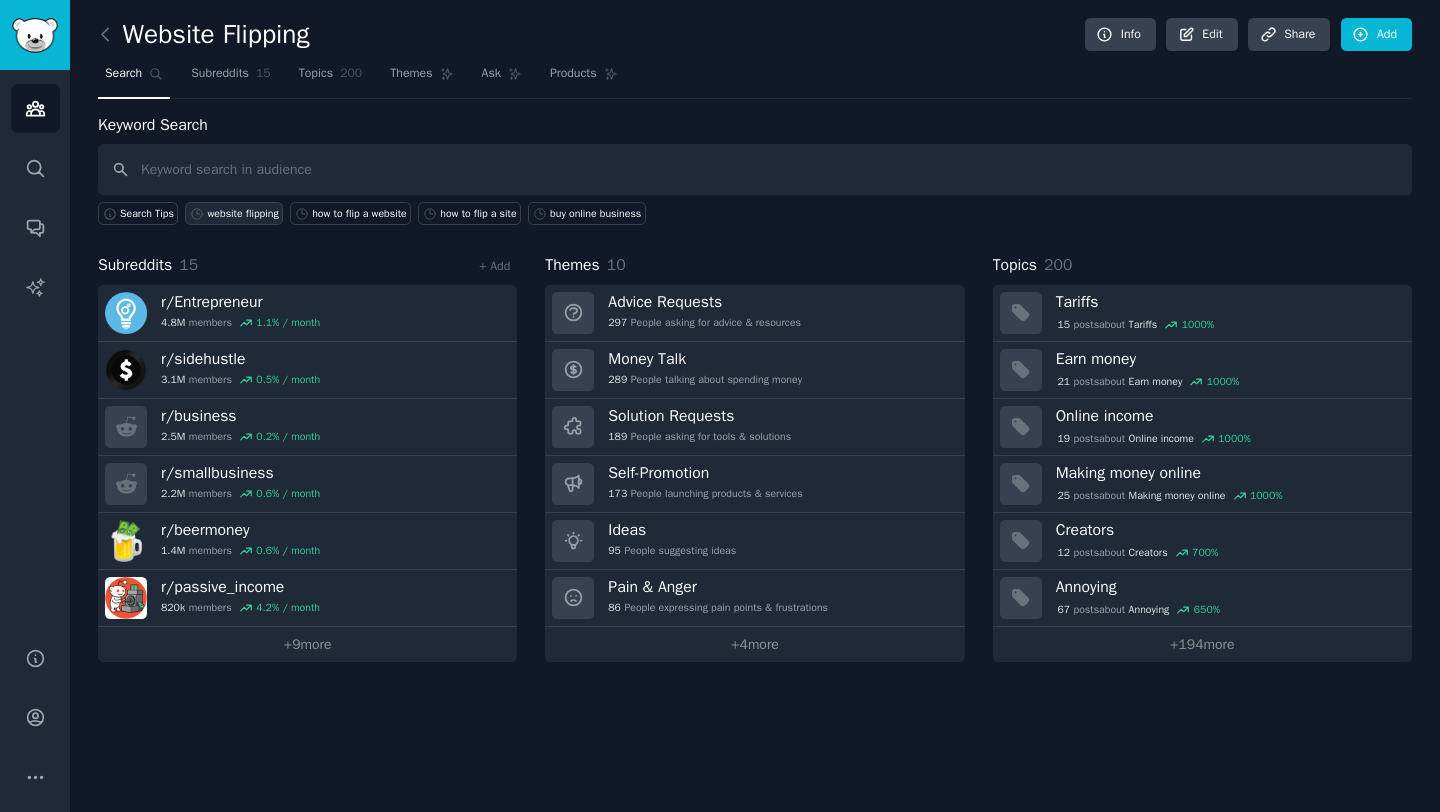 click on "website flipping" at bounding box center [242, 214] 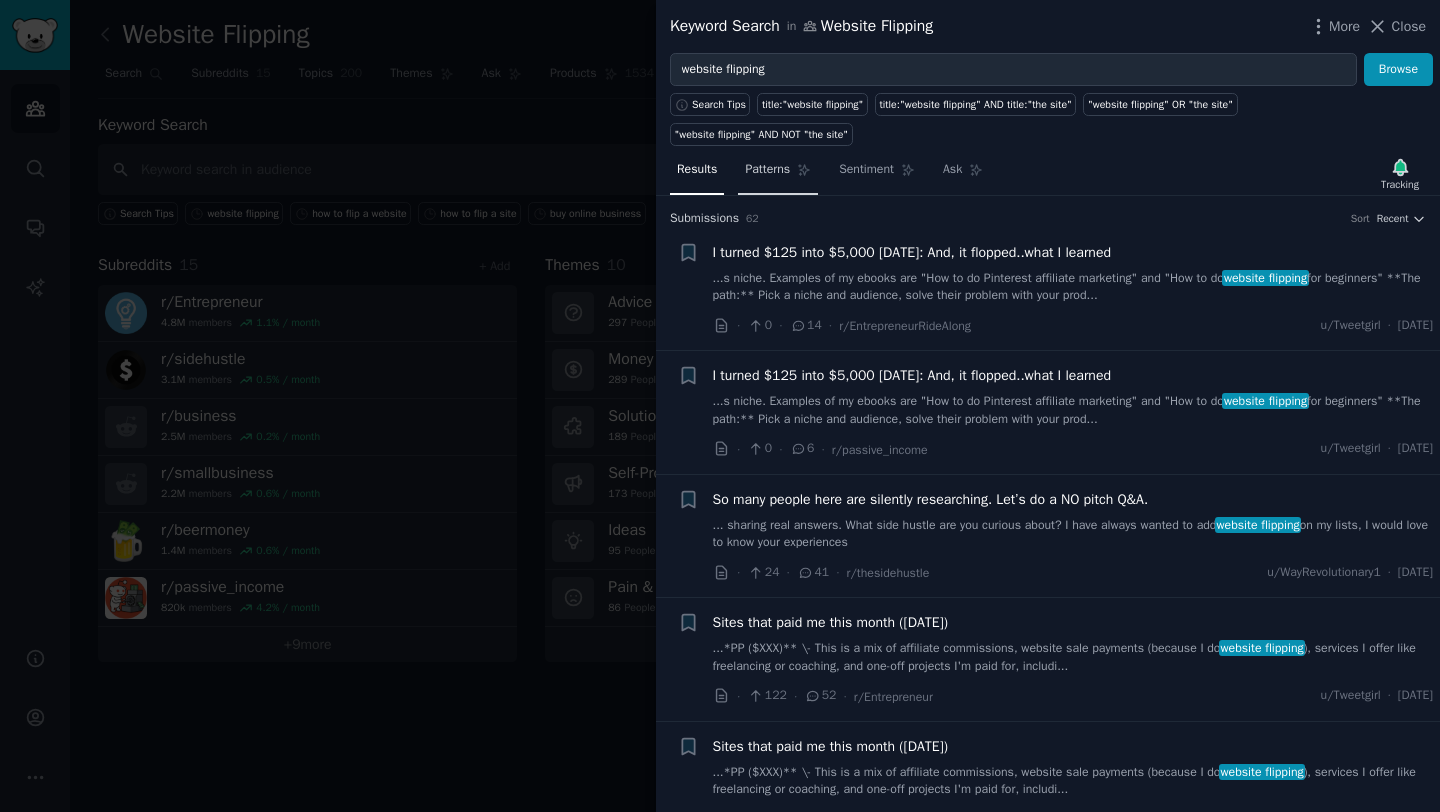 click on "Patterns" at bounding box center [767, 170] 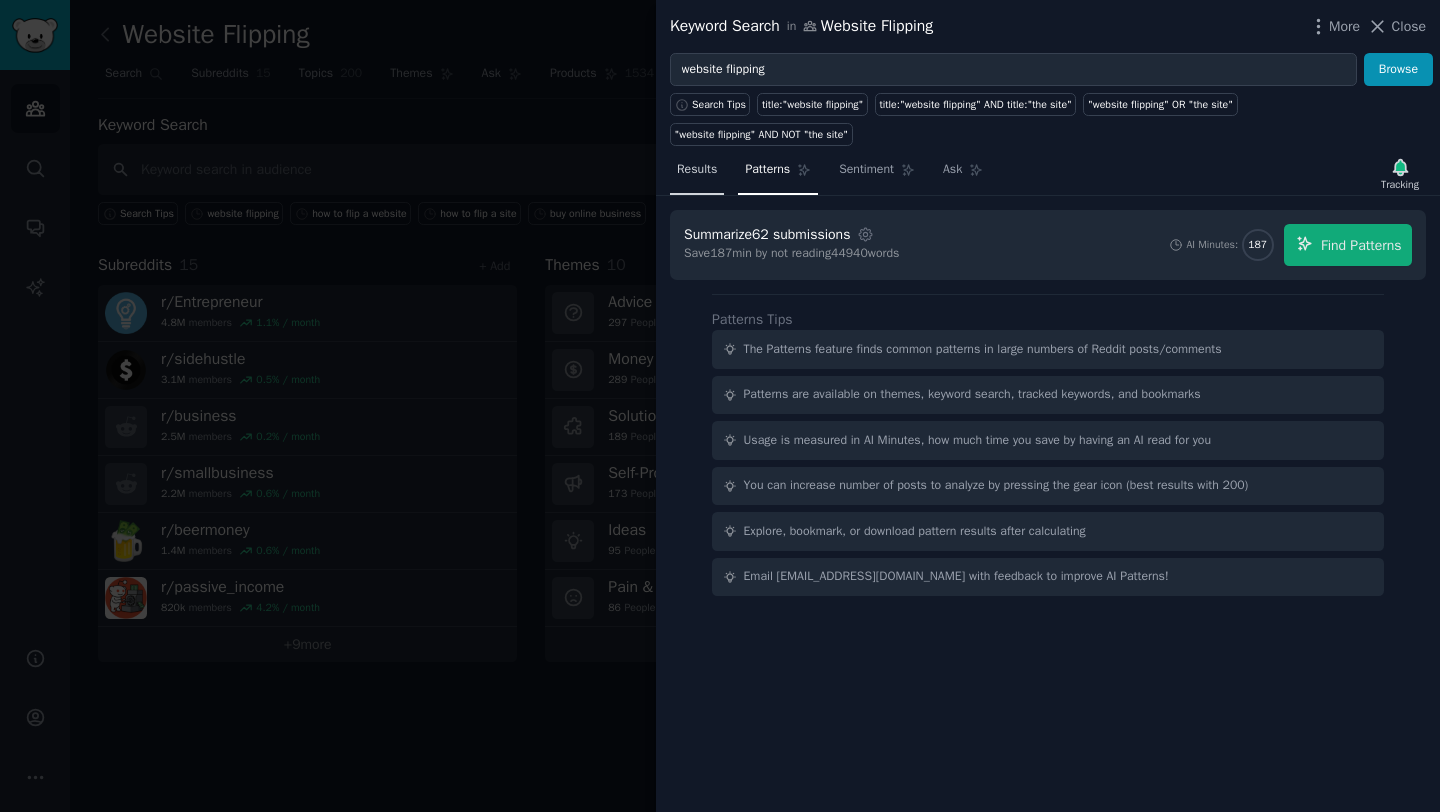 click on "Results" at bounding box center (697, 170) 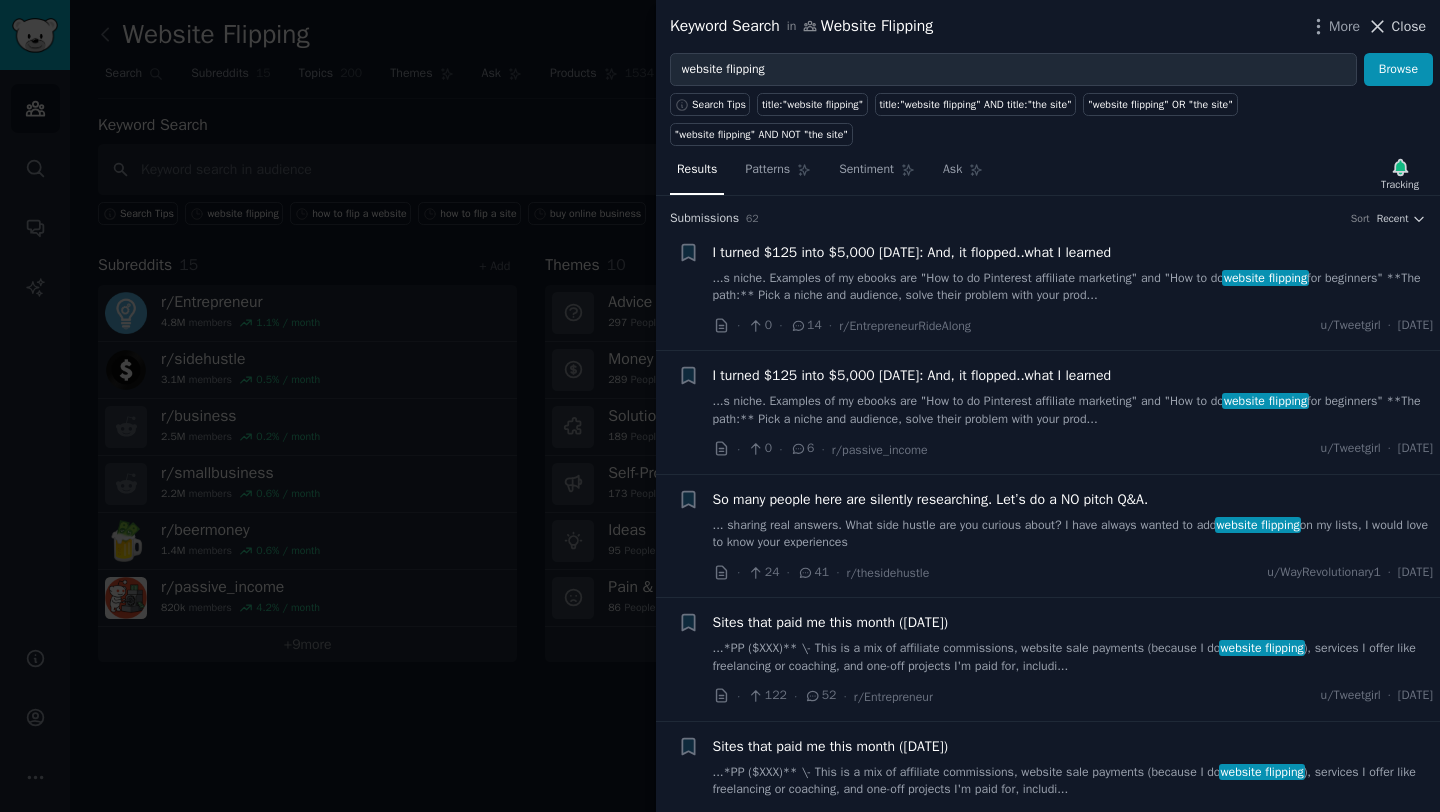 click on "Close" at bounding box center [1409, 26] 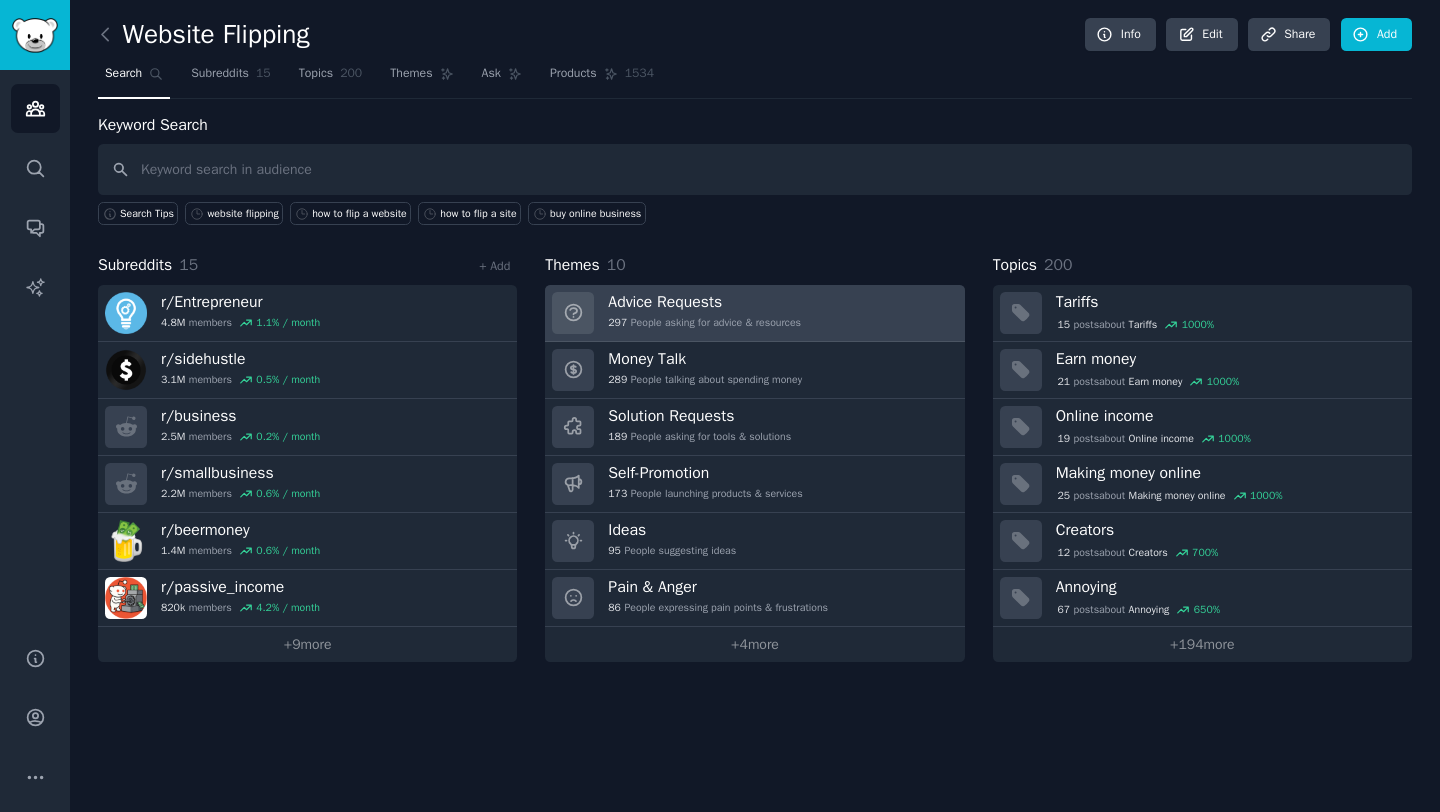 click on "297 People asking for advice & resources" at bounding box center [704, 323] 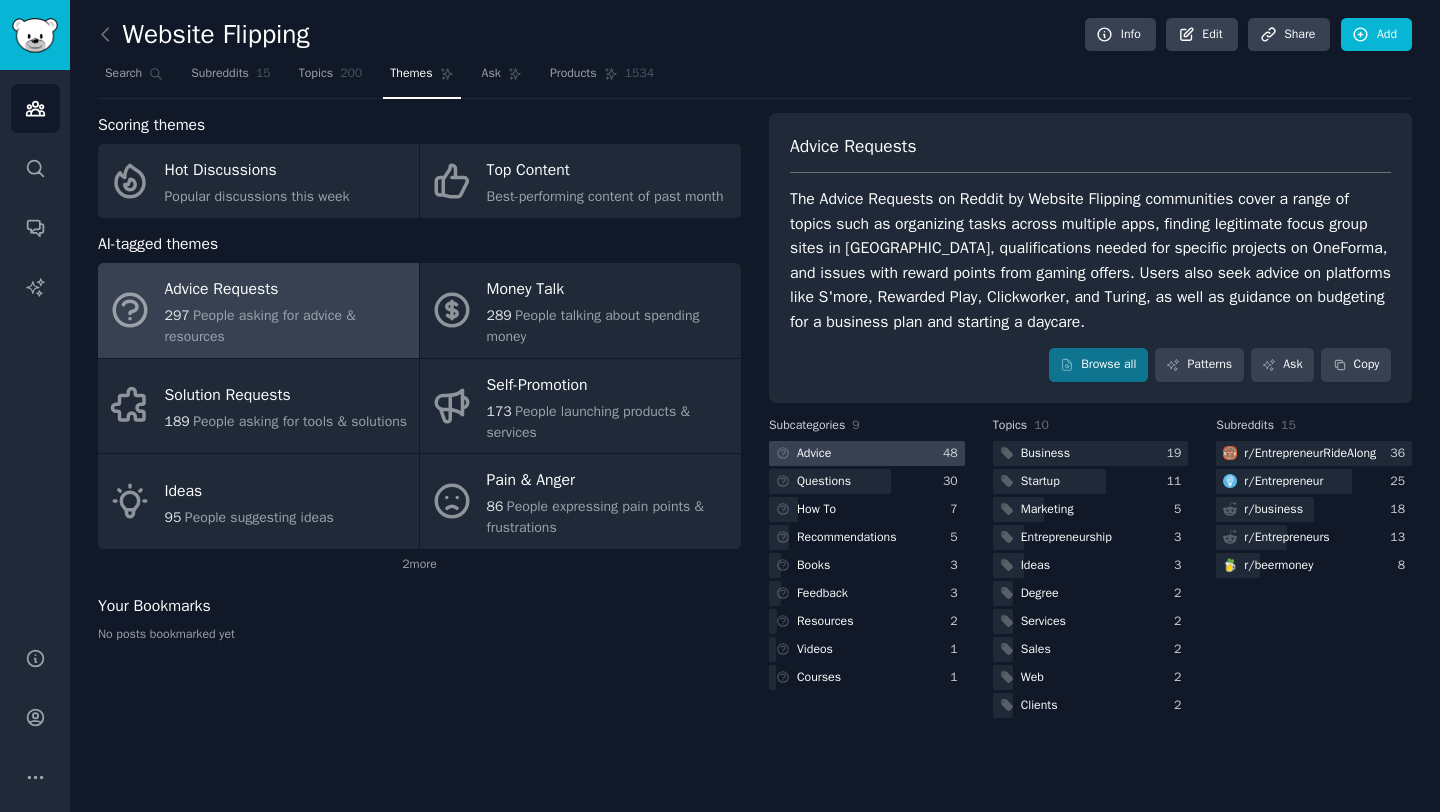 click at bounding box center (867, 453) 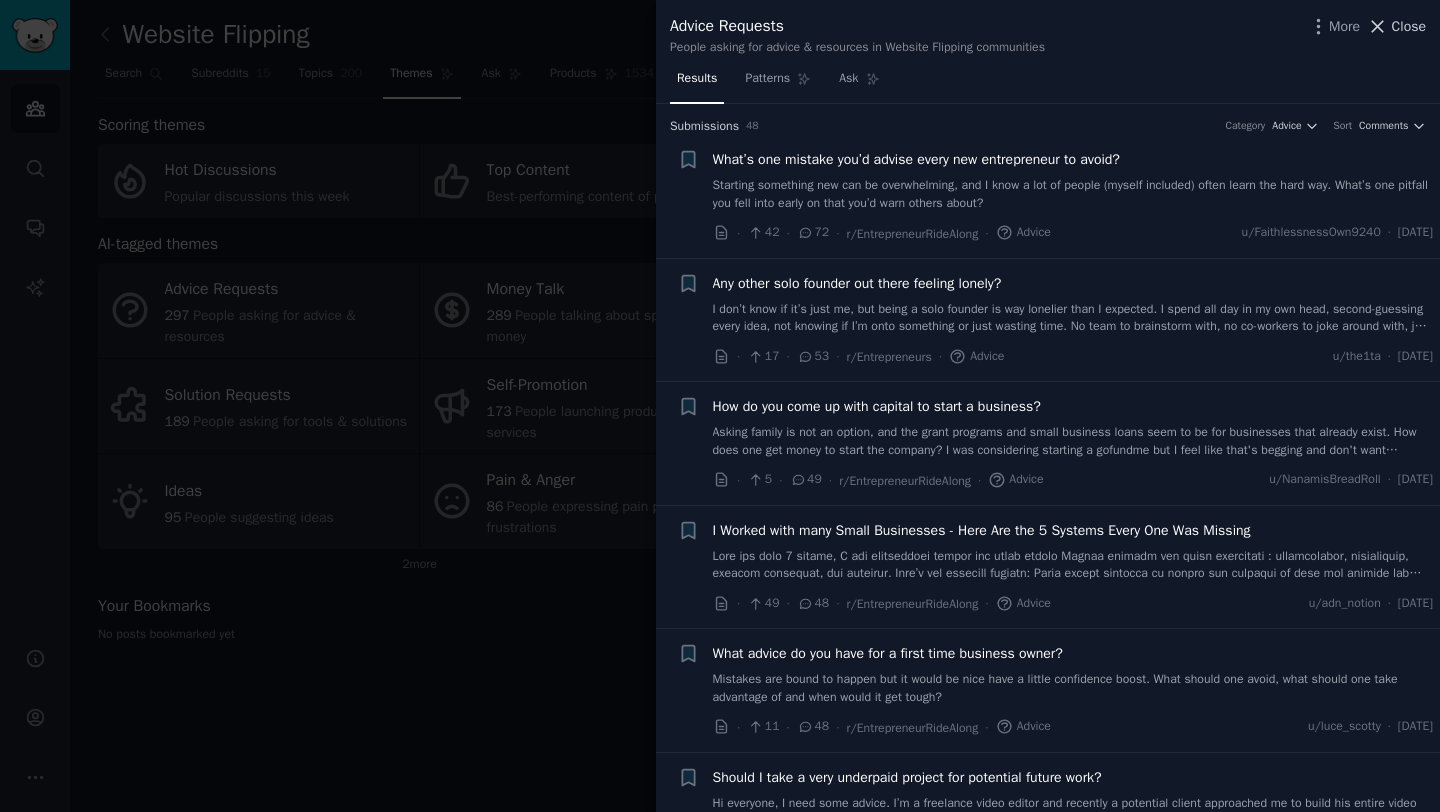 click on "Close" at bounding box center (1409, 26) 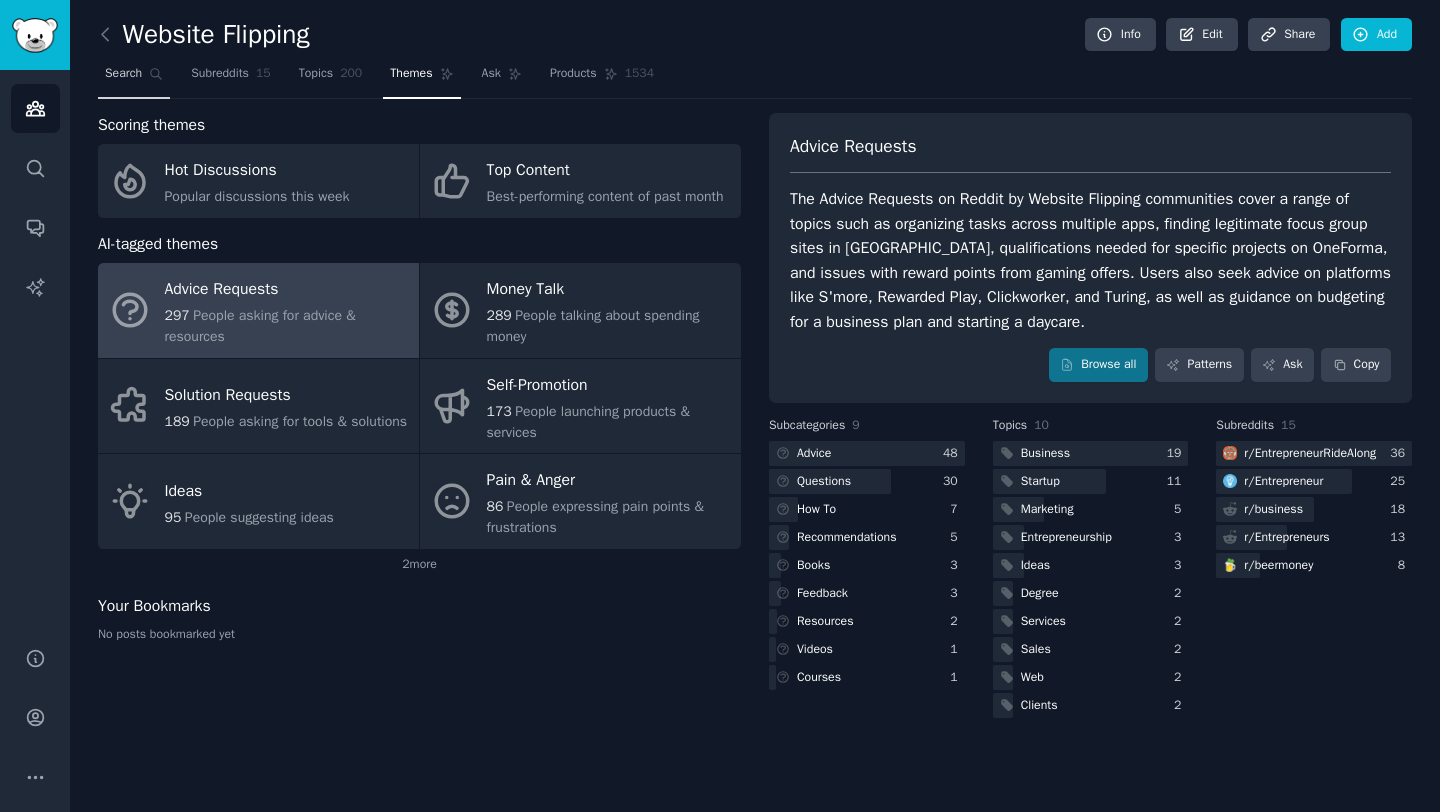 click on "Search" at bounding box center [123, 74] 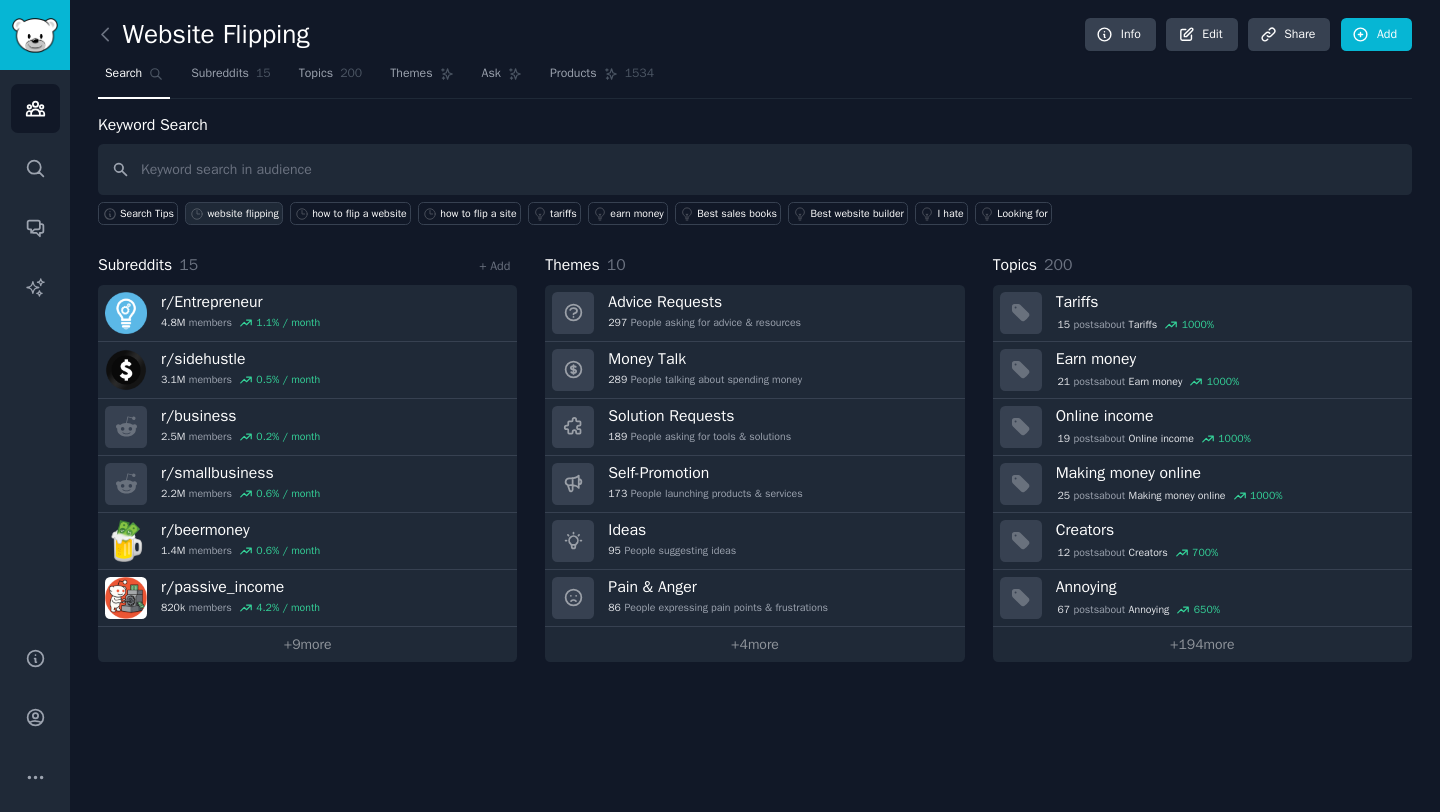 click on "website flipping" at bounding box center (242, 214) 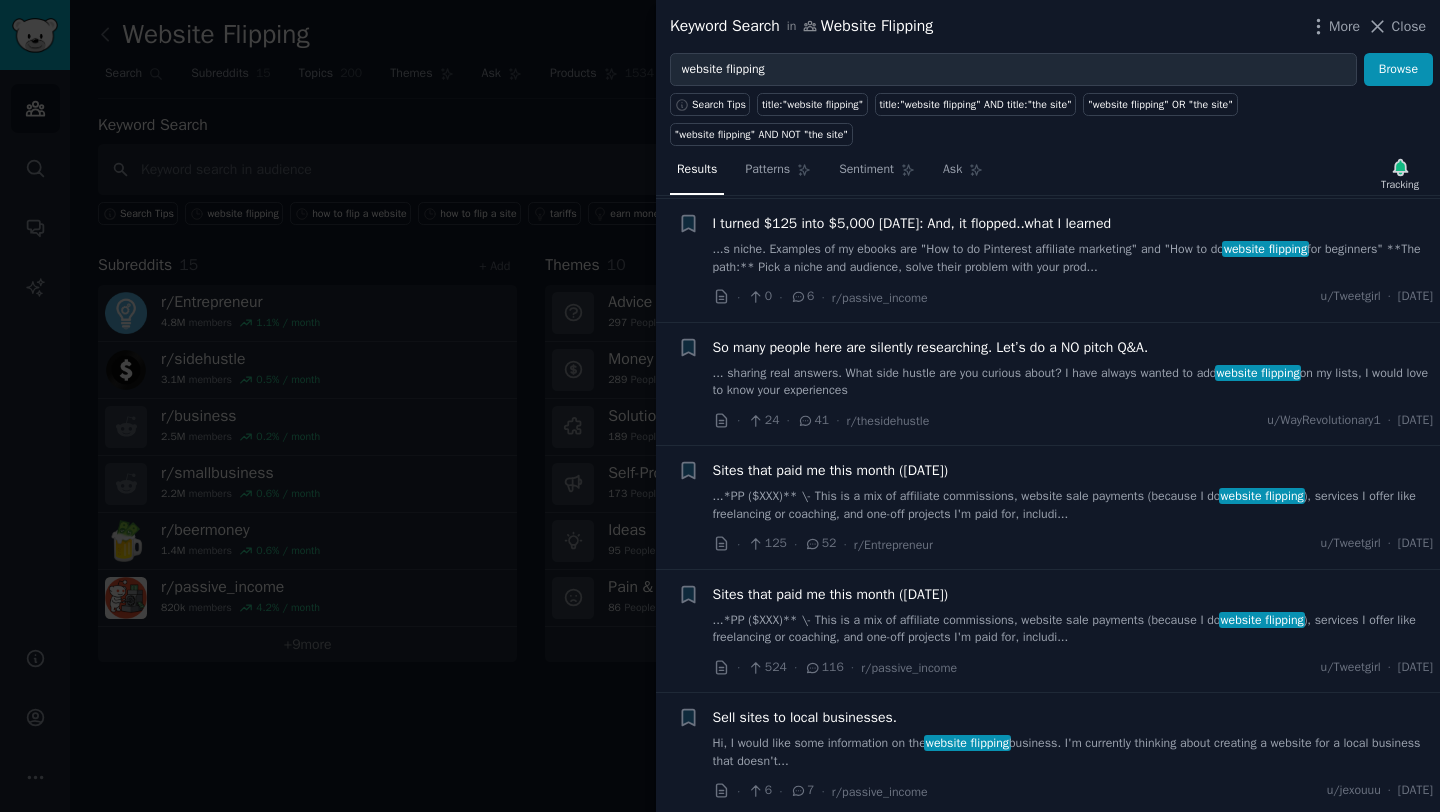 scroll, scrollTop: 112, scrollLeft: 0, axis: vertical 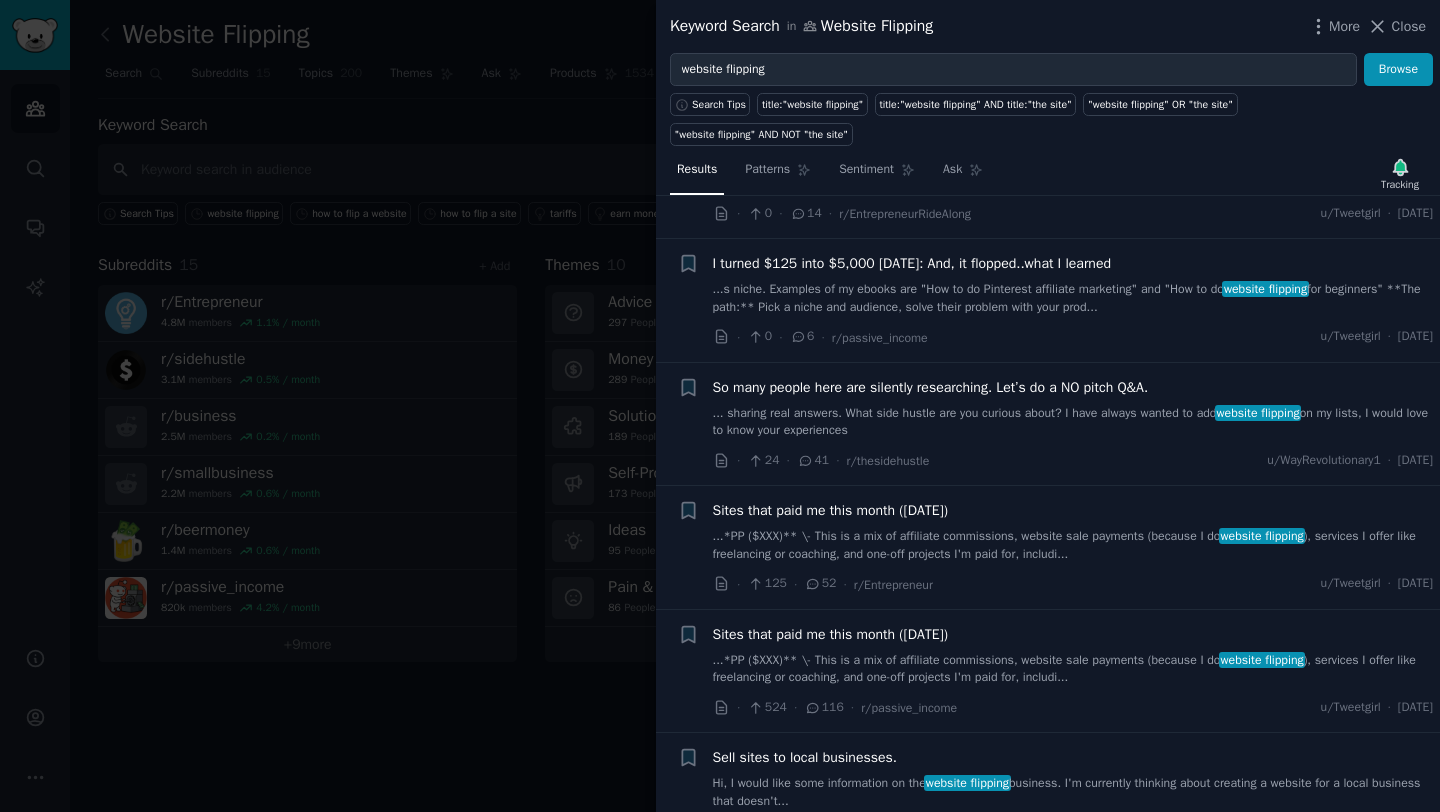 click at bounding box center [720, 406] 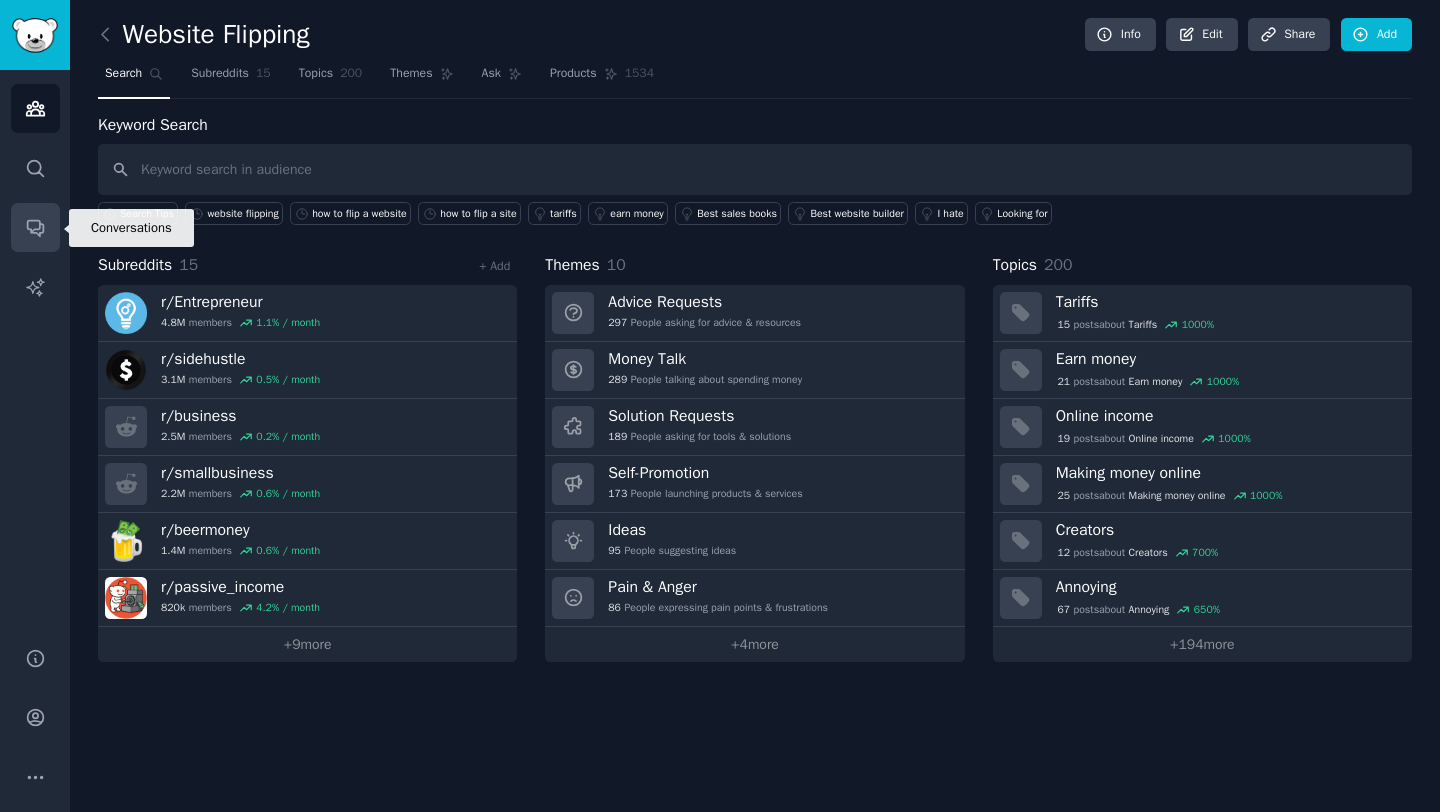 click 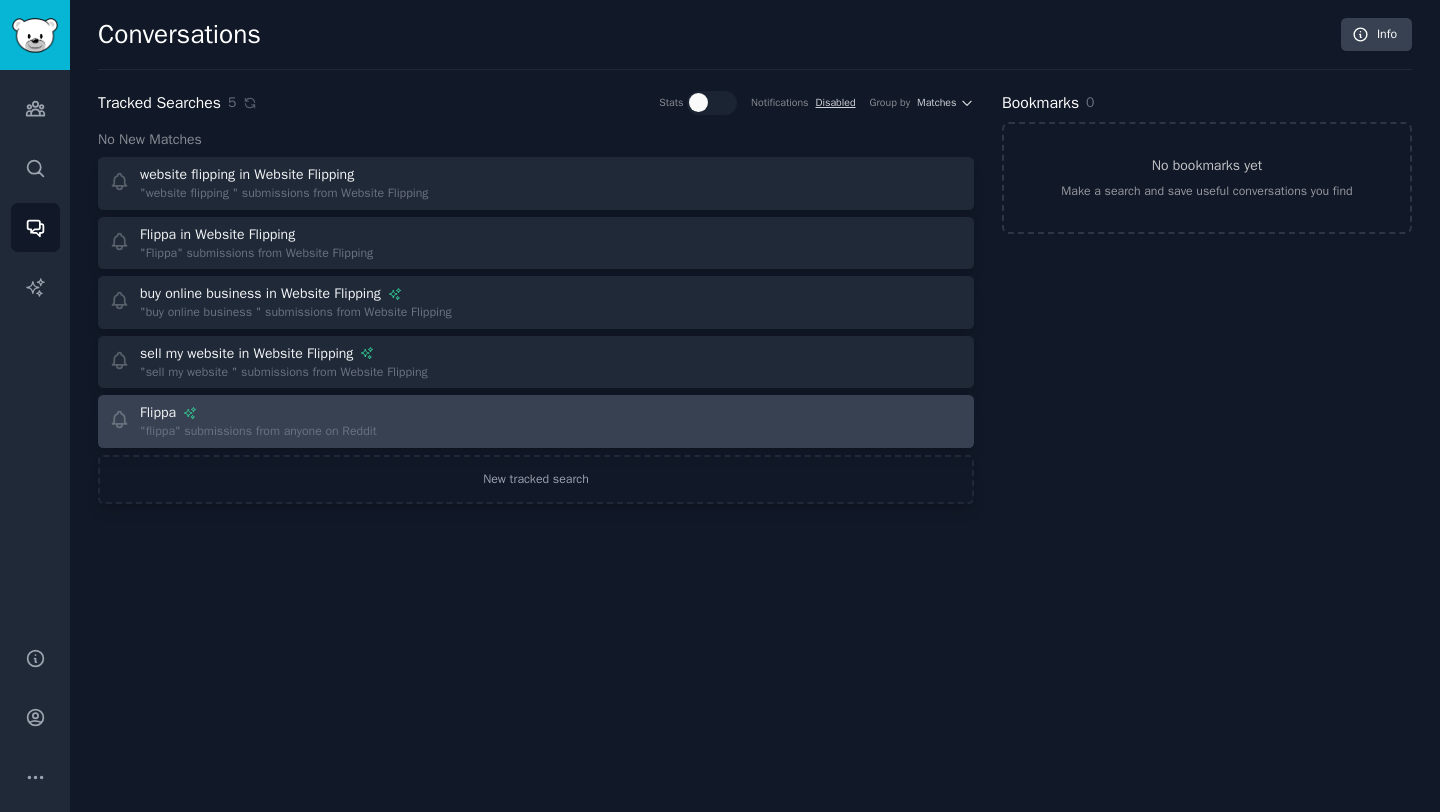 click at bounding box center (757, 421) 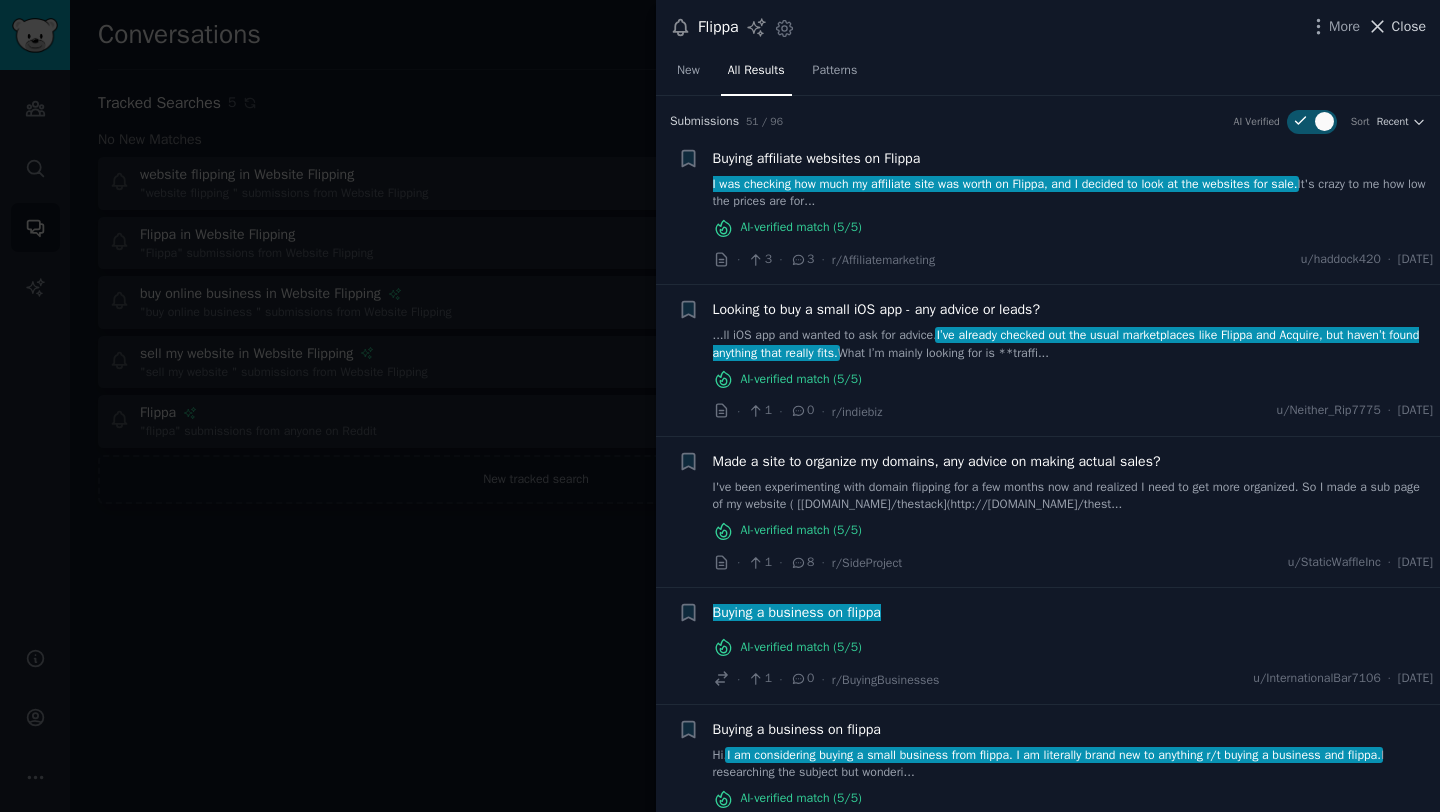 click on "Close" at bounding box center (1409, 26) 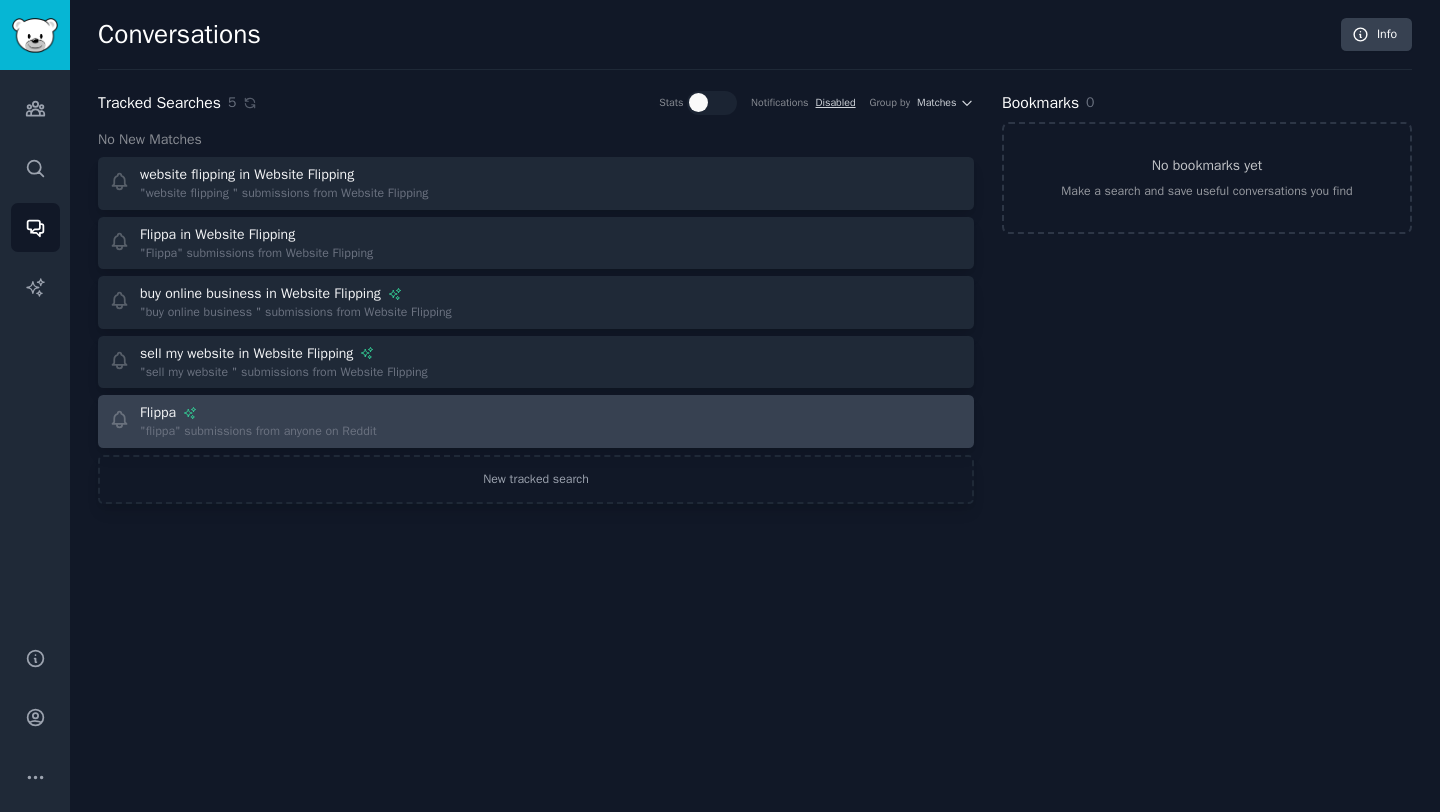 click on "Flippa" at bounding box center (258, 412) 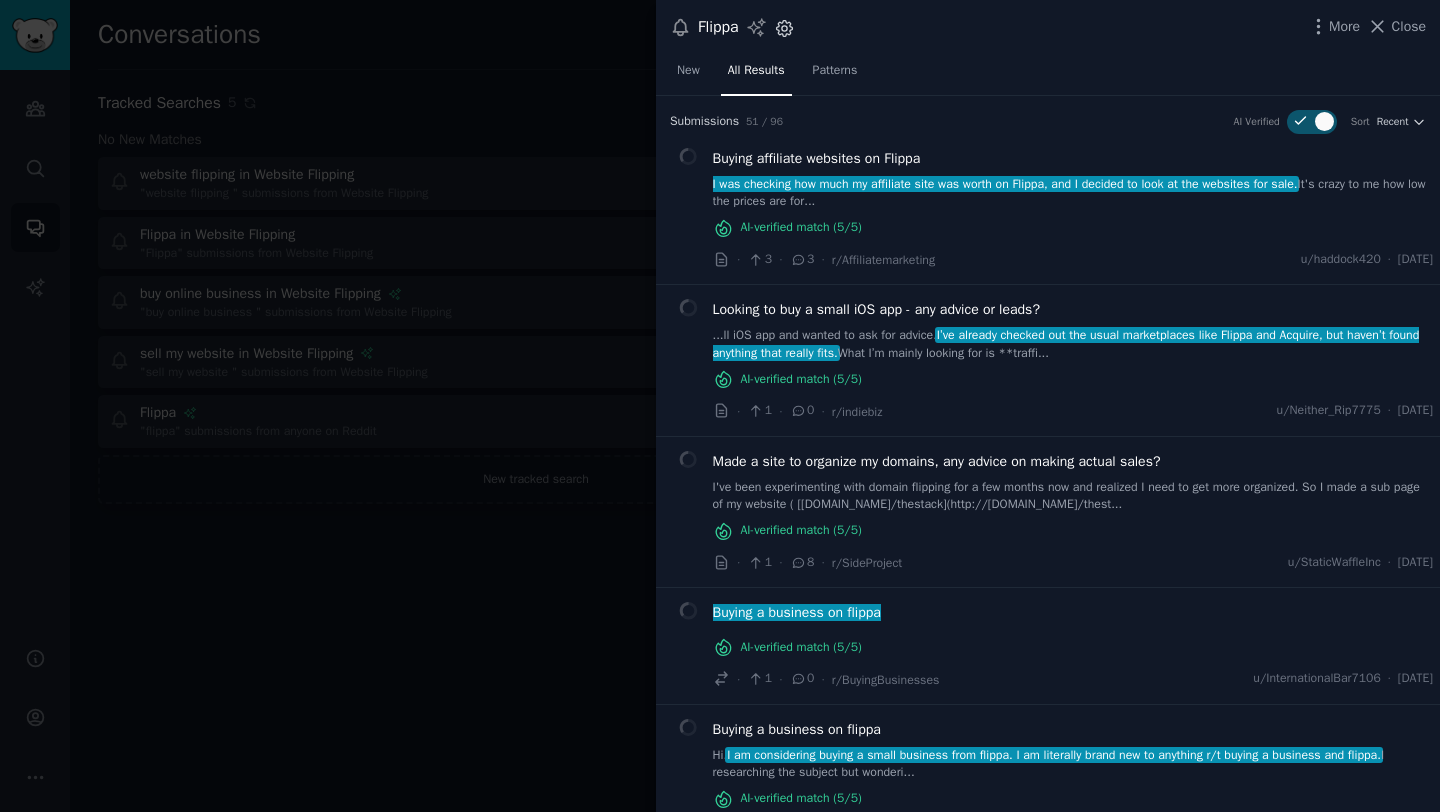 click 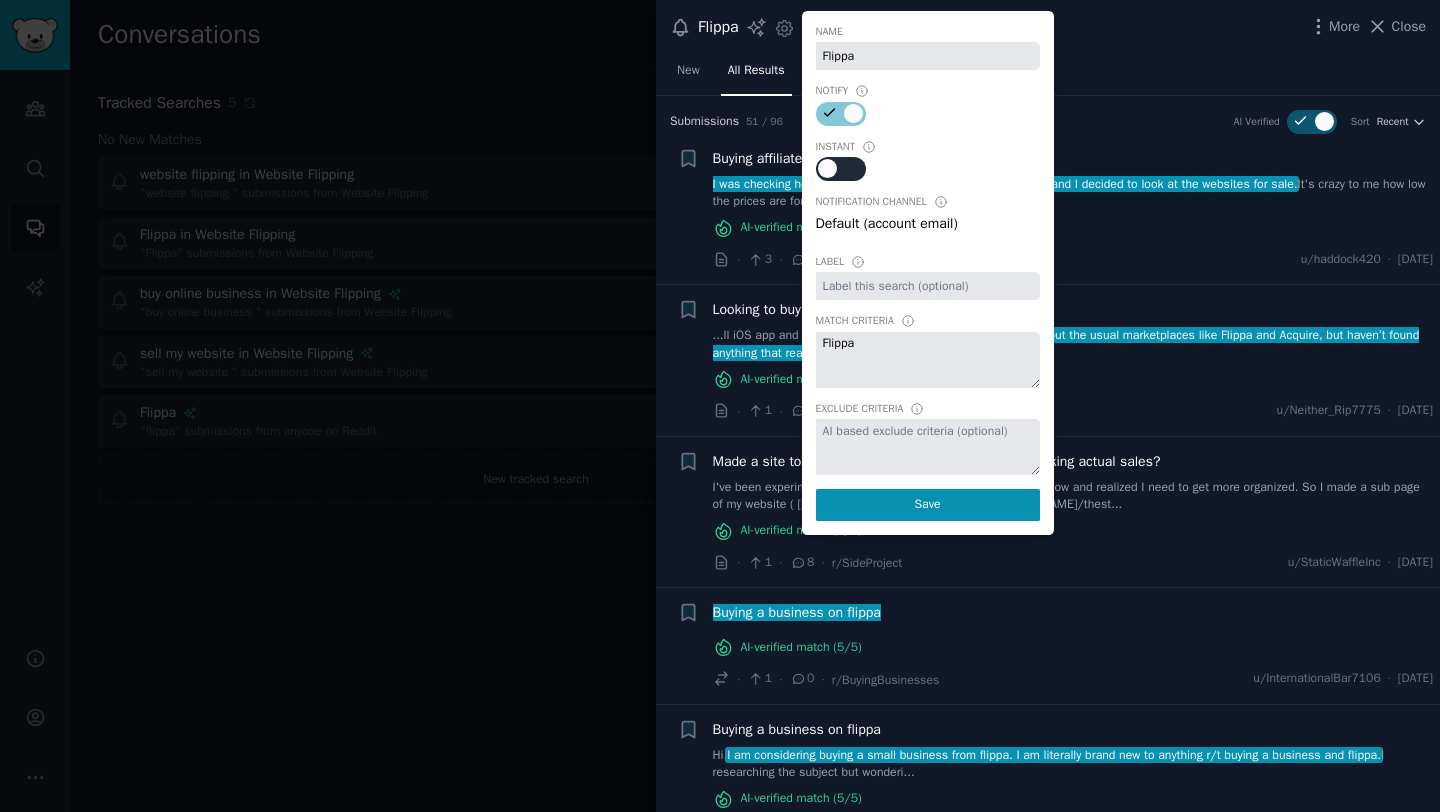 click at bounding box center (841, 169) 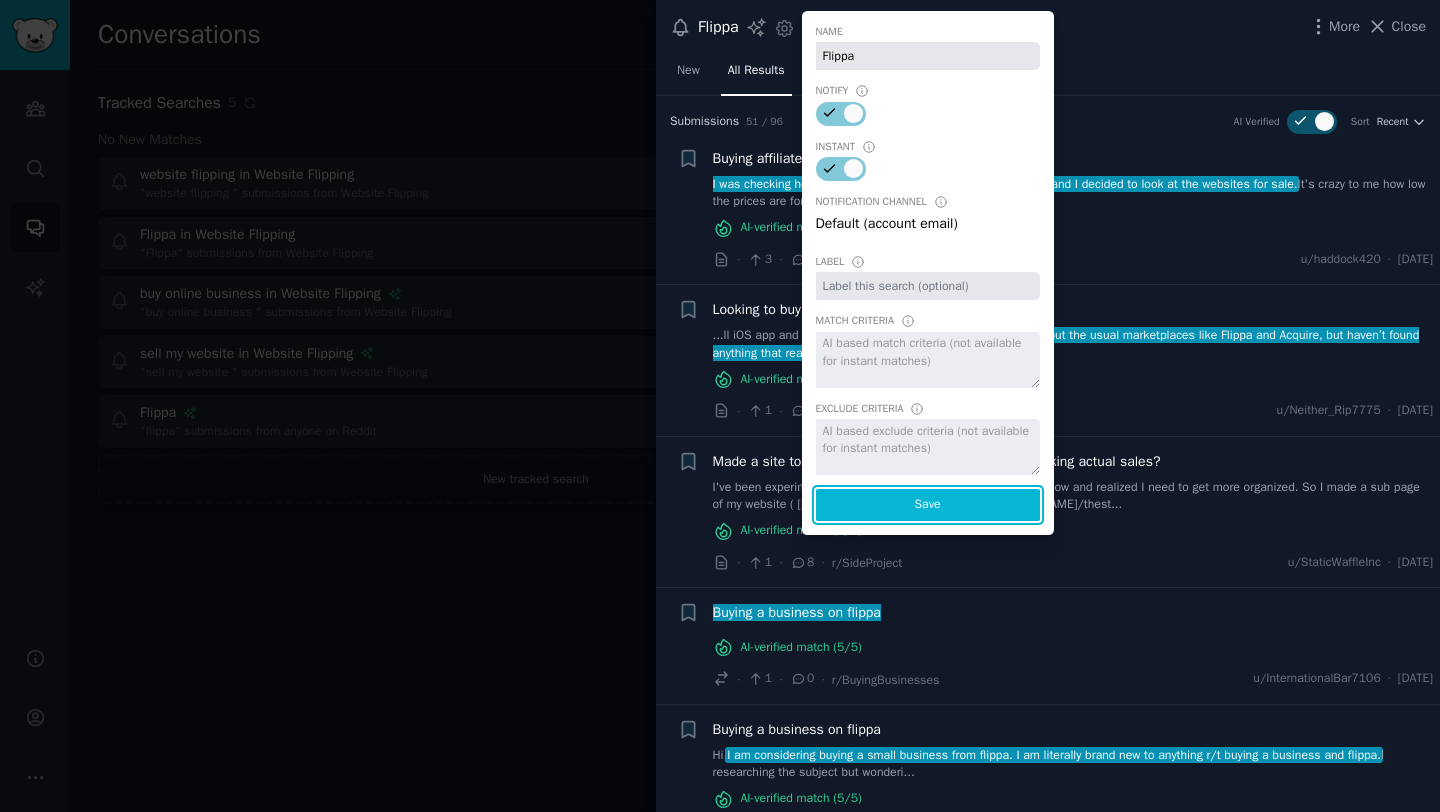click on "Save" at bounding box center (928, 505) 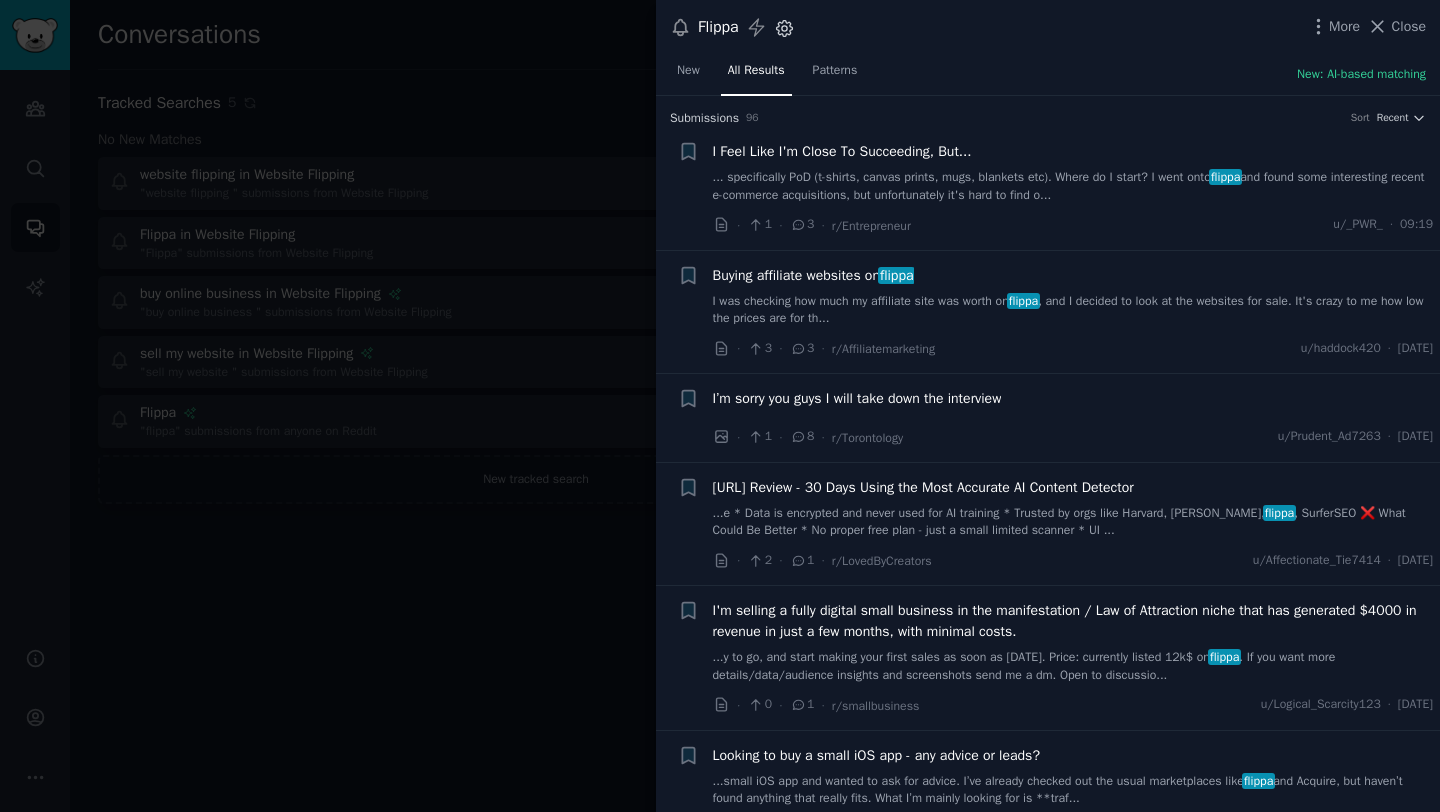 click 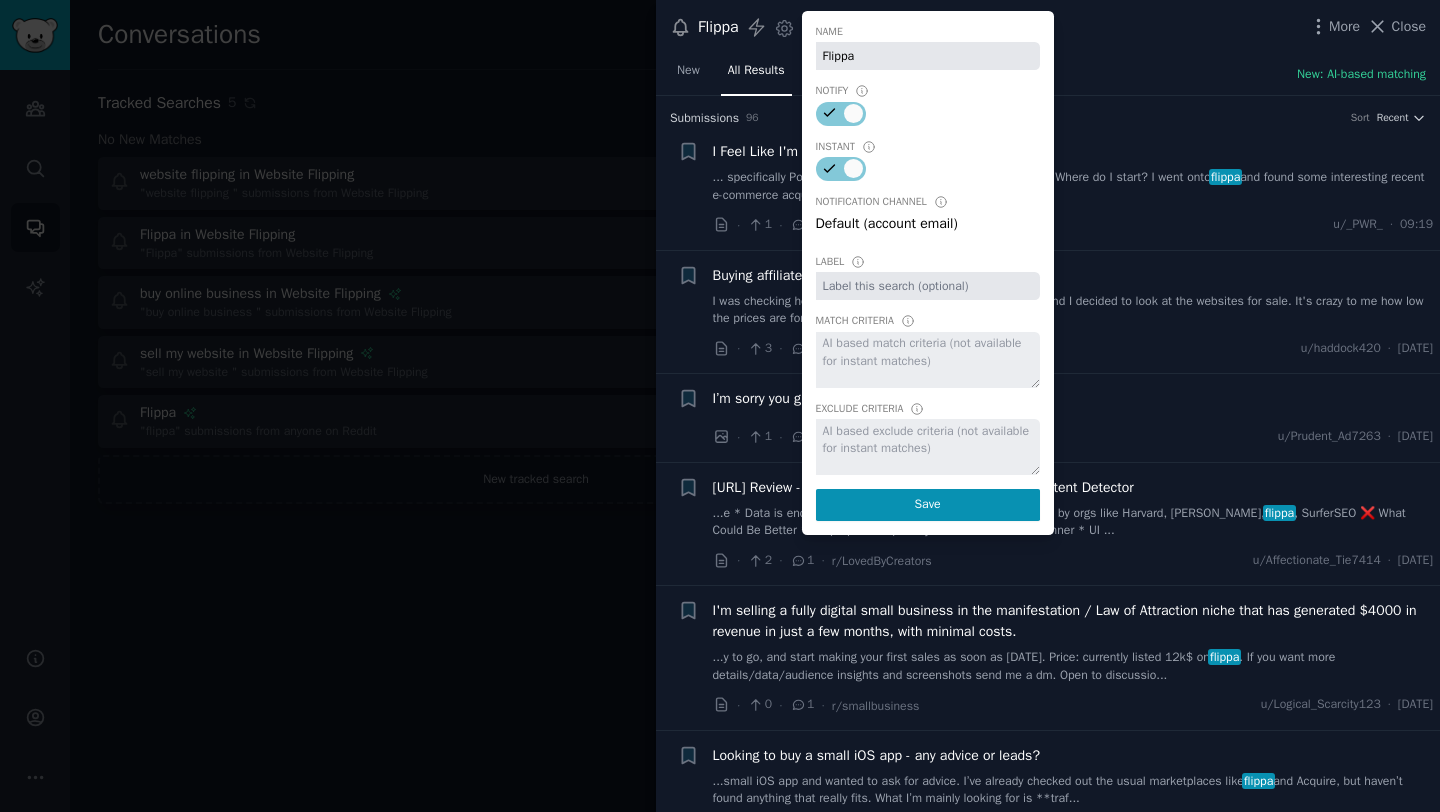 click 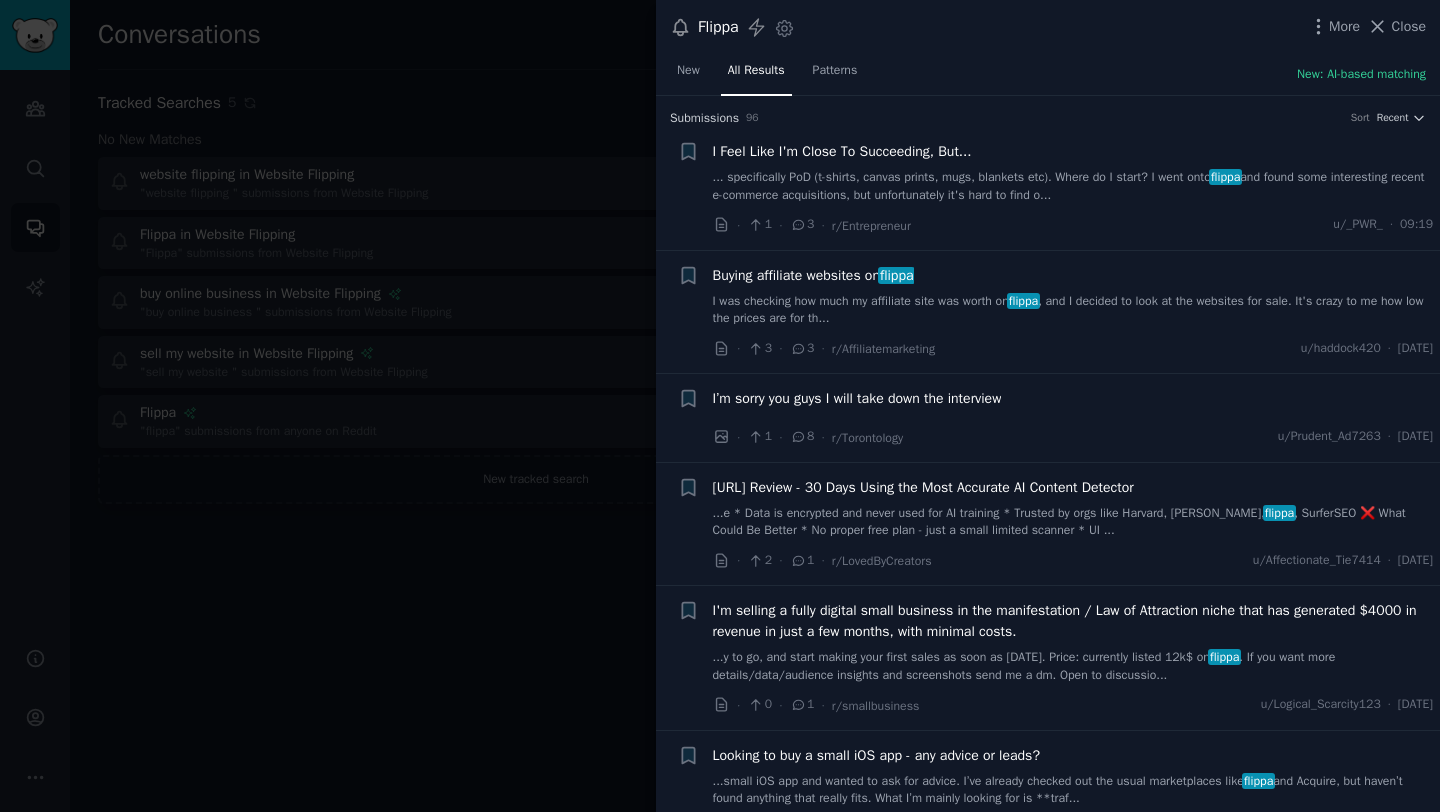 click 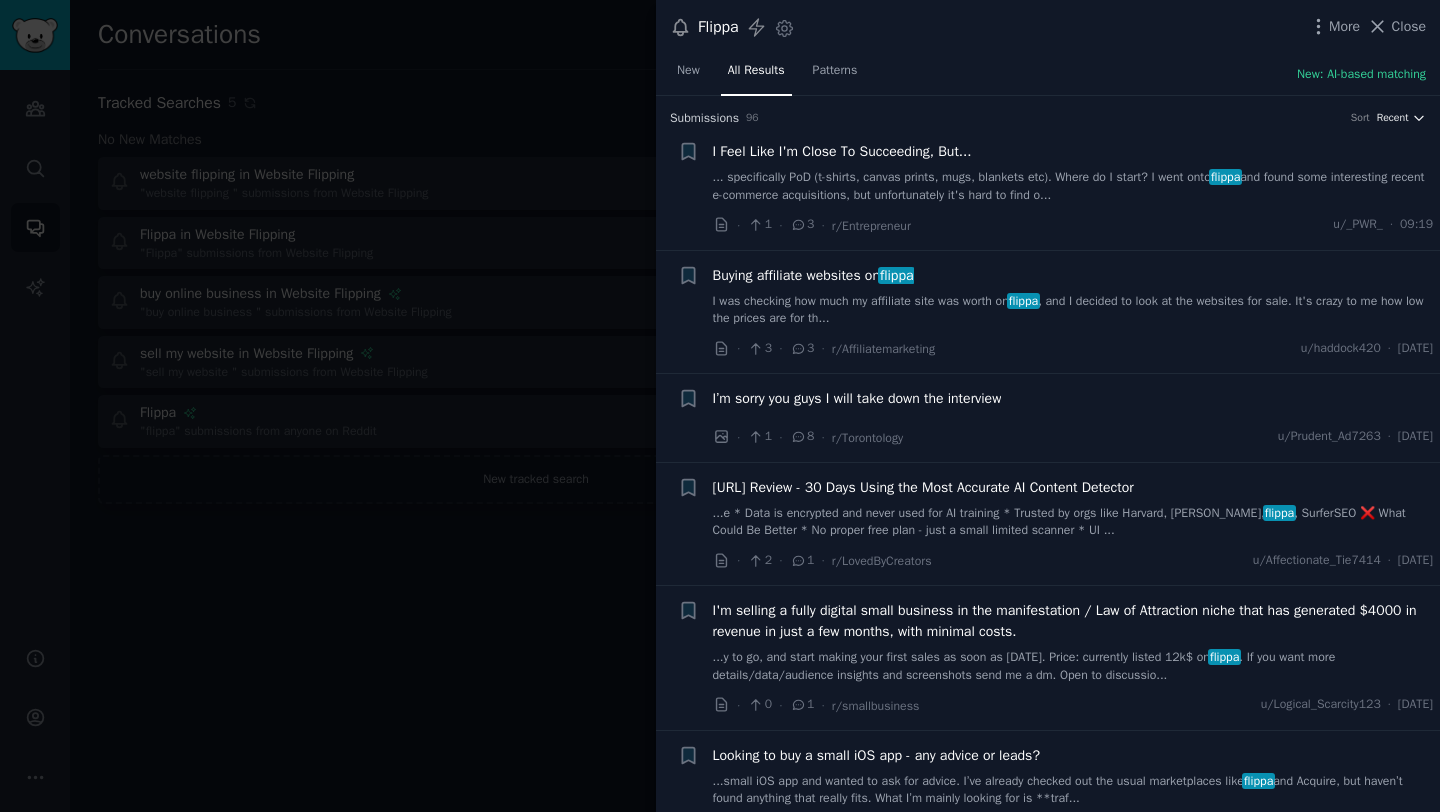 click on "Recent" at bounding box center (1393, 118) 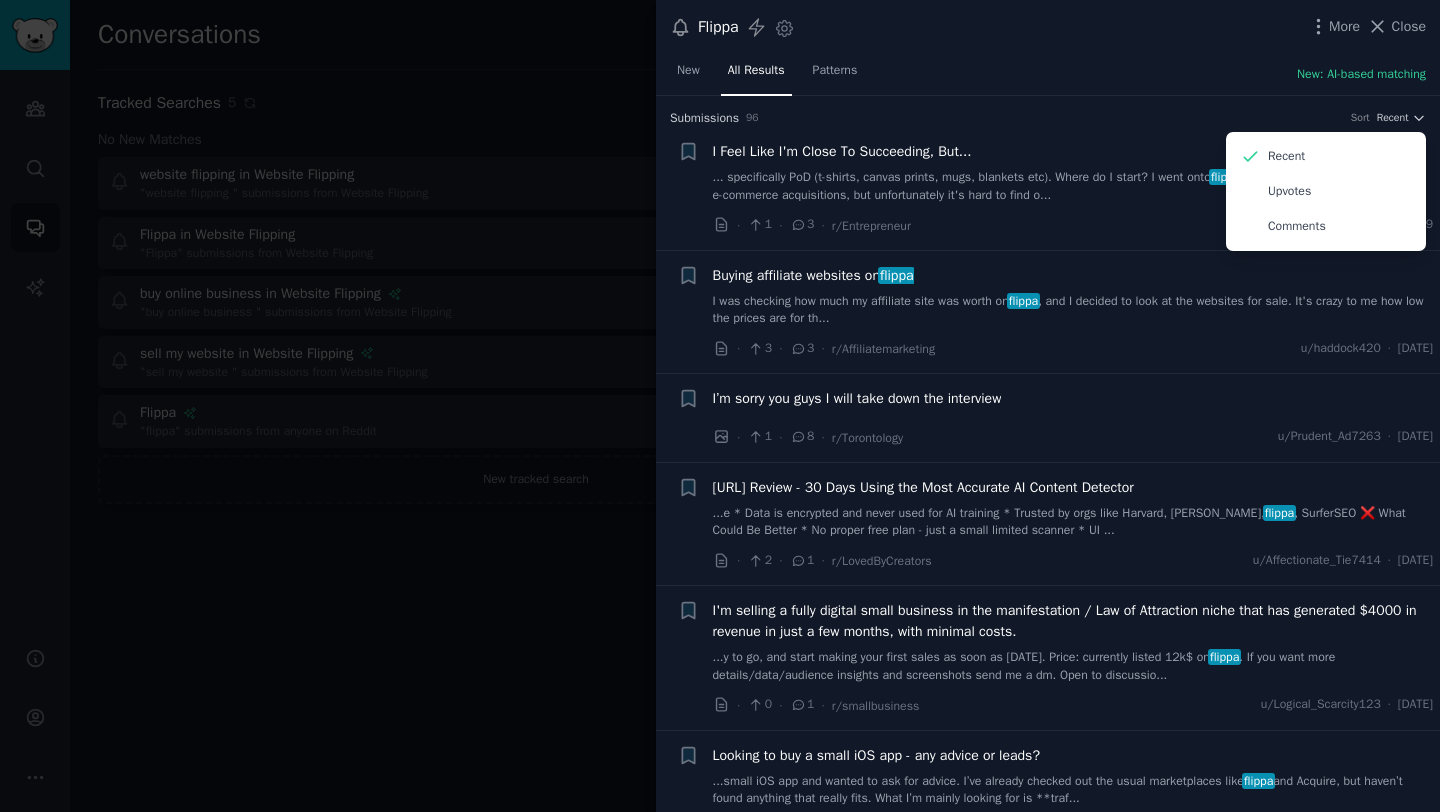 click on "Submission s 96   Sort Recent Recent Upvotes Comments" at bounding box center (1048, 112) 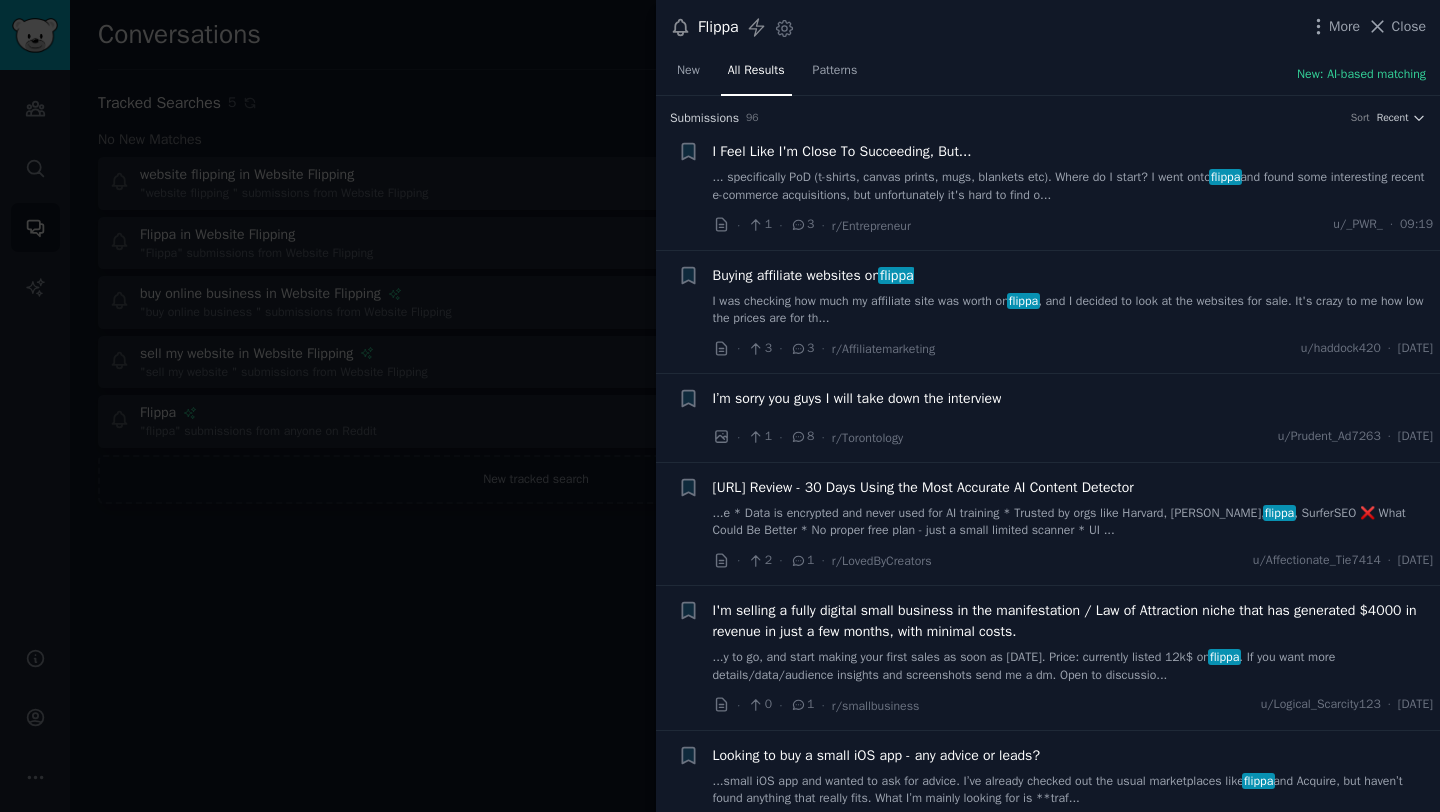 click on "I Feel Like I'm Close To Succeeding, But..." at bounding box center [842, 151] 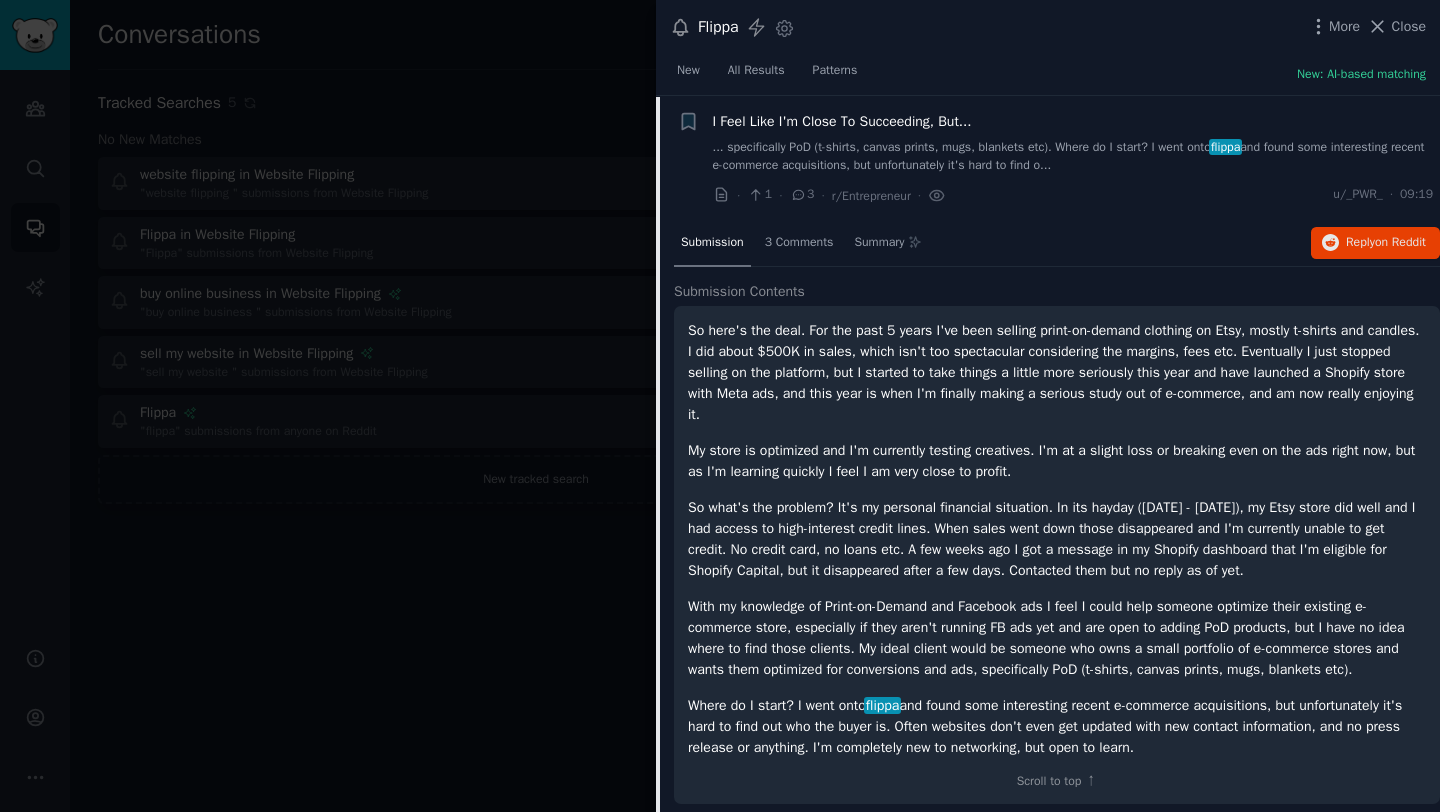 scroll, scrollTop: 31, scrollLeft: 0, axis: vertical 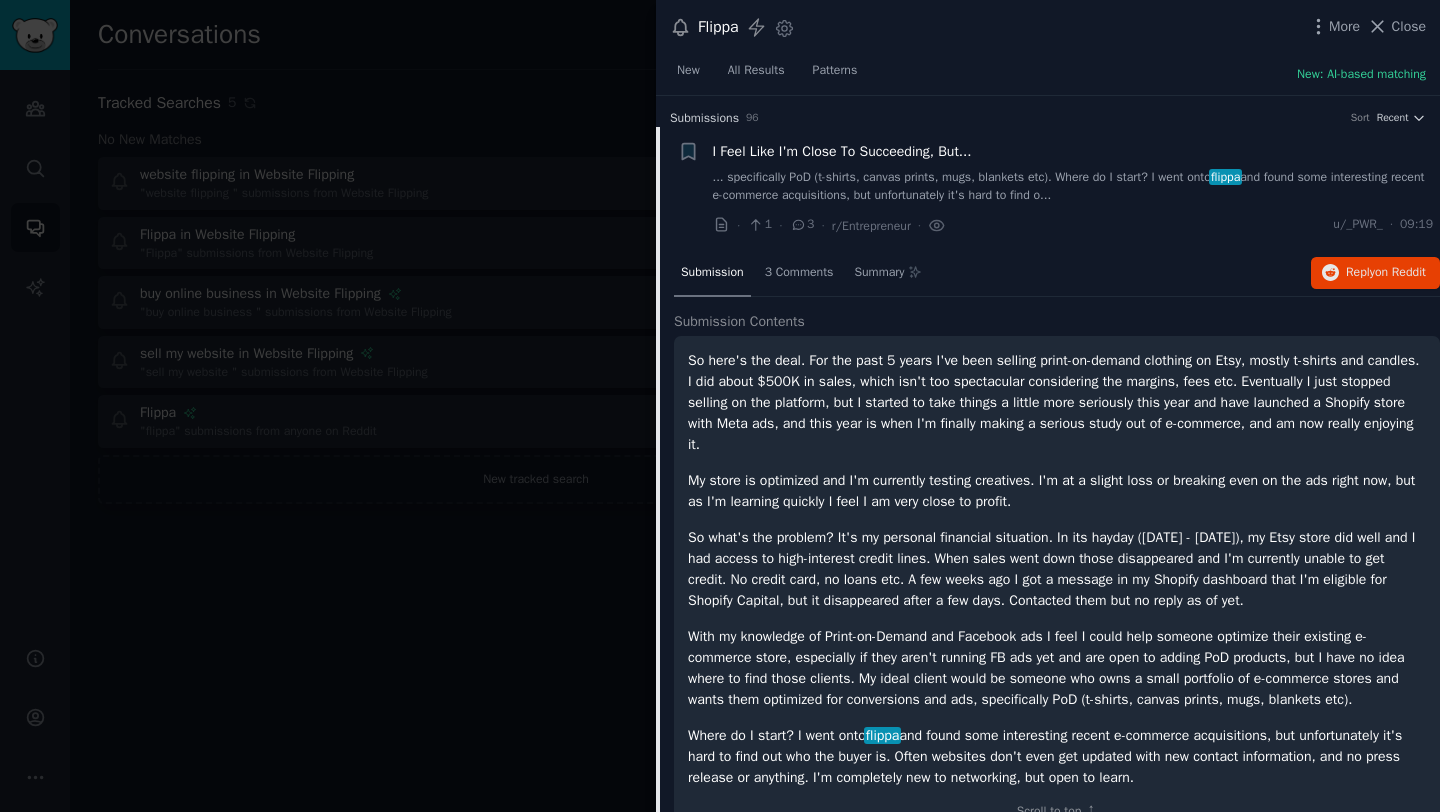 click on "Submission s" at bounding box center [704, 119] 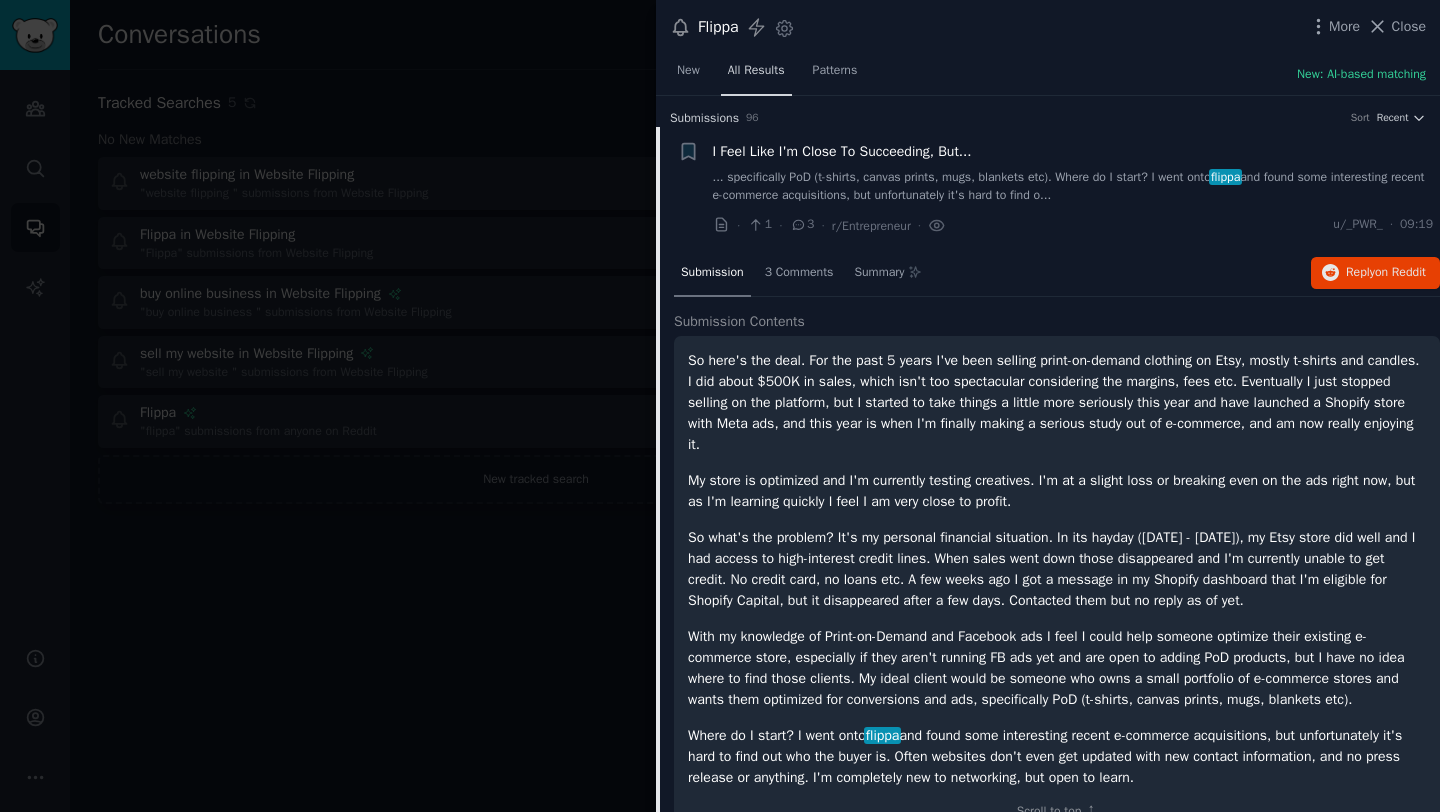 click on "All Results" at bounding box center [756, 71] 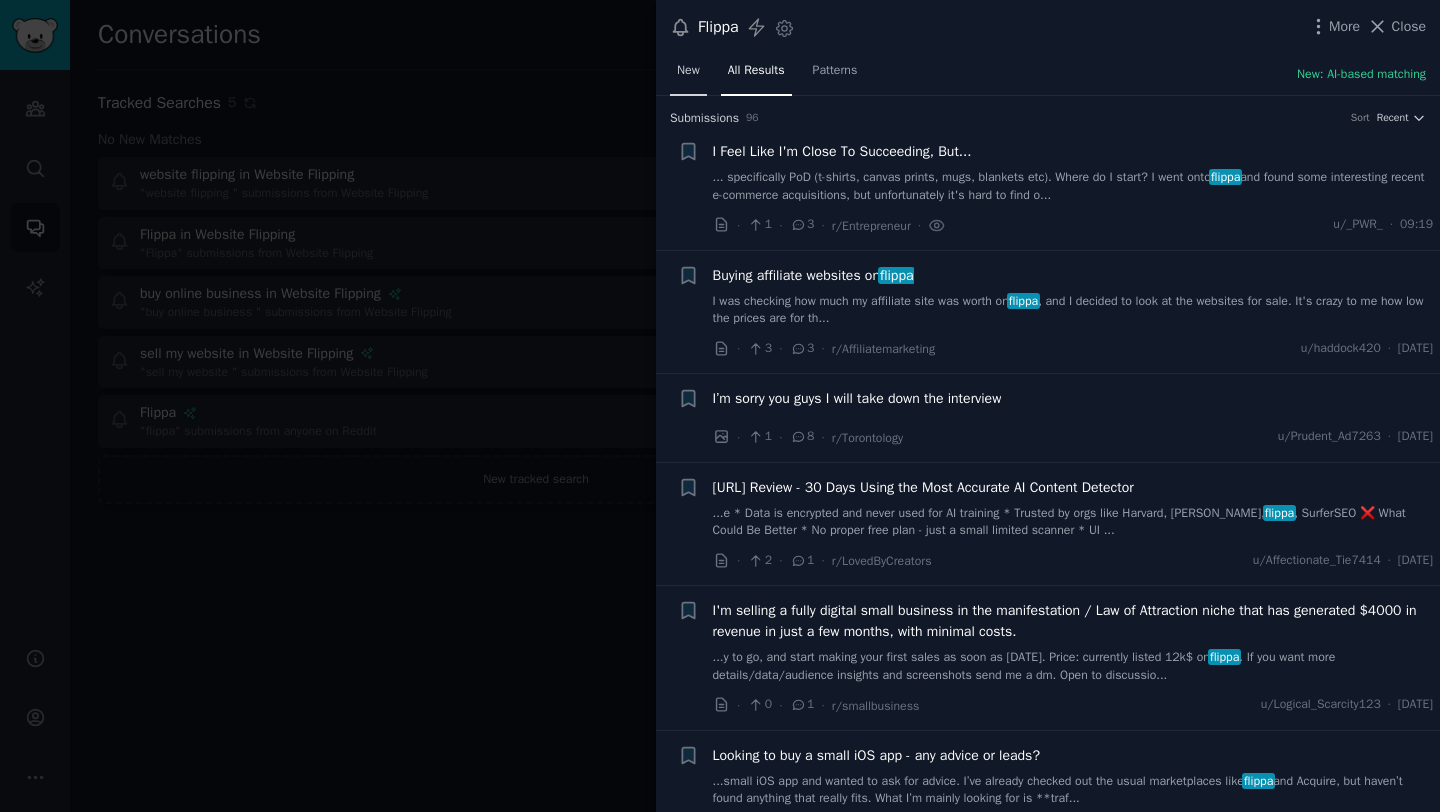 click on "New" at bounding box center (688, 71) 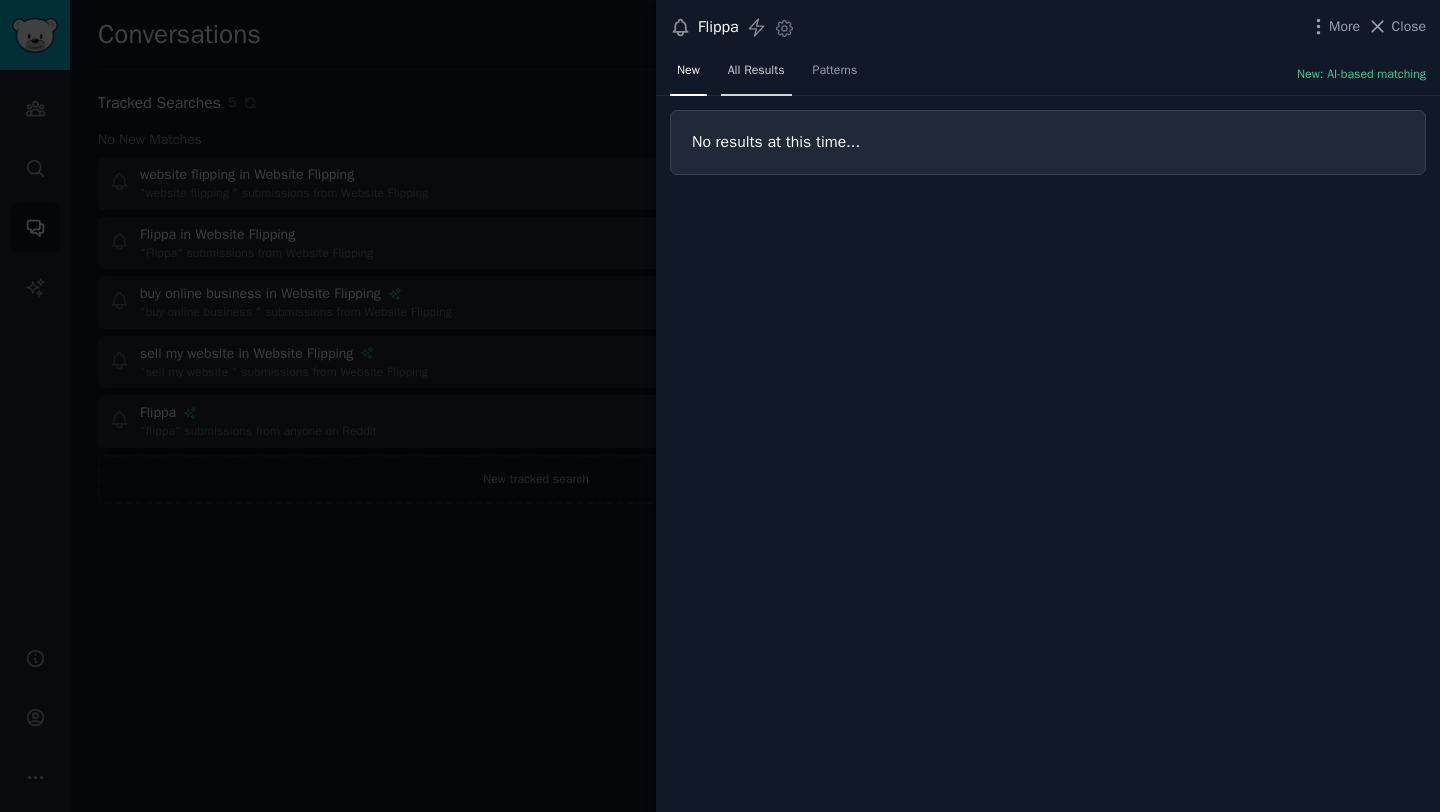 click on "All Results" at bounding box center [756, 71] 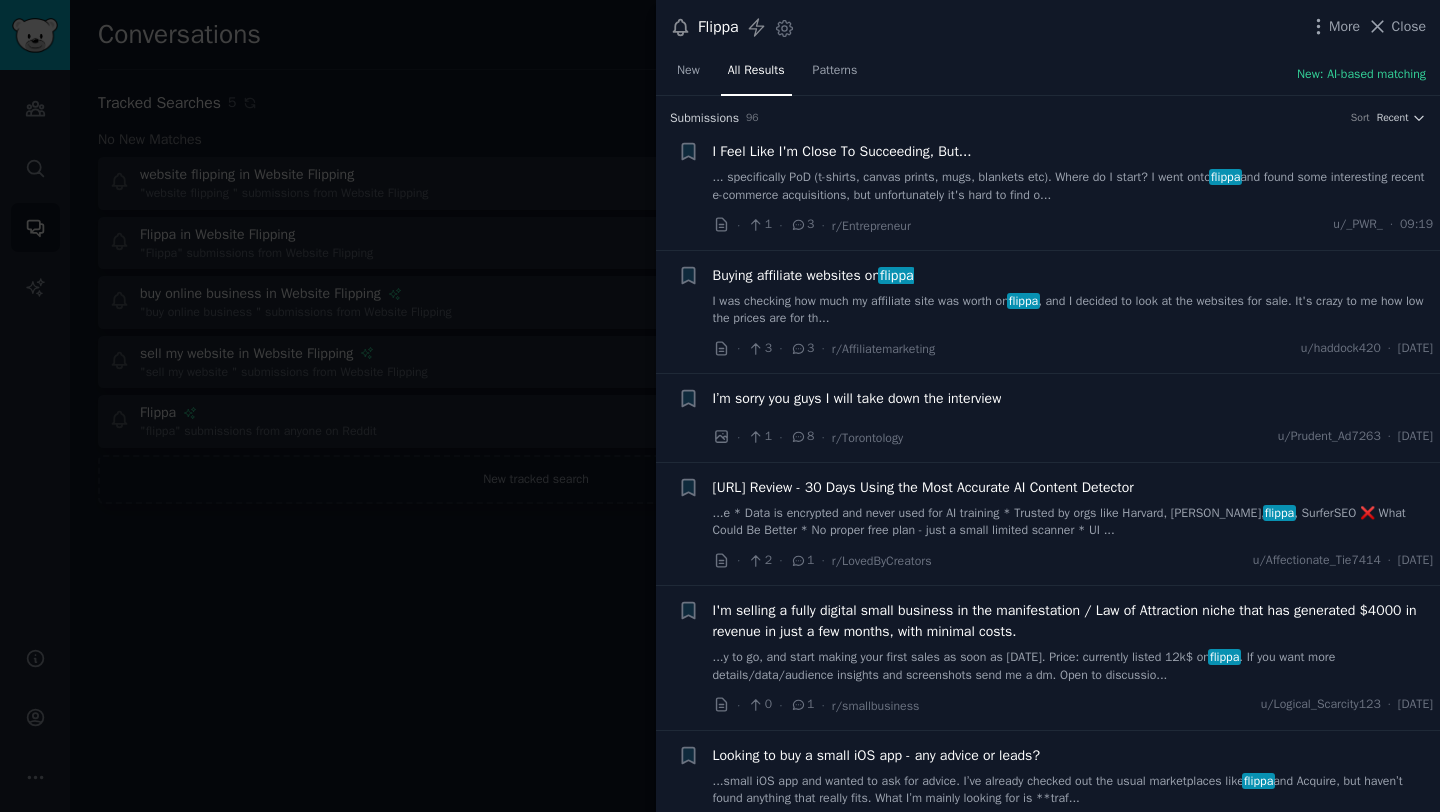 click on "Buying affiliate websites on  flippa" at bounding box center (813, 275) 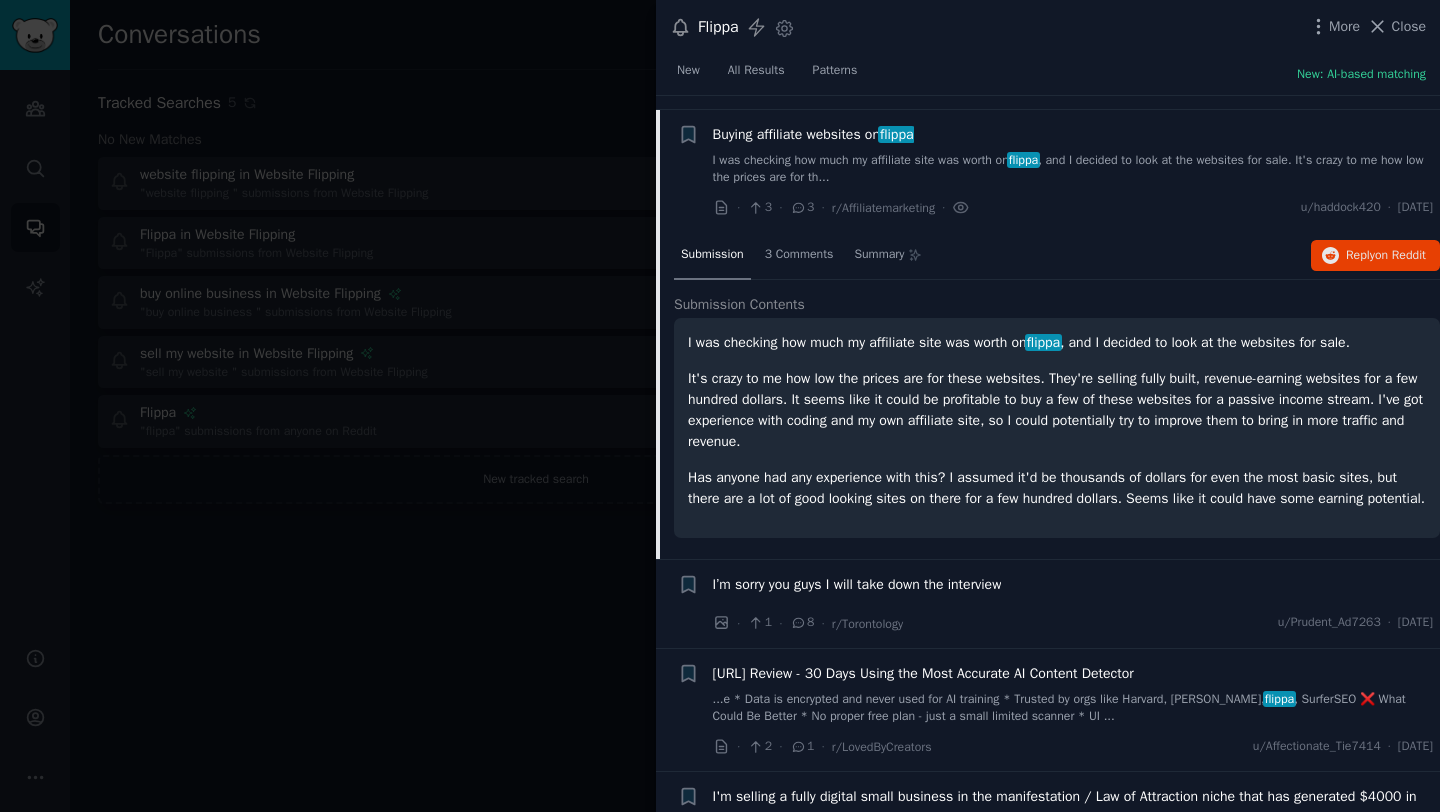 scroll, scrollTop: 155, scrollLeft: 0, axis: vertical 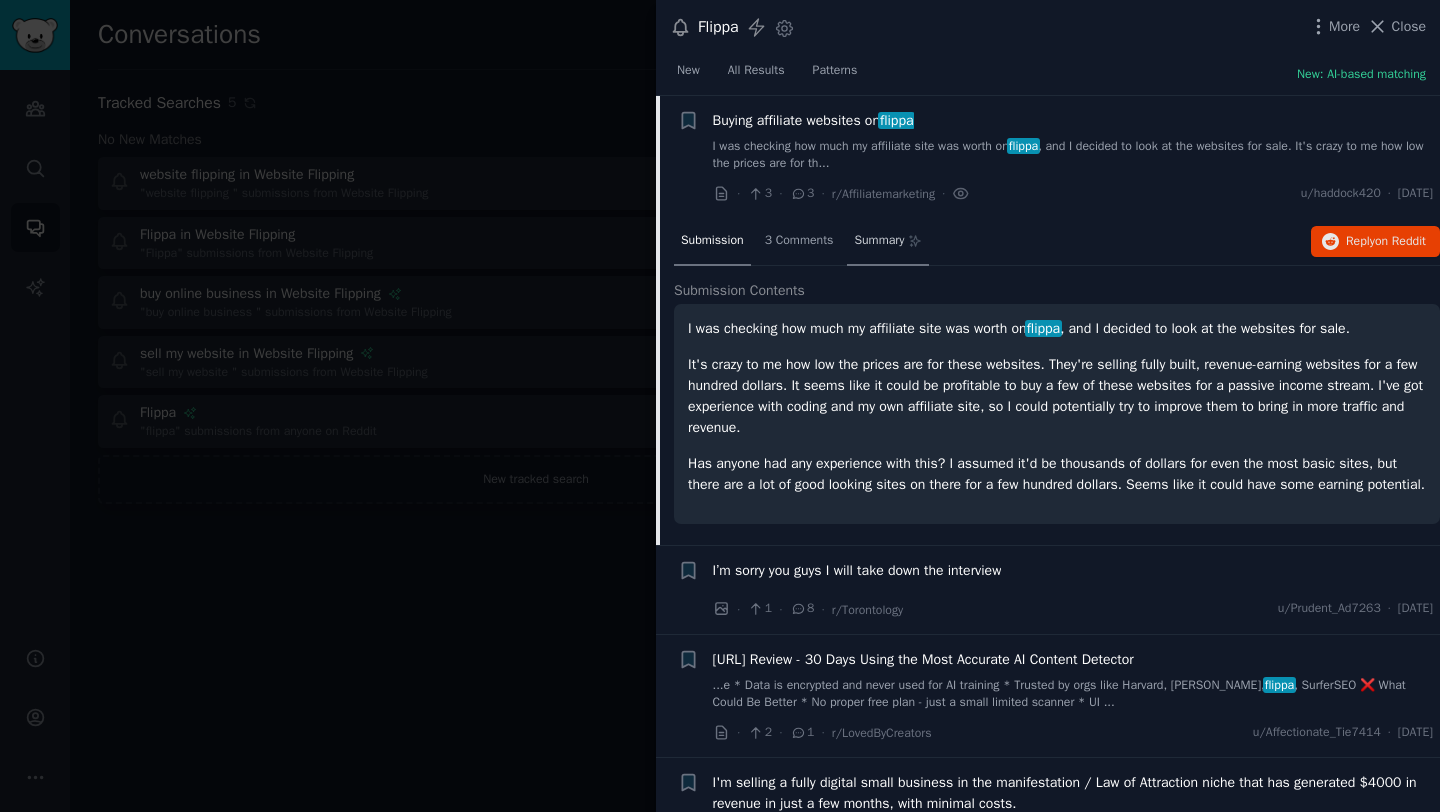 click on "Summary" at bounding box center (887, 242) 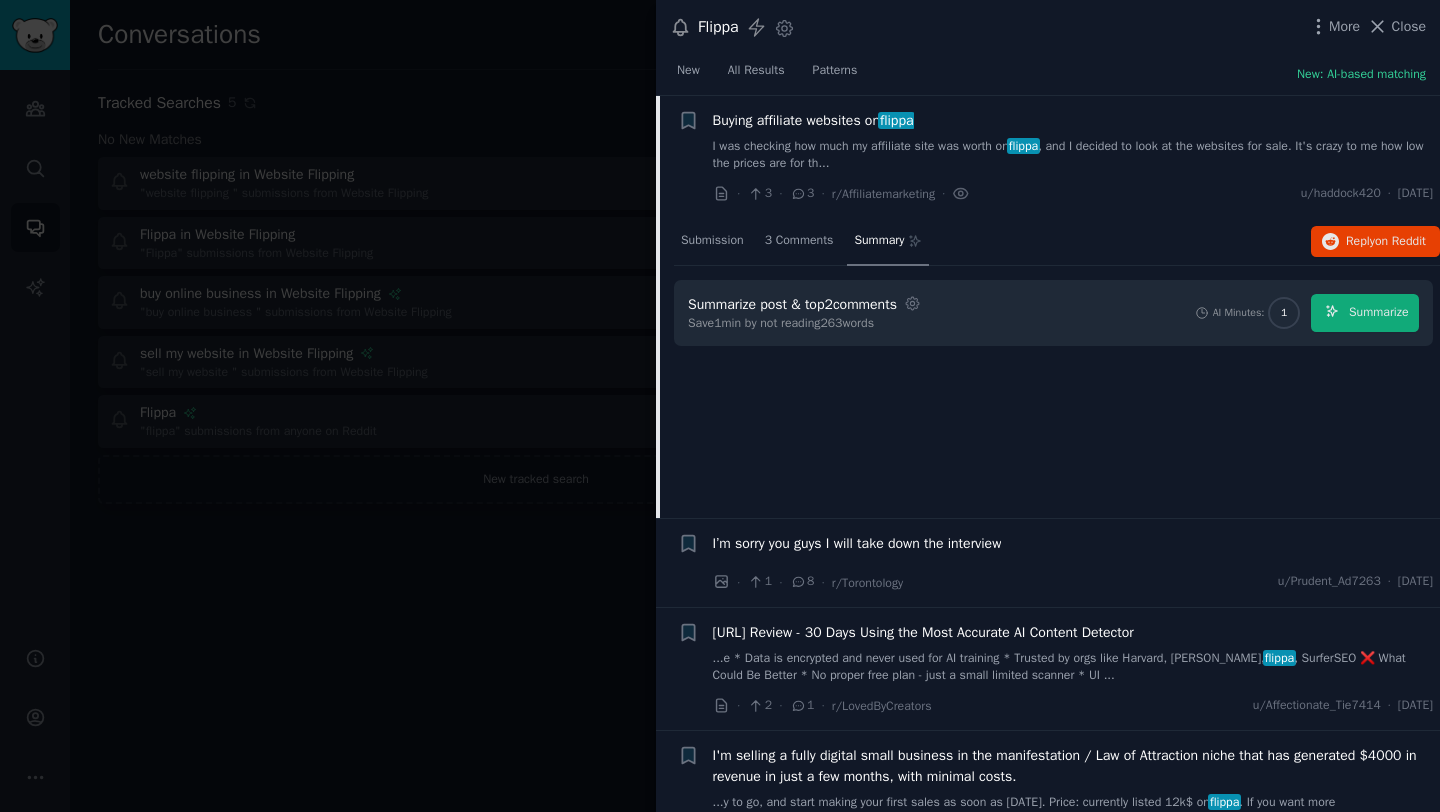 click on "Summarize post & top  2  comments" at bounding box center [792, 304] 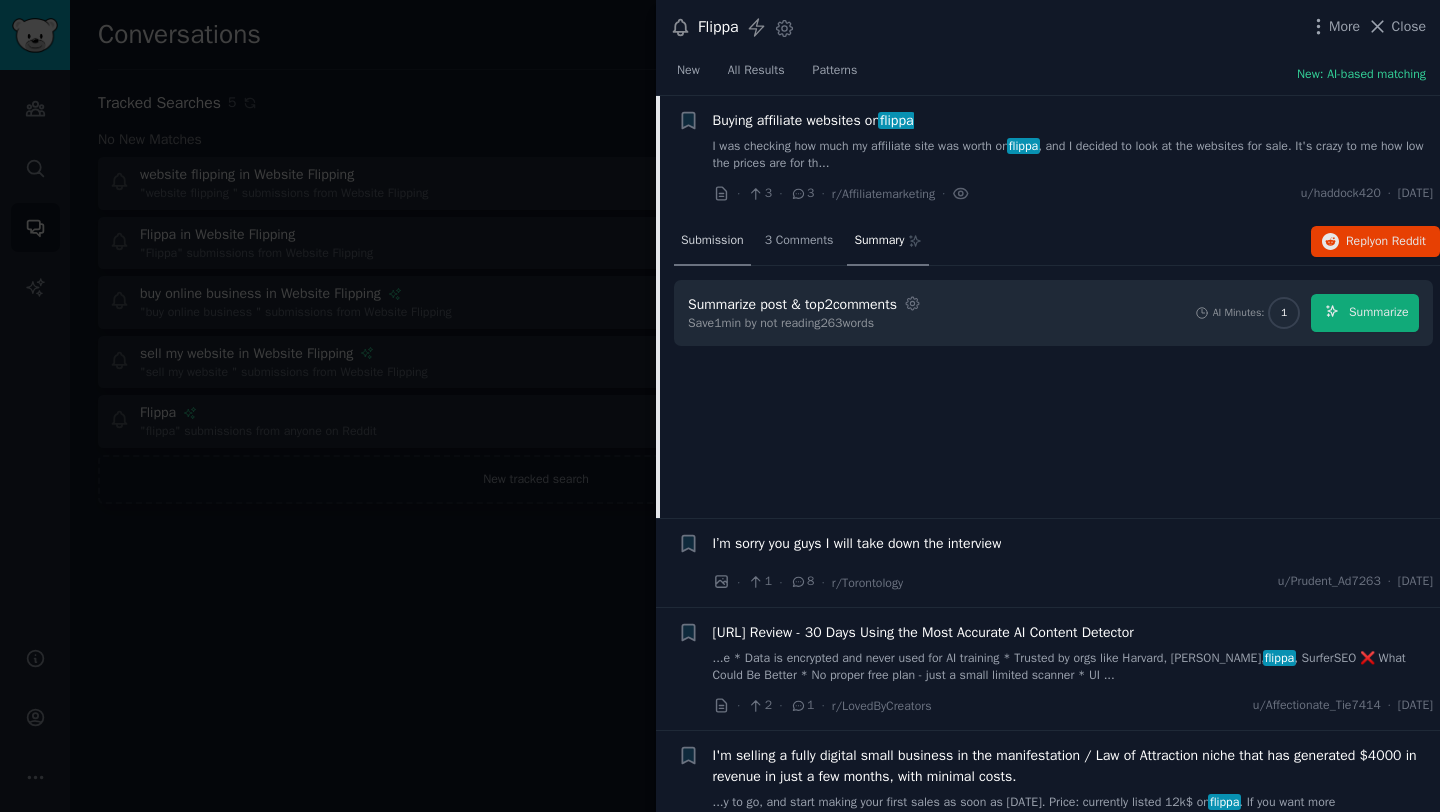 click on "Submission" at bounding box center [712, 241] 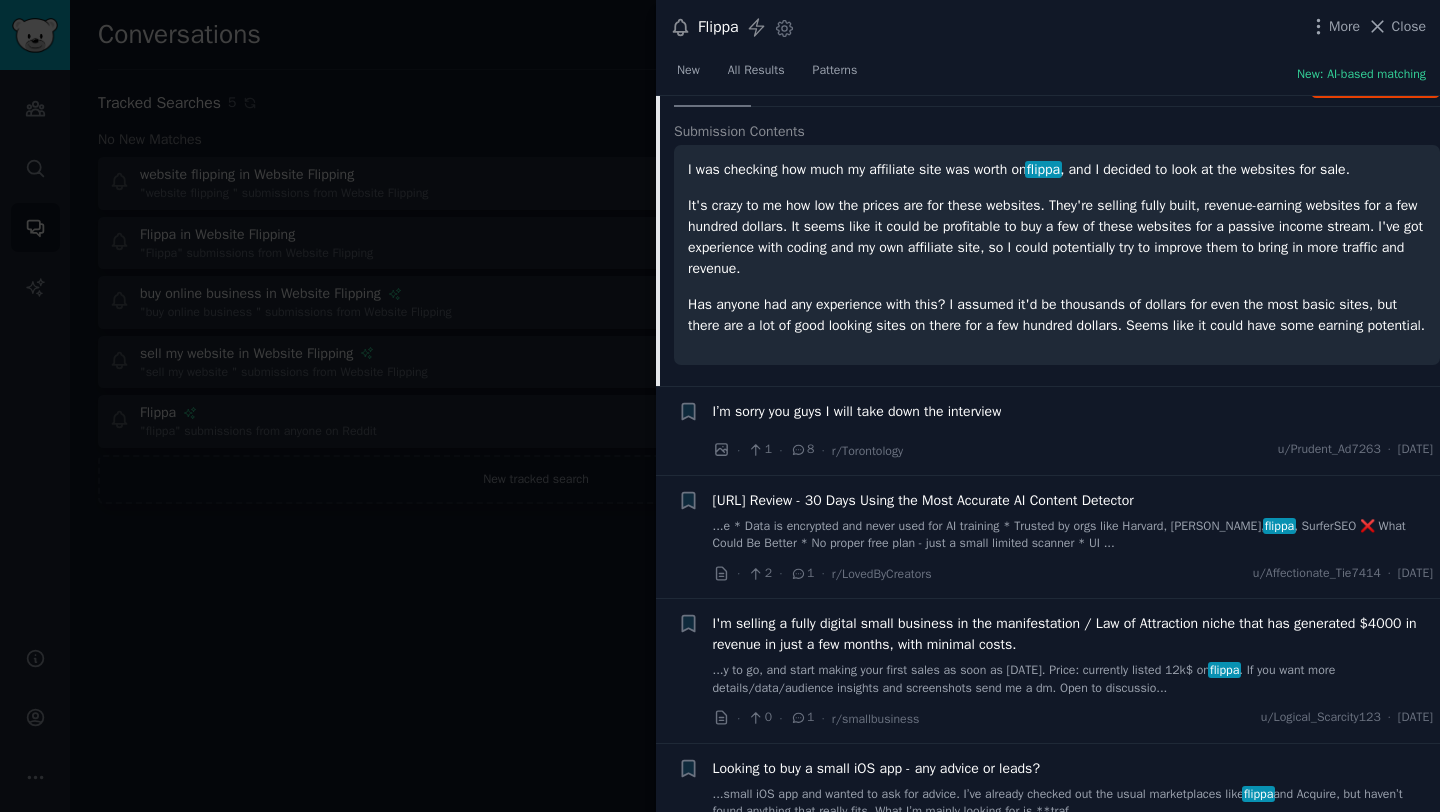 scroll, scrollTop: 323, scrollLeft: 0, axis: vertical 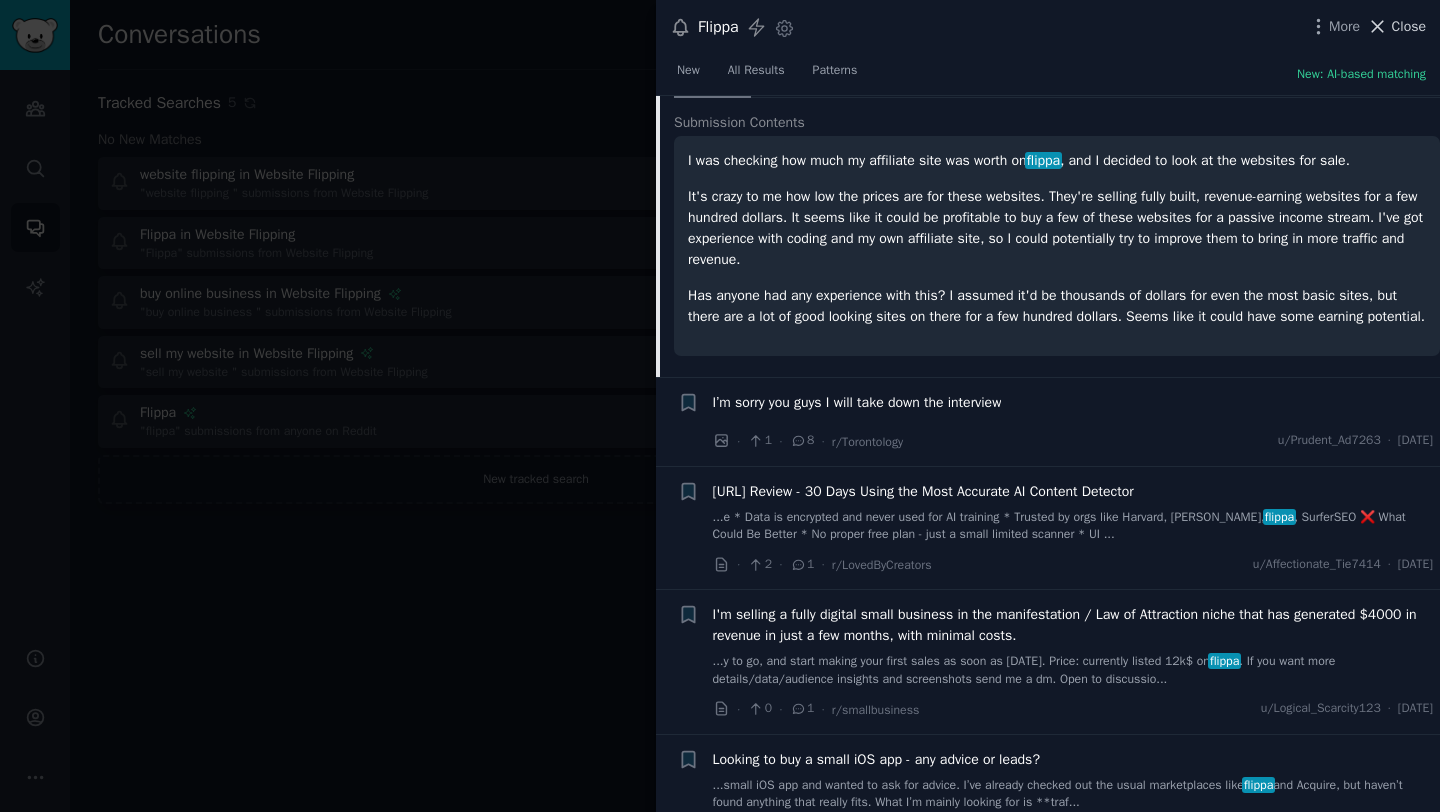 click on "Close" at bounding box center [1409, 26] 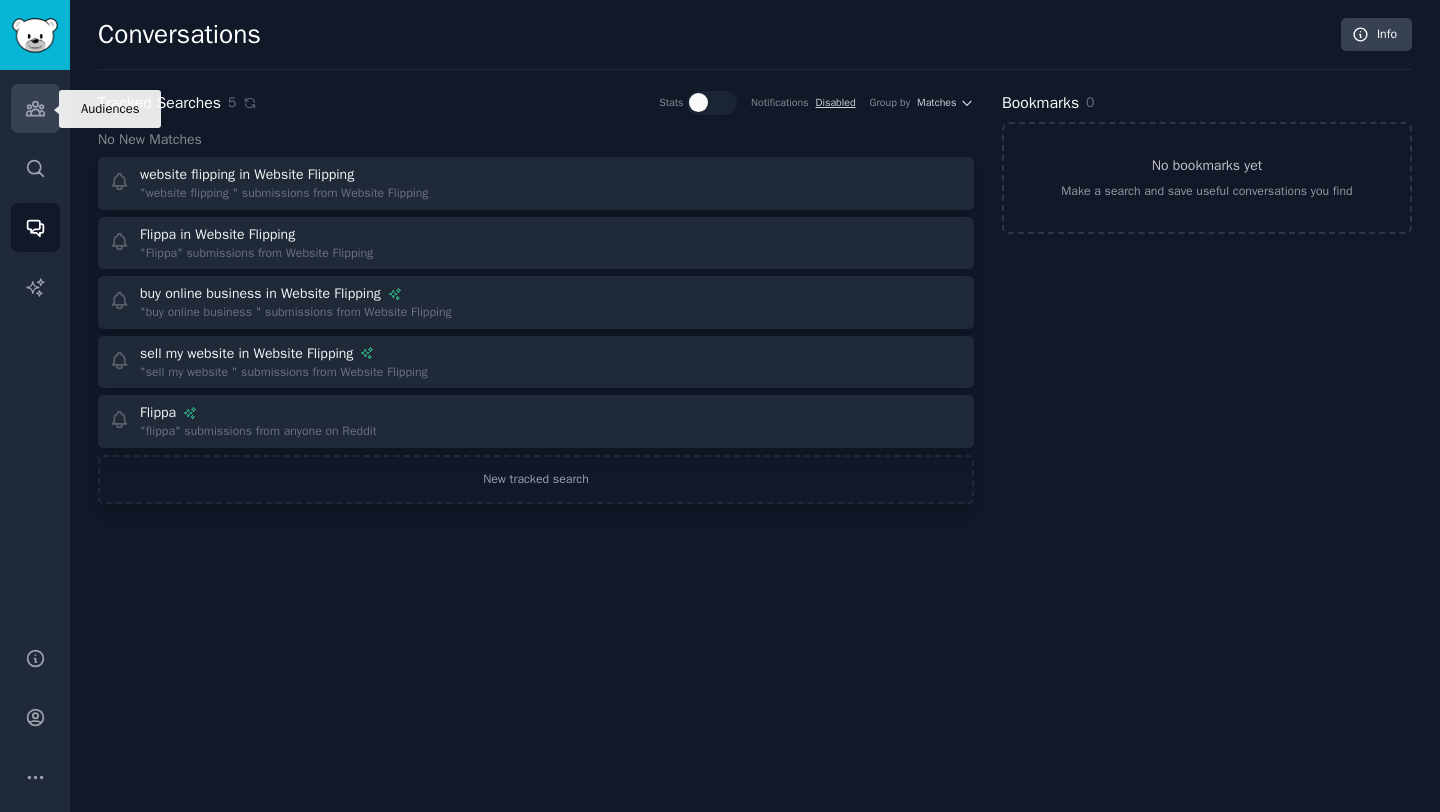 click 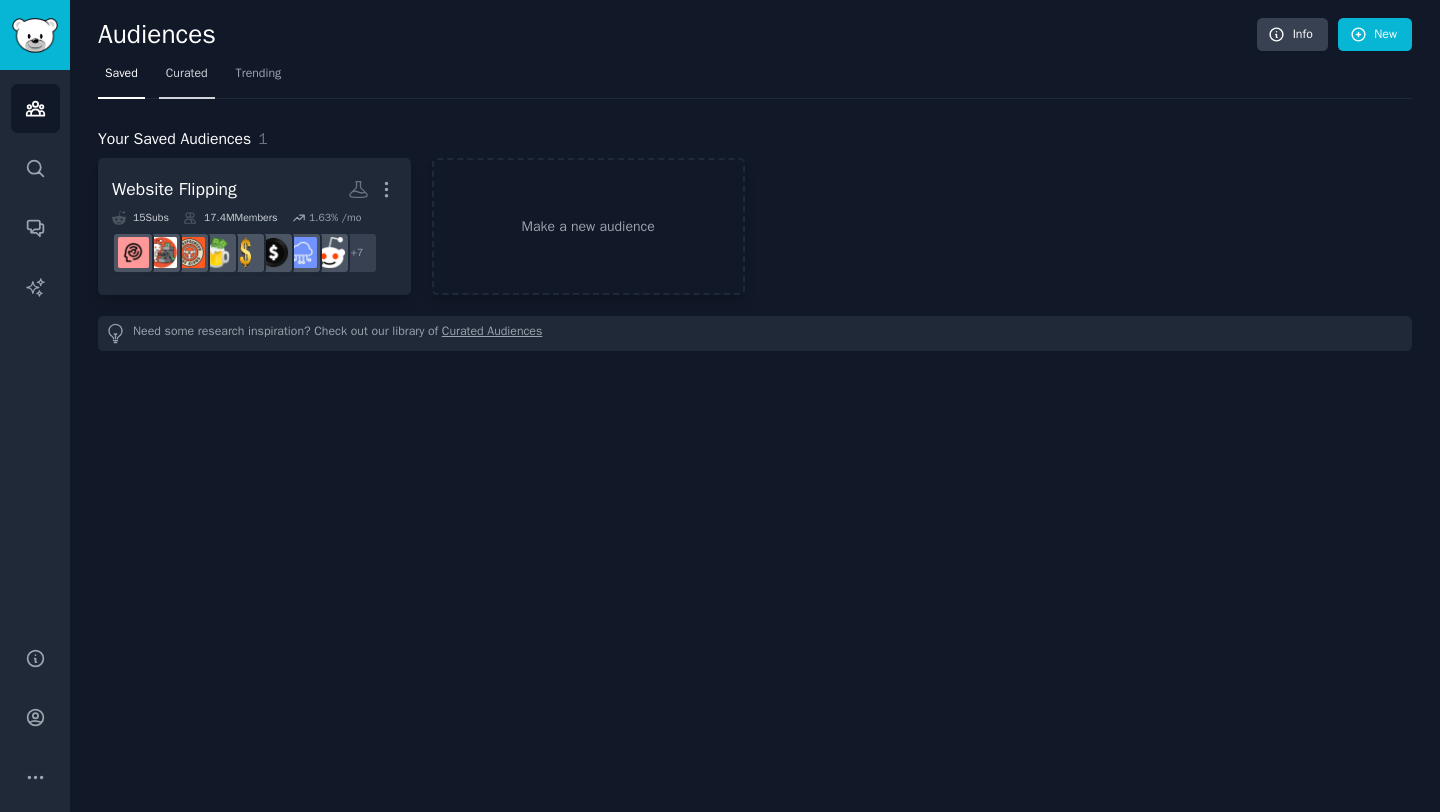 click on "Curated" at bounding box center [187, 74] 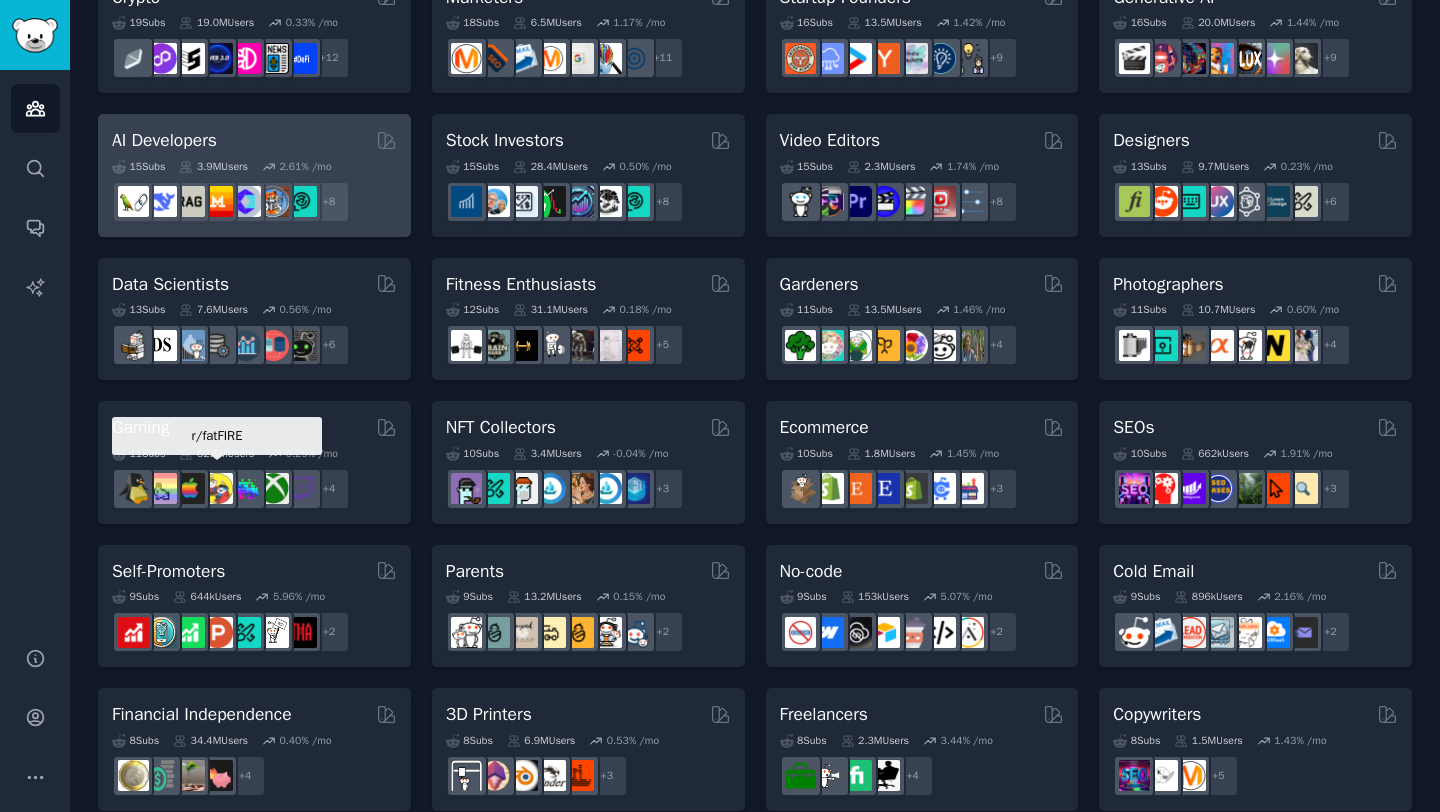scroll, scrollTop: 0, scrollLeft: 0, axis: both 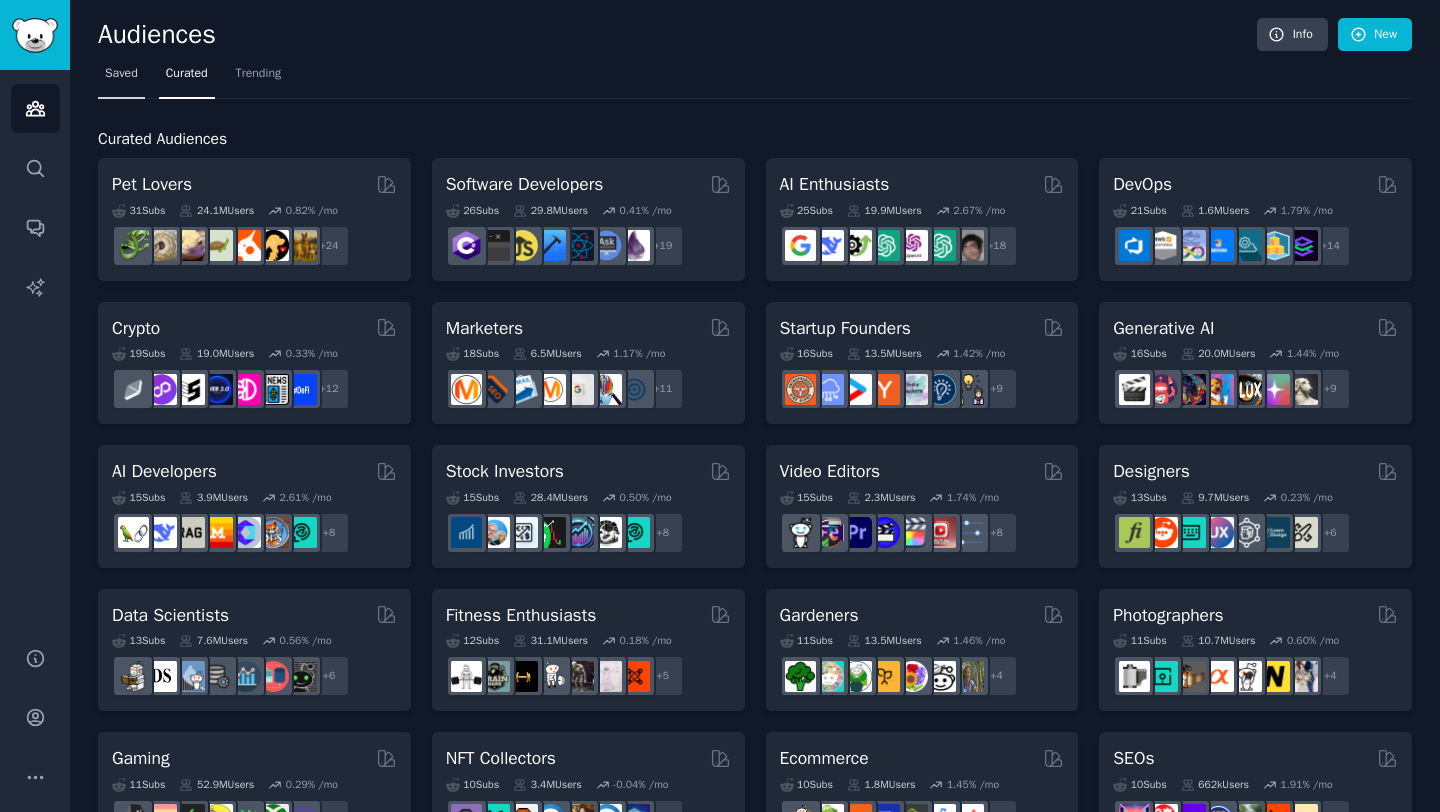 click on "Saved" at bounding box center (121, 74) 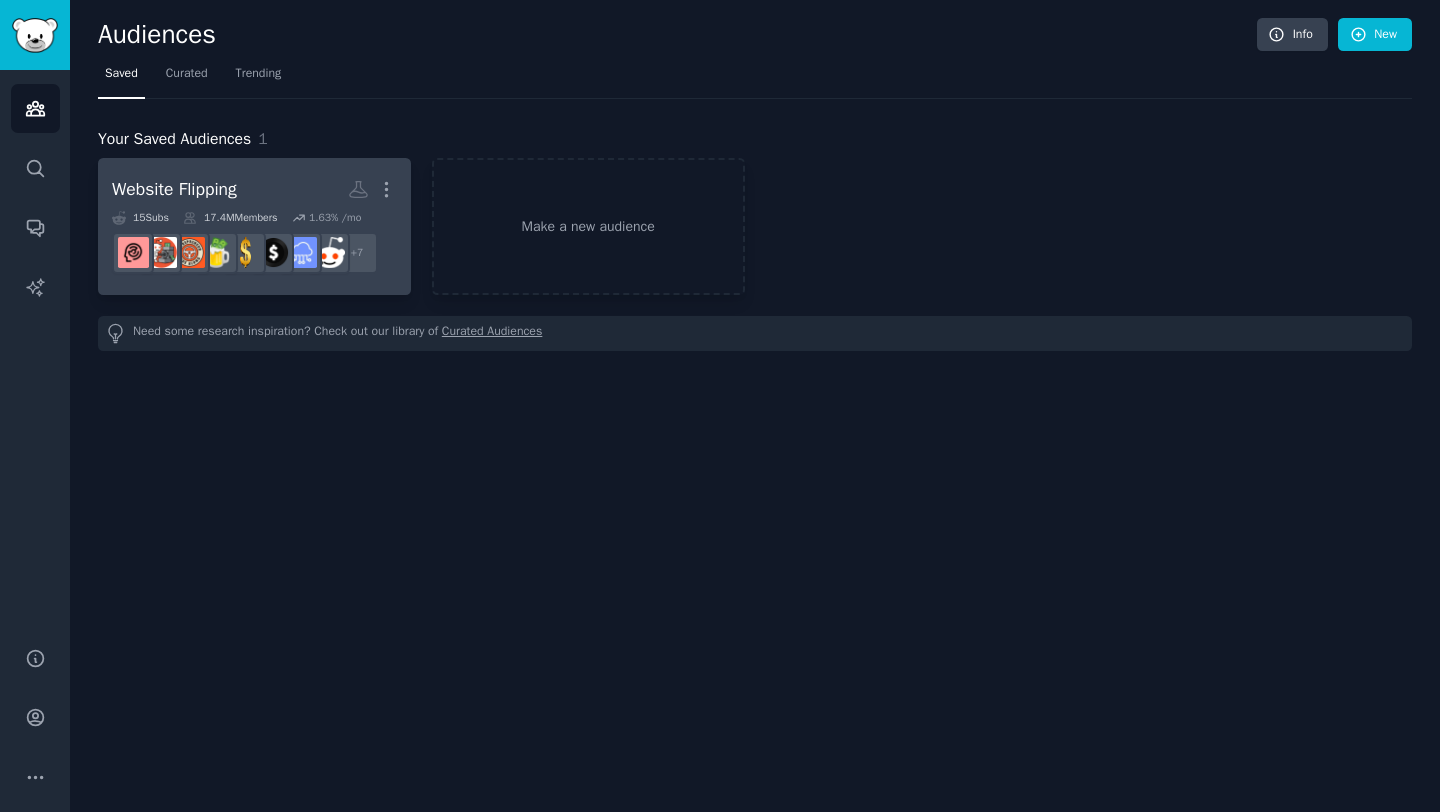 click on "Website Flipping" at bounding box center [174, 189] 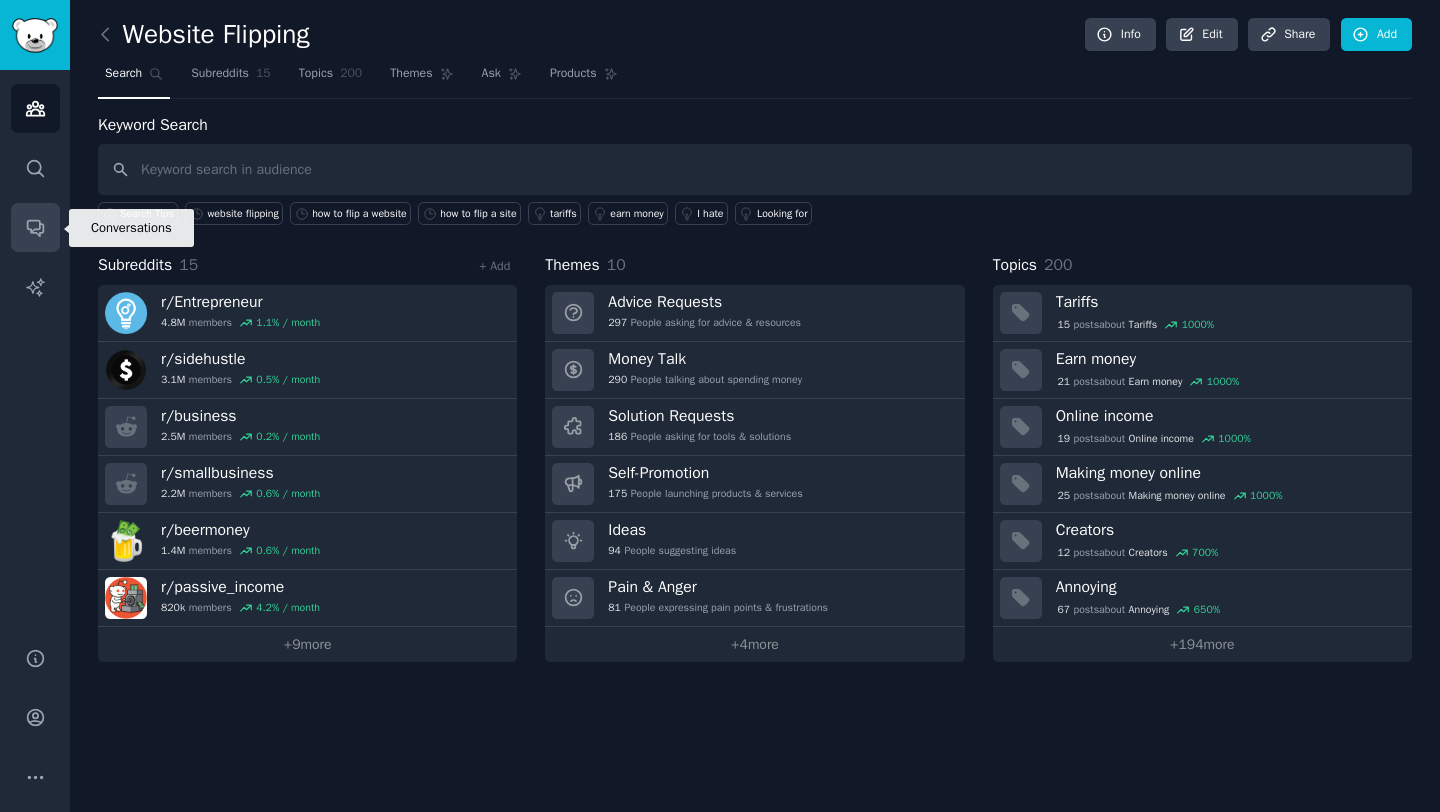 click on "Conversations" at bounding box center (35, 227) 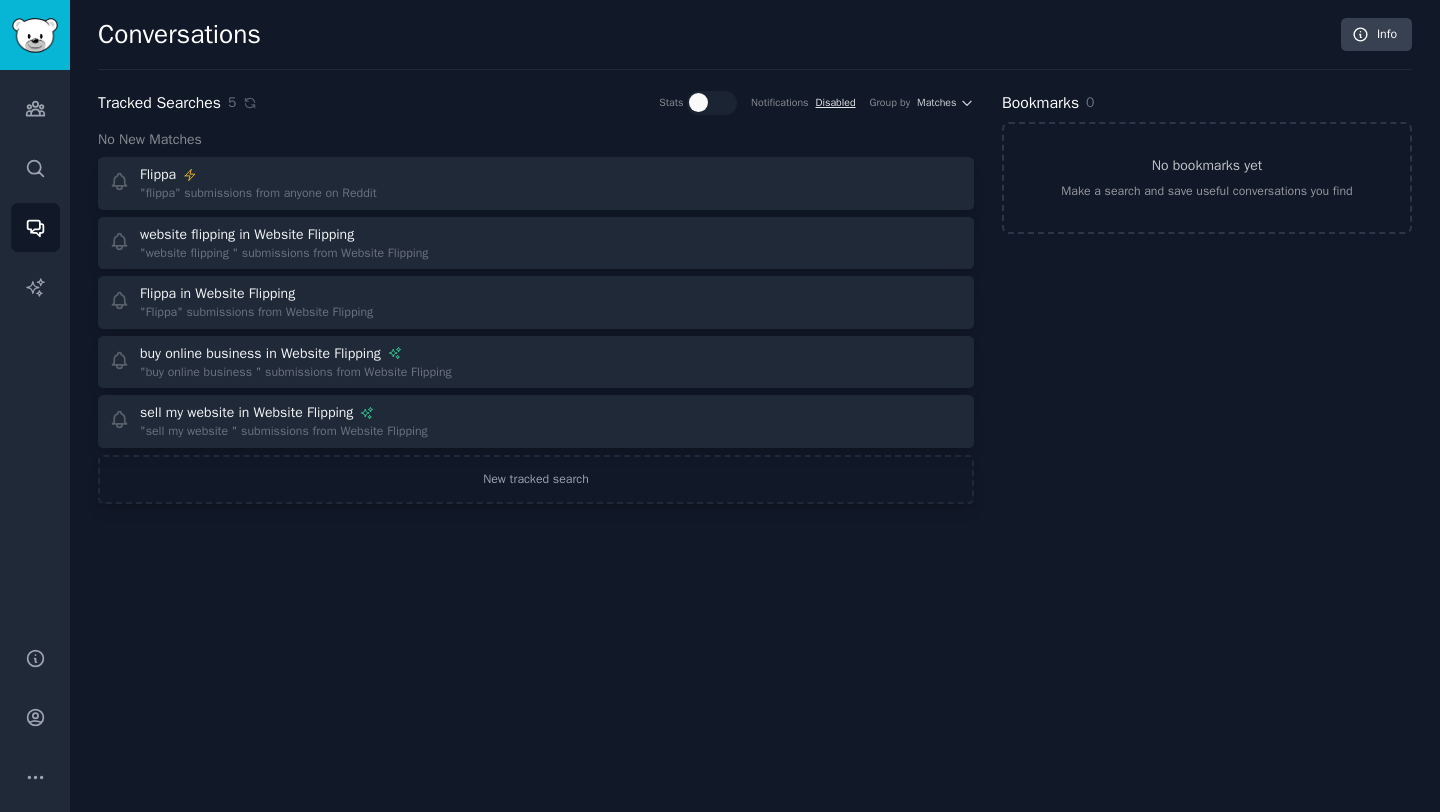 click on "Disabled" at bounding box center [836, 102] 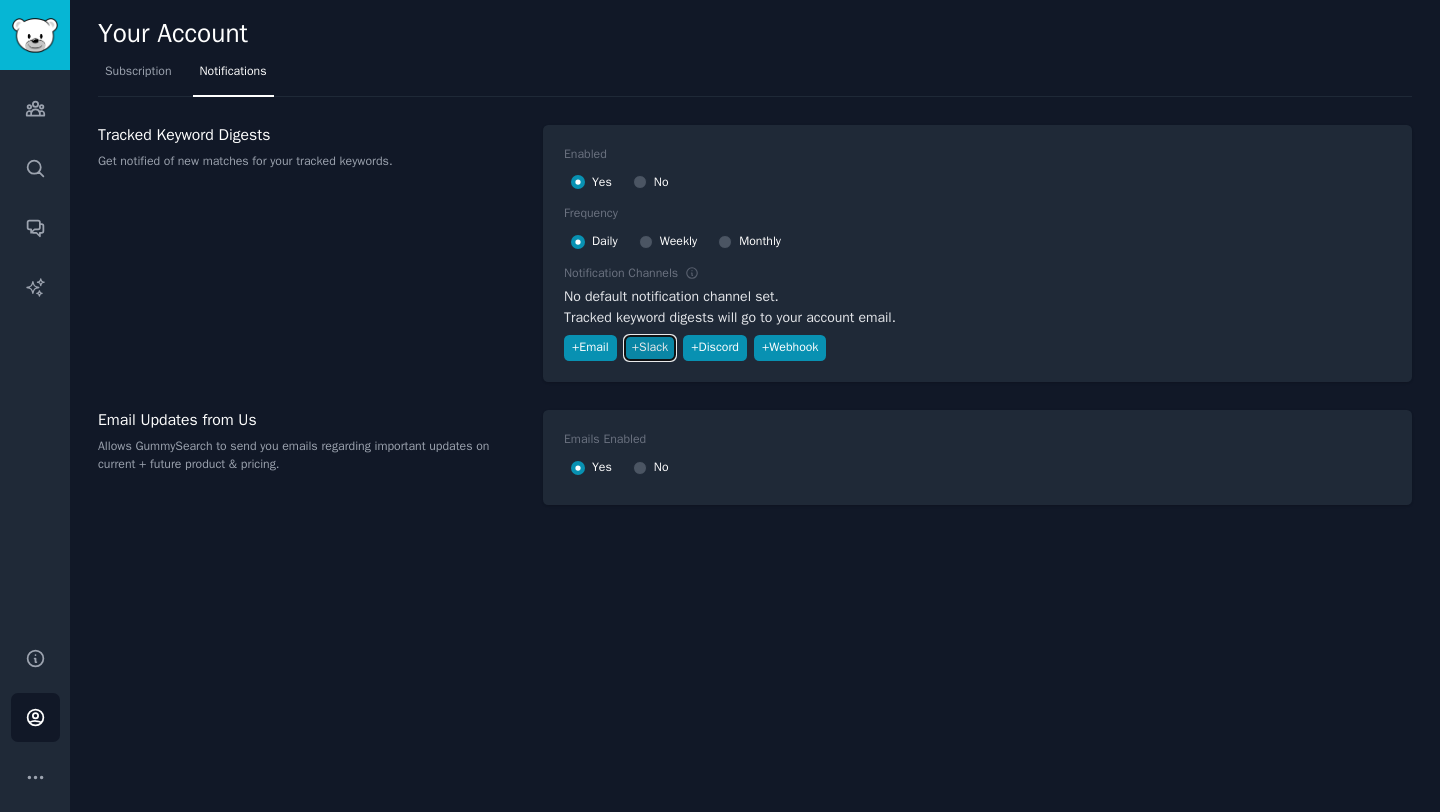 click on "+  Slack" at bounding box center (650, 348) 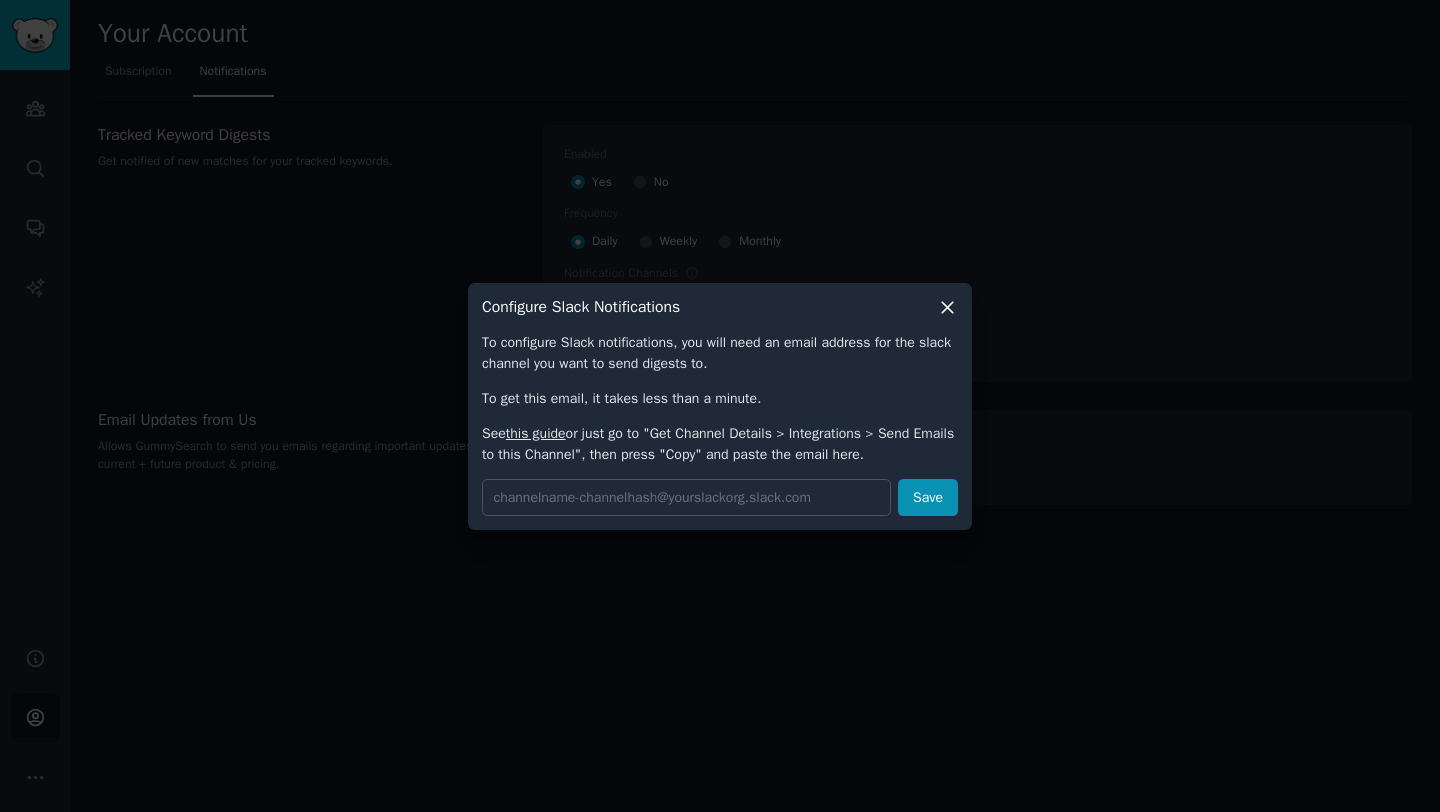click 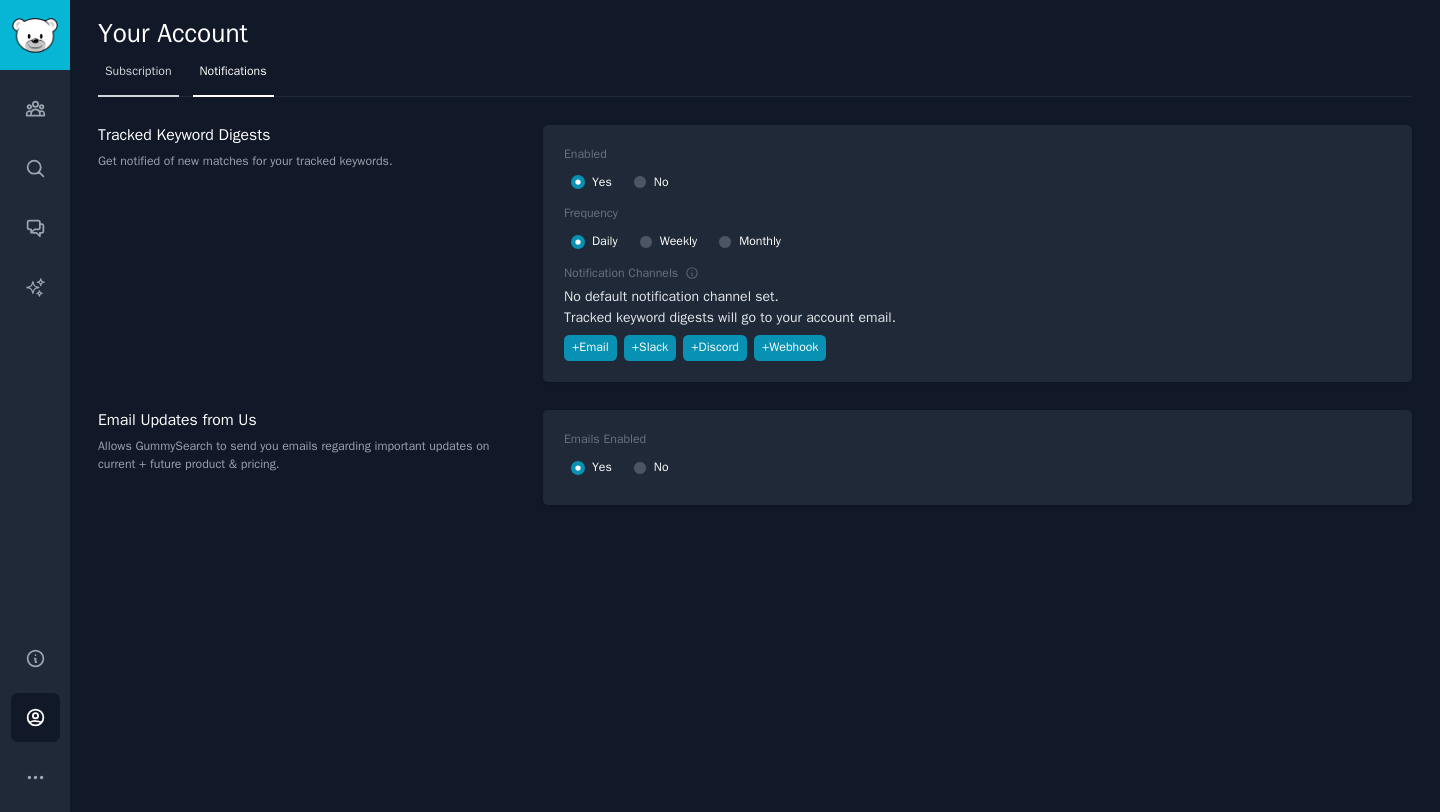 click on "Subscription" at bounding box center [138, 72] 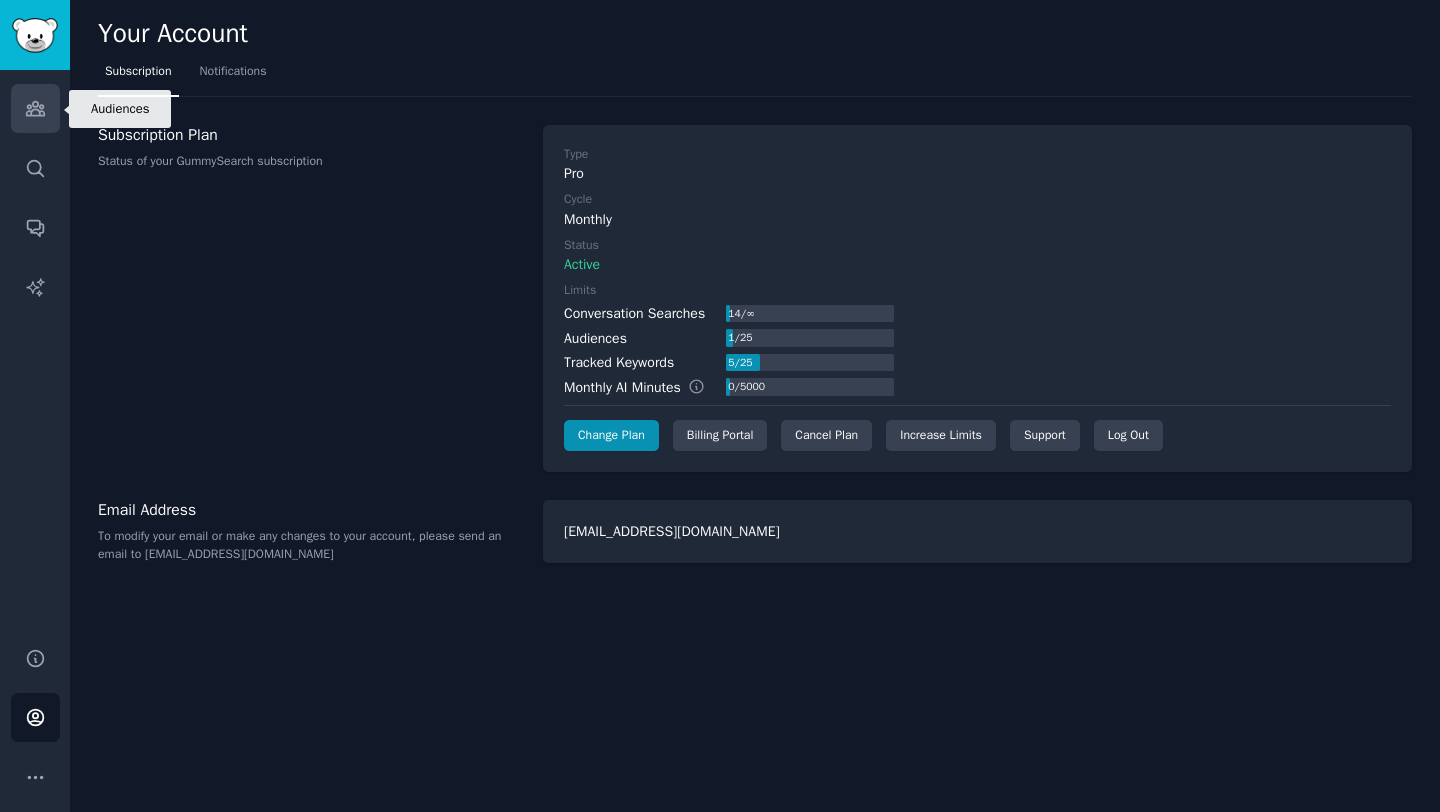 click 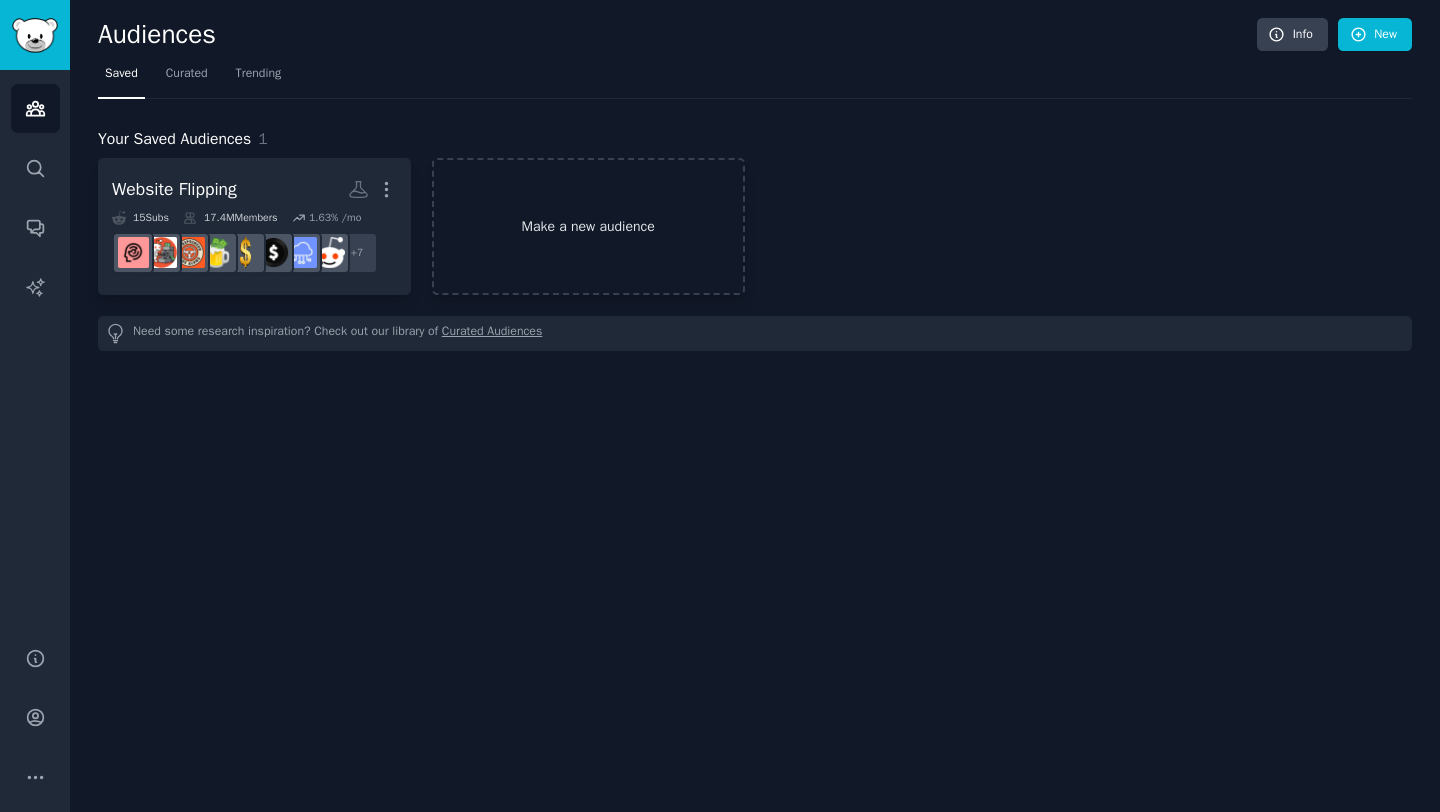 click on "Make a new audience" at bounding box center (588, 226) 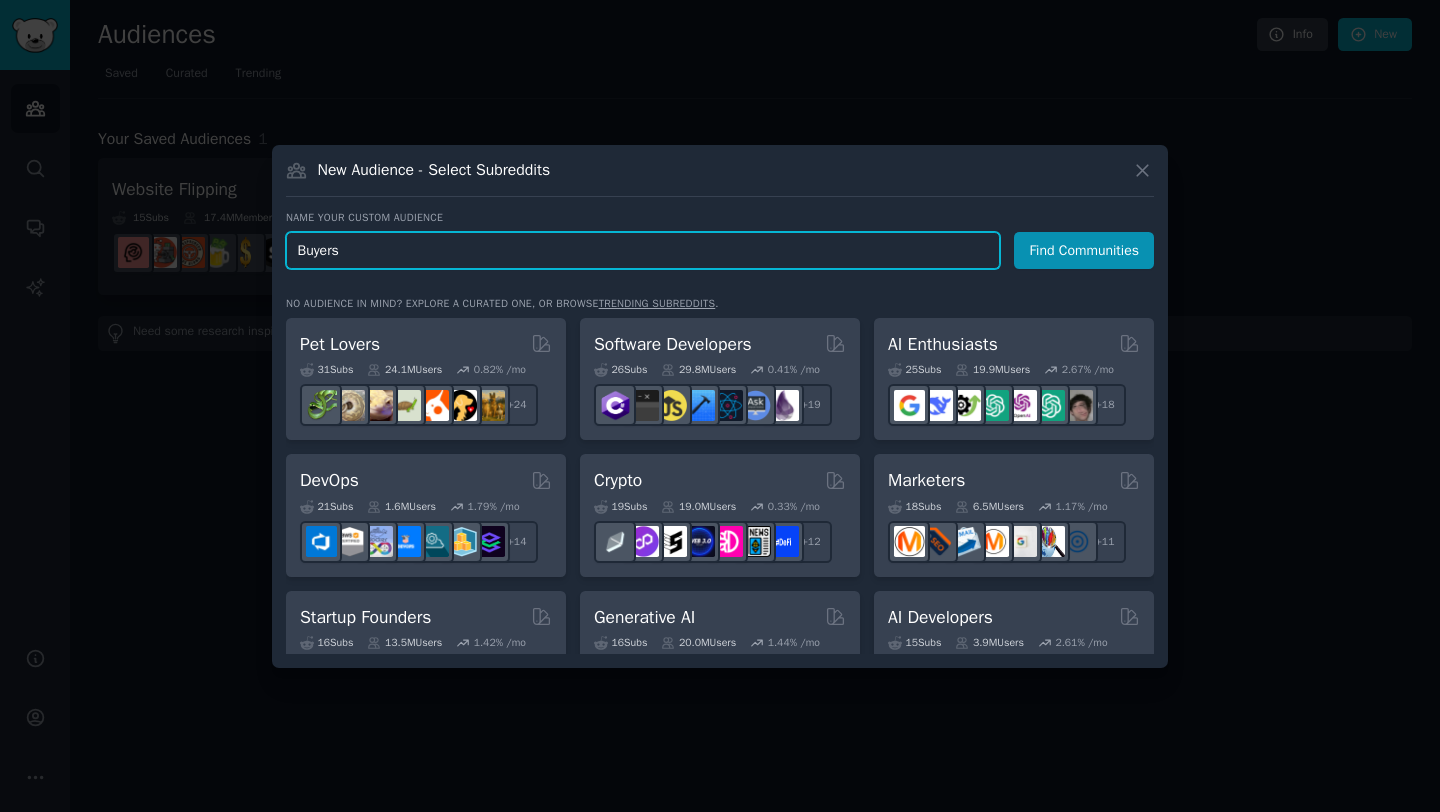 click on "Buyers" at bounding box center [643, 250] 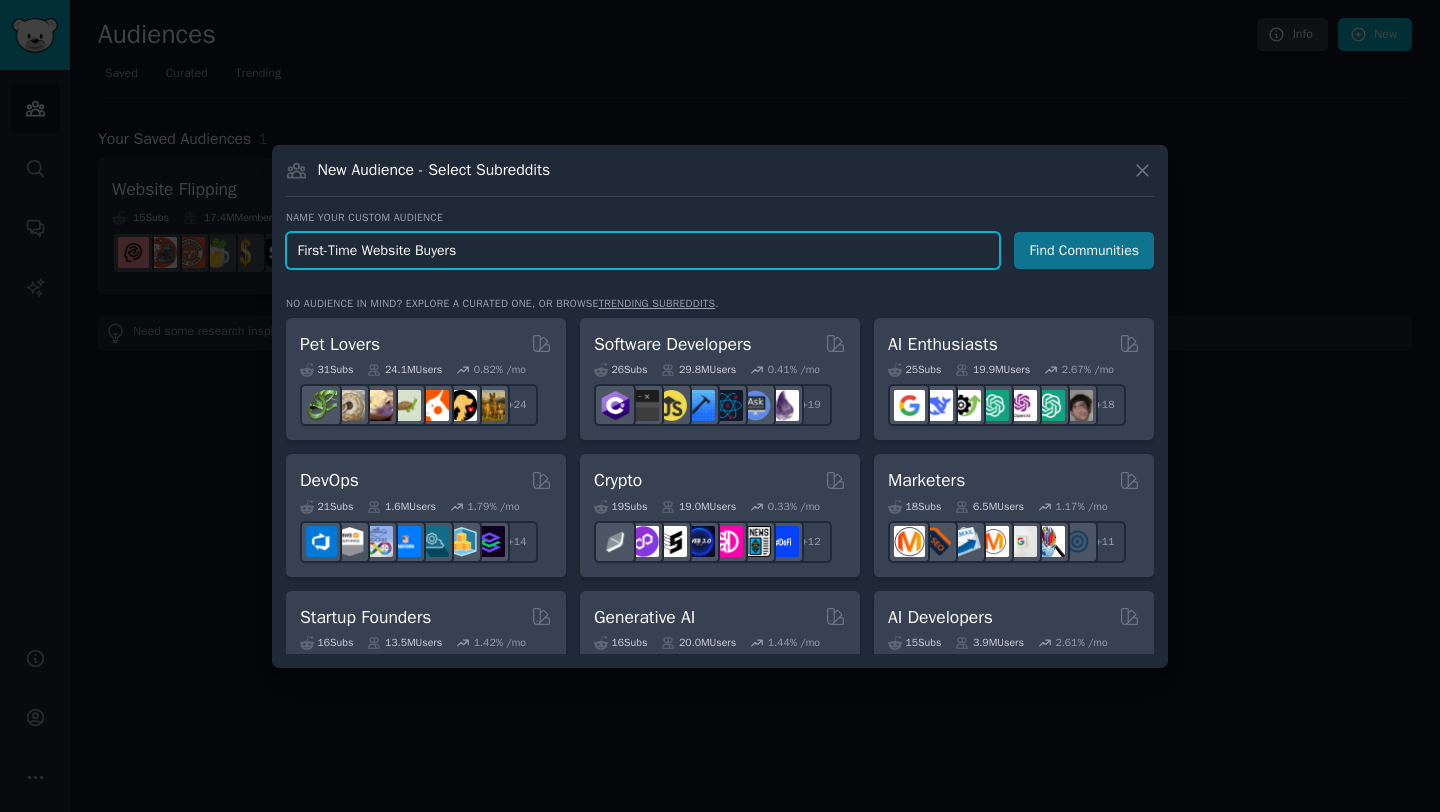 type on "First-Time Website Buyers" 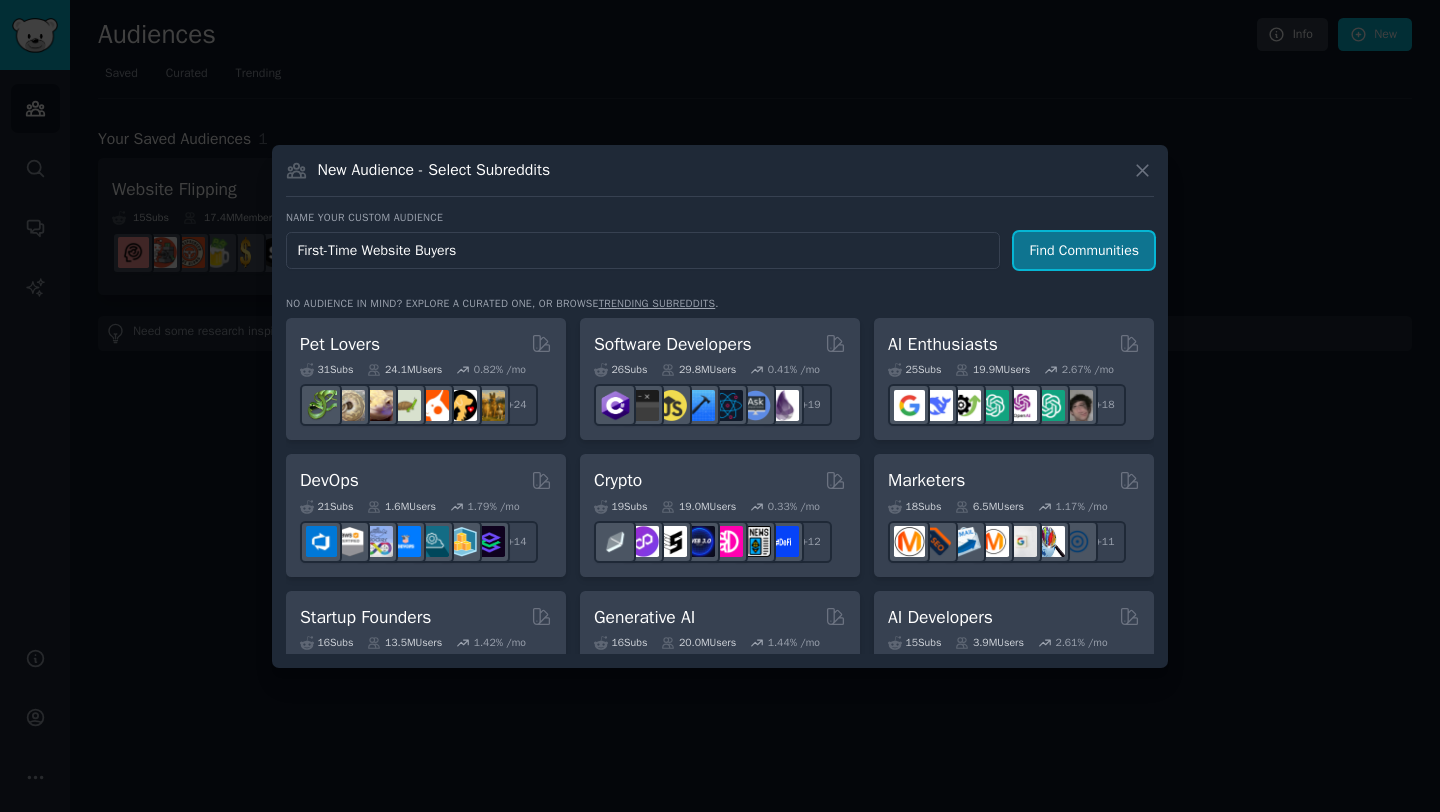click on "Find Communities" at bounding box center (1084, 250) 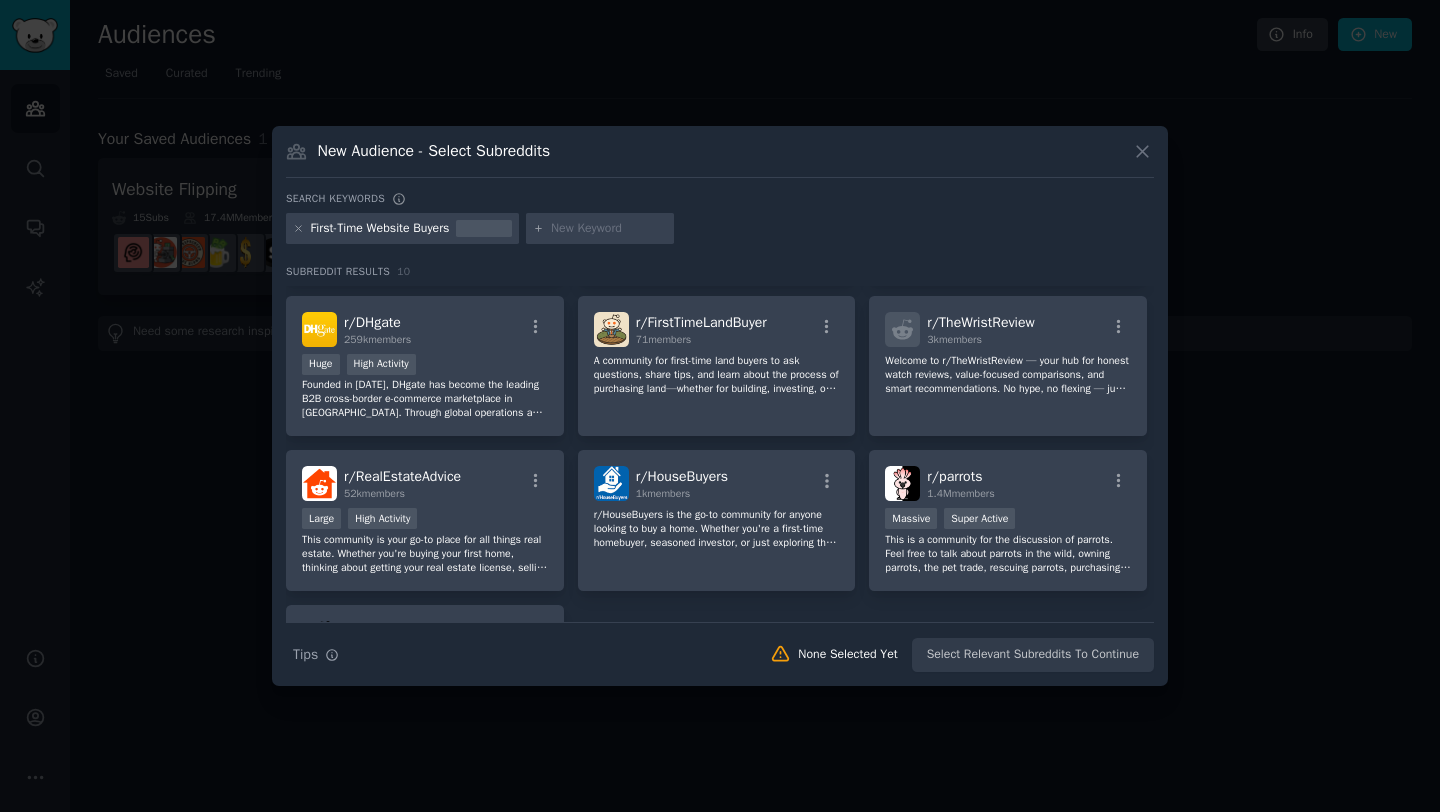 scroll, scrollTop: 0, scrollLeft: 0, axis: both 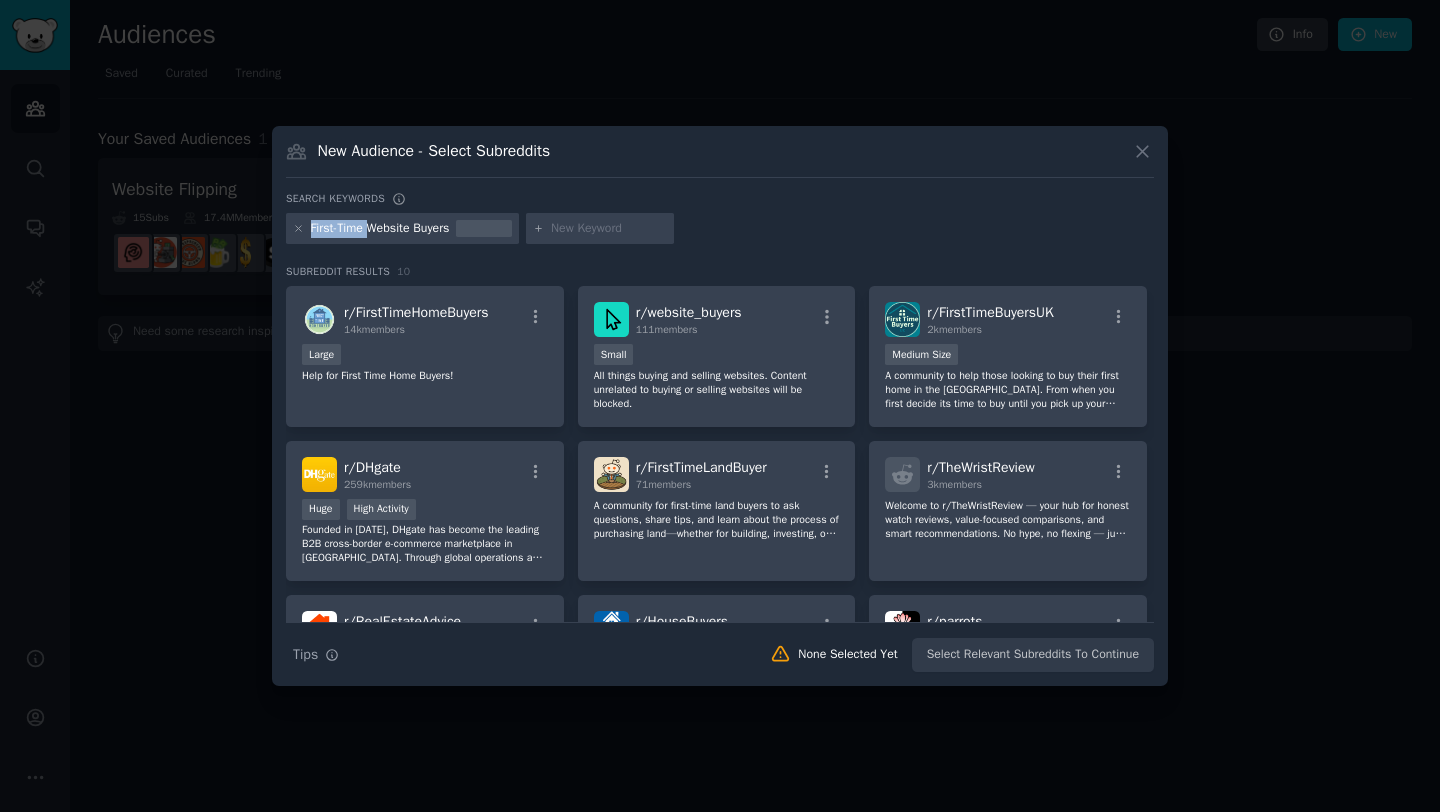 drag, startPoint x: 374, startPoint y: 230, endPoint x: 273, endPoint y: 230, distance: 101 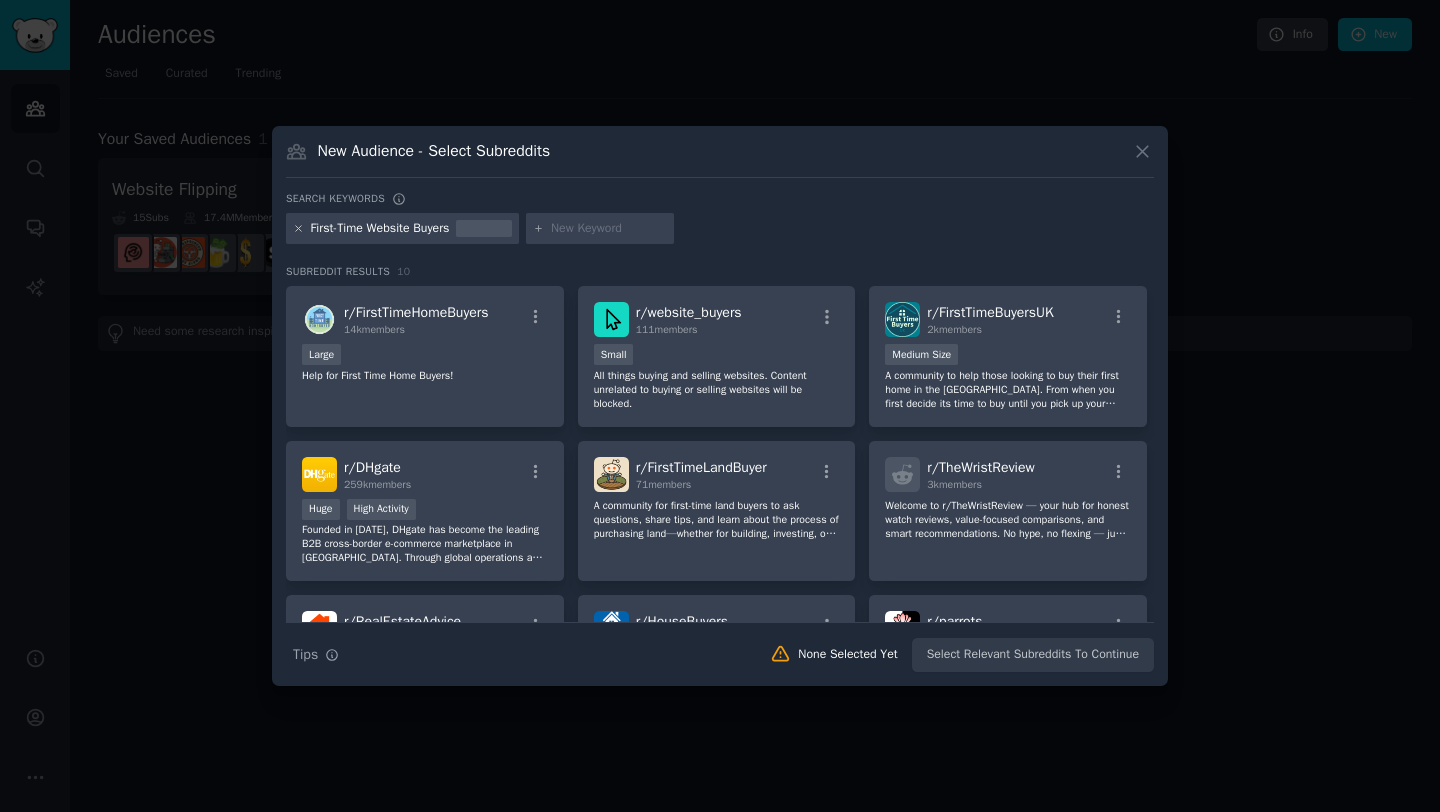 click 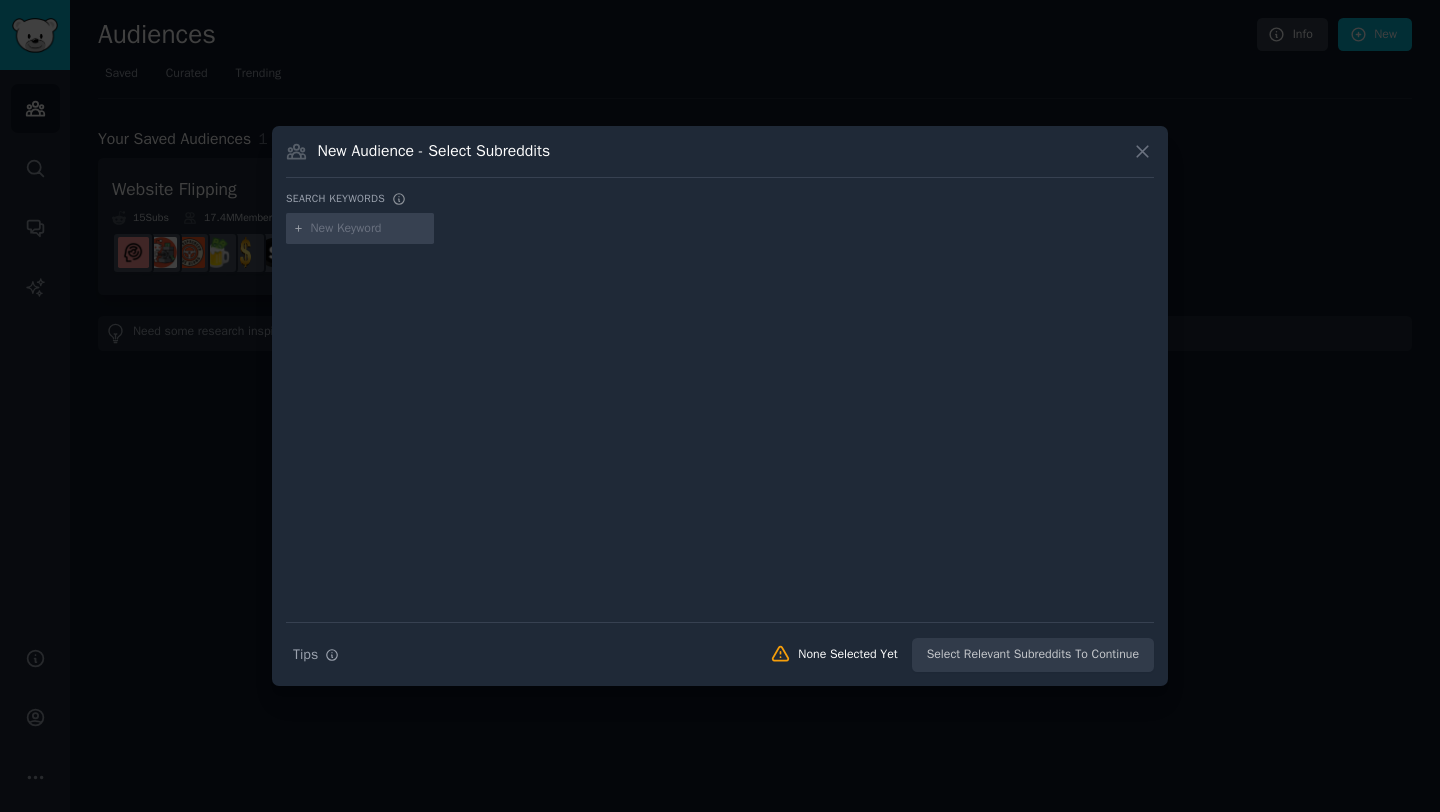 click at bounding box center (369, 229) 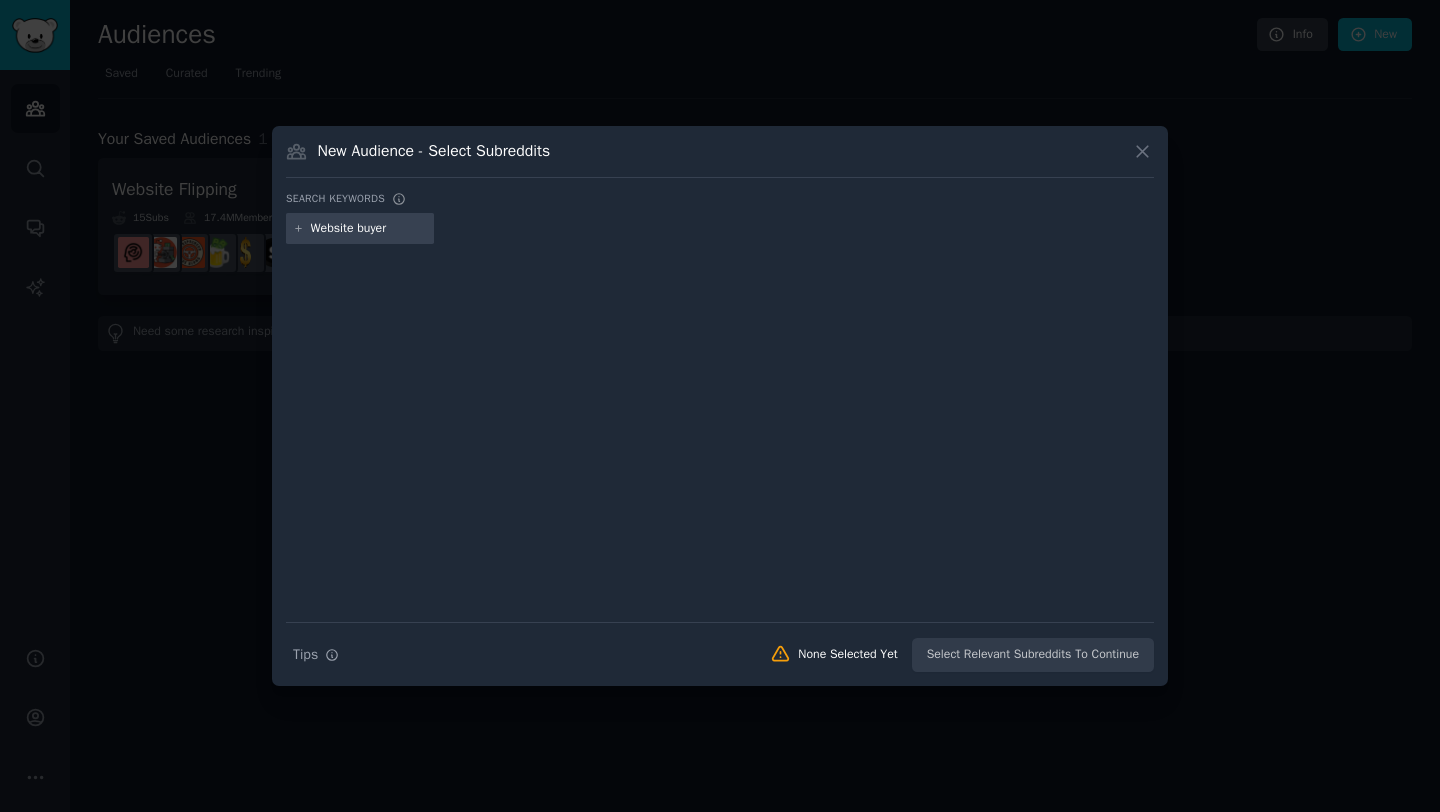 type on "Website buyers" 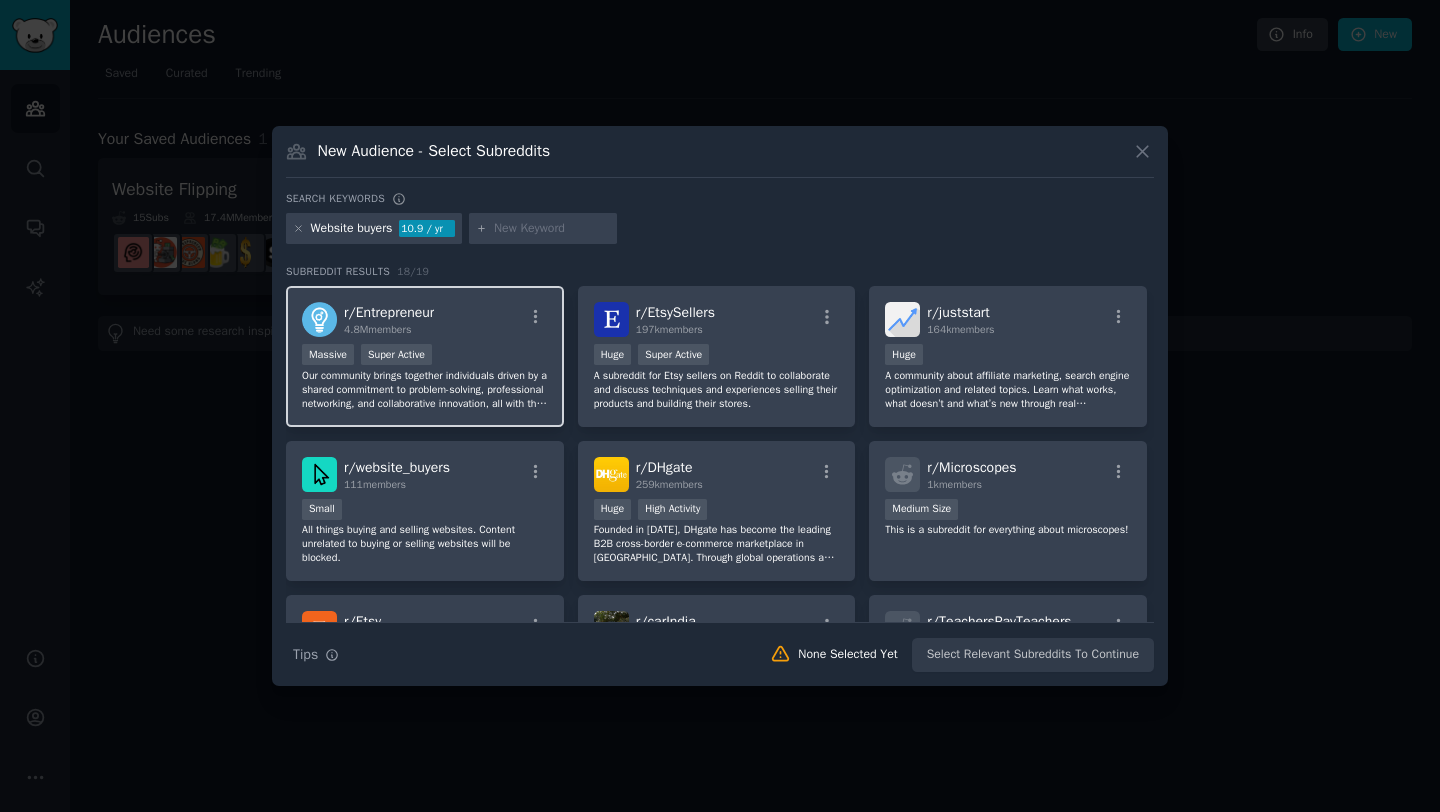 click on "r/ Entrepreneur 4.8M  members" at bounding box center [425, 319] 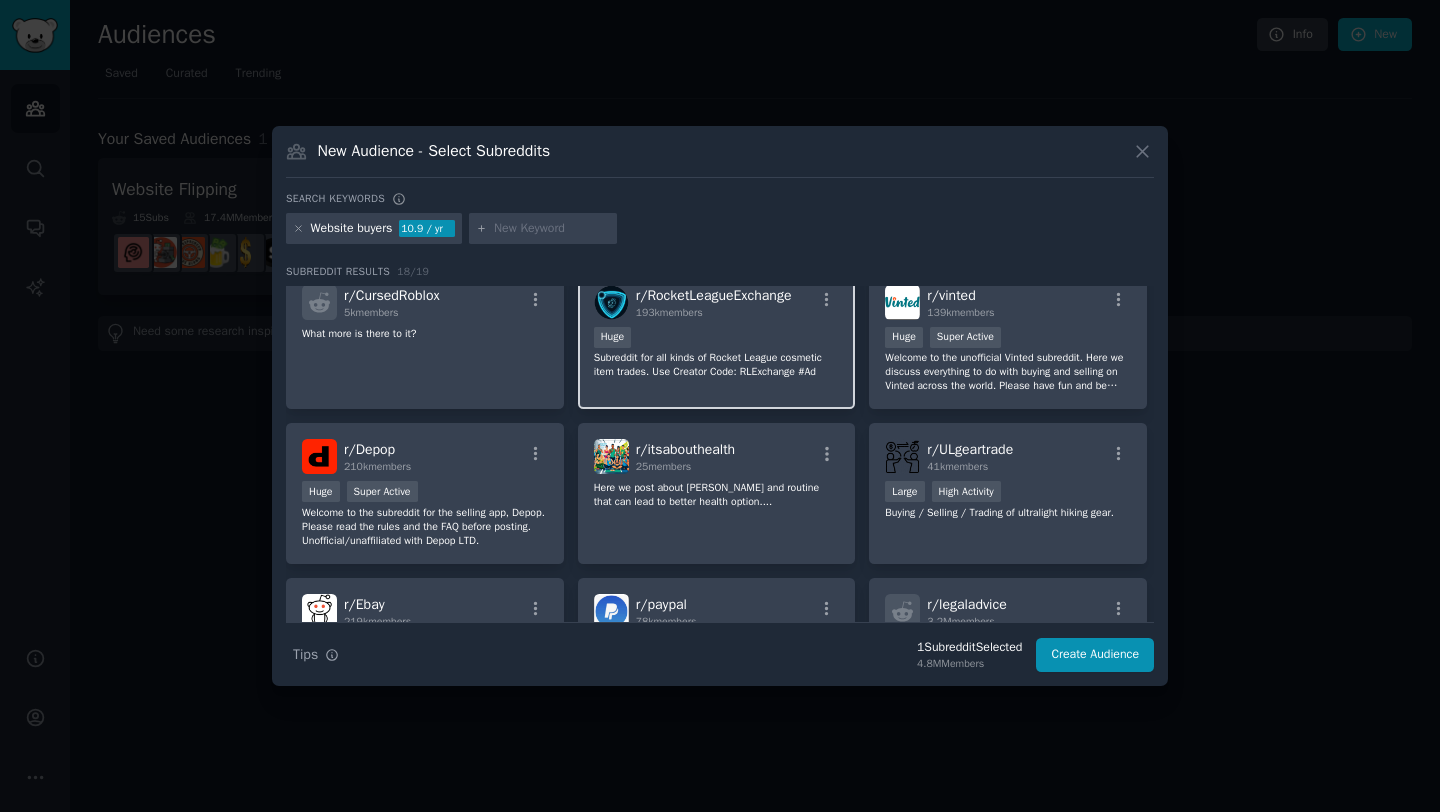 scroll, scrollTop: 0, scrollLeft: 0, axis: both 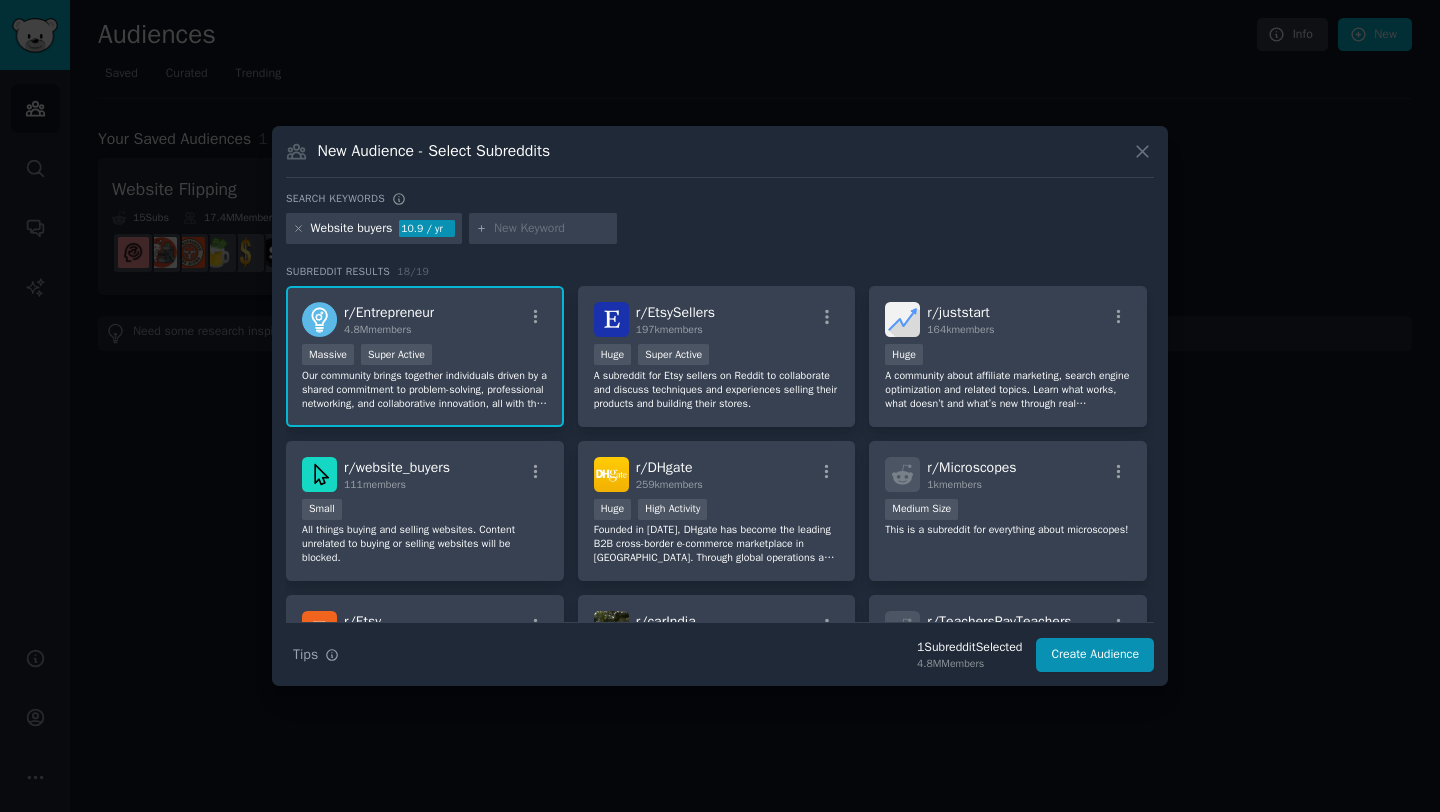 click at bounding box center [552, 229] 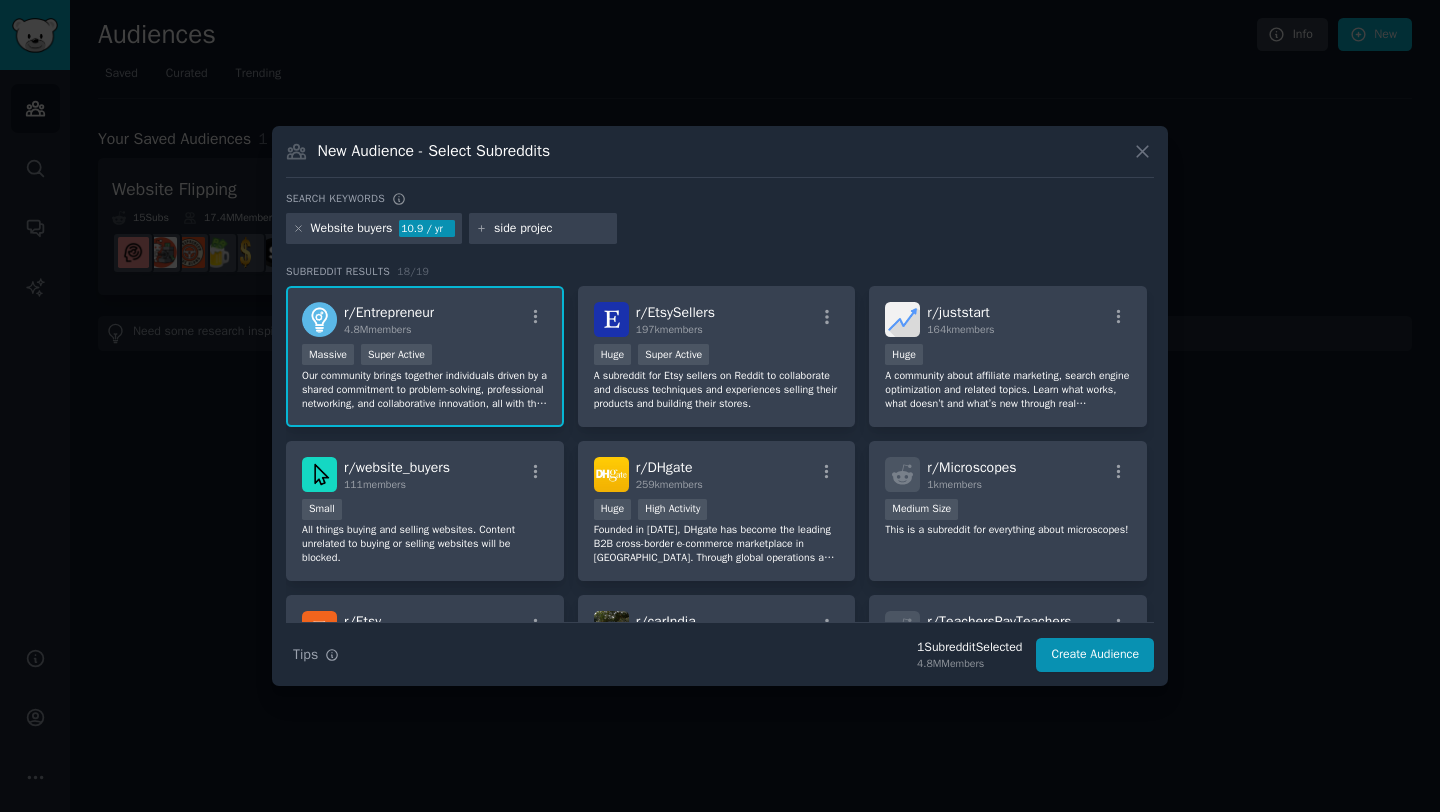 type on "side project" 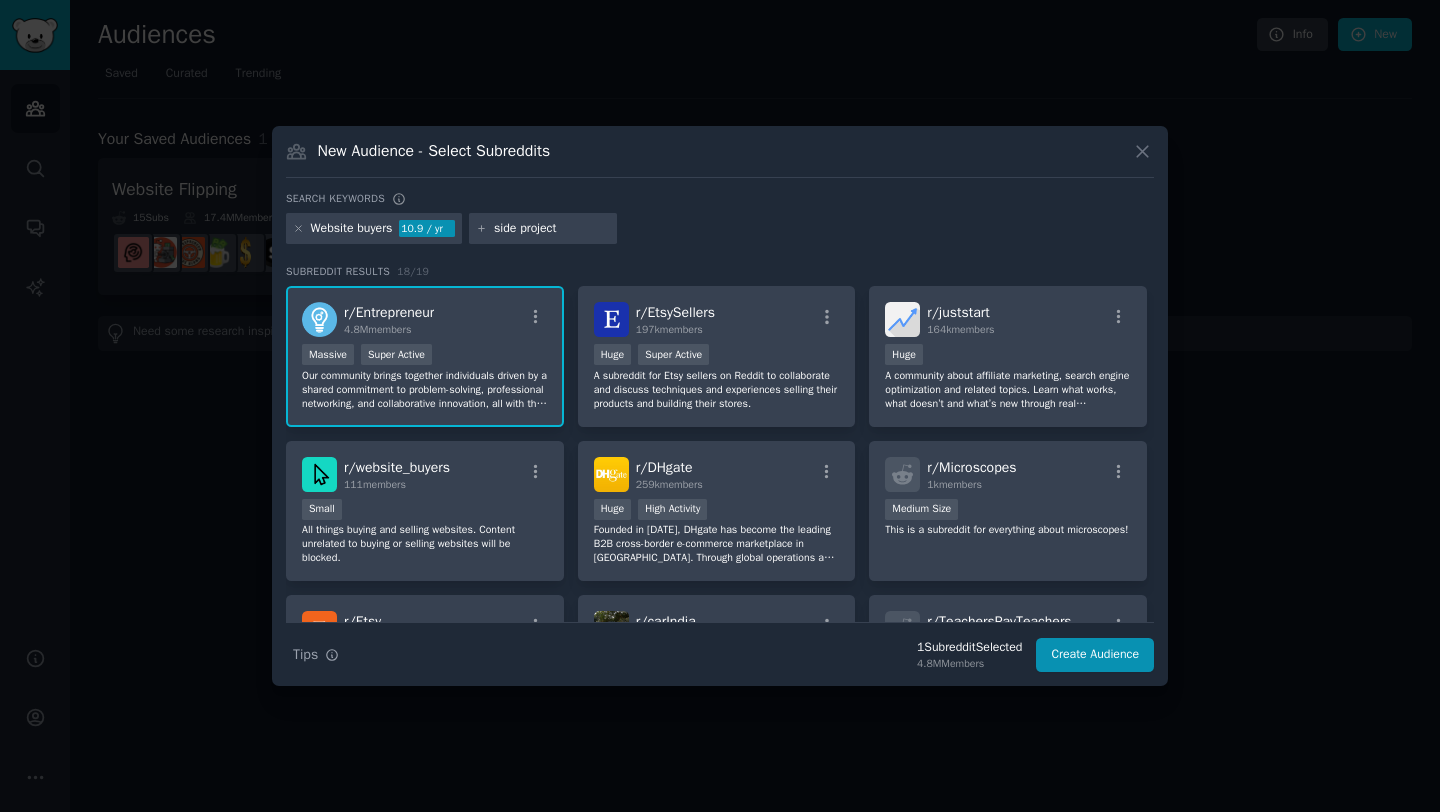 type 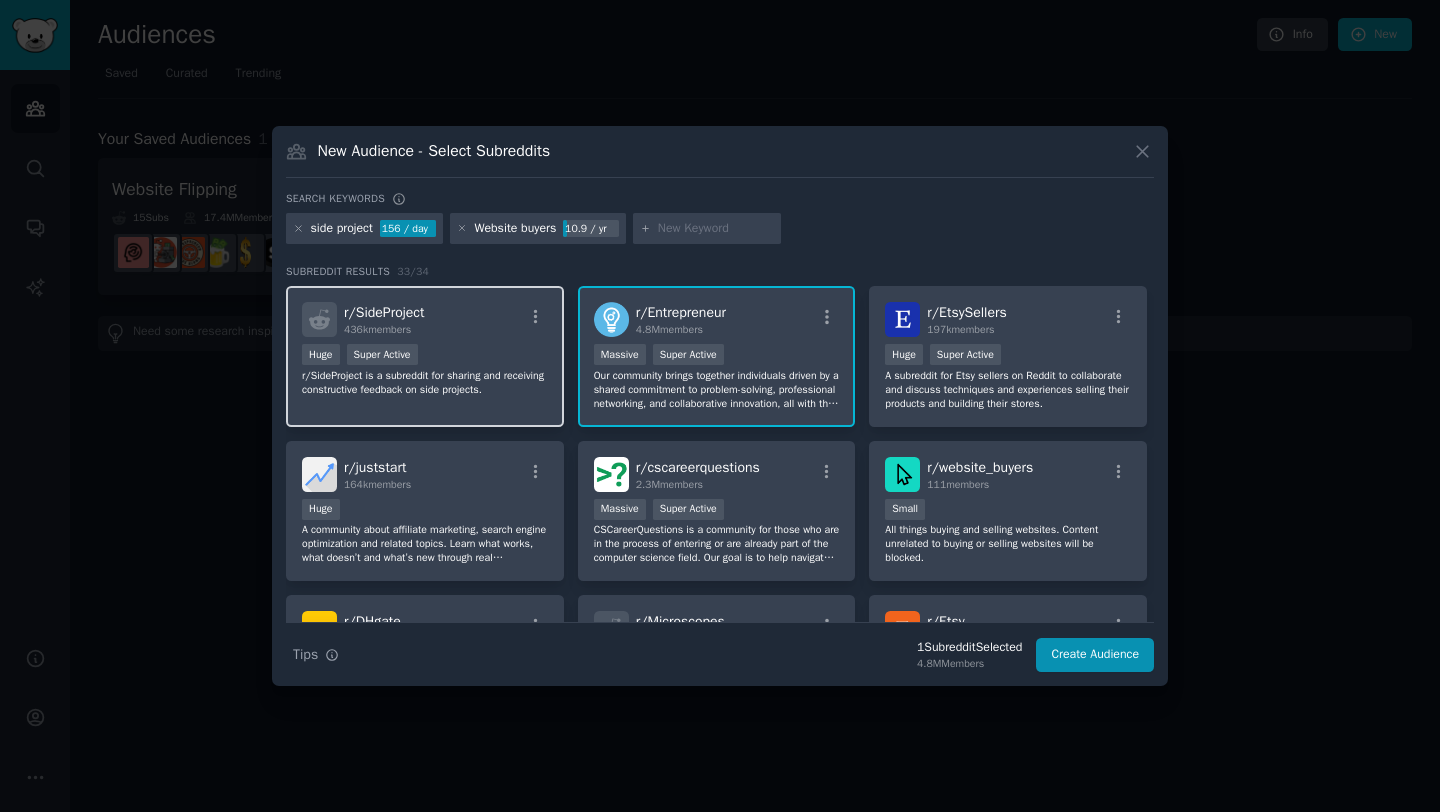 click on "r/ SideProject 436k  members" at bounding box center [425, 319] 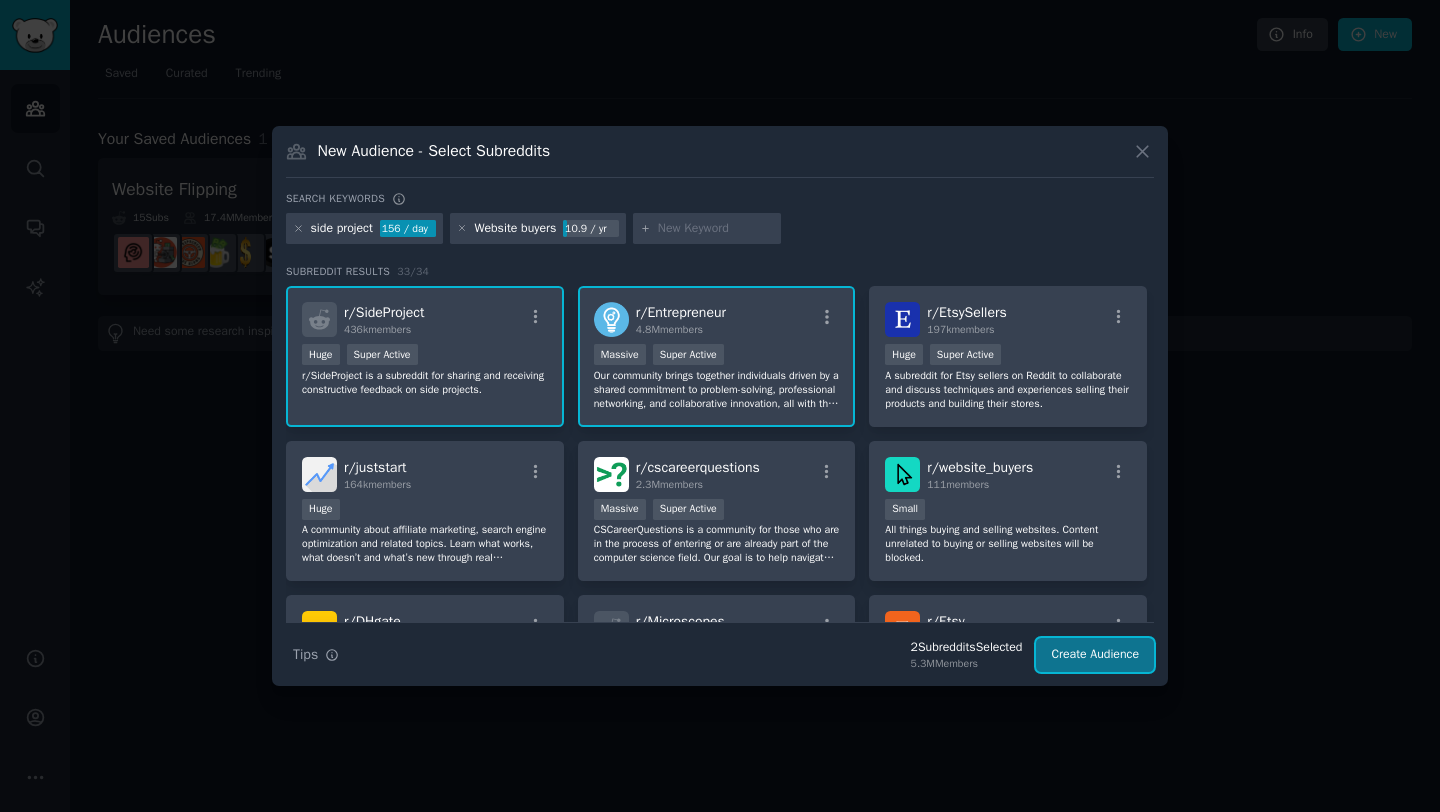 click on "Create Audience" at bounding box center (1095, 655) 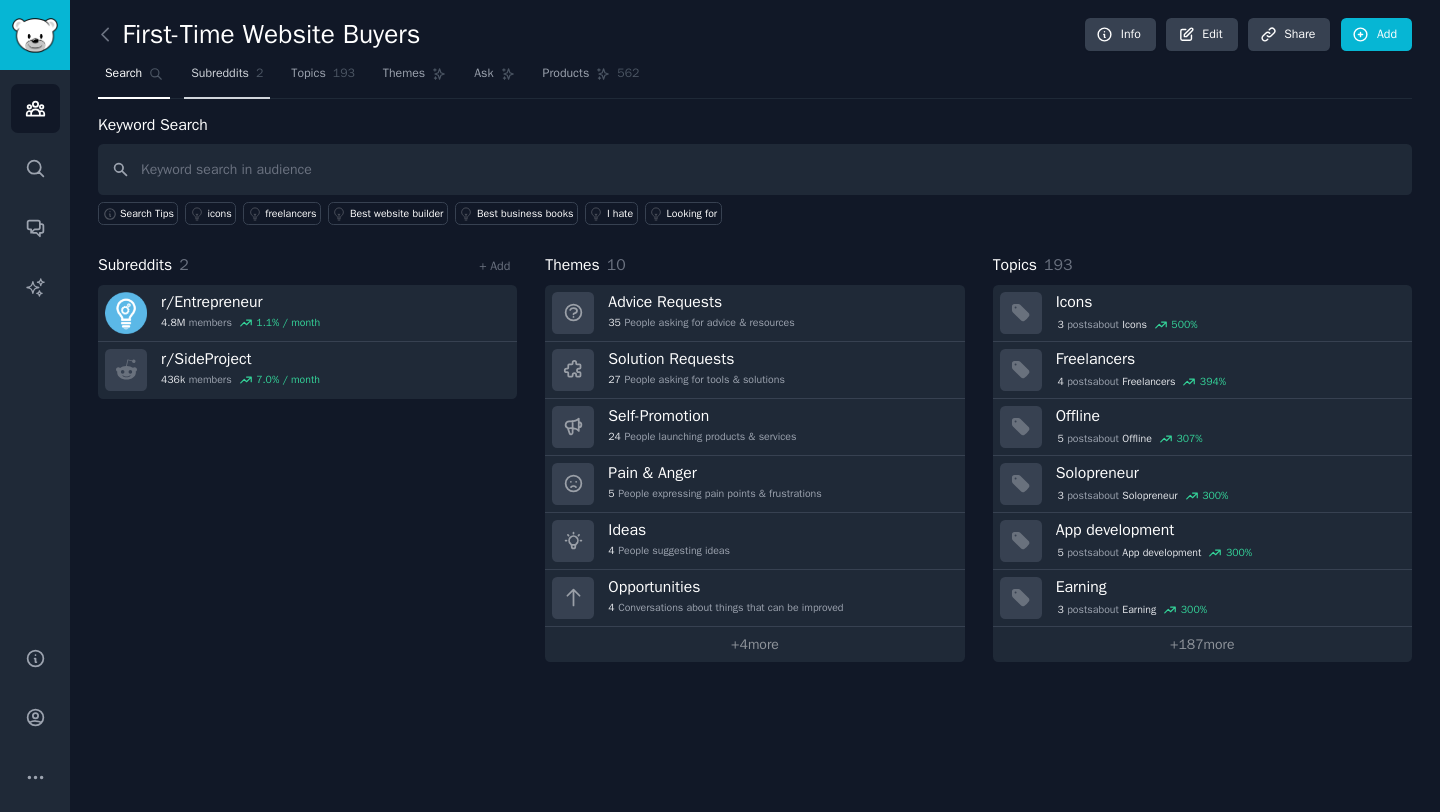 click on "Subreddits" at bounding box center (220, 74) 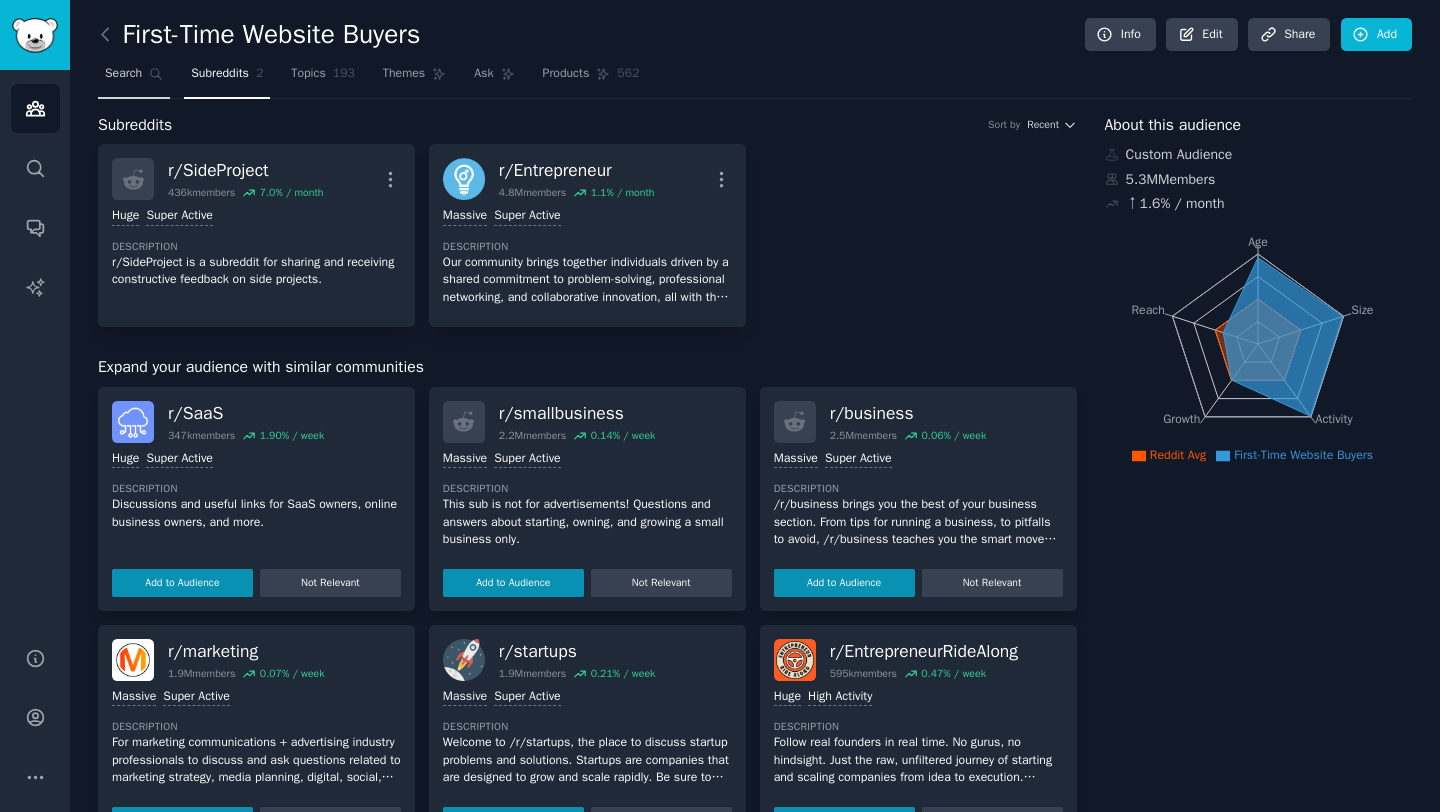 click on "Search" at bounding box center (123, 74) 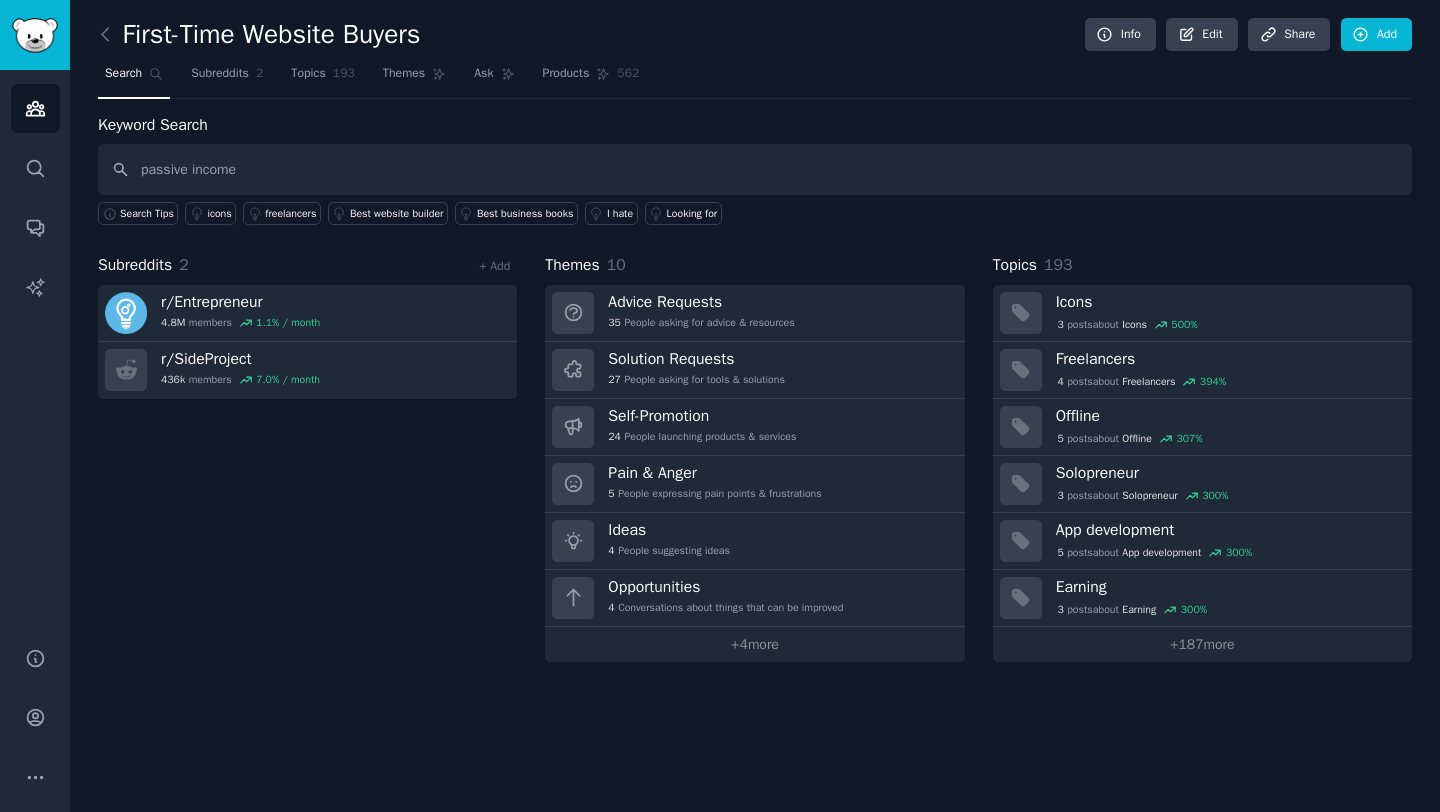 type on "passive income" 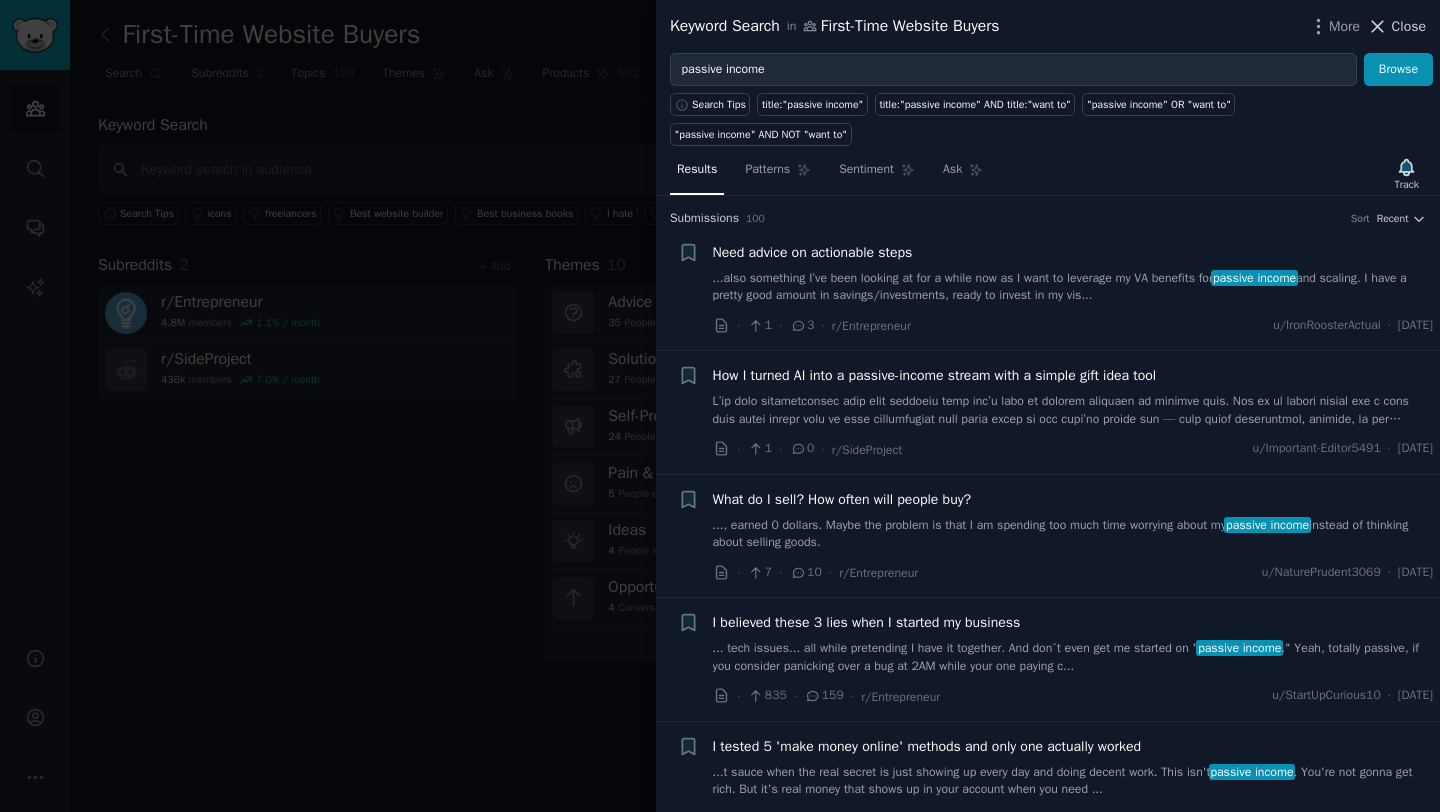 click on "Close" at bounding box center (1409, 26) 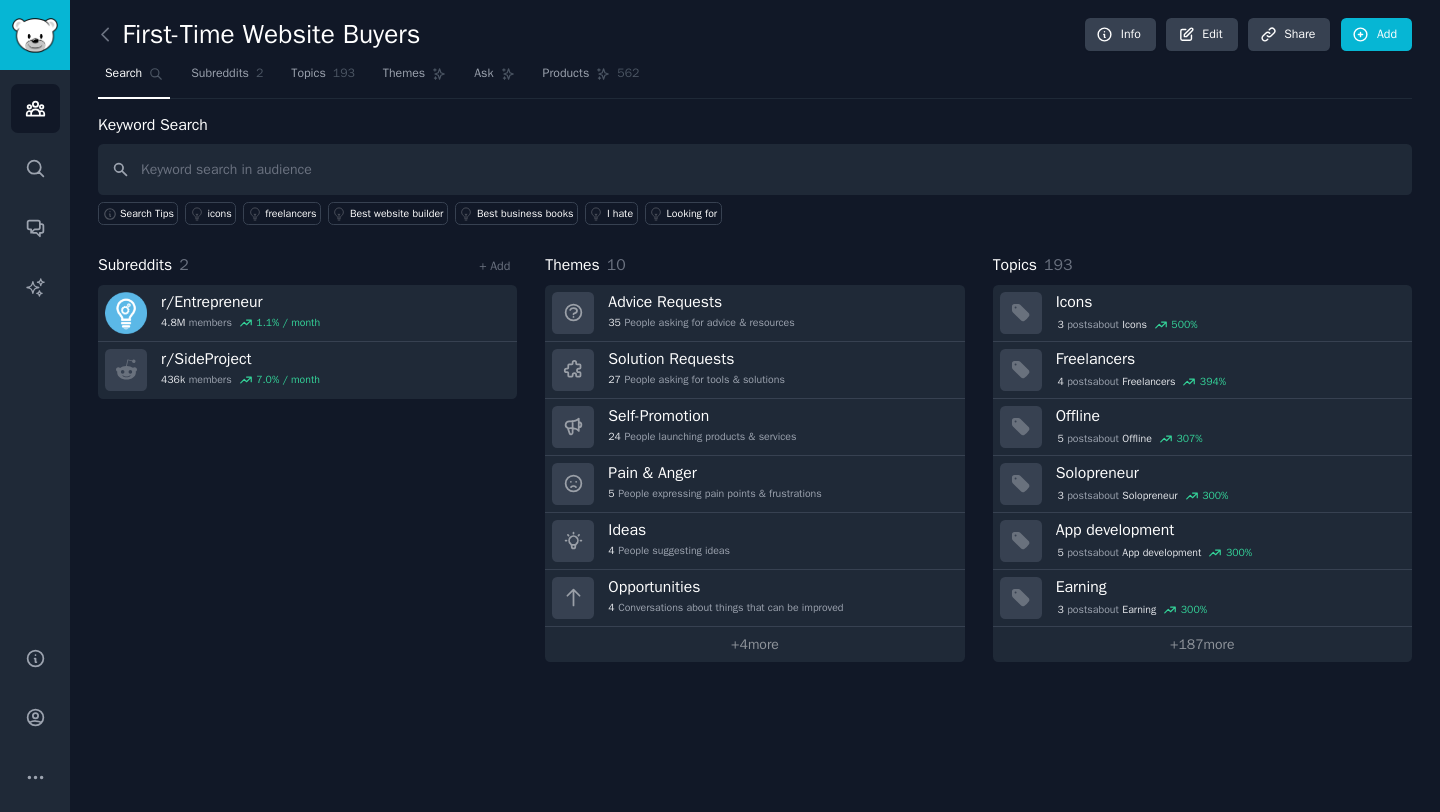 click on "Subreddits" at bounding box center [135, 265] 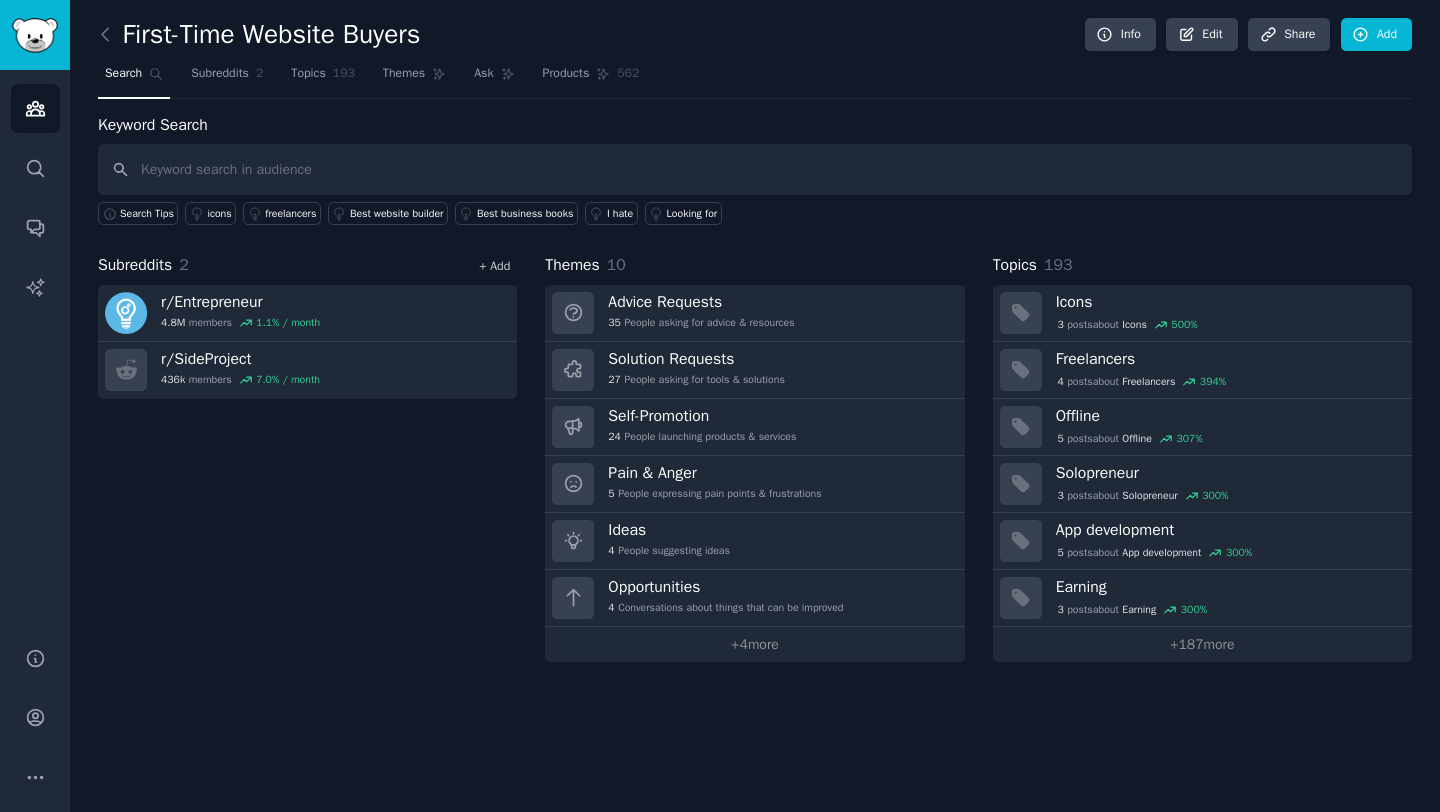 click on "+ Add" at bounding box center (494, 266) 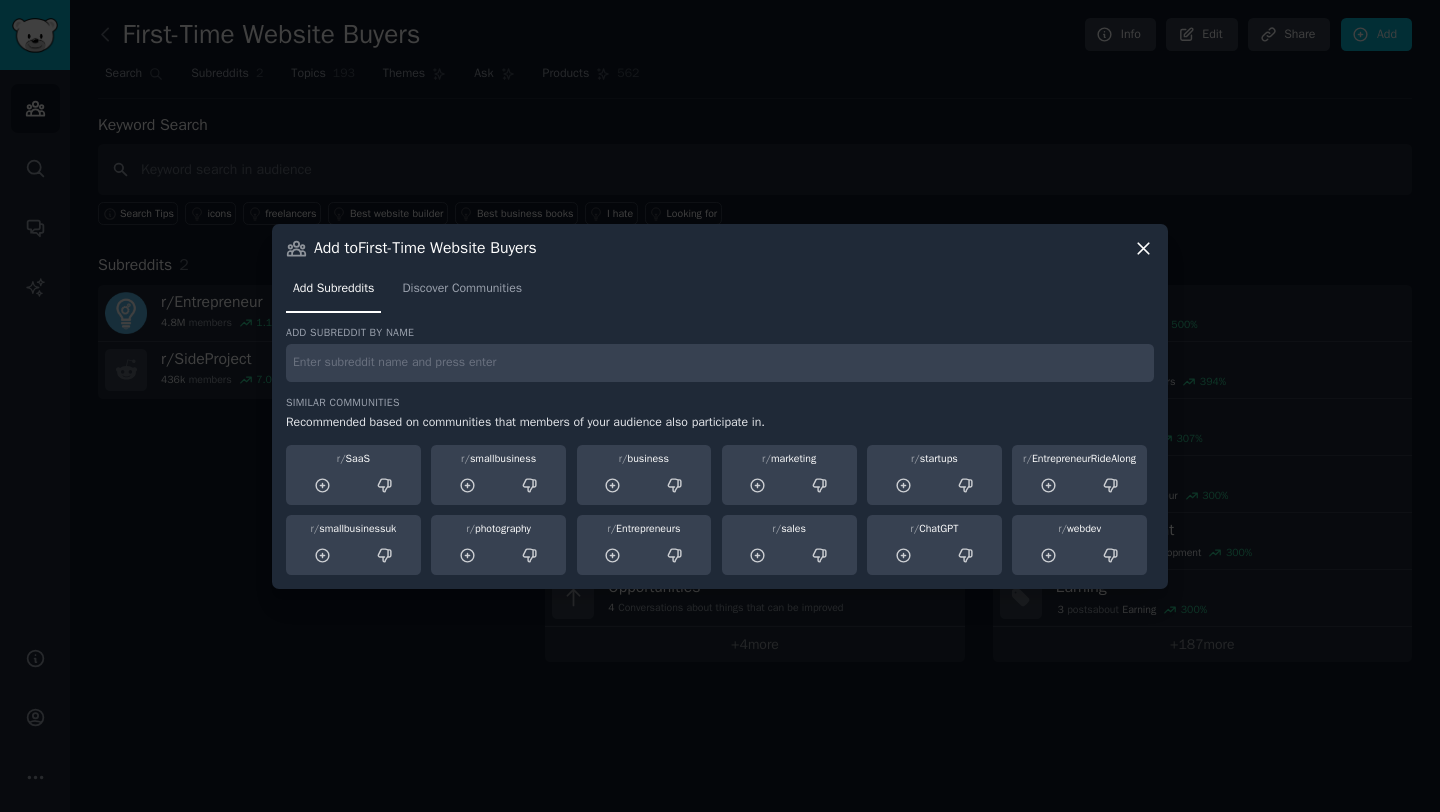 click on "Similar Communities" at bounding box center [720, 403] 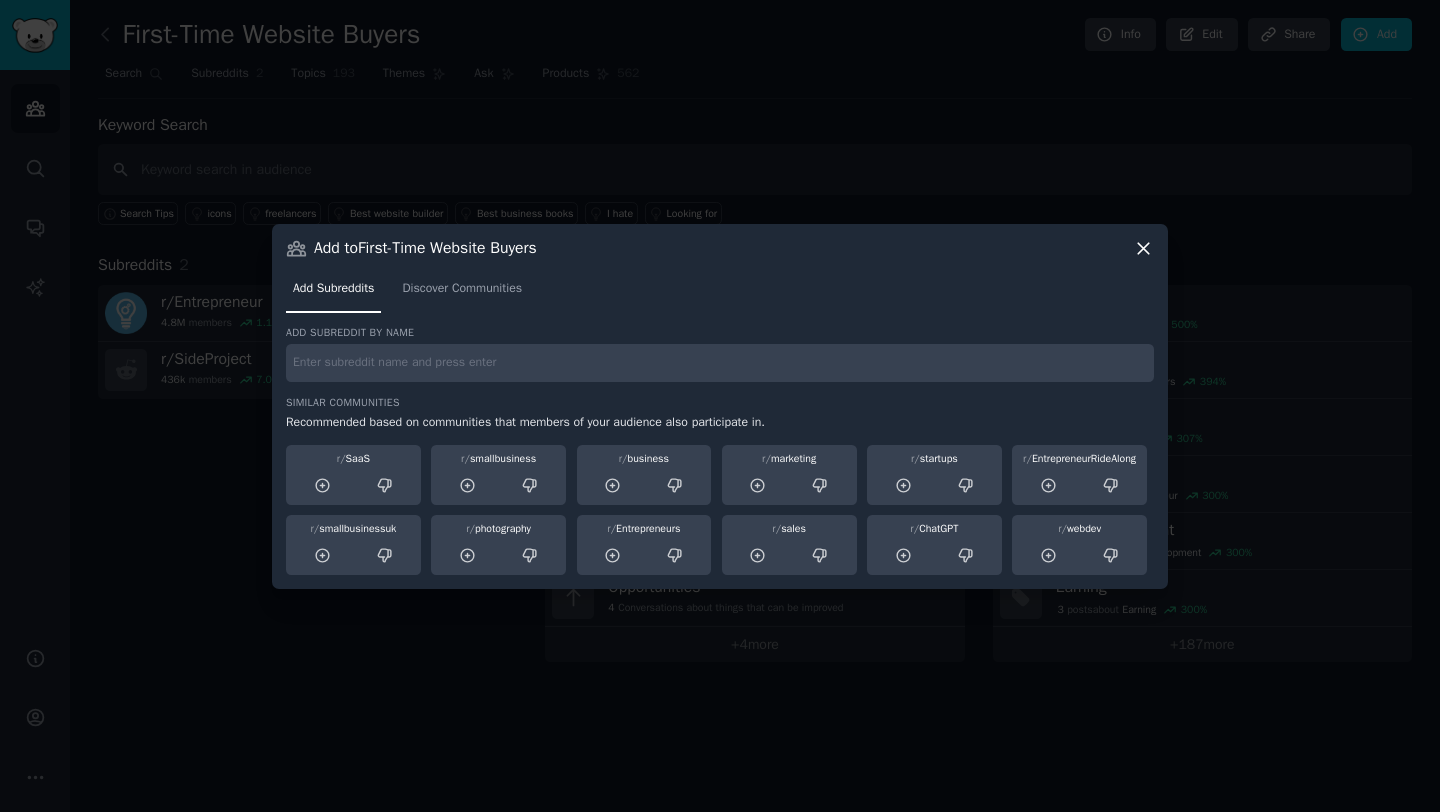 click at bounding box center [720, 363] 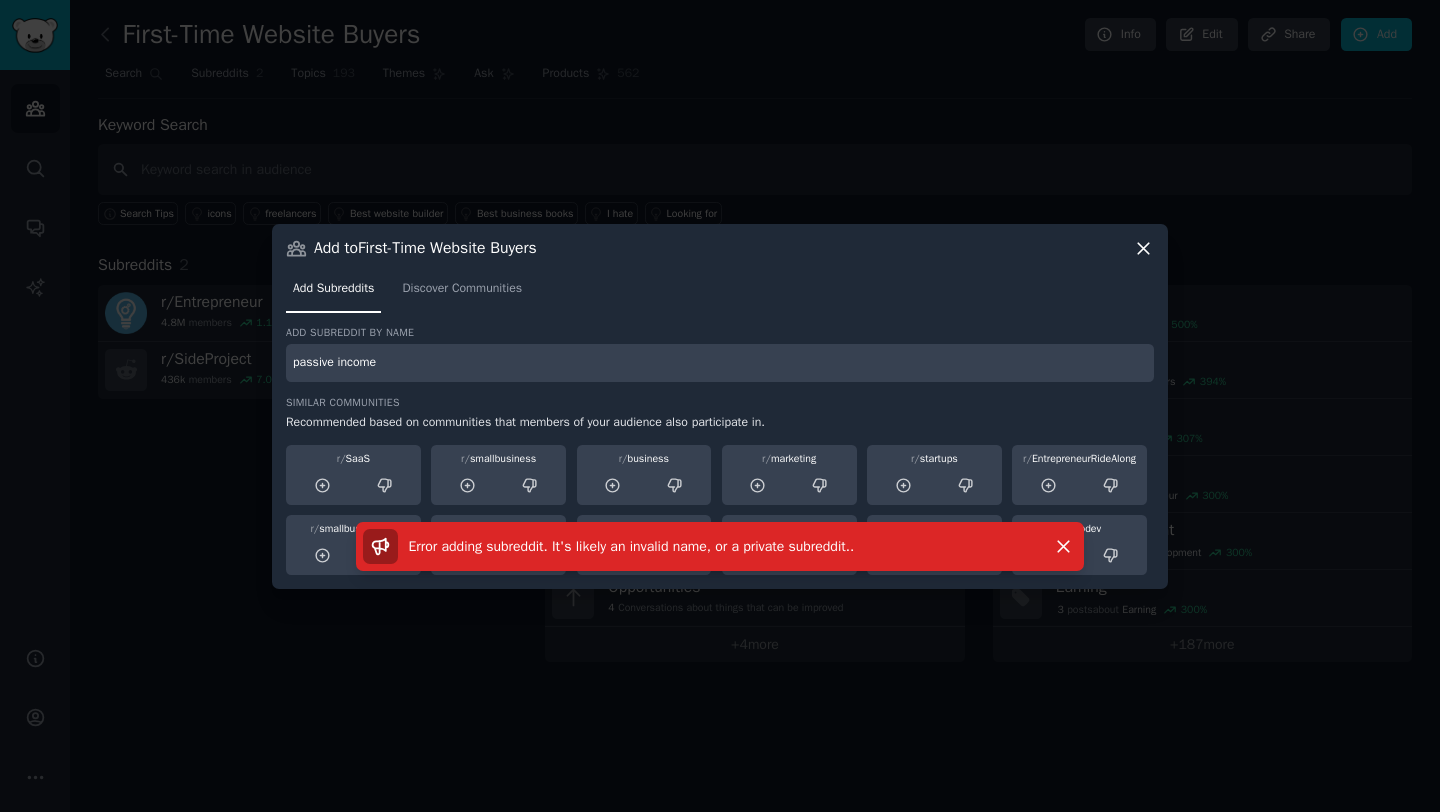 click on "passive income" at bounding box center (720, 363) 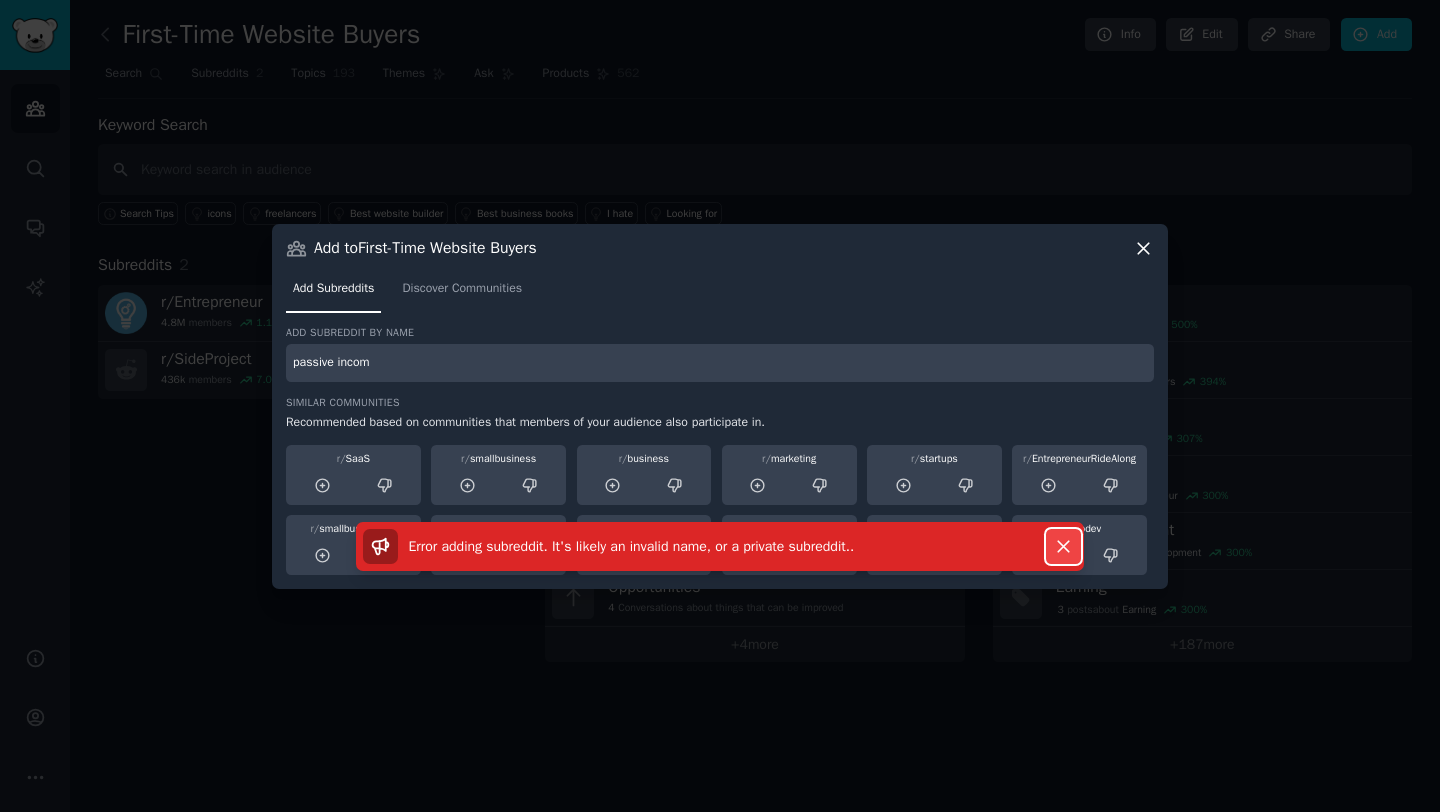 click 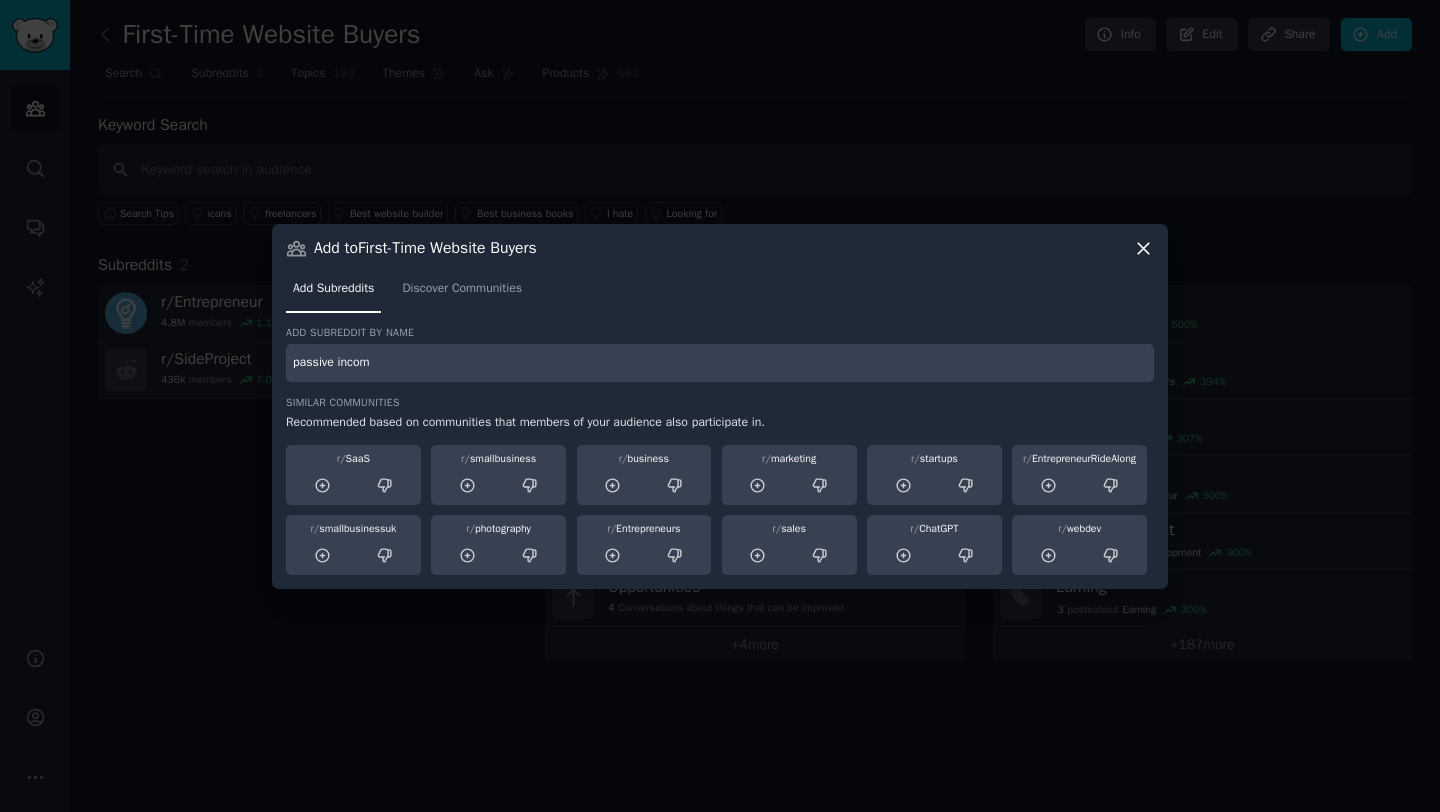 click on "passive incom" at bounding box center (720, 363) 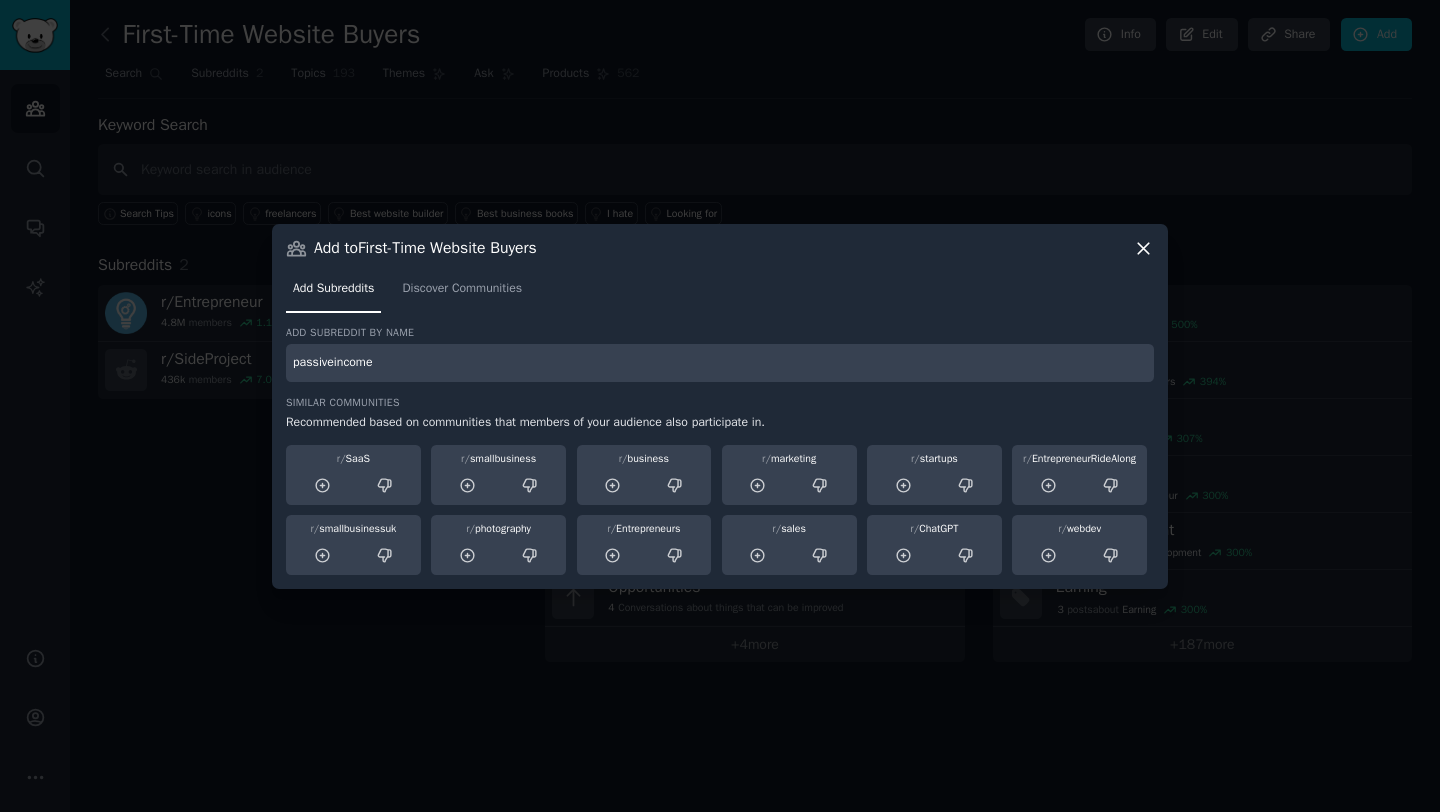 click on "passiveincome" at bounding box center (720, 363) 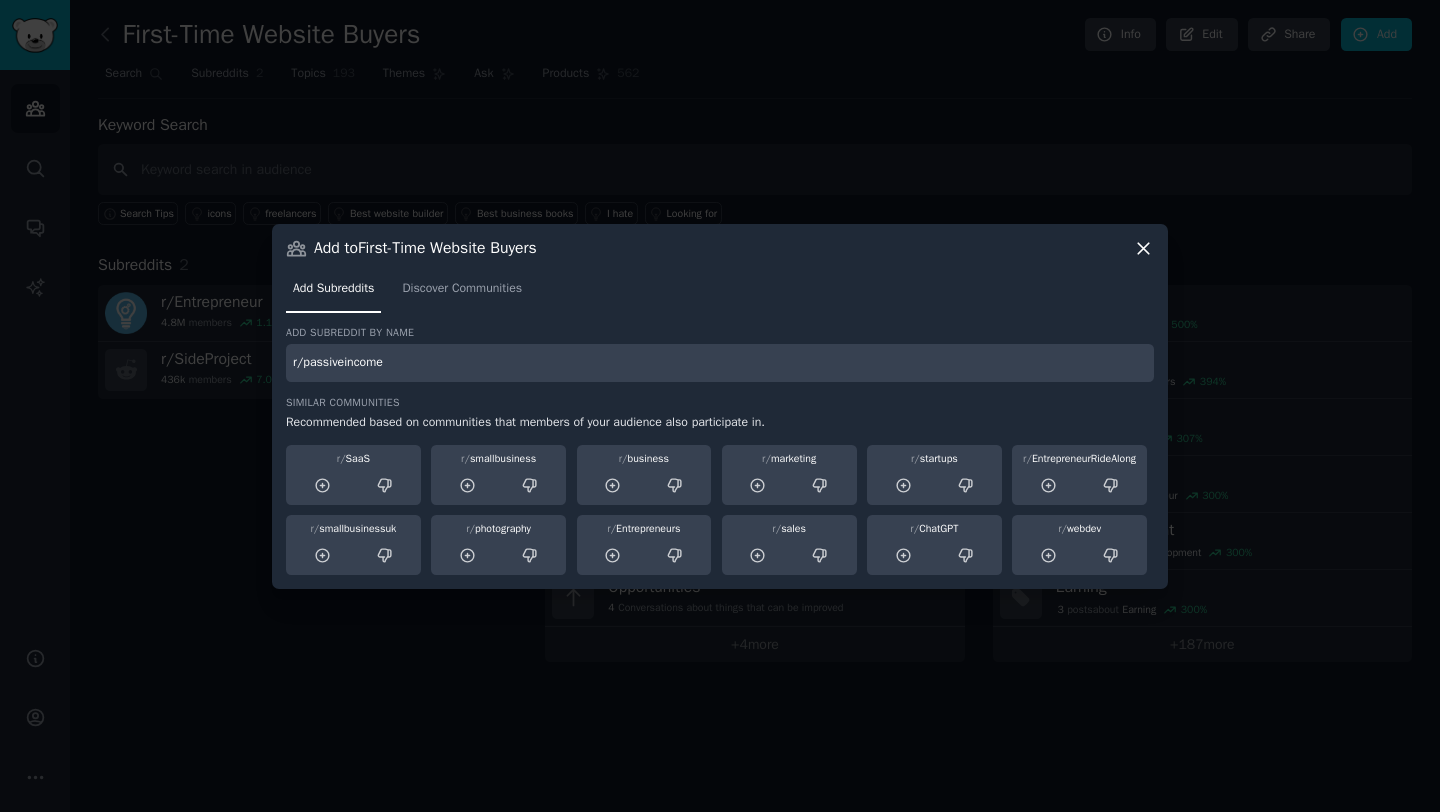 type on "r/passiveincome" 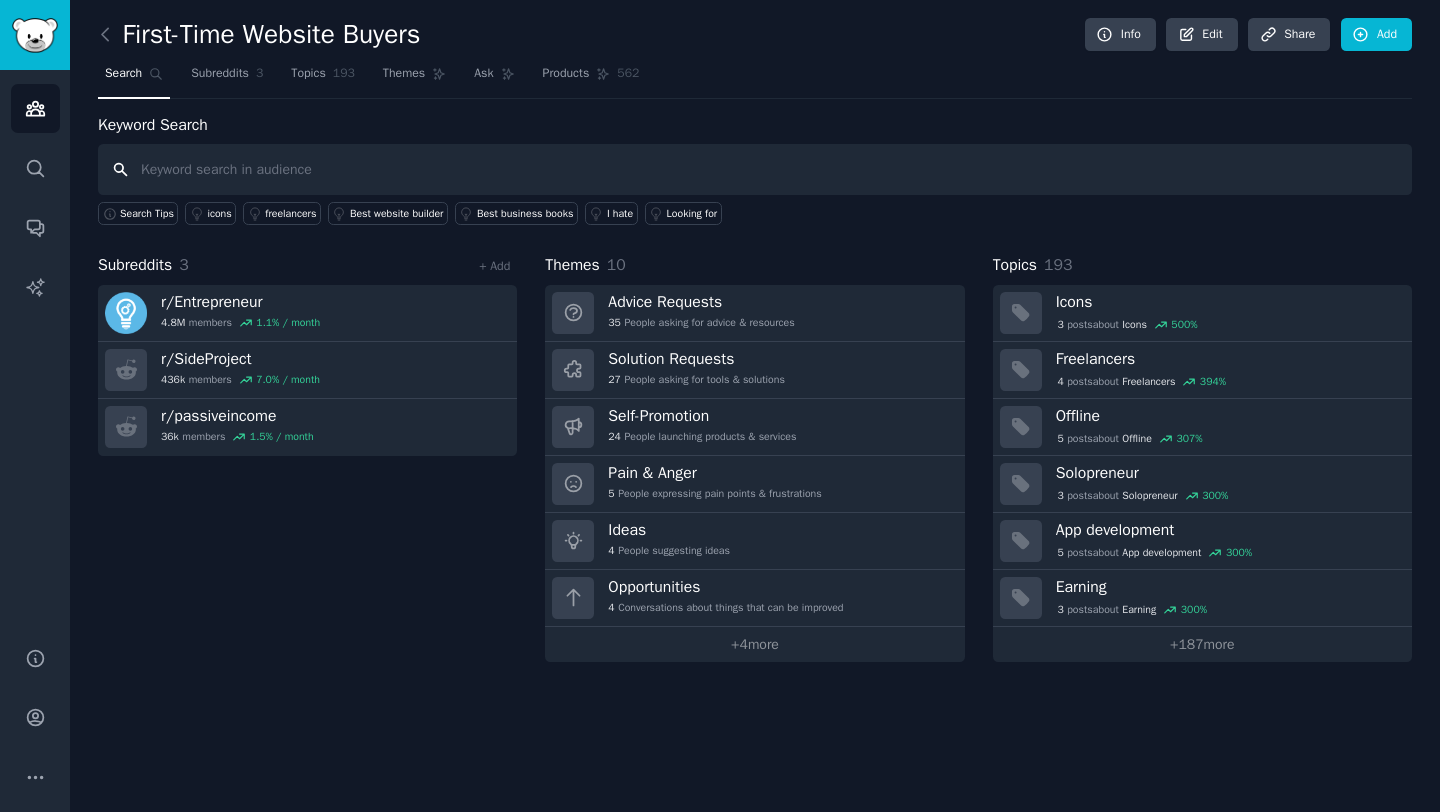 click at bounding box center (755, 169) 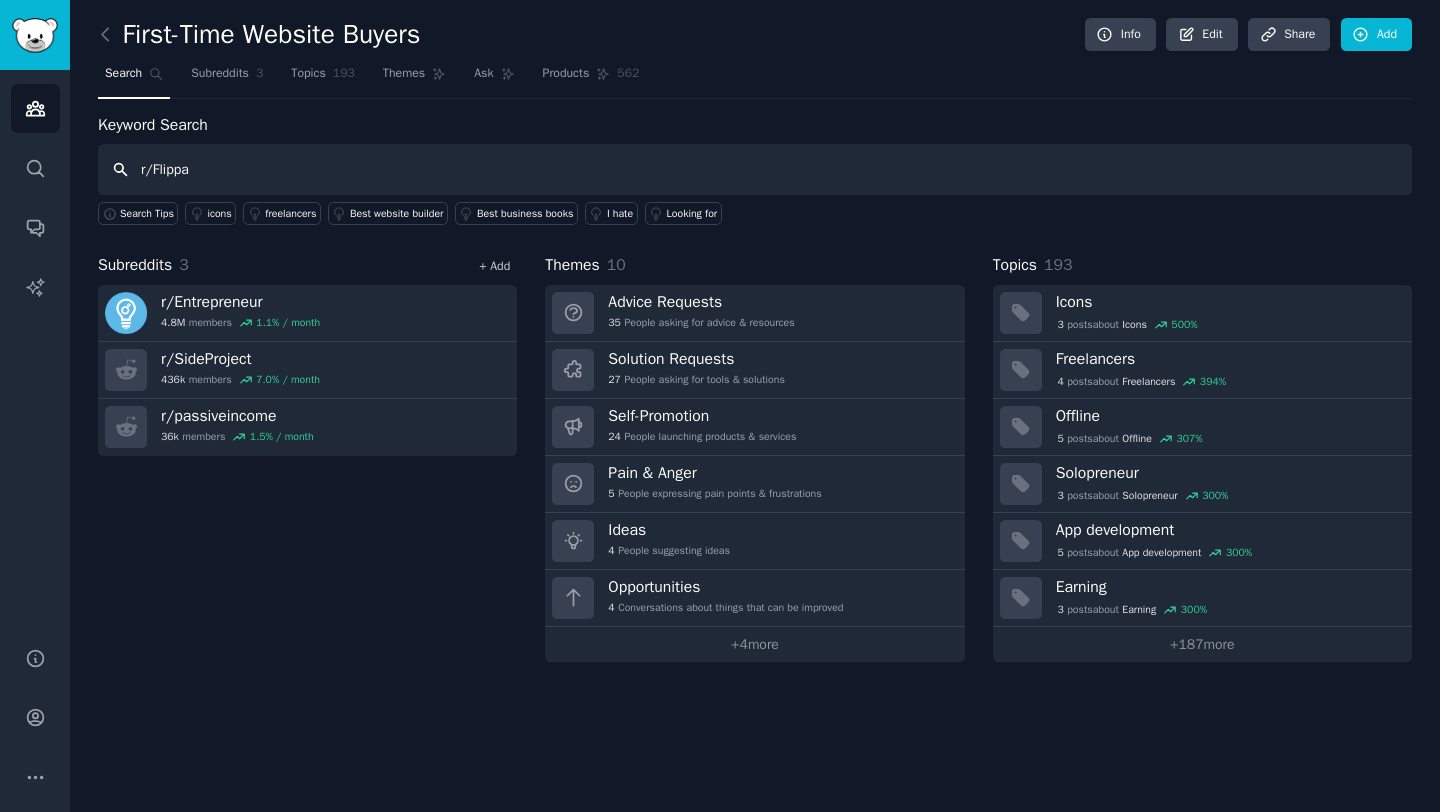 type on "r/Flippa" 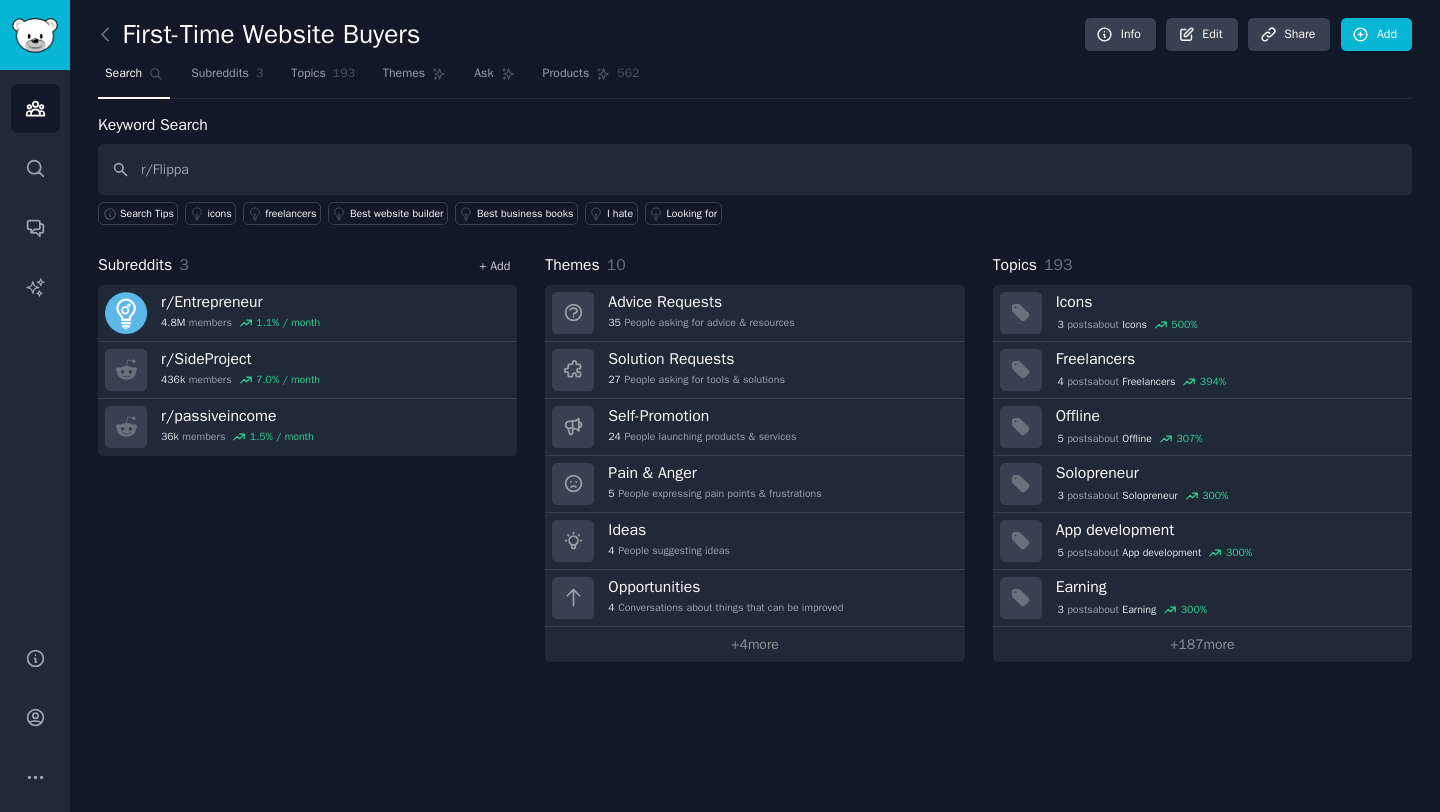 click on "+ Add" at bounding box center (494, 266) 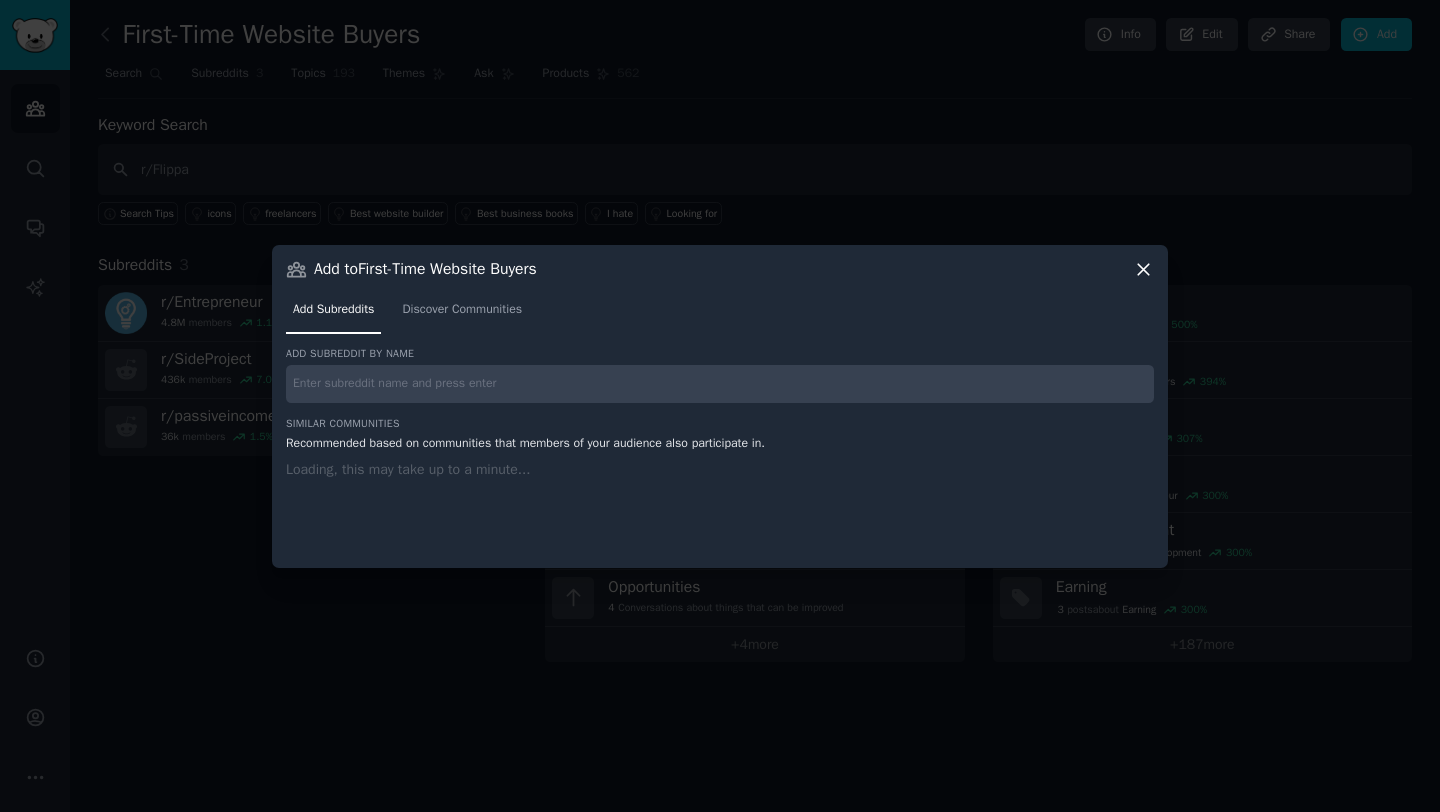 click at bounding box center [720, 384] 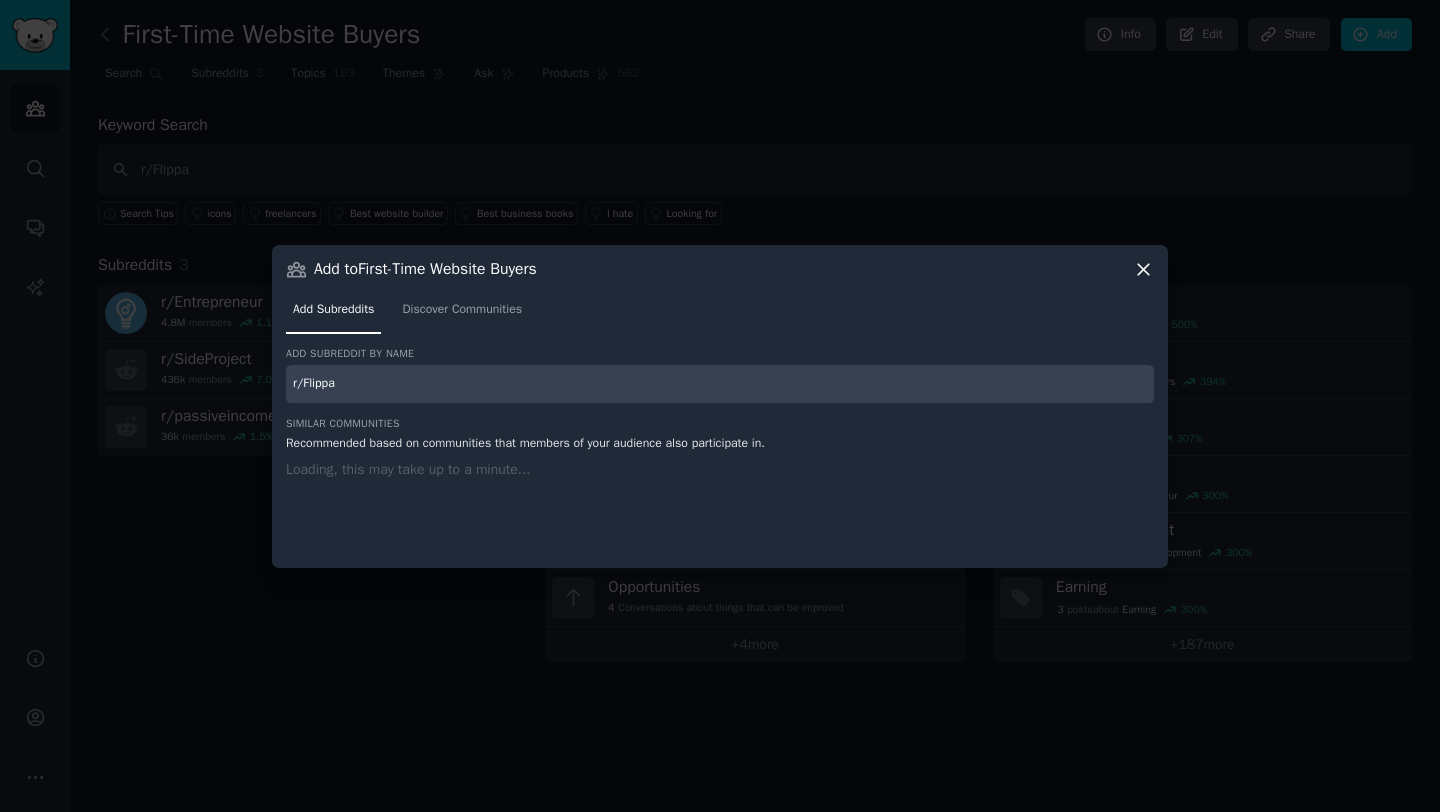 type on "r/Flippa" 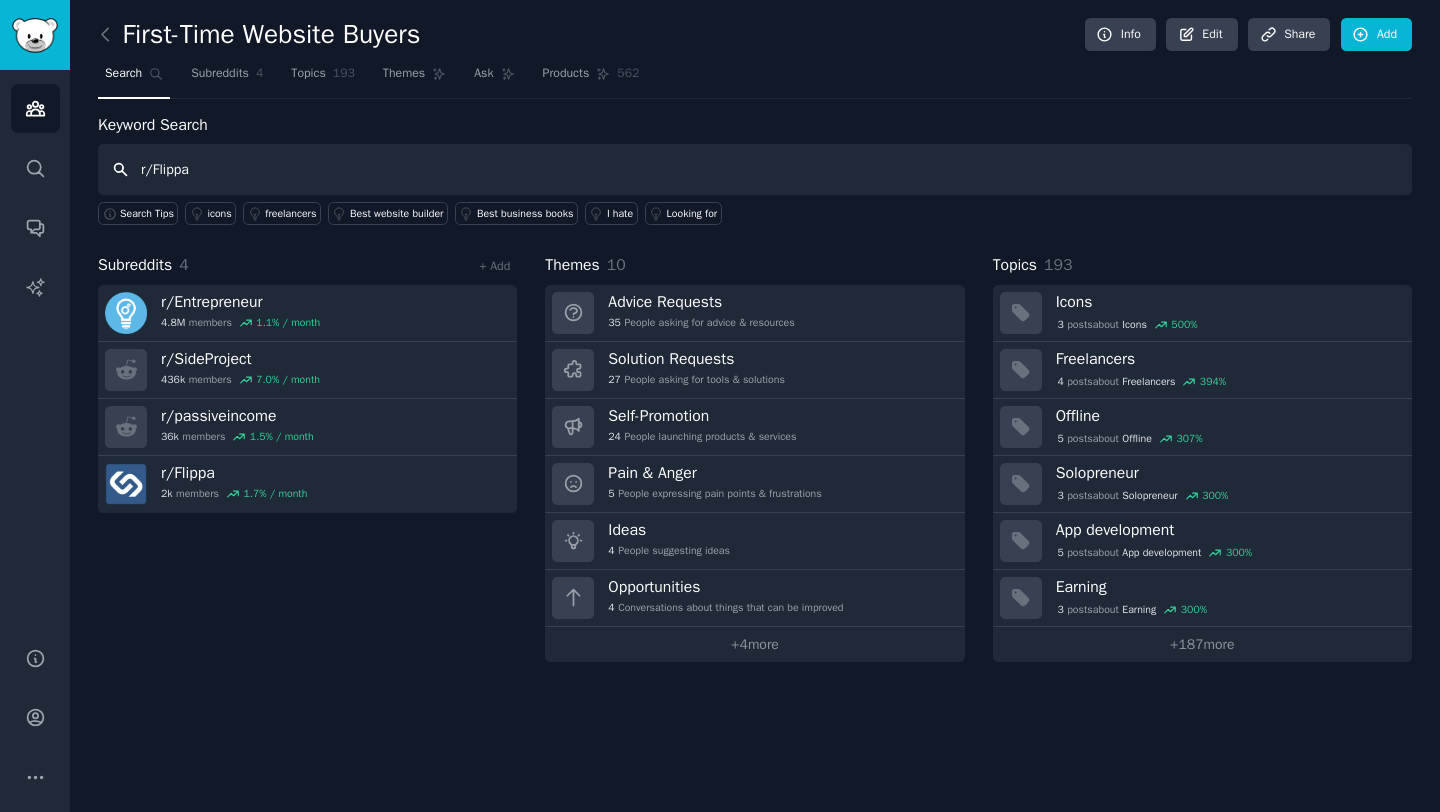 click on "r/Flippa" at bounding box center (755, 169) 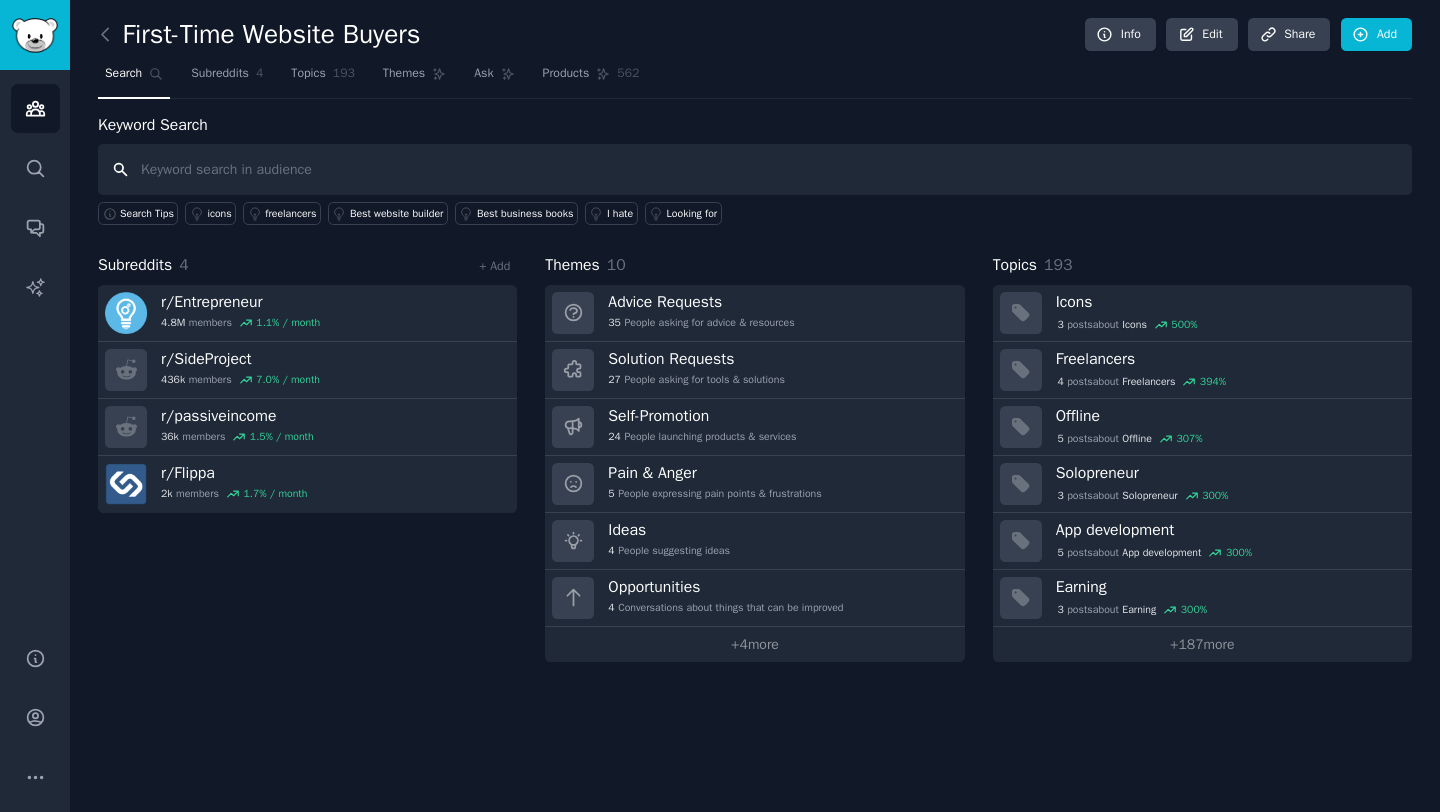 paste on "buy online business" 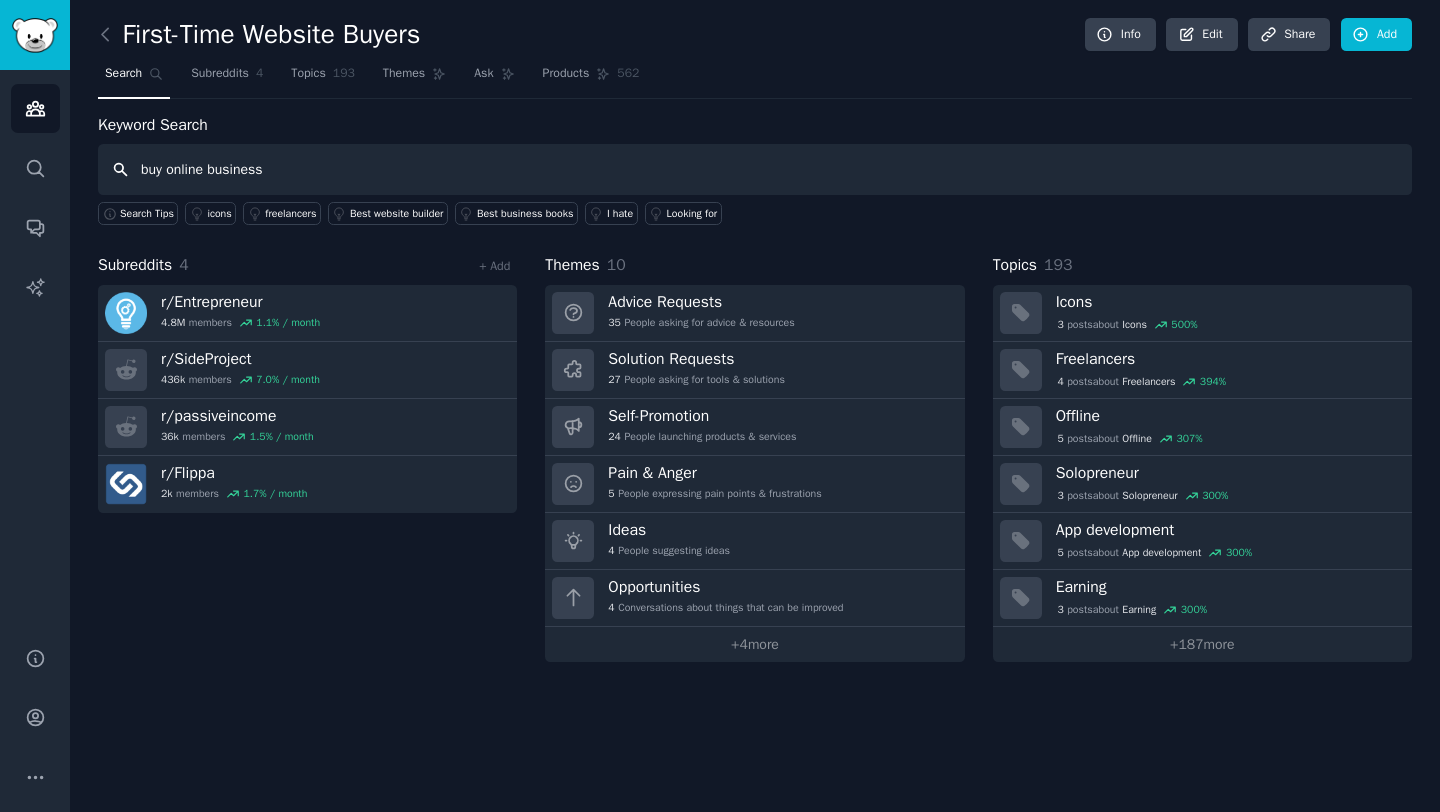 type on "buy online business" 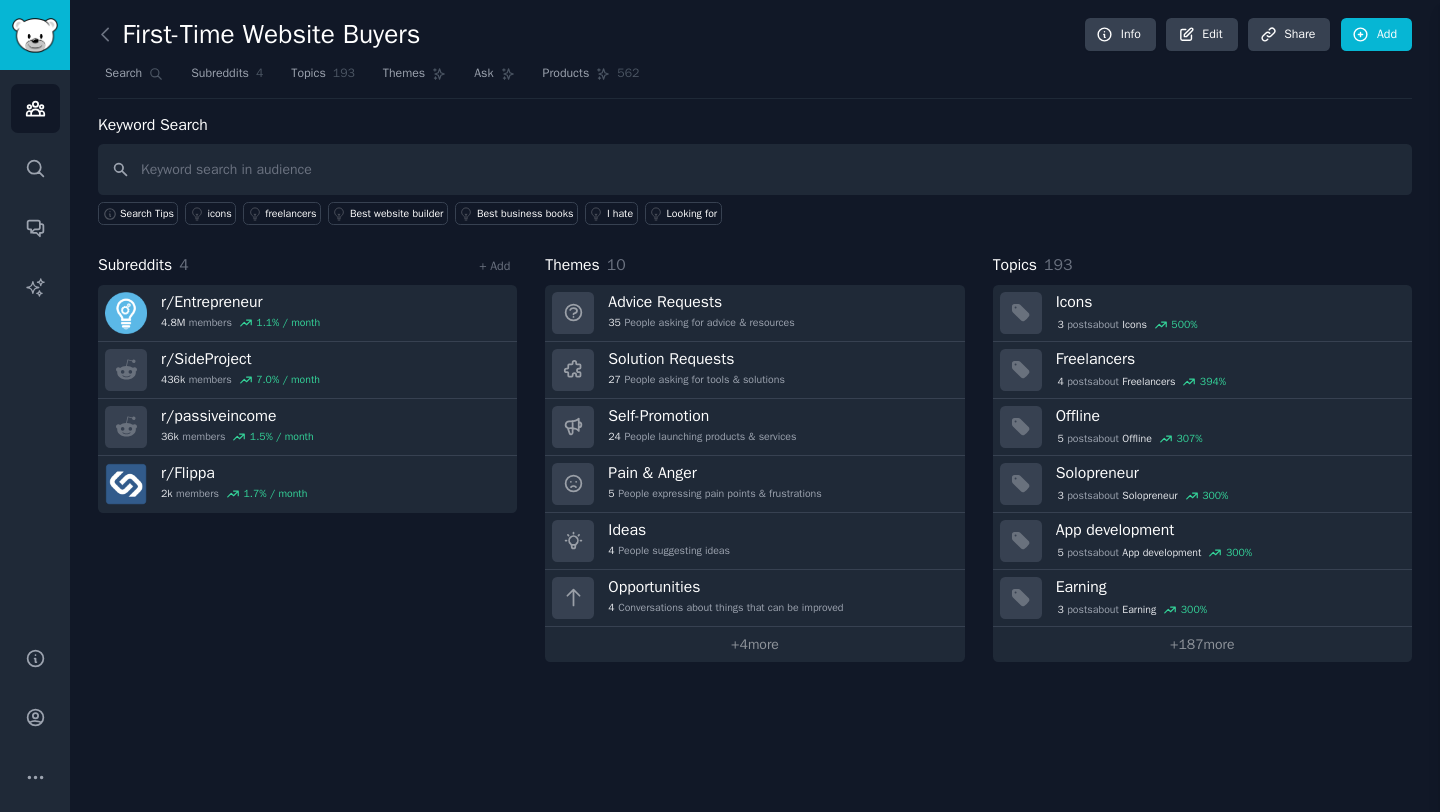 type 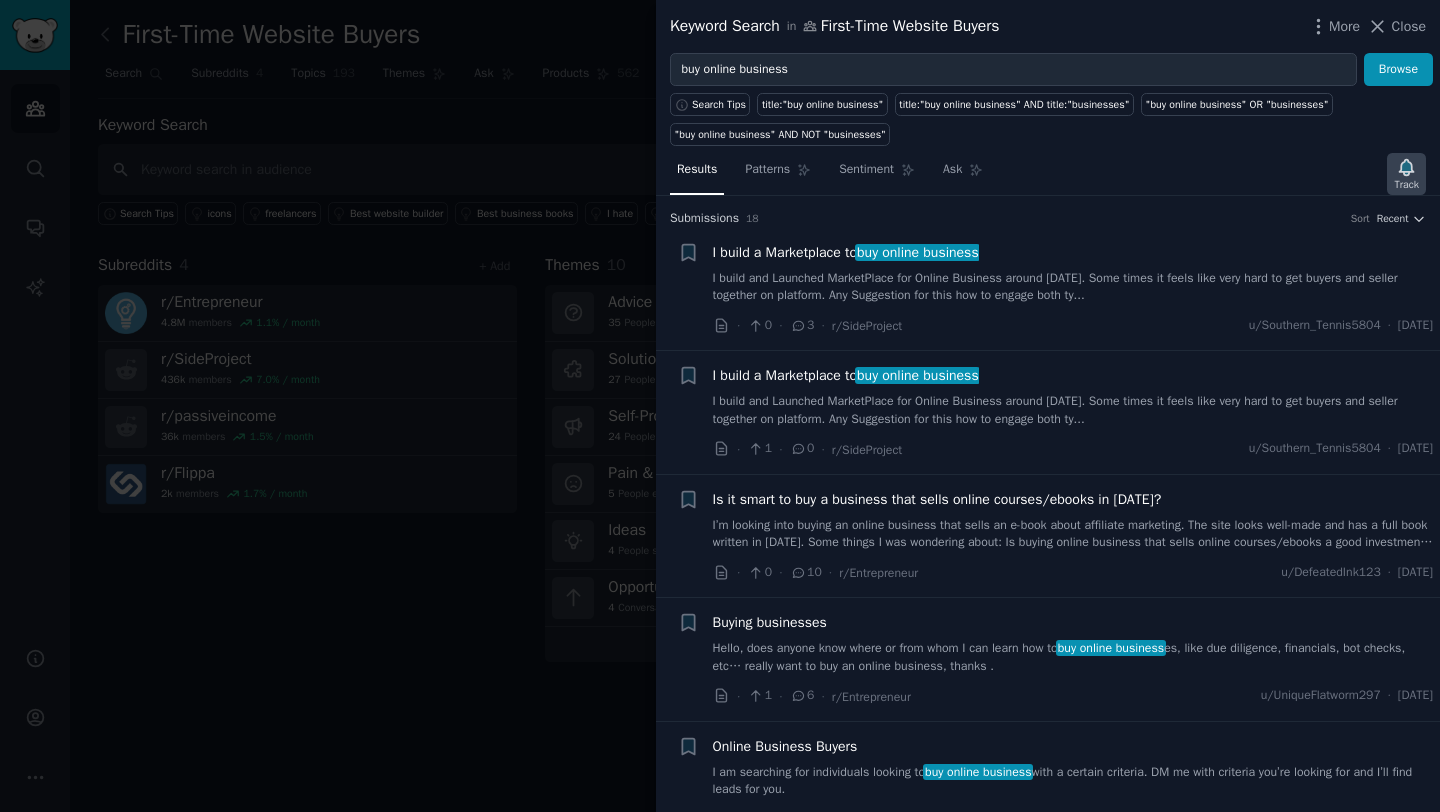 click on "Track" at bounding box center [1406, 185] 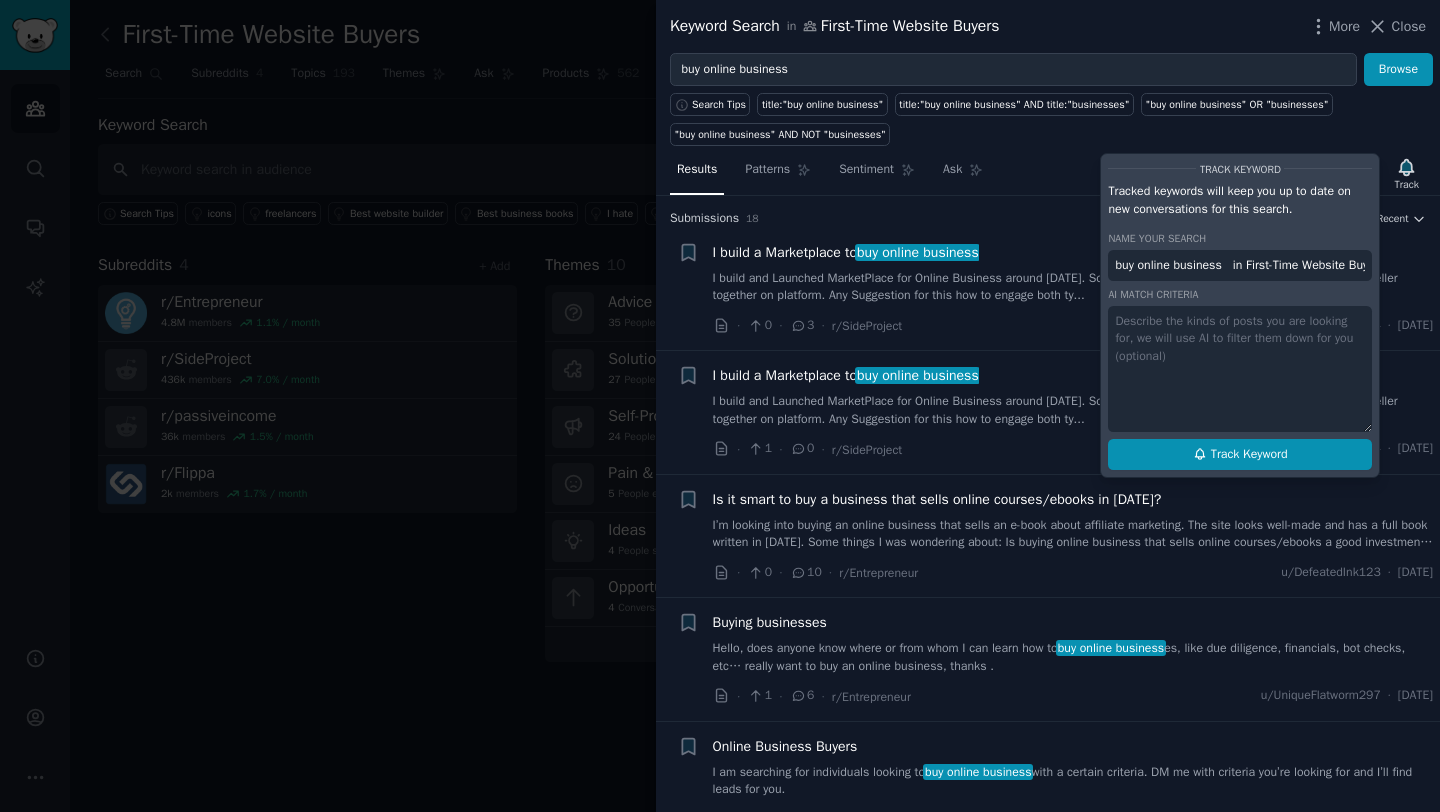 click on "Track Keyword" at bounding box center [1249, 455] 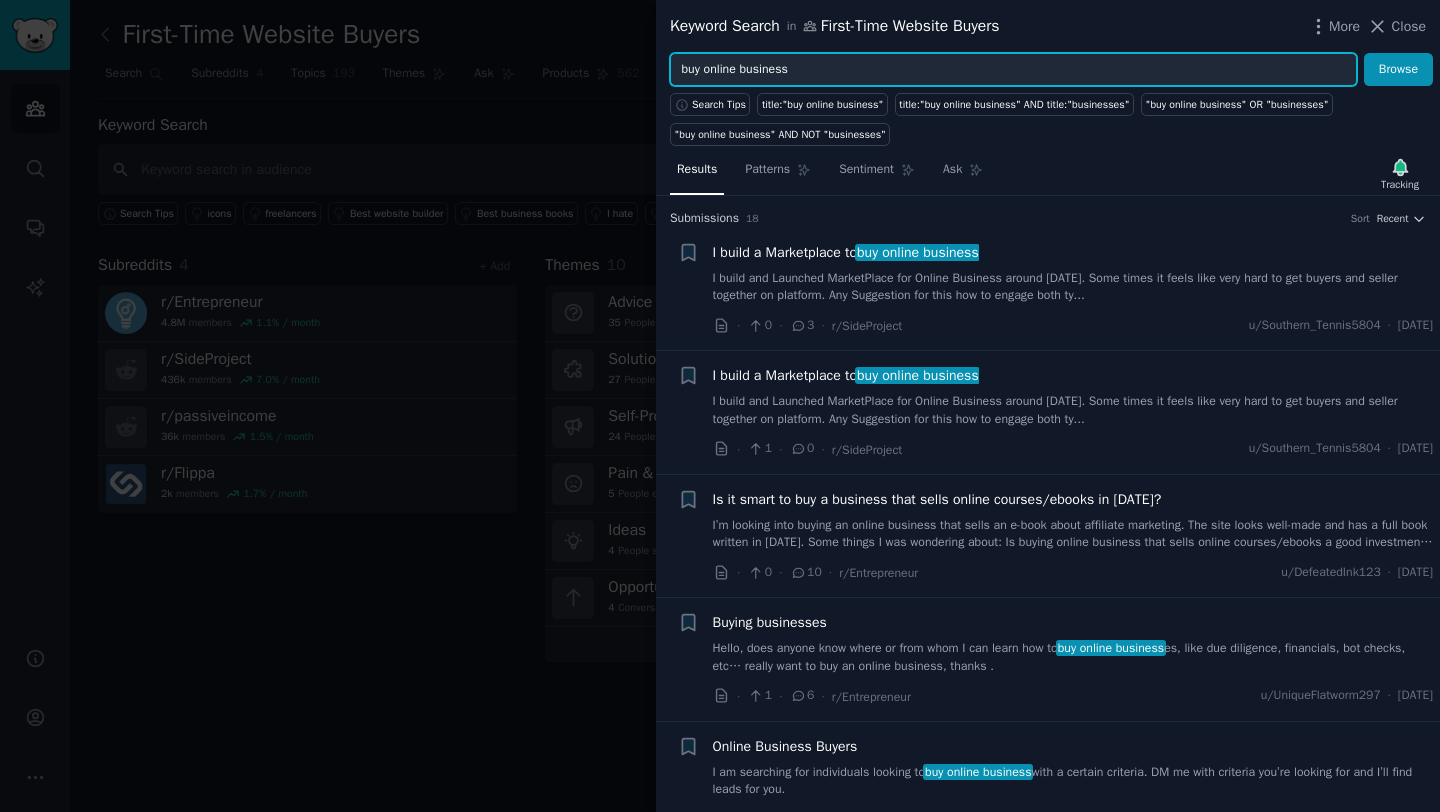 click on "buy online business" at bounding box center [1013, 70] 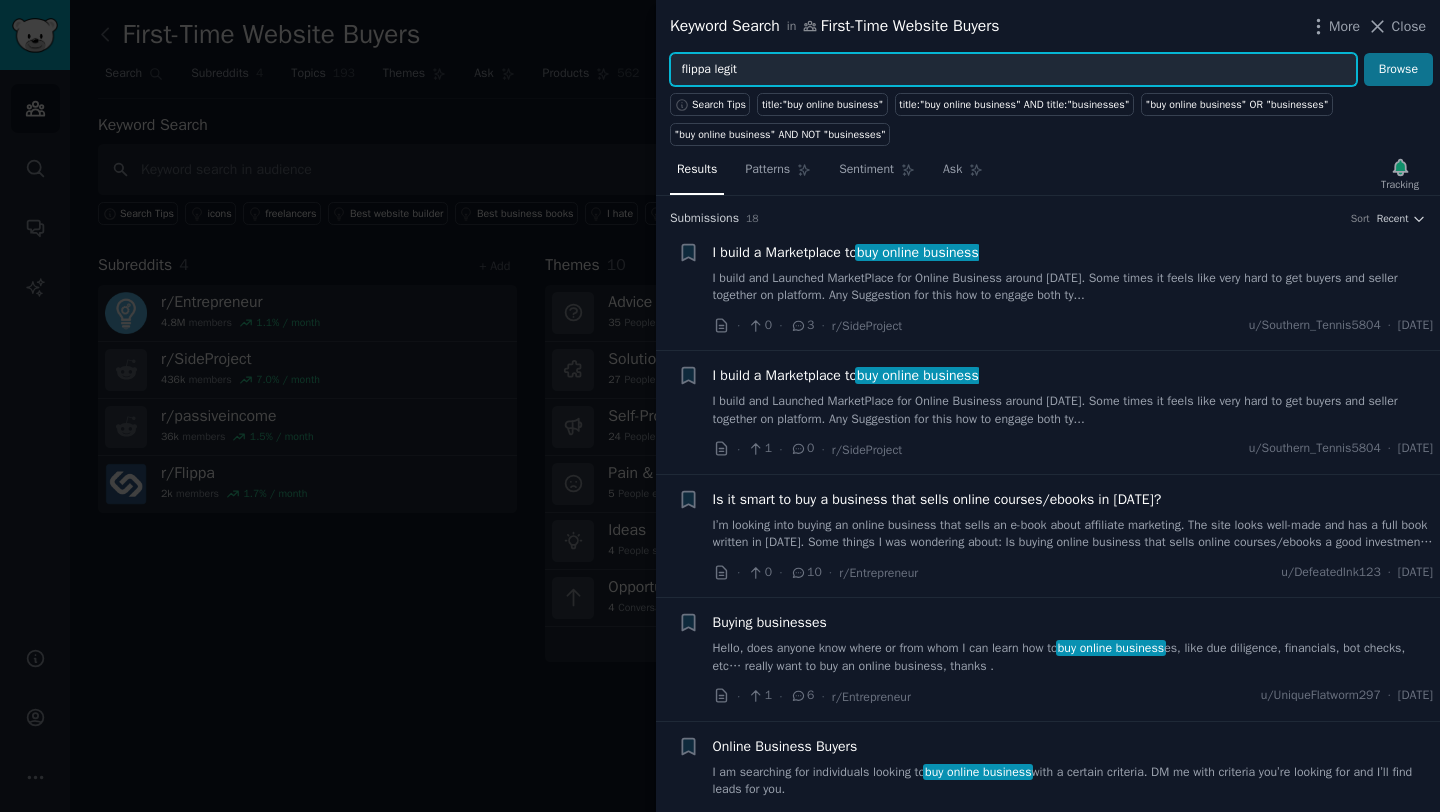 type on "flippa legit" 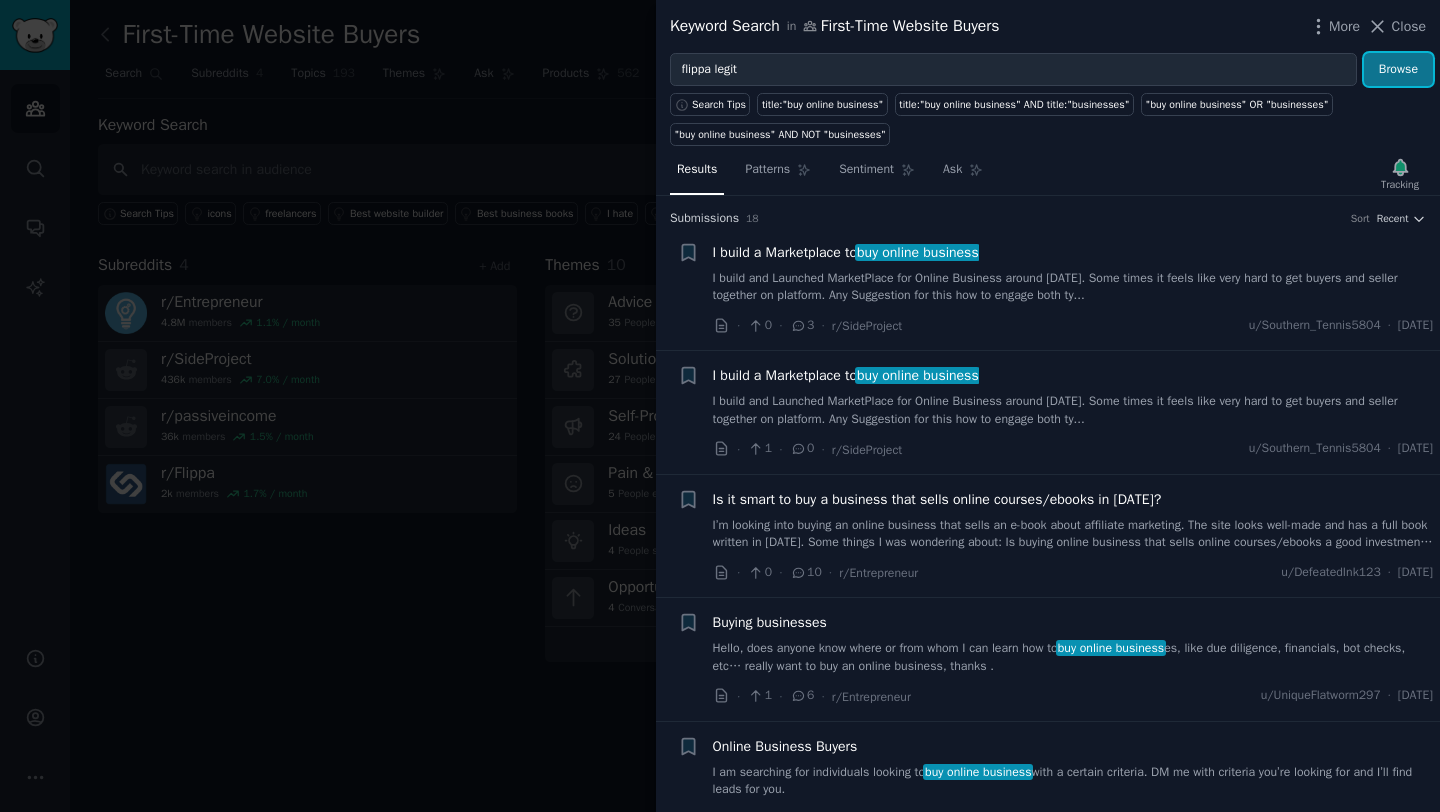 click on "Browse" at bounding box center [1398, 70] 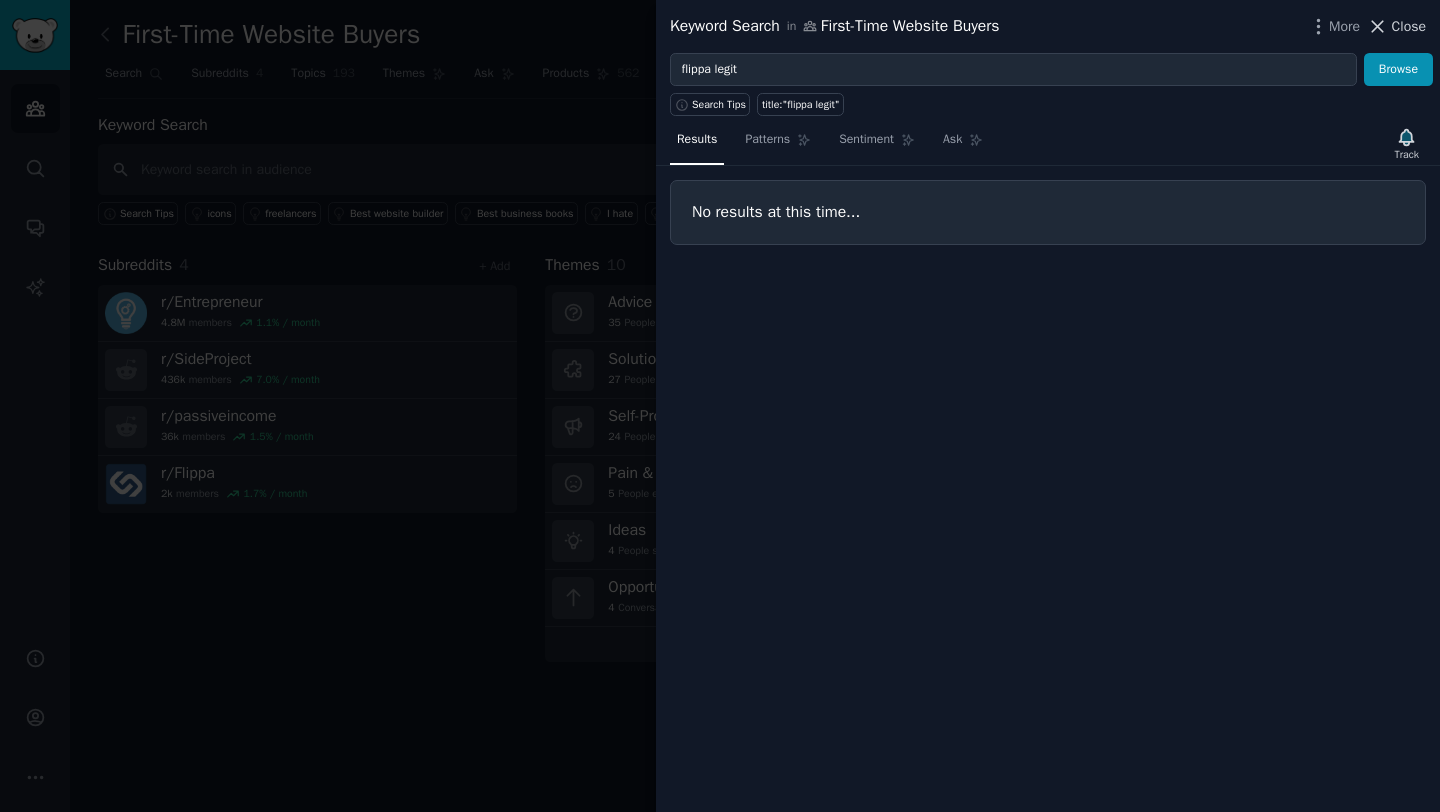 click on "Close" at bounding box center (1409, 26) 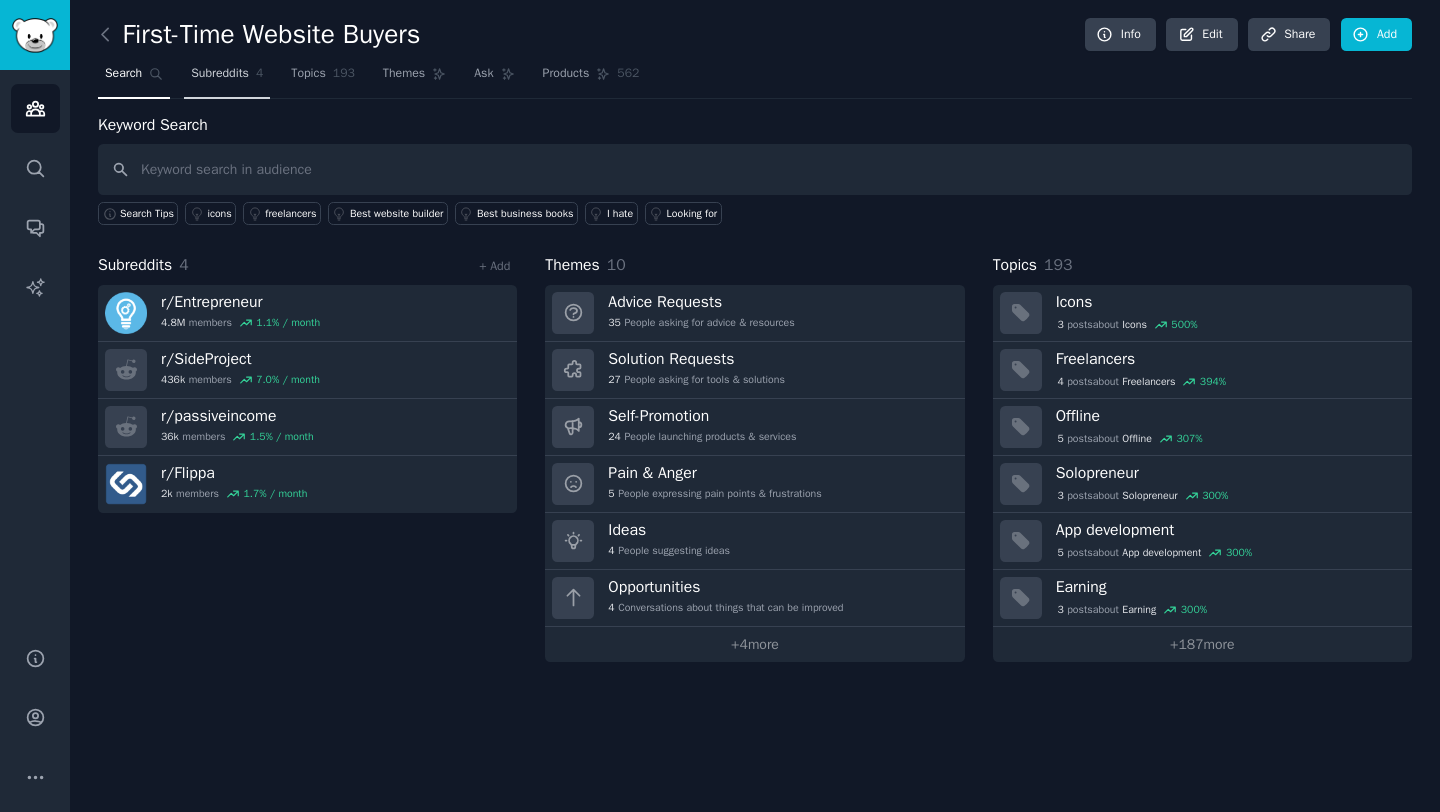 click on "Subreddits" at bounding box center [220, 74] 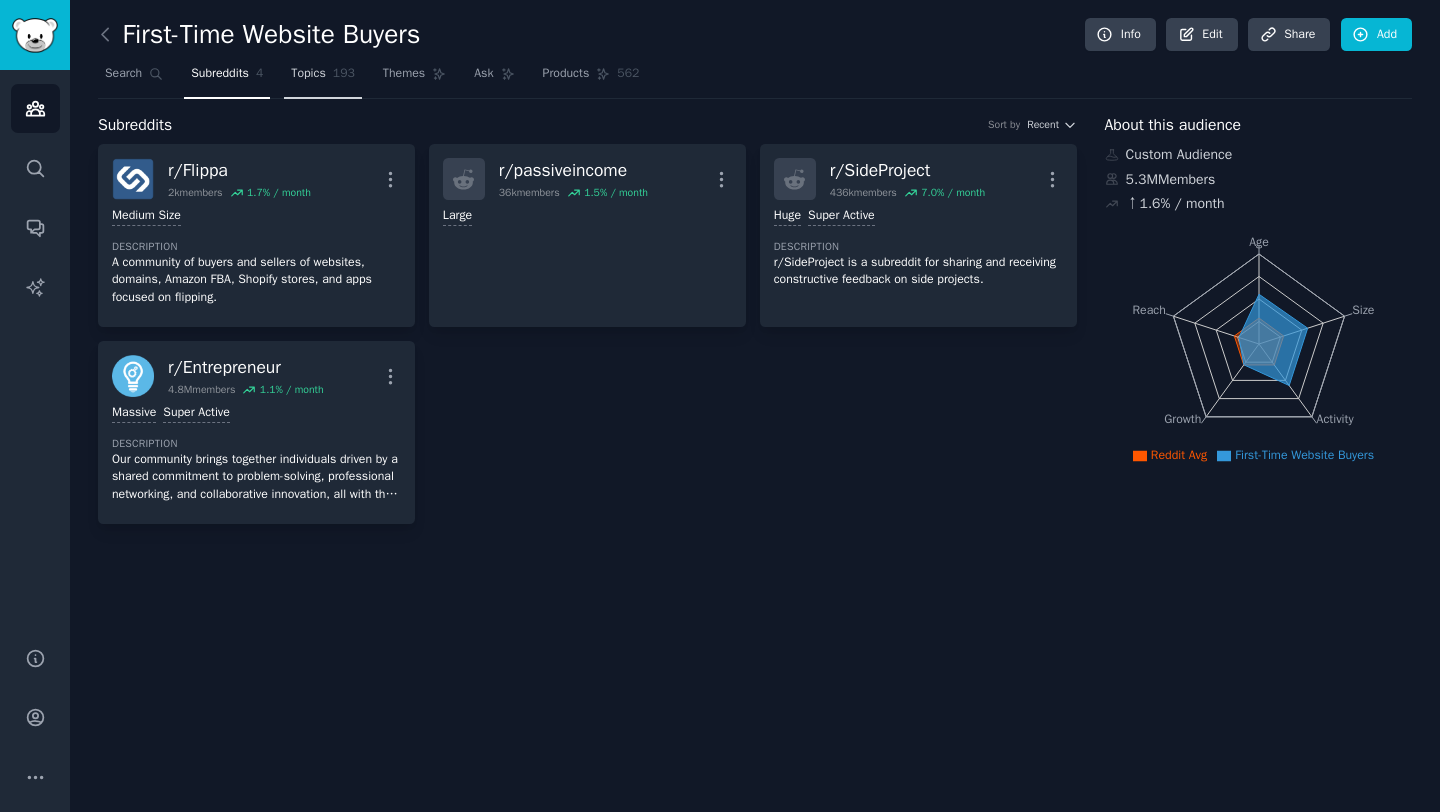 click on "193" 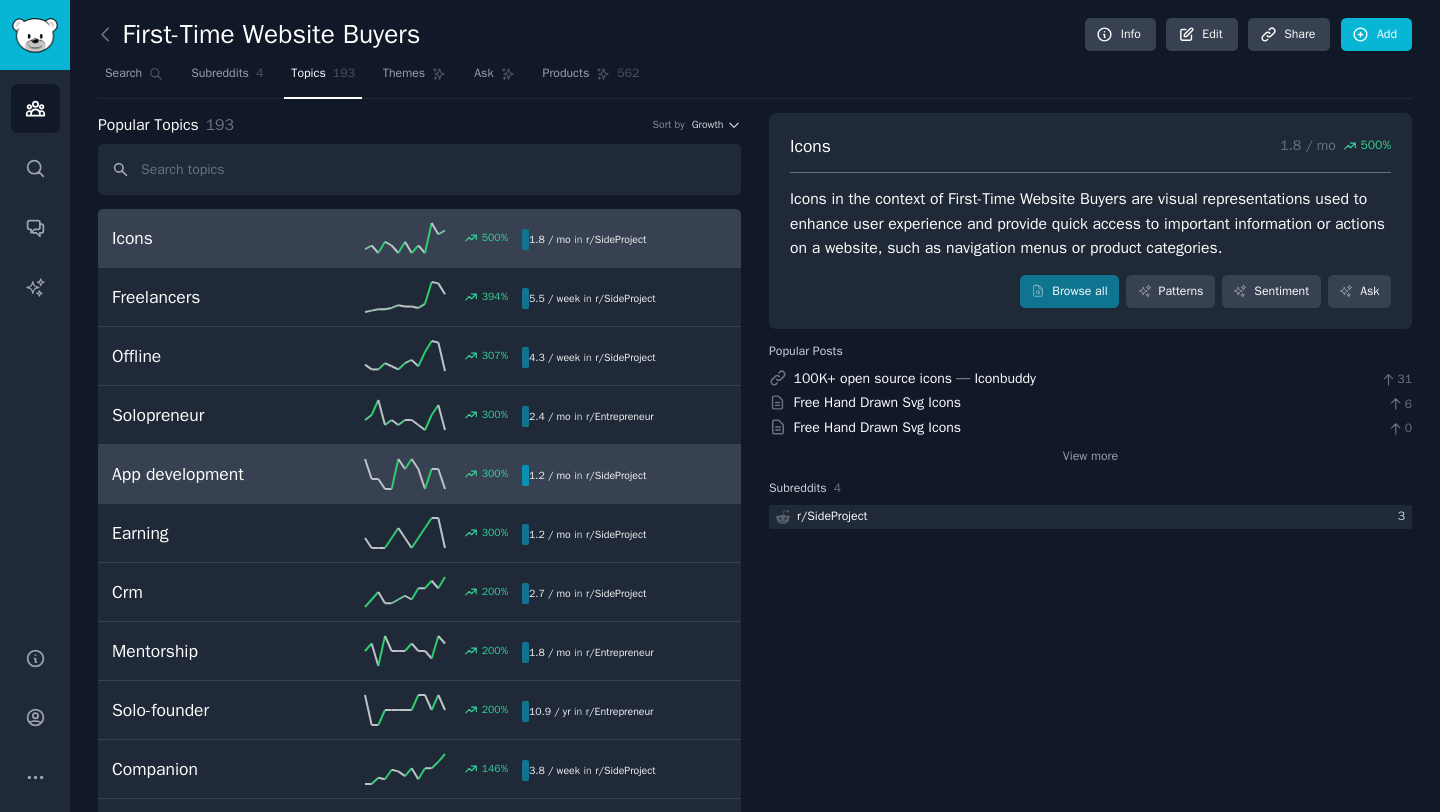 scroll, scrollTop: 0, scrollLeft: 0, axis: both 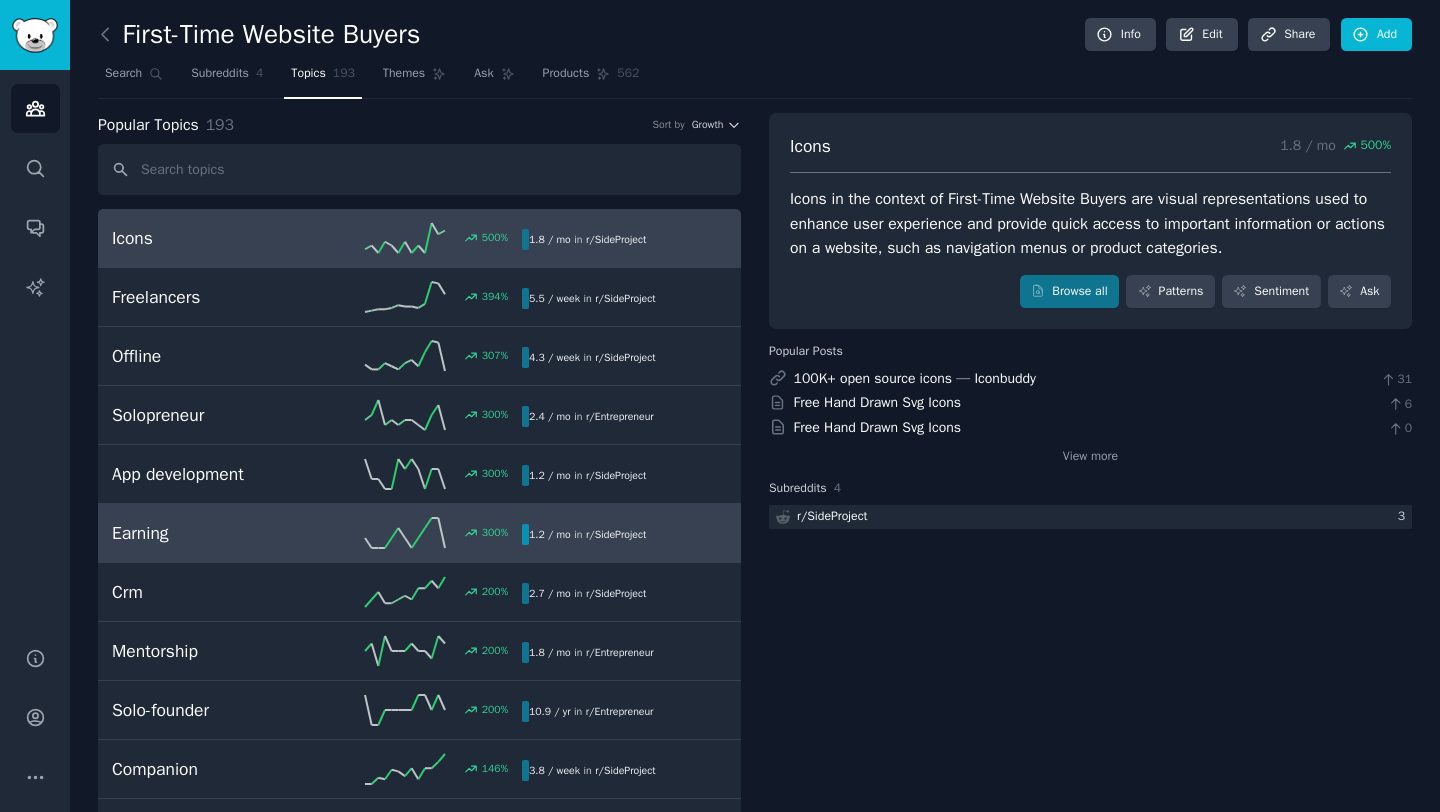 click on "Earning" at bounding box center (214, 533) 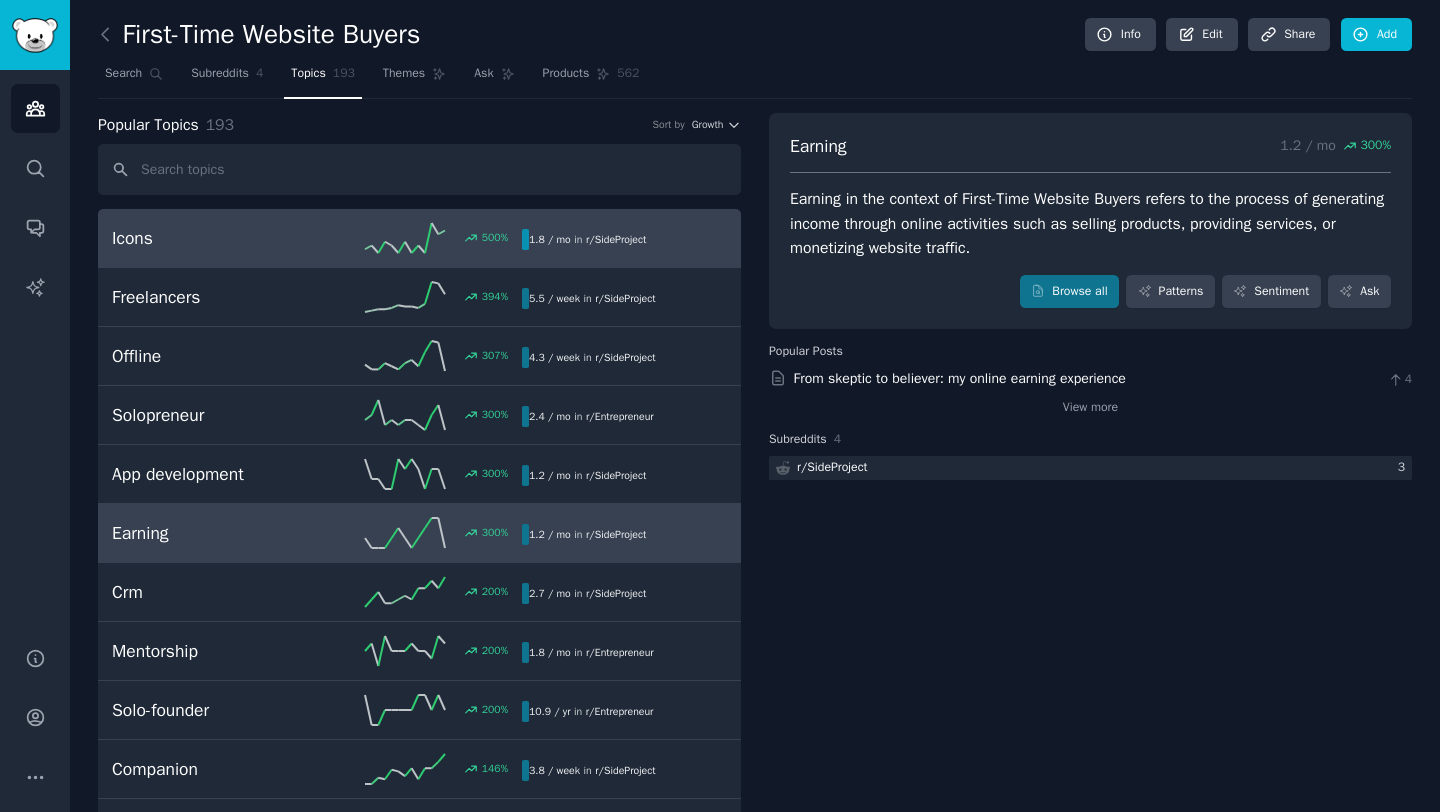 click 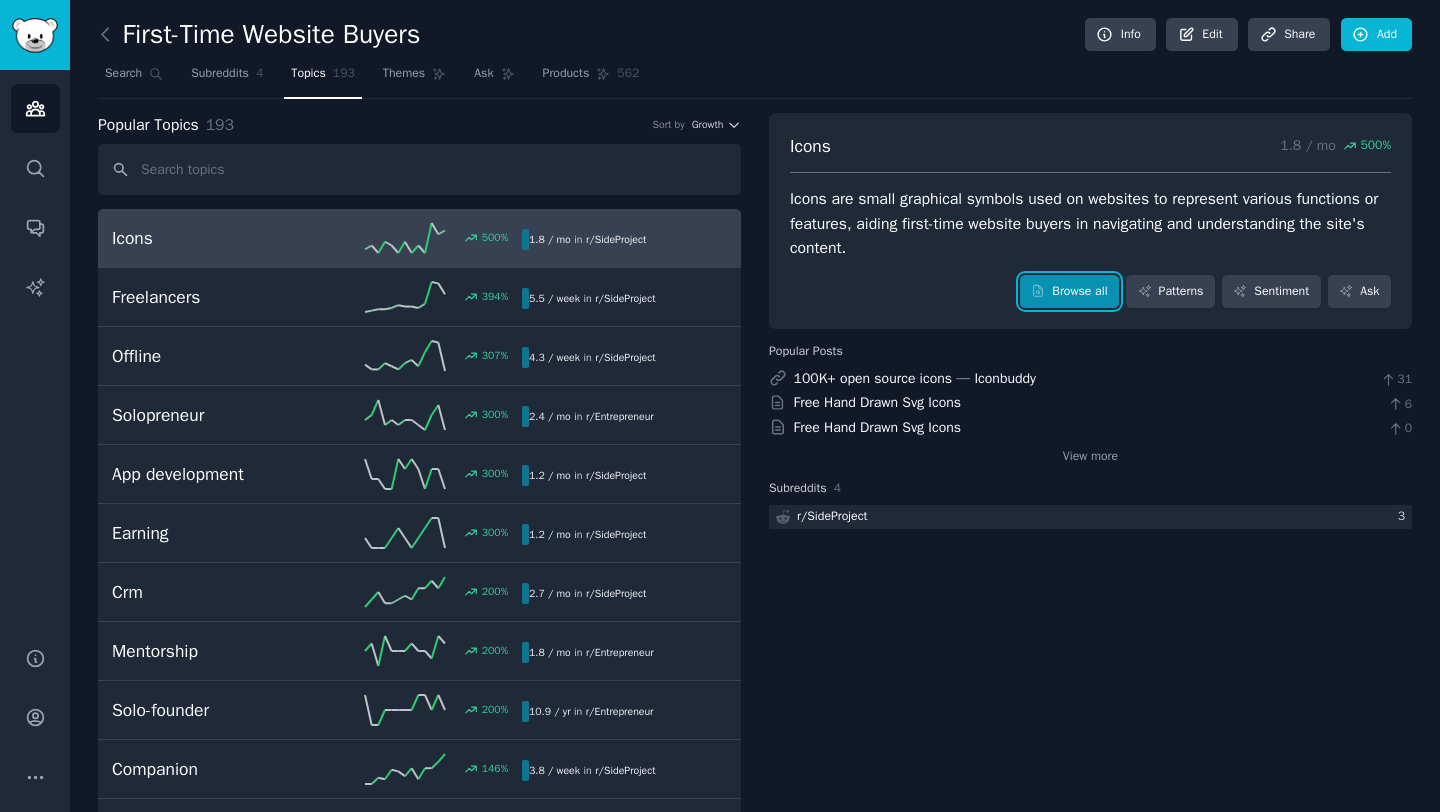 click on "Browse all" at bounding box center (1069, 292) 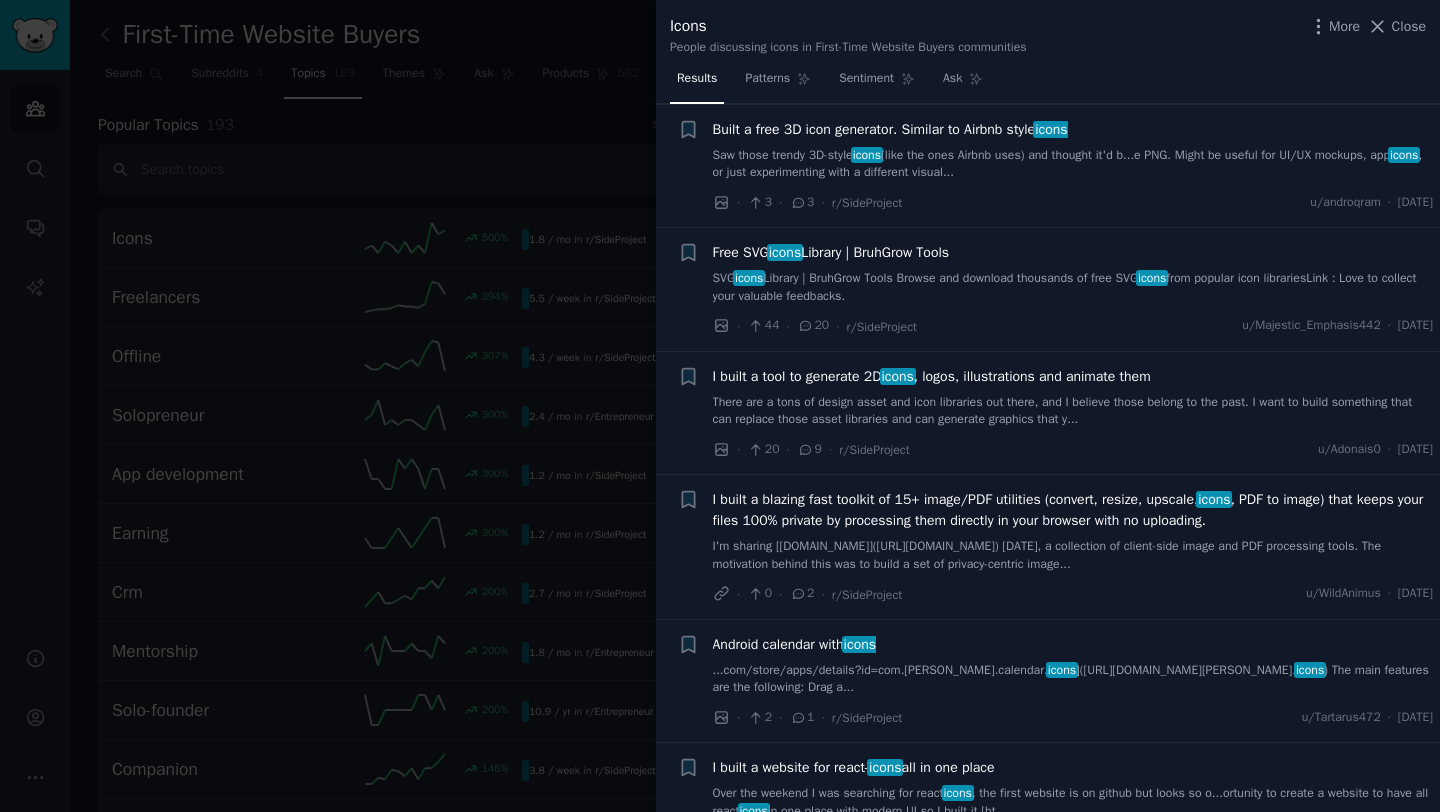 scroll, scrollTop: 615, scrollLeft: 0, axis: vertical 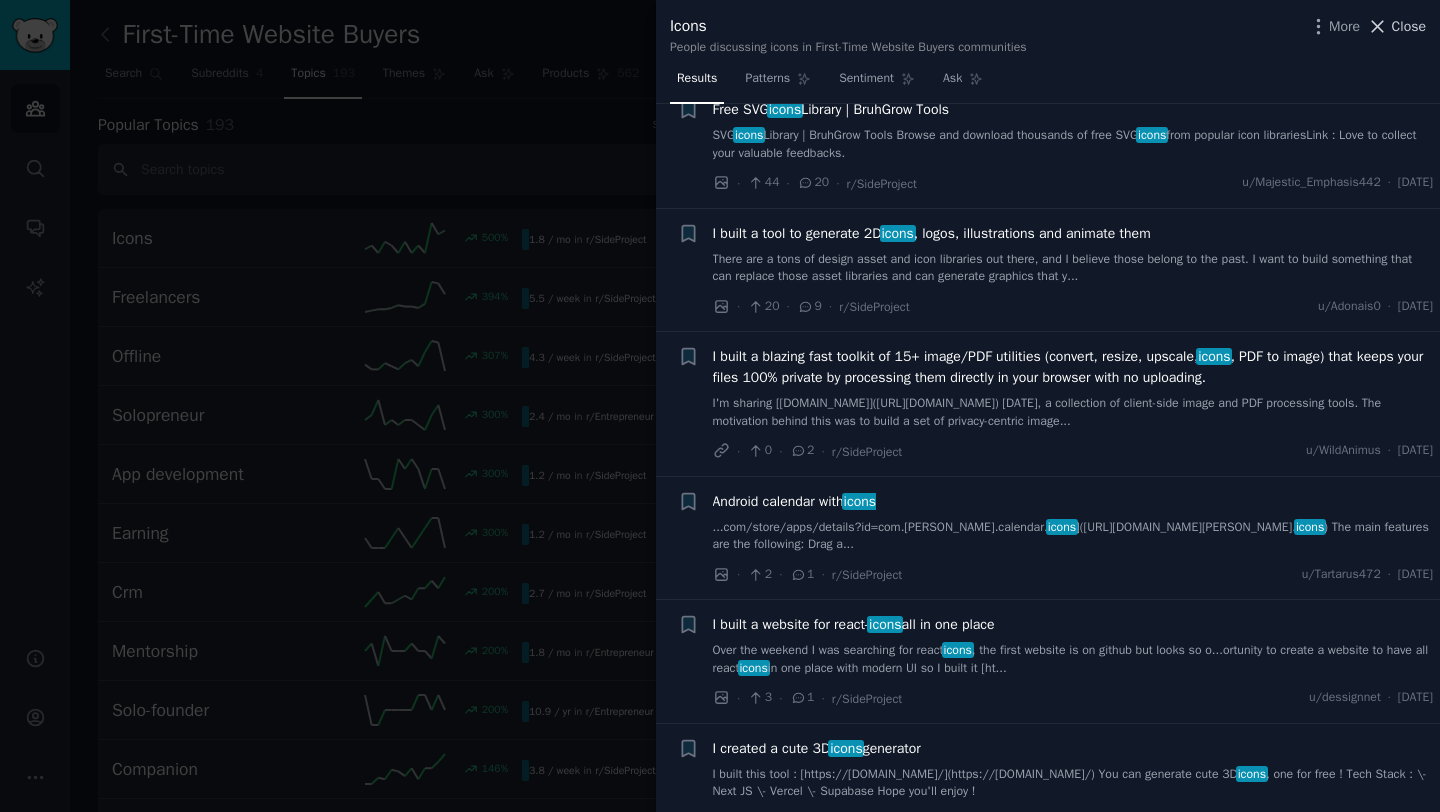 click on "Close" at bounding box center [1409, 26] 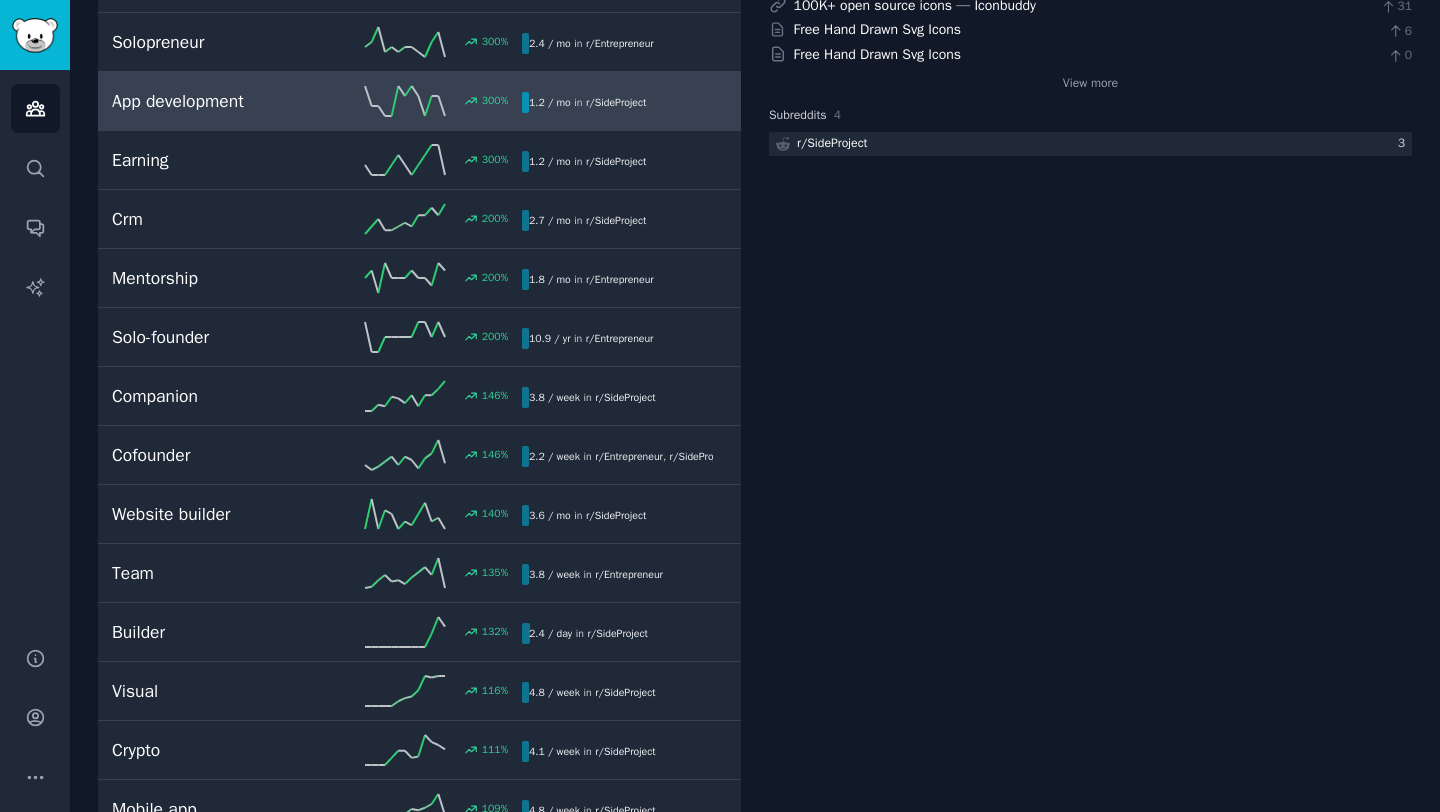 scroll, scrollTop: 424, scrollLeft: 0, axis: vertical 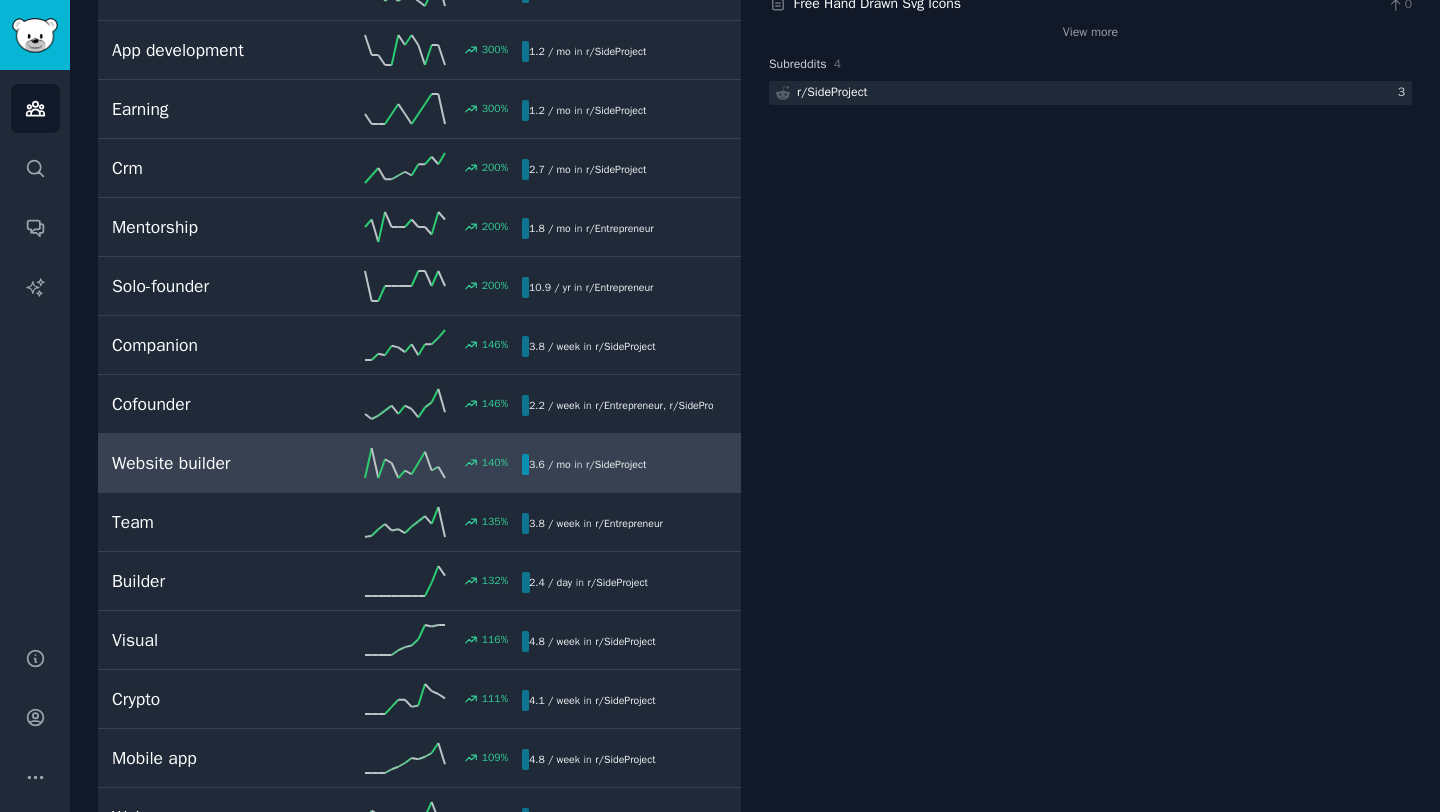 click on "Website builder" at bounding box center (214, 463) 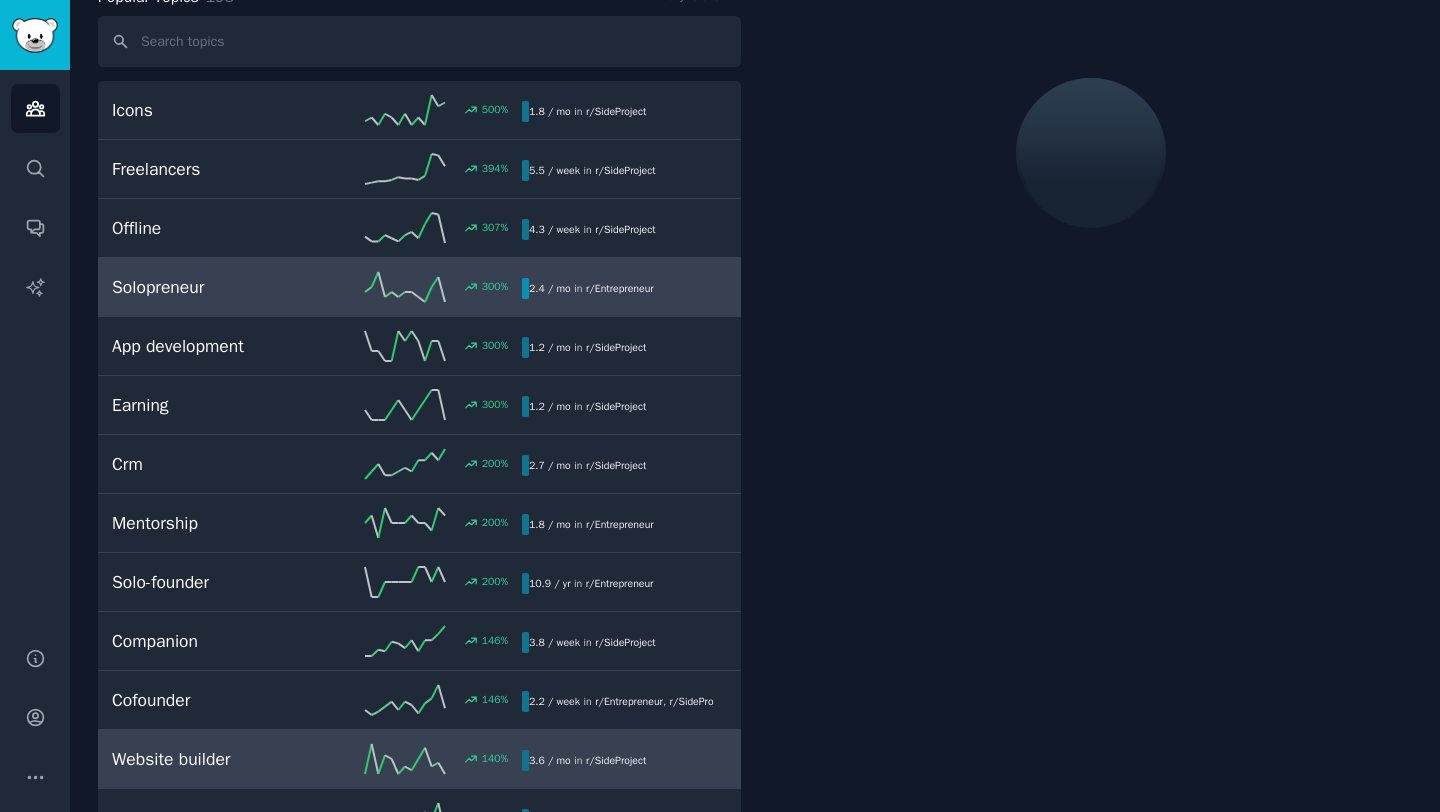 scroll, scrollTop: 112, scrollLeft: 0, axis: vertical 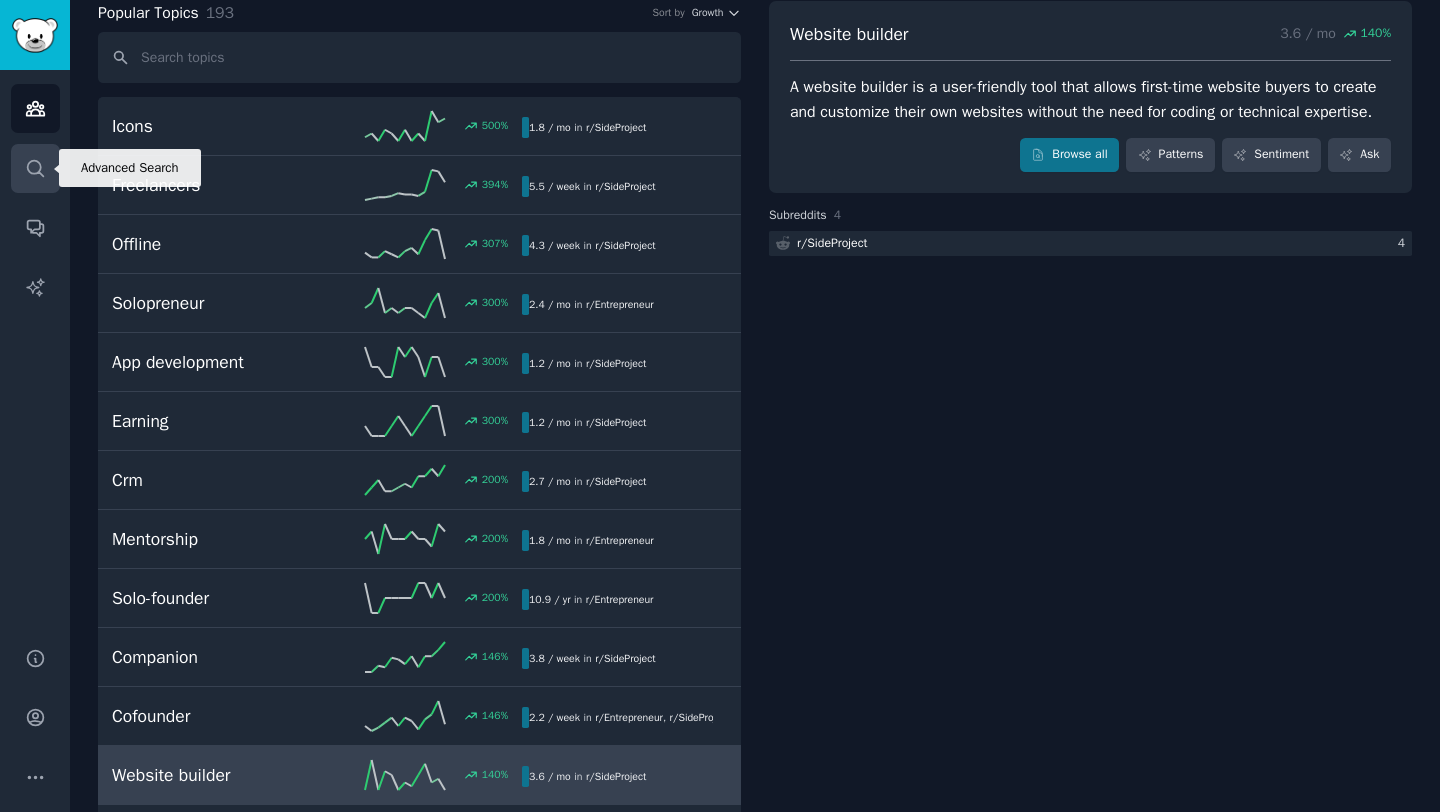 click 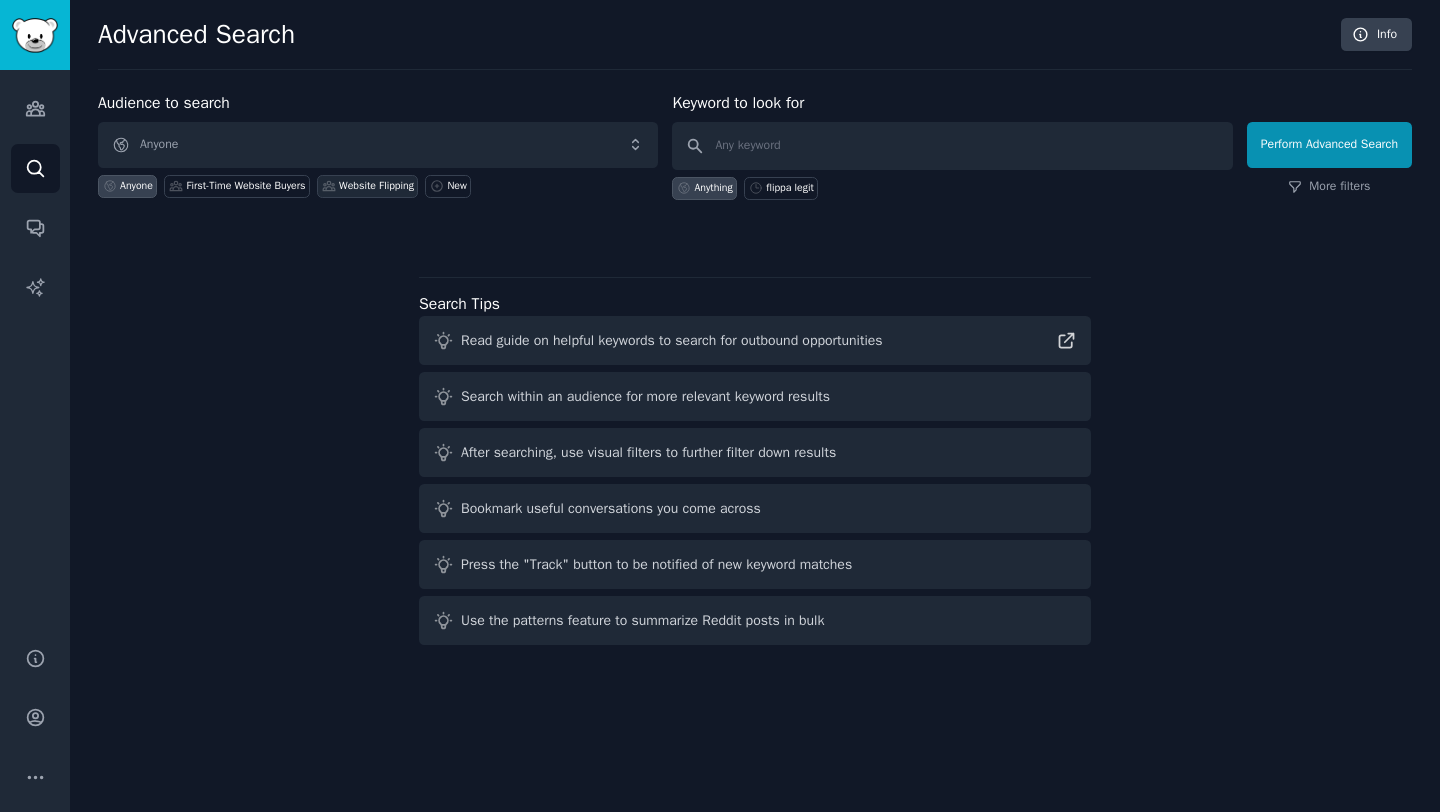 click on "Website Flipping" at bounding box center (376, 186) 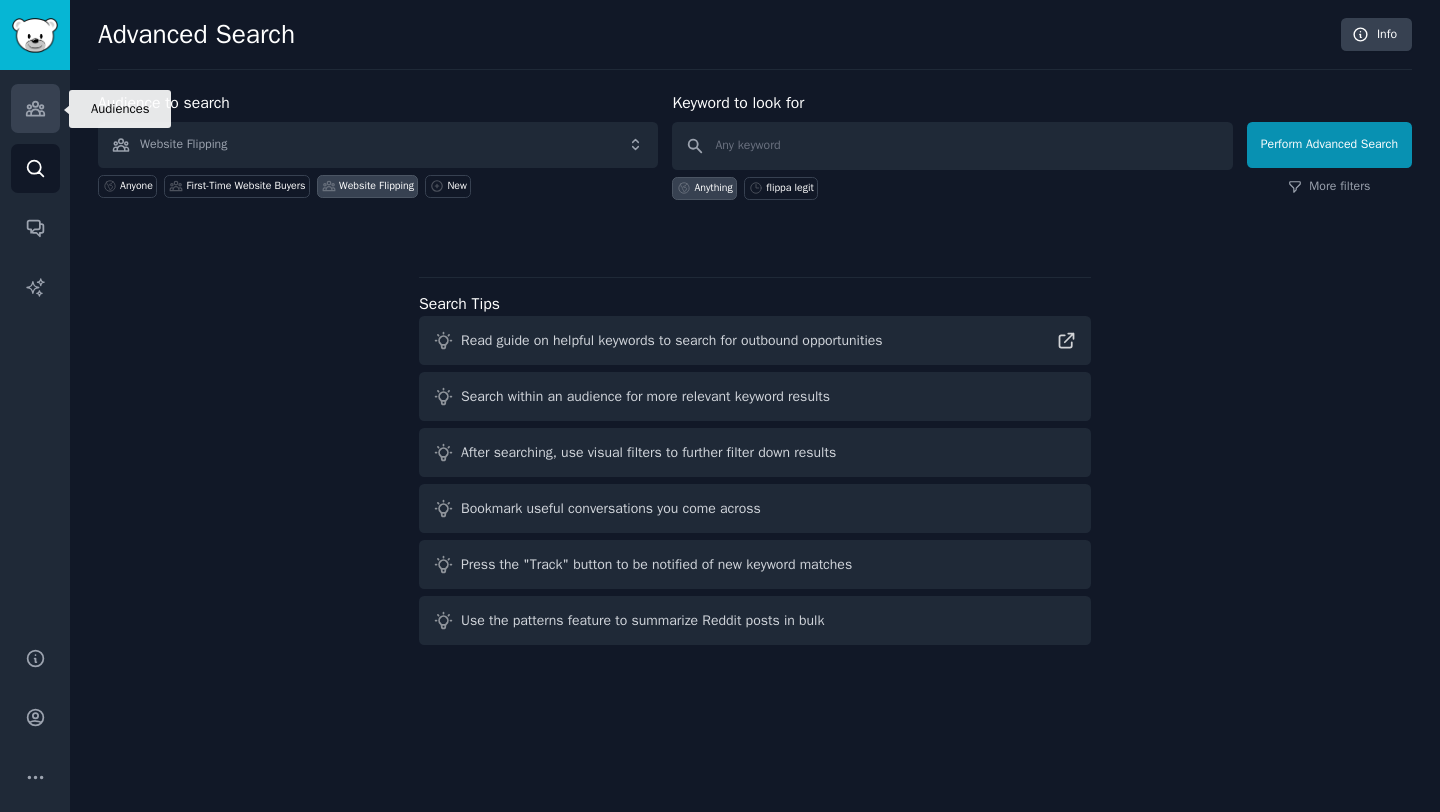 click 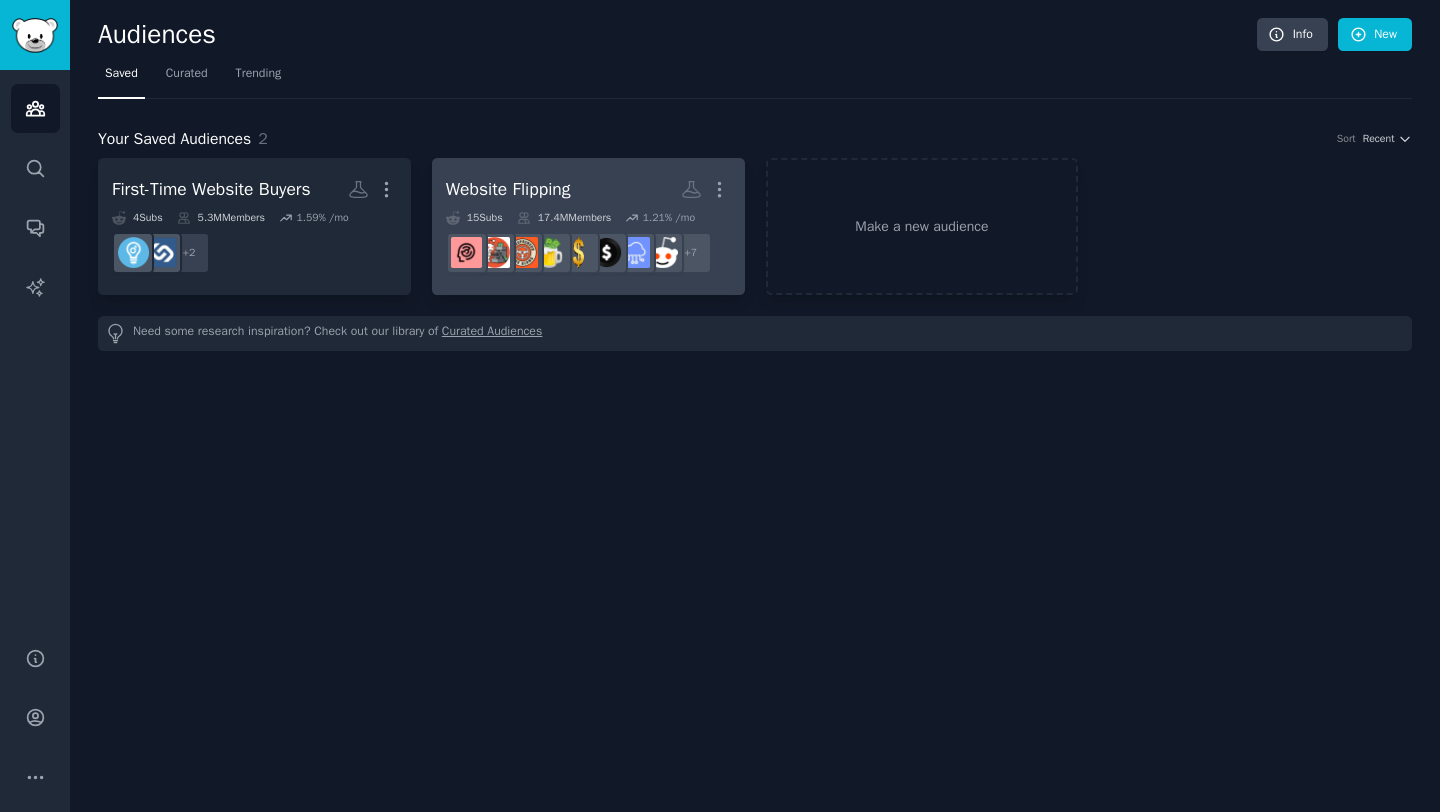 click on "Website Flipping" at bounding box center (508, 189) 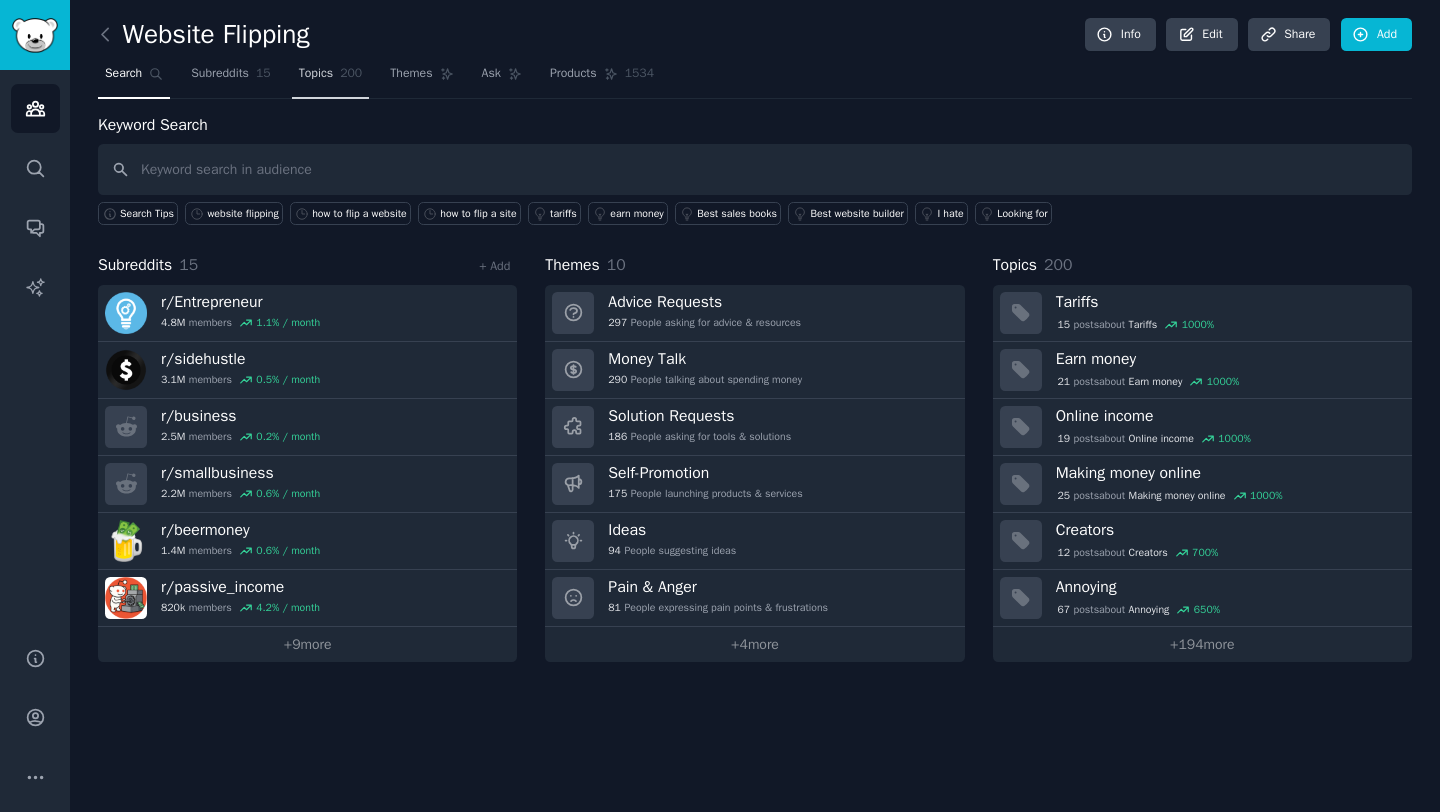 click on "Topics" at bounding box center (316, 74) 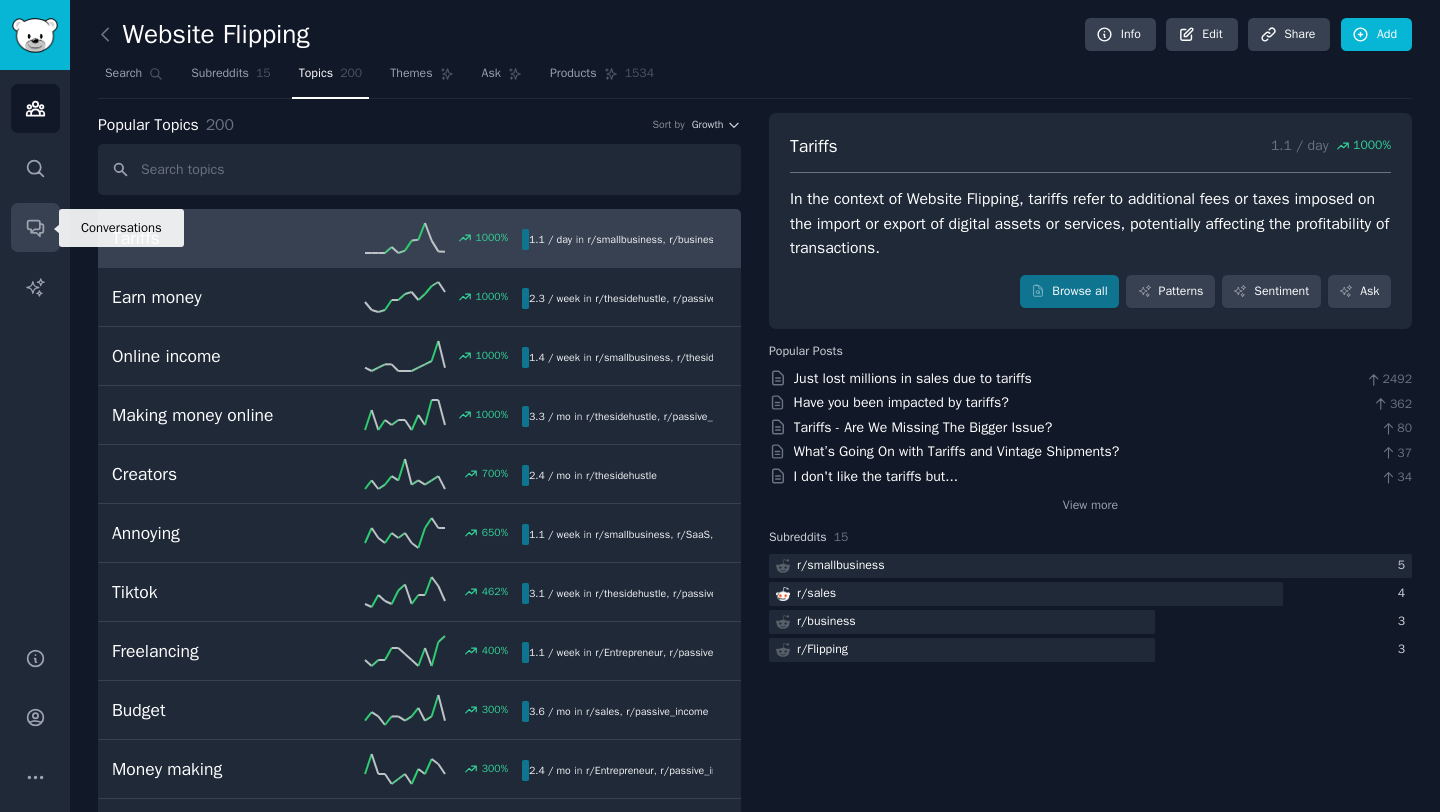 click 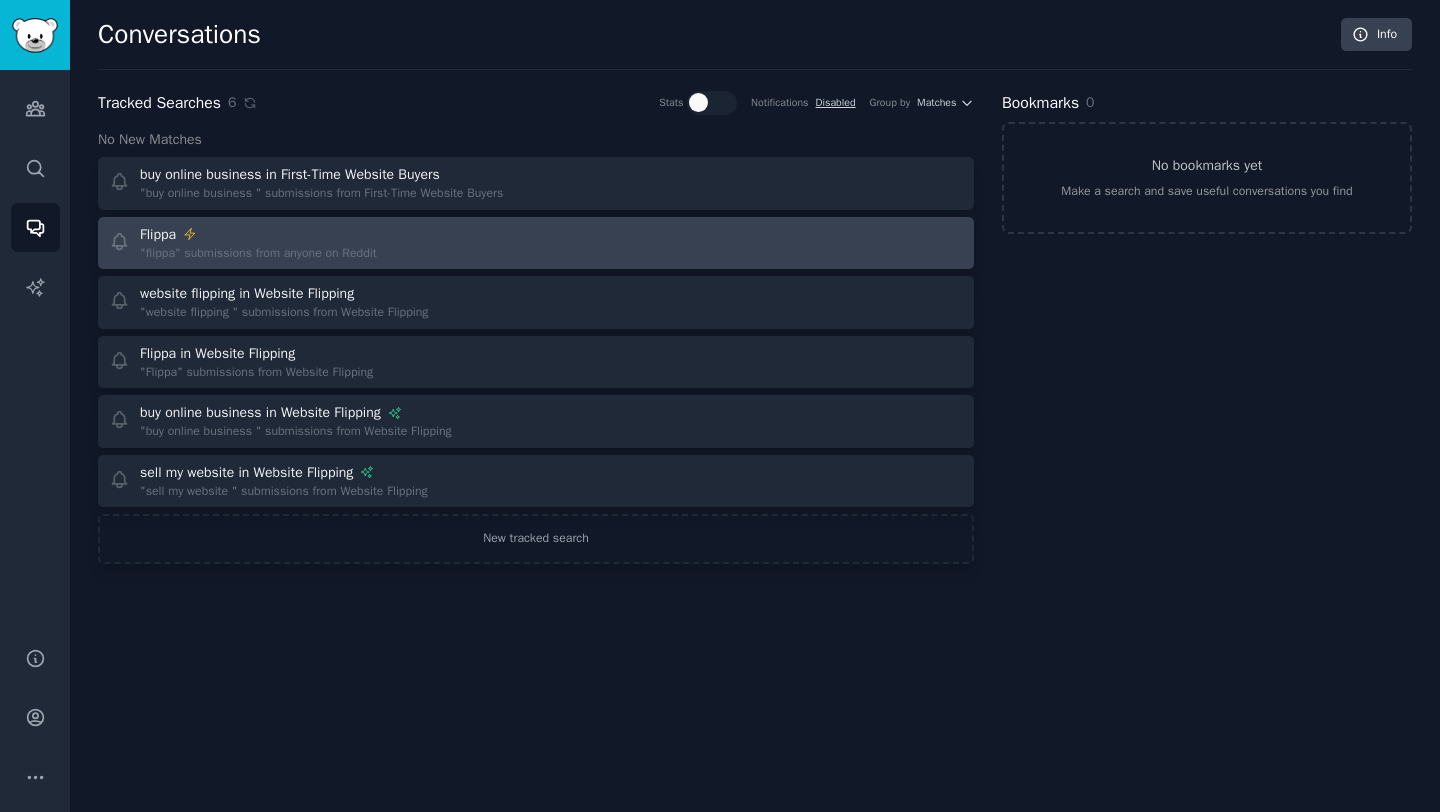 click on ""flippa" submissions from anyone on Reddit" at bounding box center [258, 254] 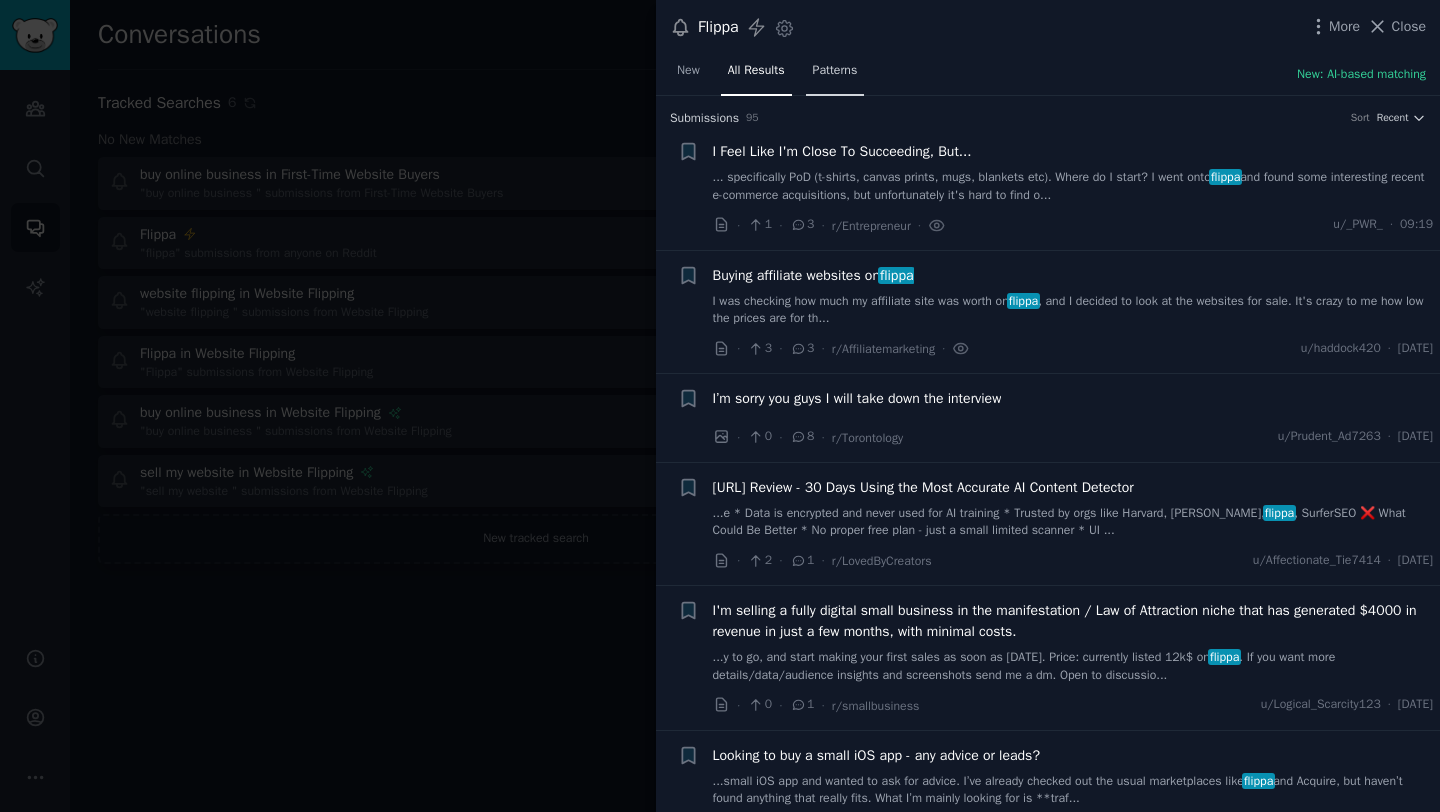 click on "Patterns" at bounding box center (835, 71) 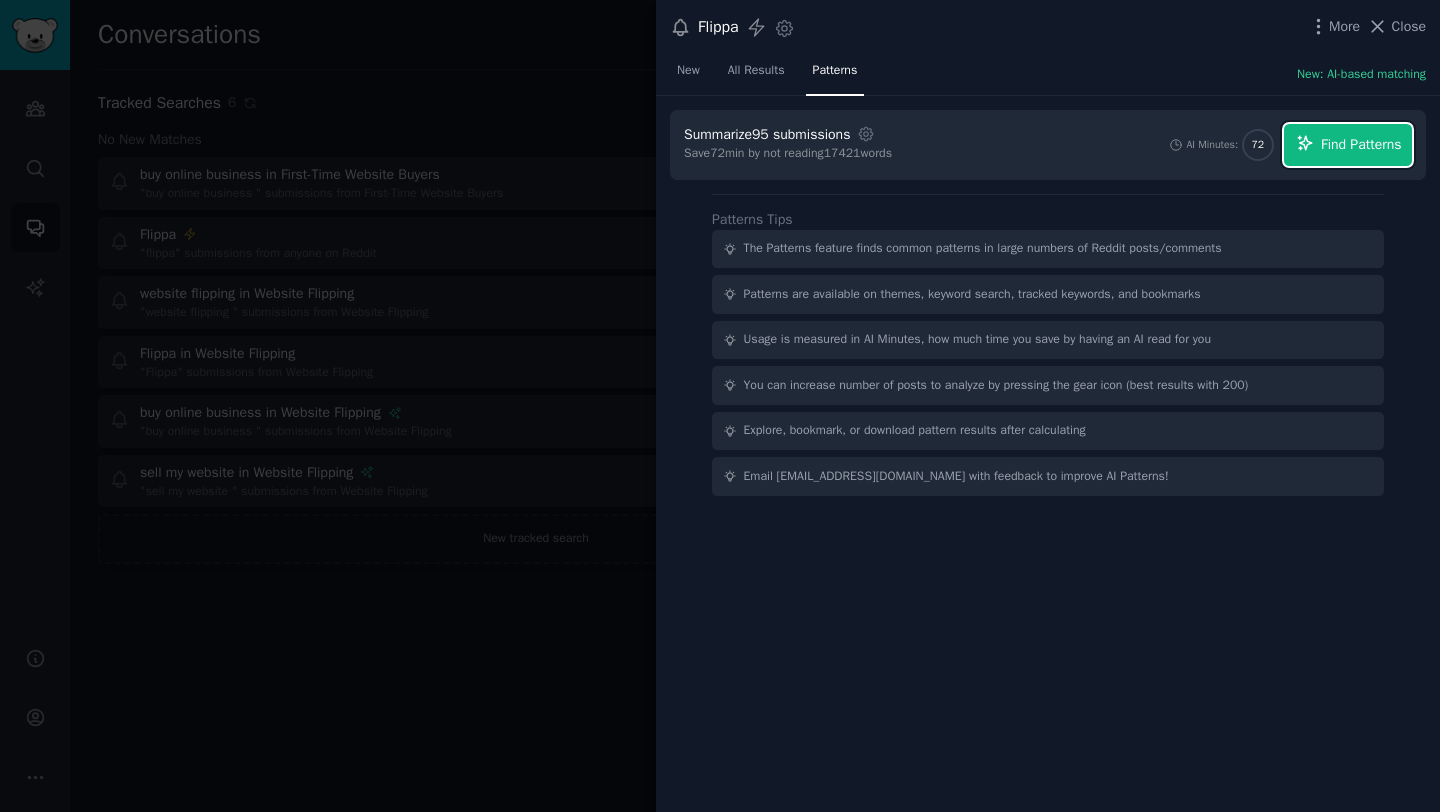 click on "Find Patterns" at bounding box center (1348, 145) 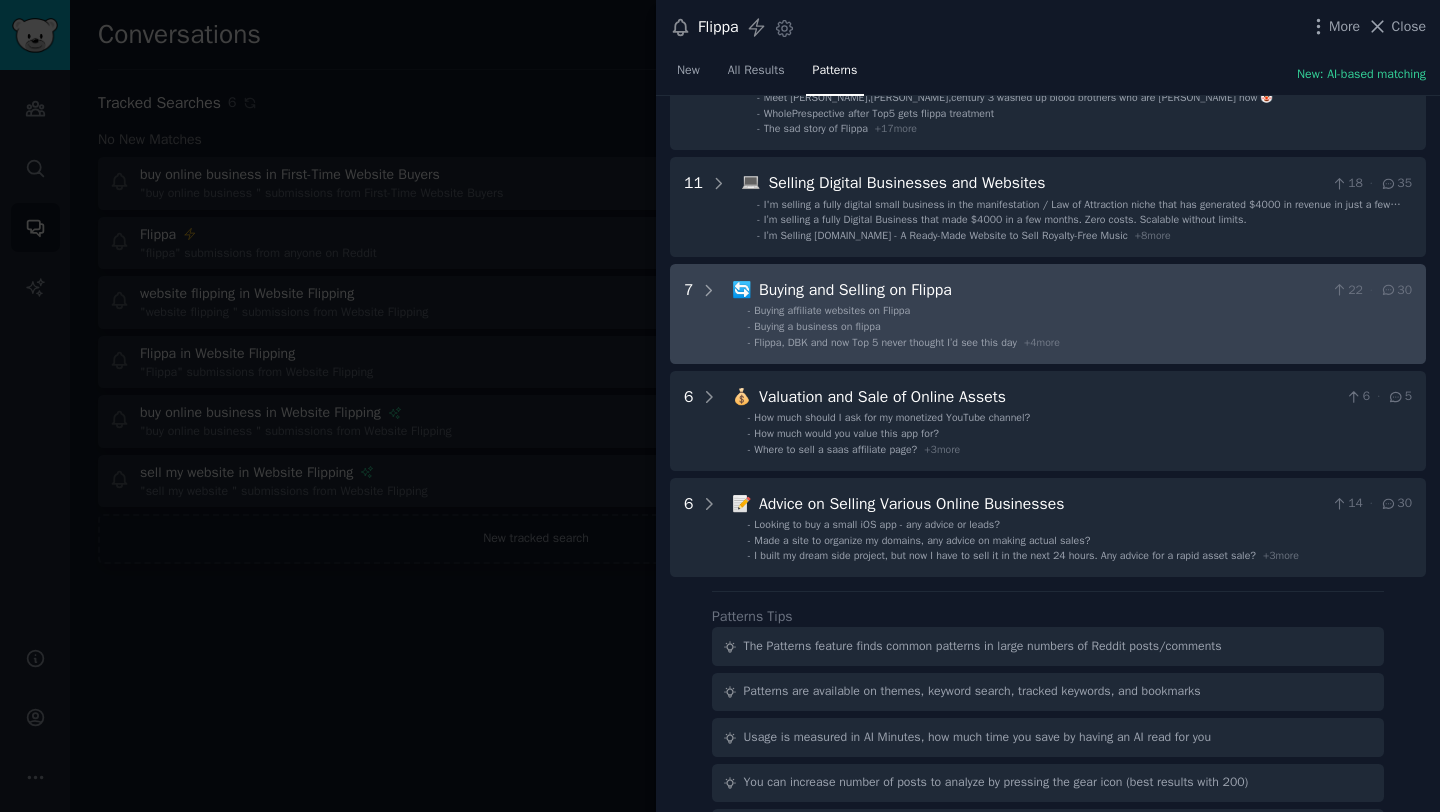 scroll, scrollTop: 0, scrollLeft: 0, axis: both 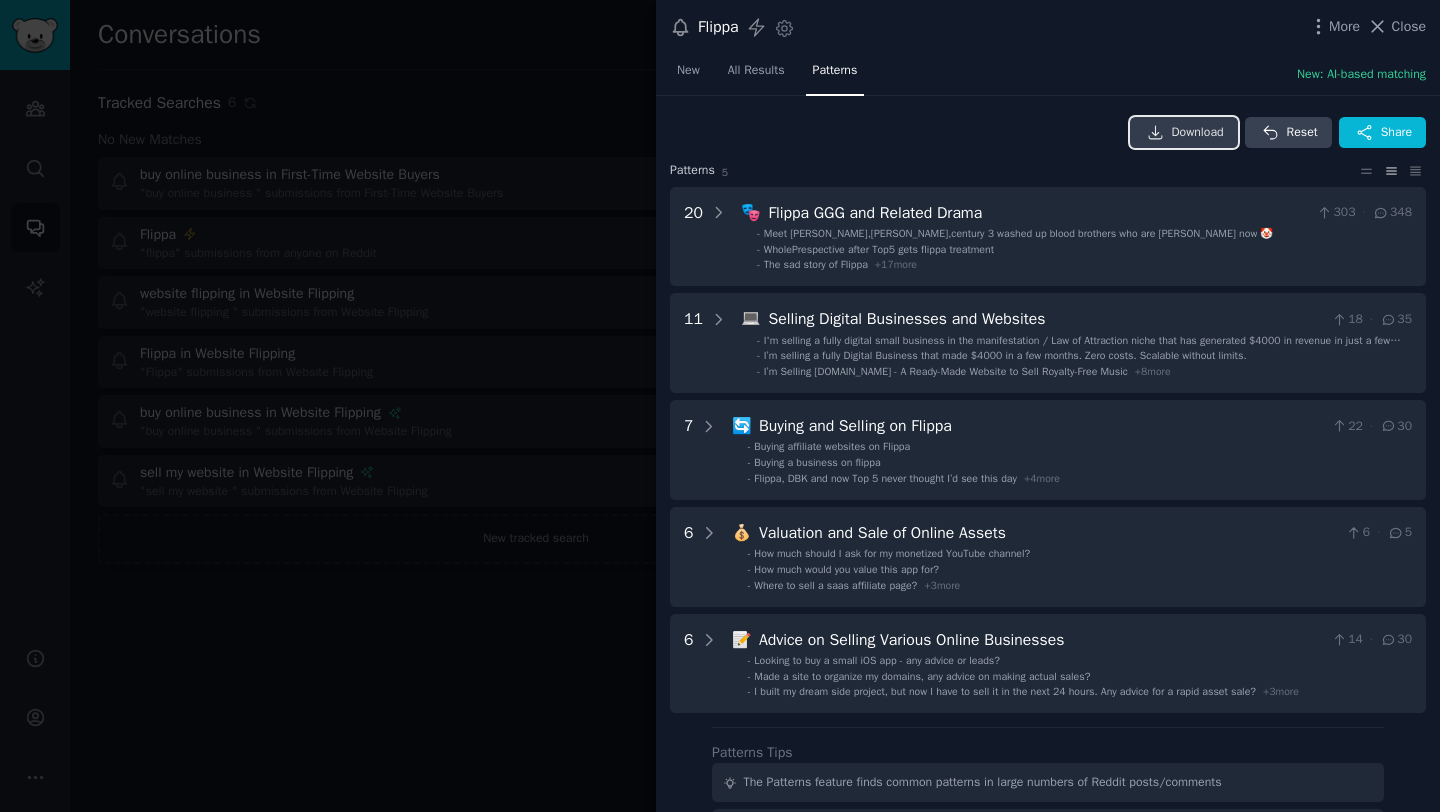 click on "Download" at bounding box center [1198, 133] 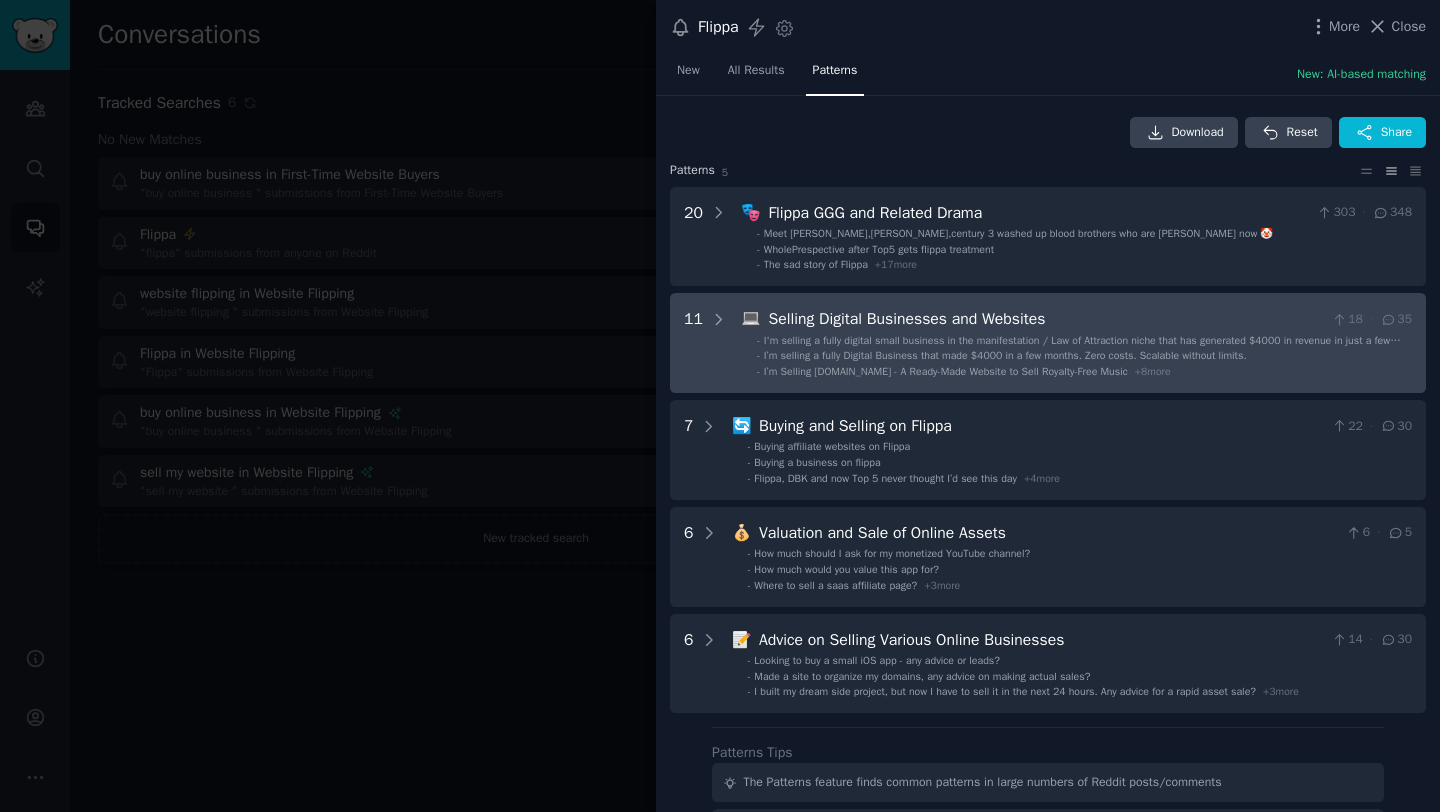 click on "I’m selling a fully Digital Business that made $4000 in a few months. Zero costs. Scalable without limits." at bounding box center [1005, 355] 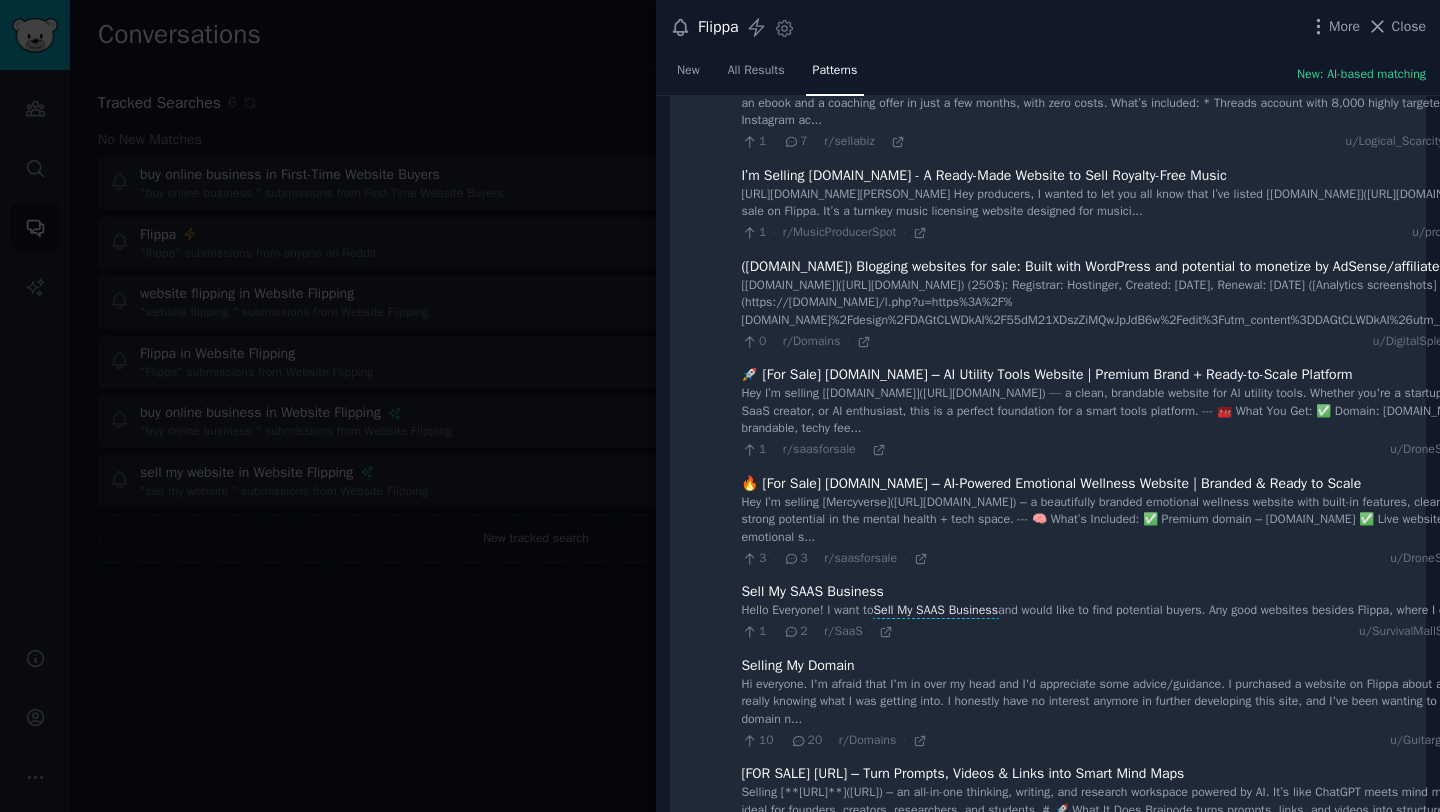 scroll, scrollTop: 0, scrollLeft: 0, axis: both 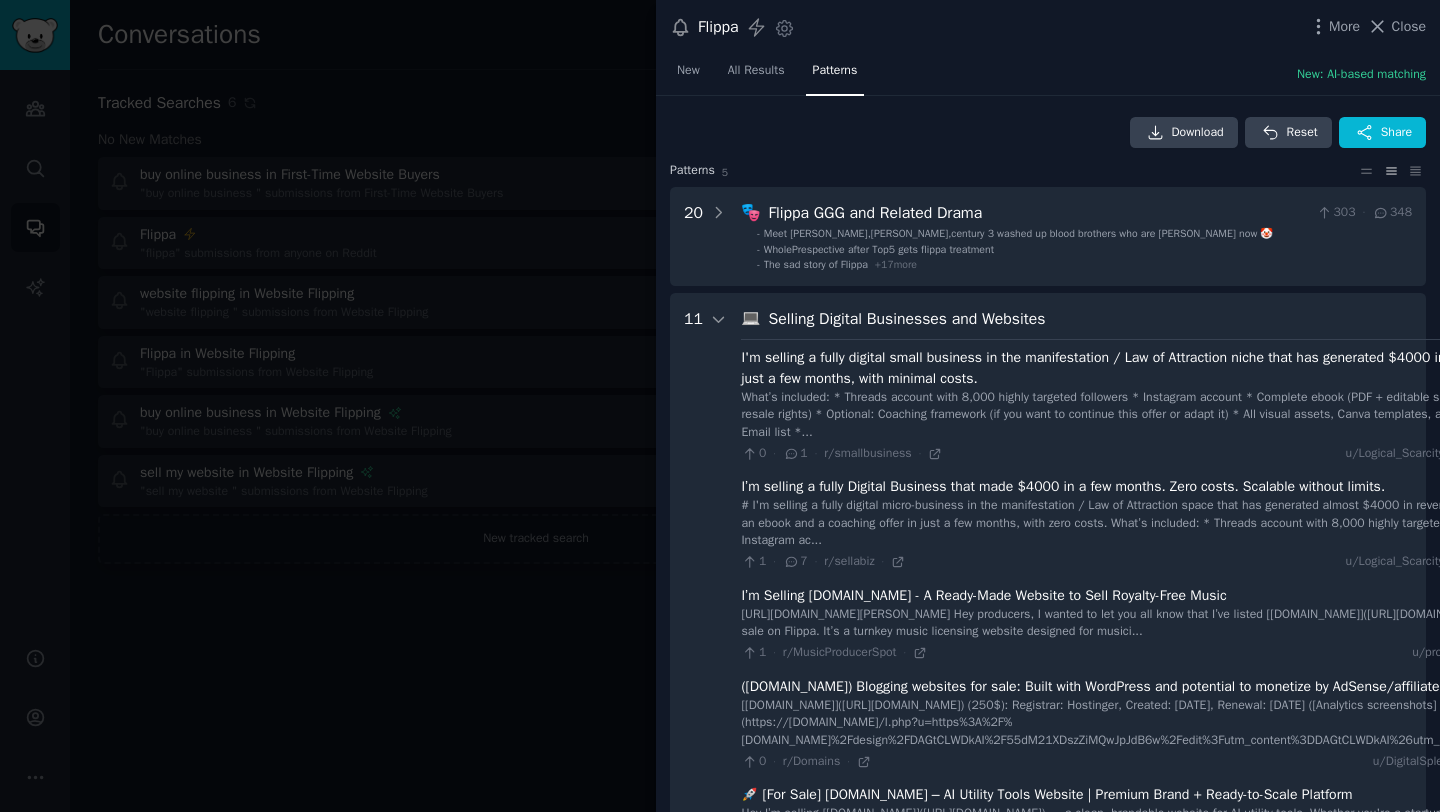 click at bounding box center (720, 406) 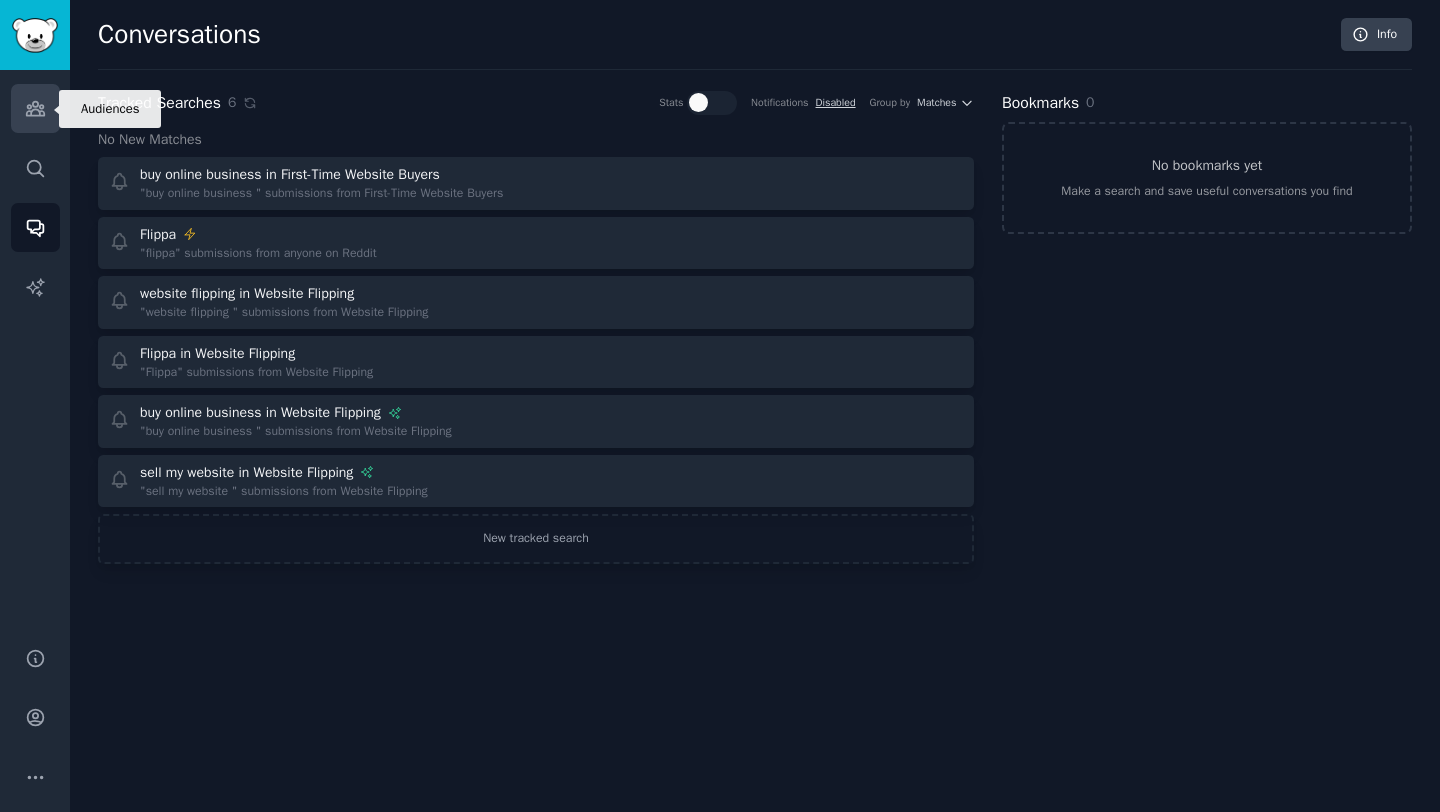 click 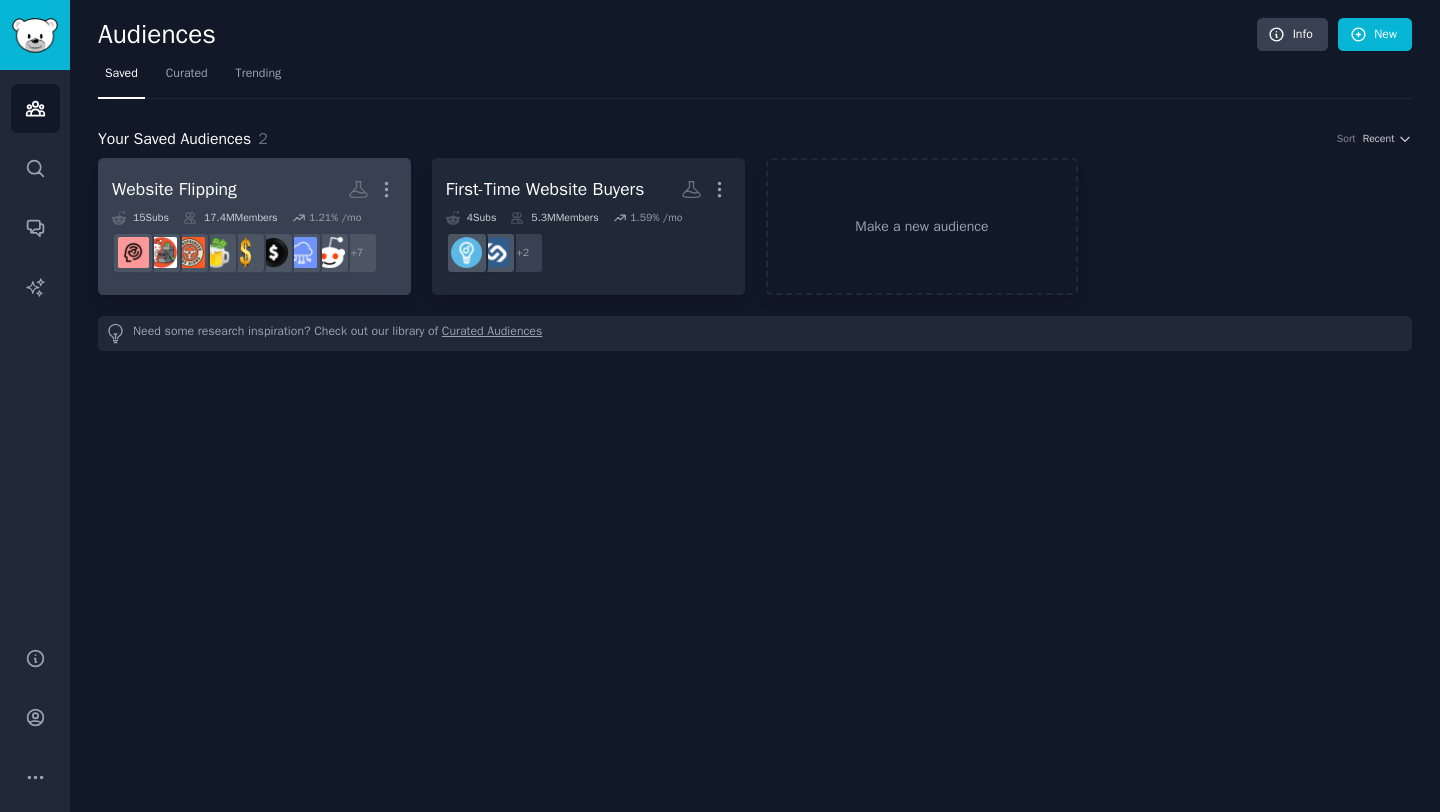 click on "Website Flipping" at bounding box center (174, 189) 